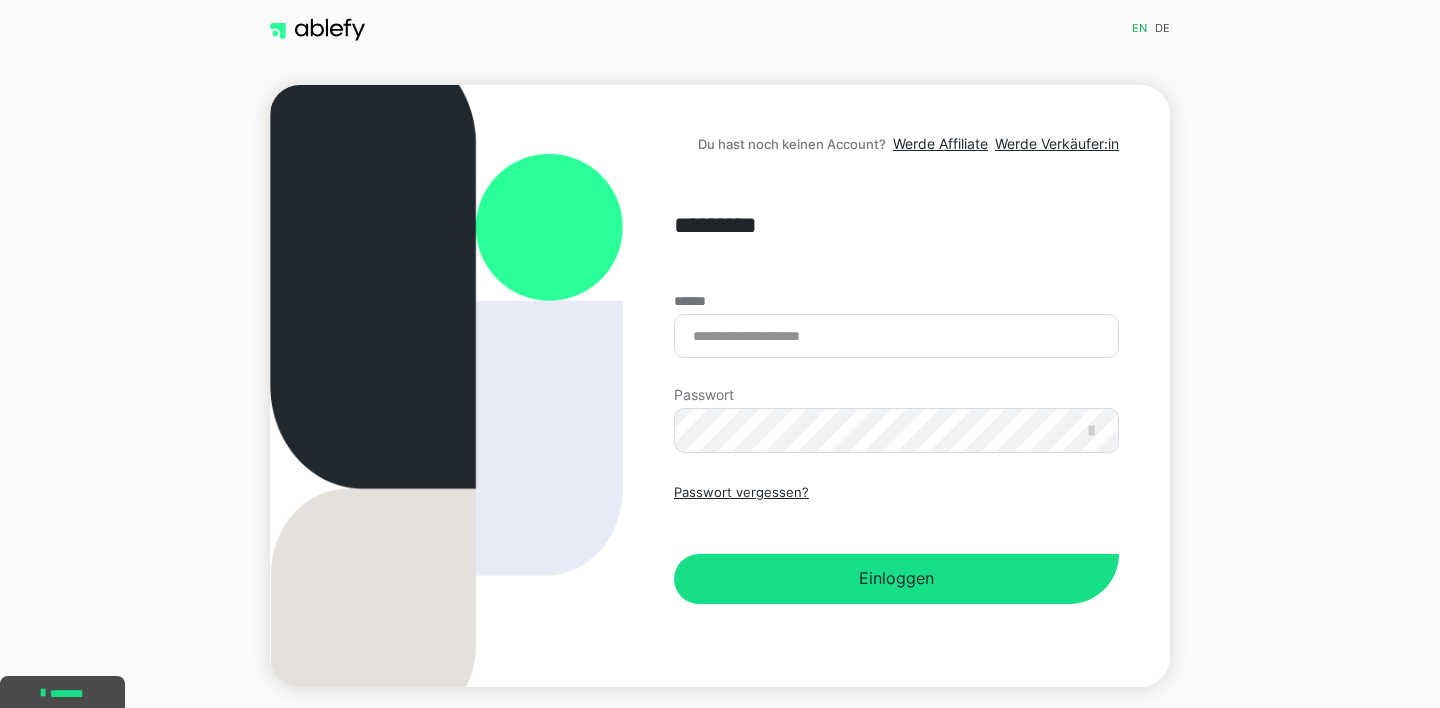 scroll, scrollTop: 0, scrollLeft: 0, axis: both 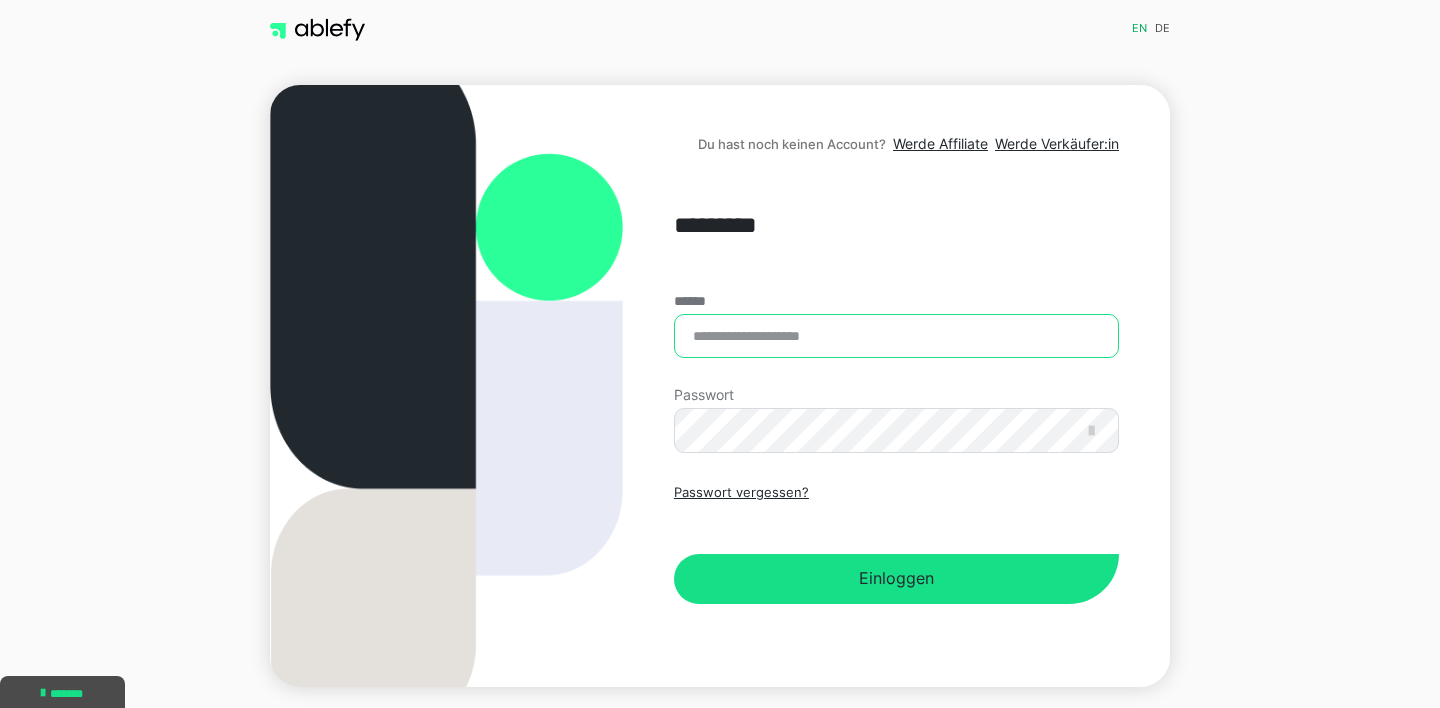 type on "**********" 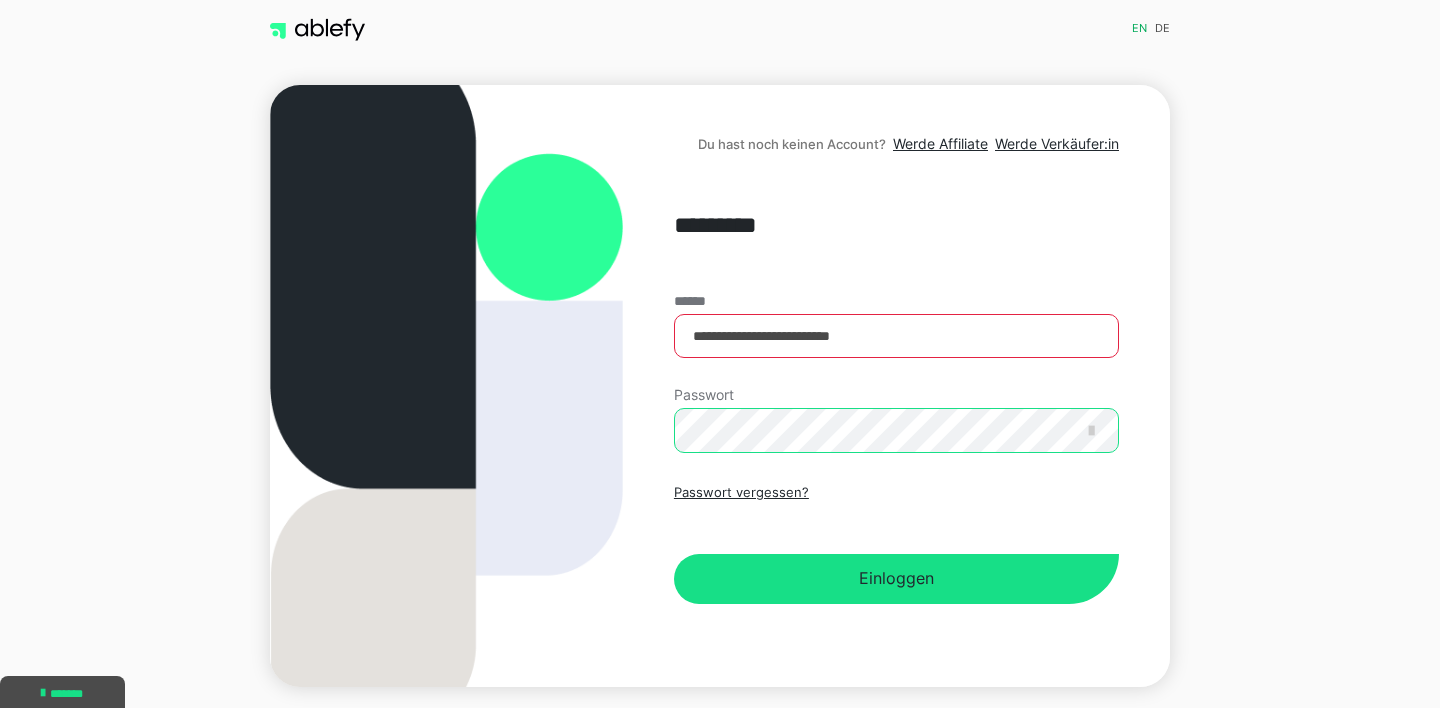 click on "Einloggen" at bounding box center [896, 579] 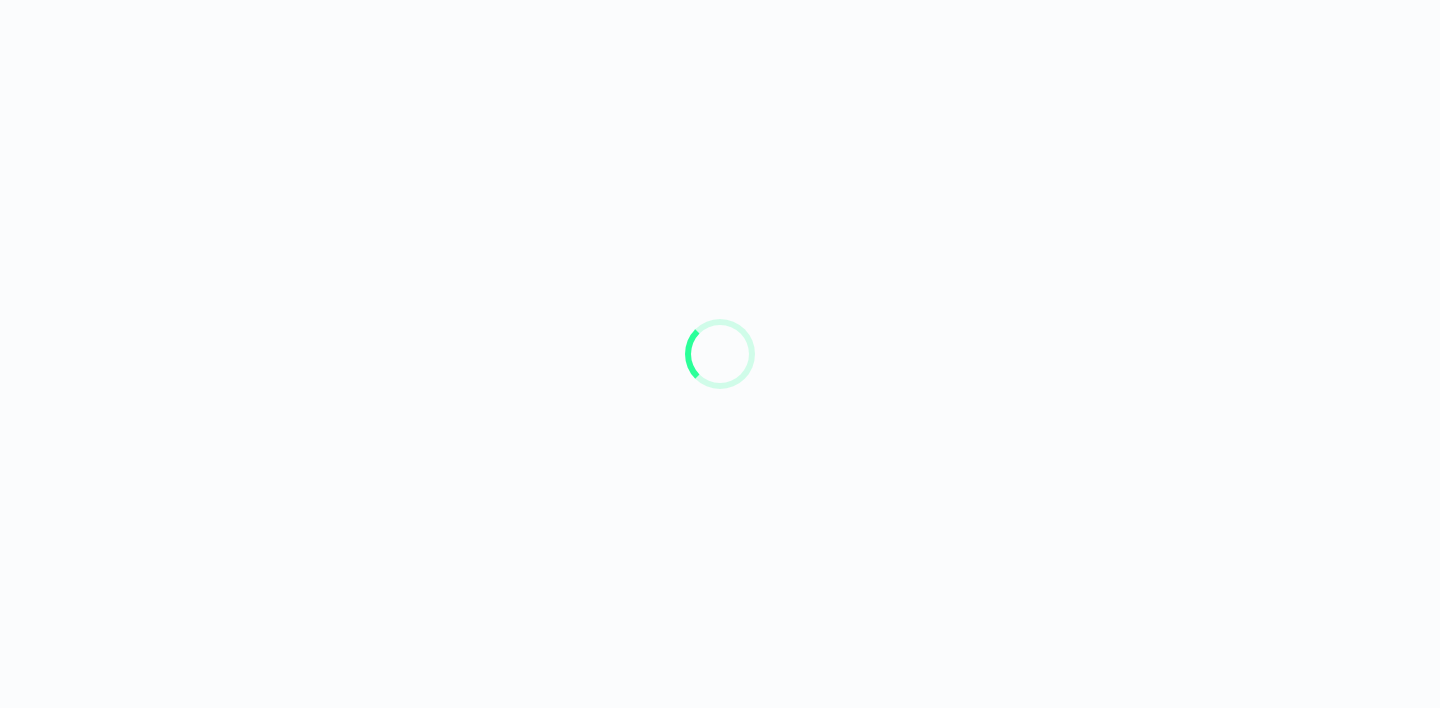 scroll, scrollTop: 0, scrollLeft: 0, axis: both 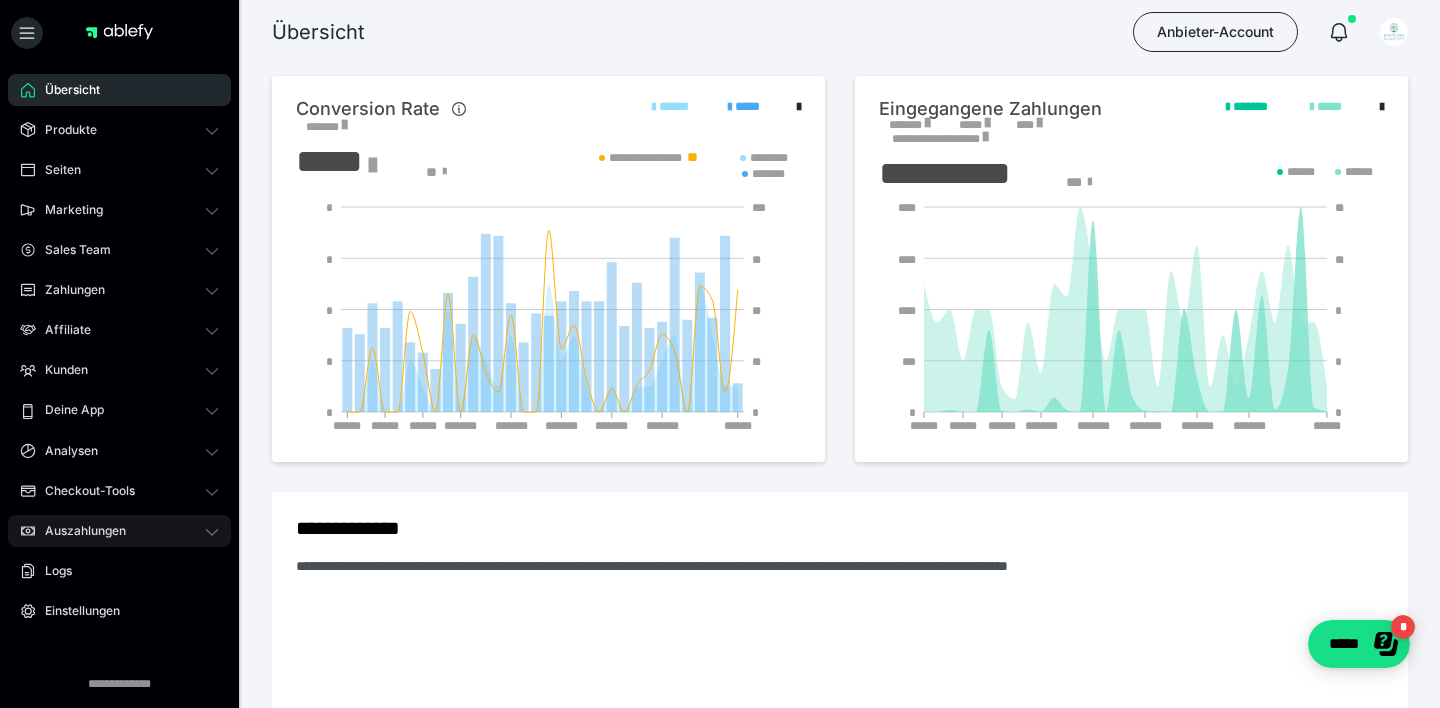 click on "Auszahlungen" at bounding box center (78, 531) 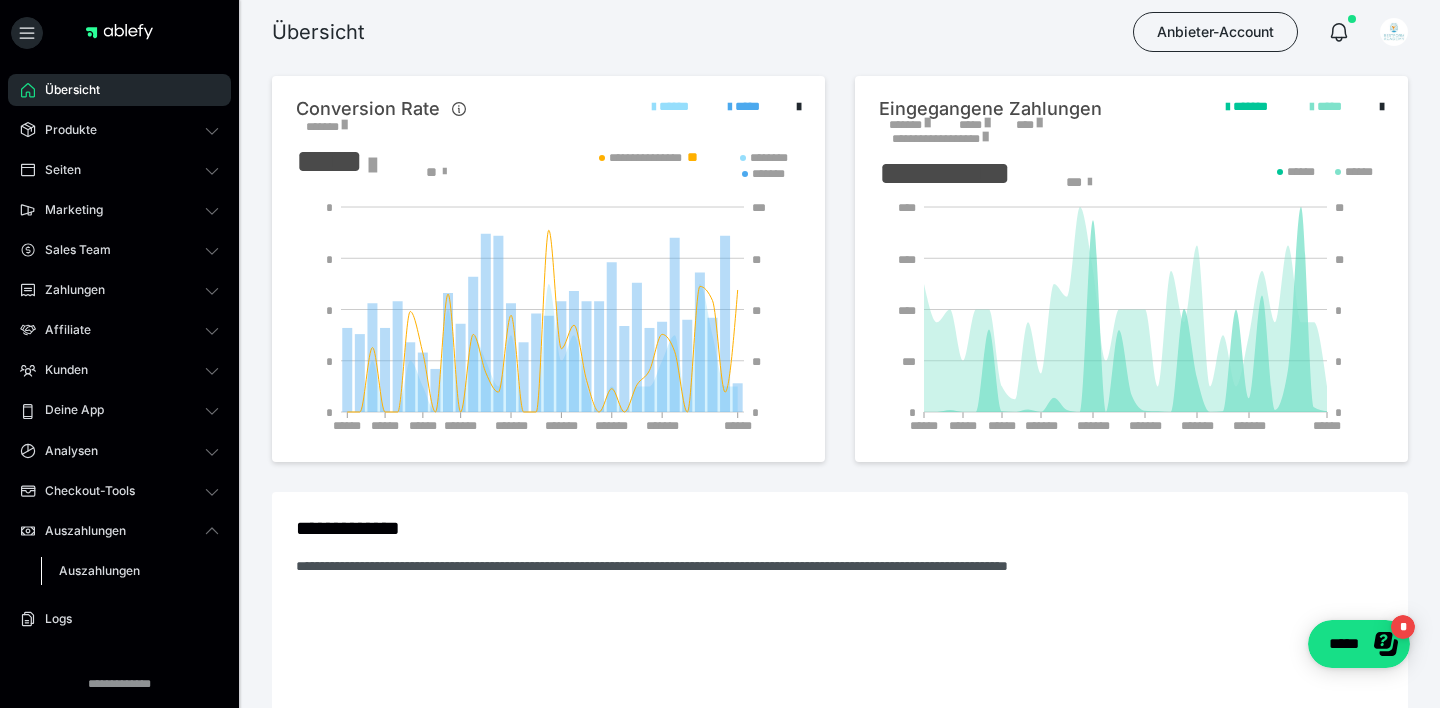 click on "Auszahlungen" at bounding box center [99, 570] 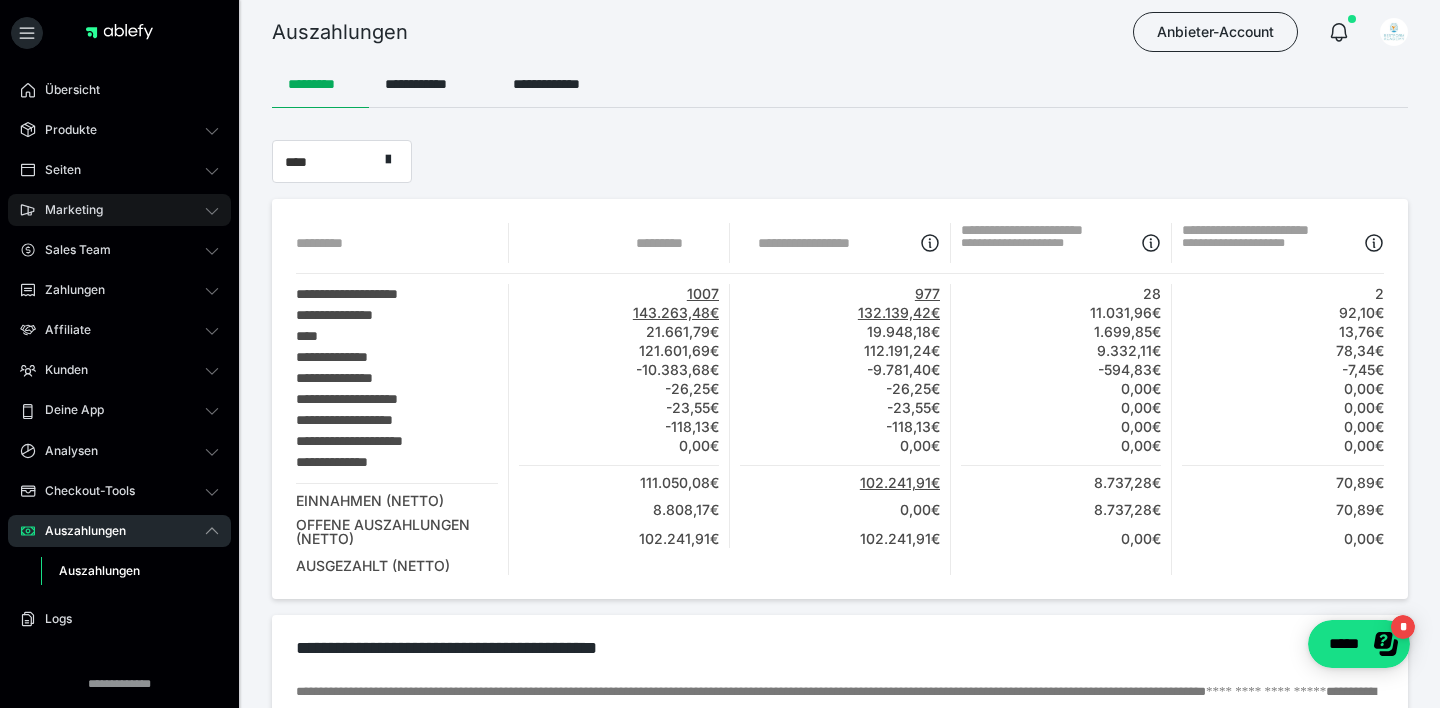 click on "Marketing" at bounding box center [119, 210] 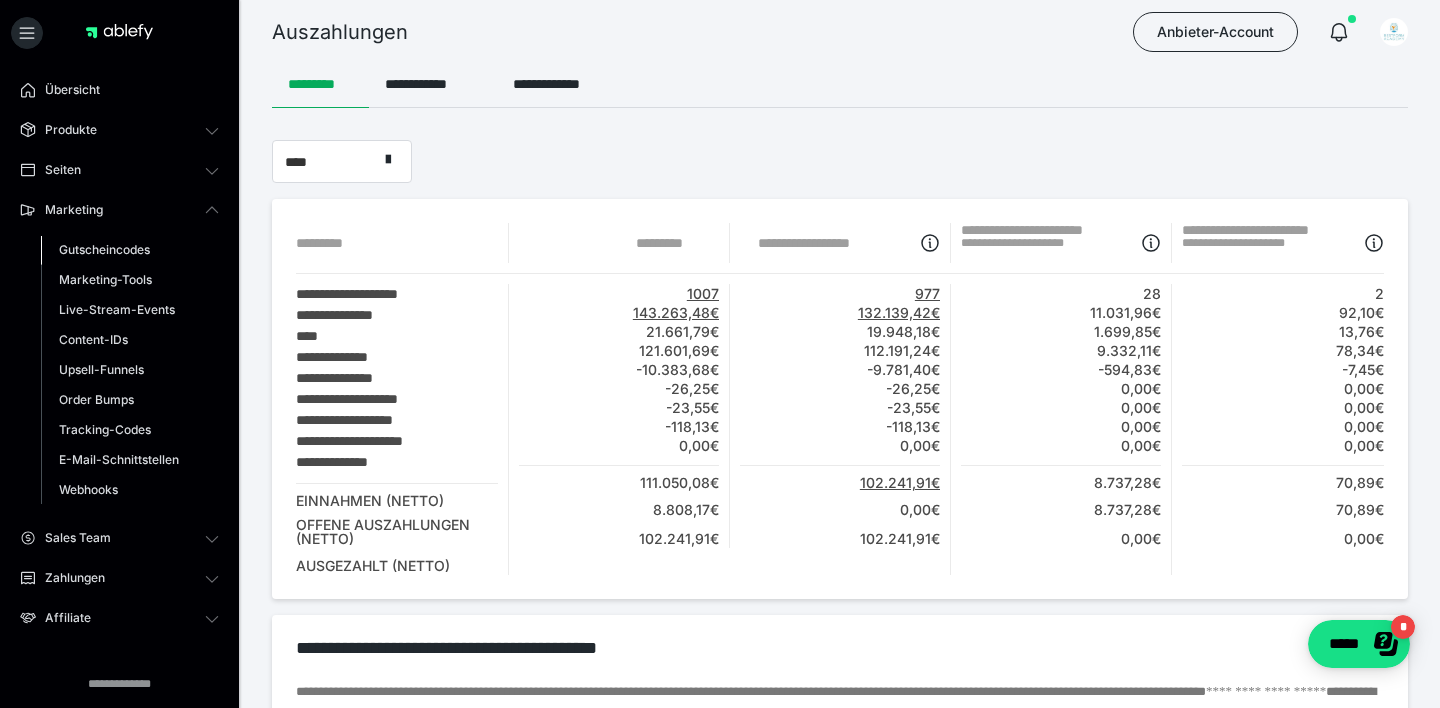 click on "Gutscheincodes" at bounding box center [104, 249] 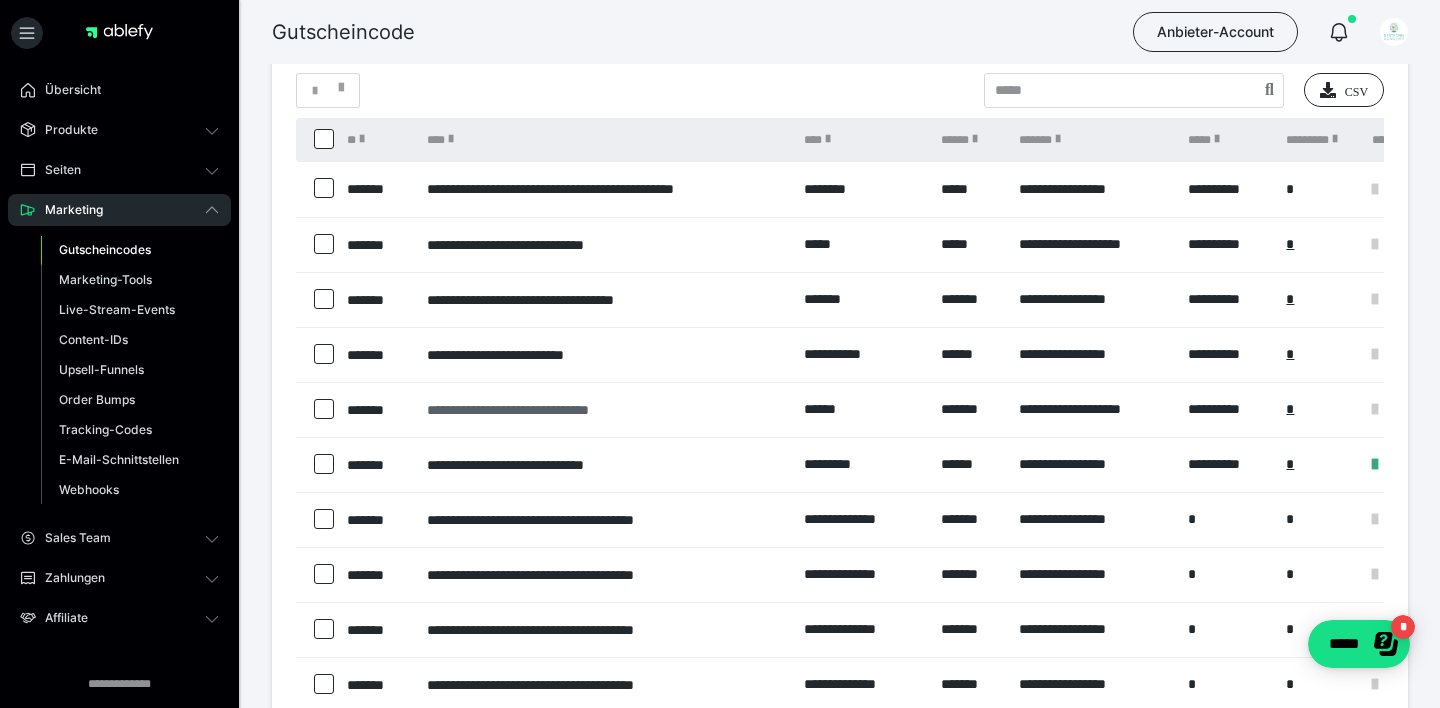 scroll, scrollTop: 80, scrollLeft: 0, axis: vertical 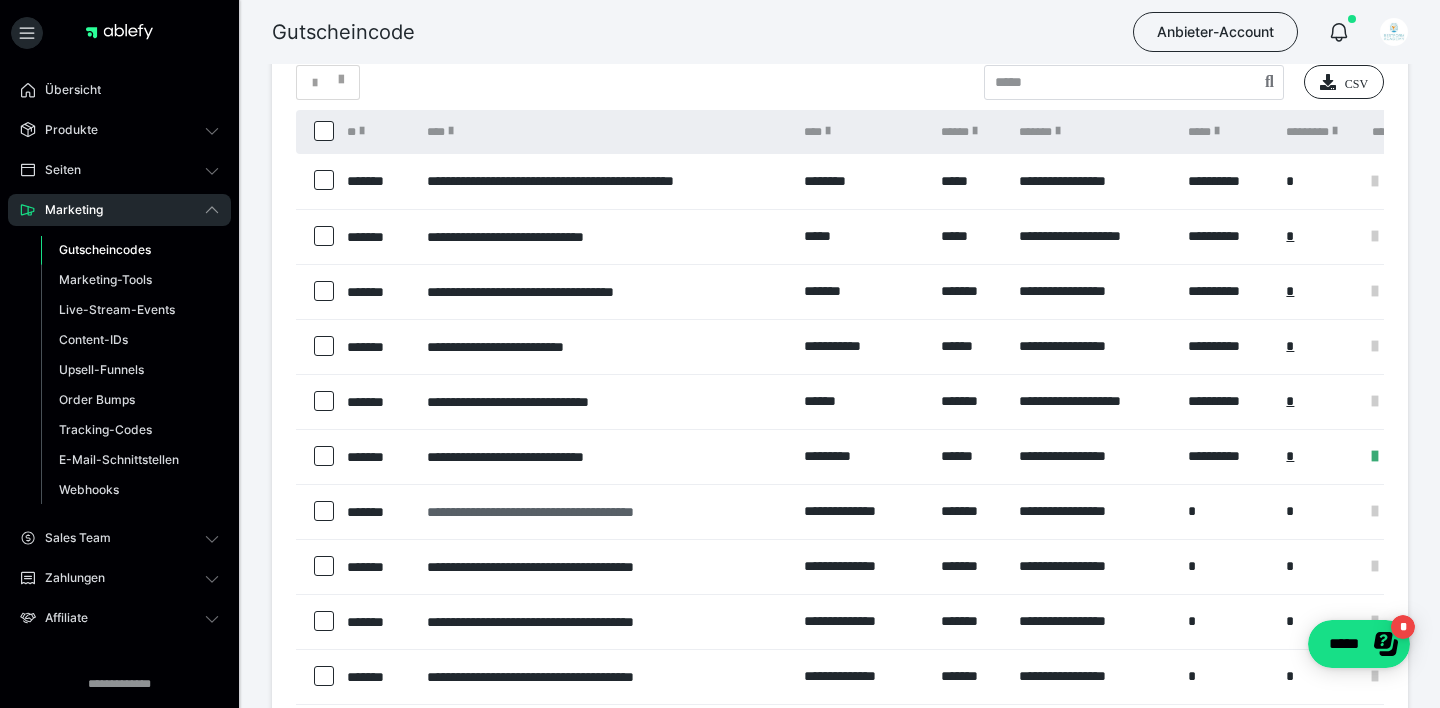 click on "**********" at bounding box center [605, 512] 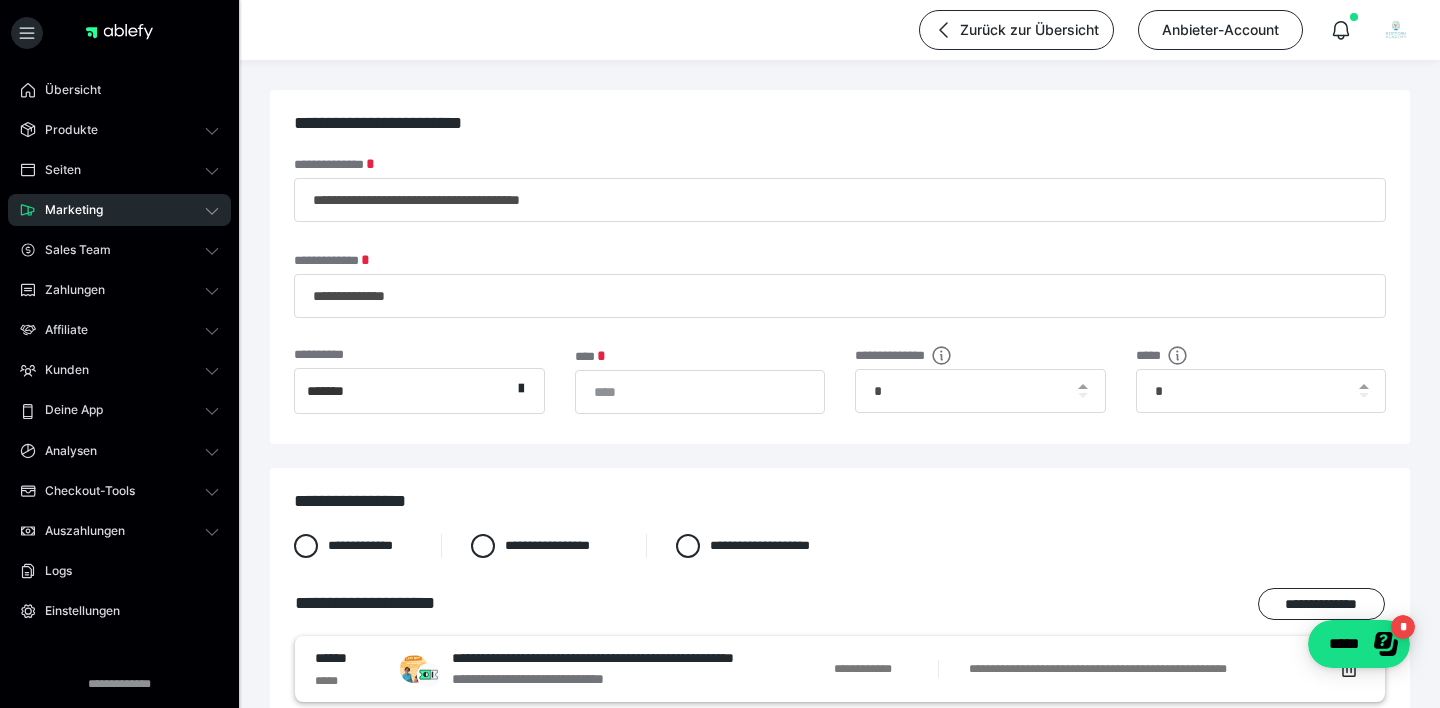 scroll, scrollTop: 0, scrollLeft: 0, axis: both 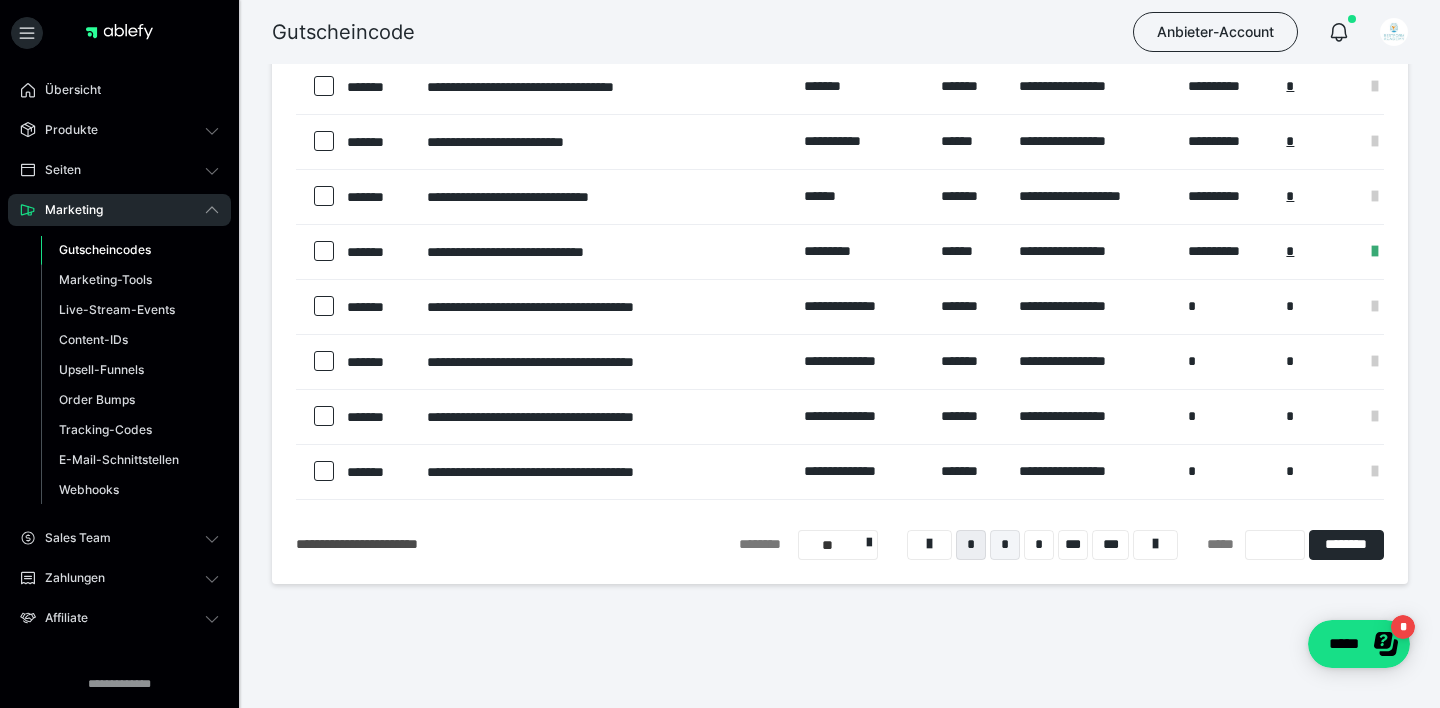 click on "*" at bounding box center (1005, 545) 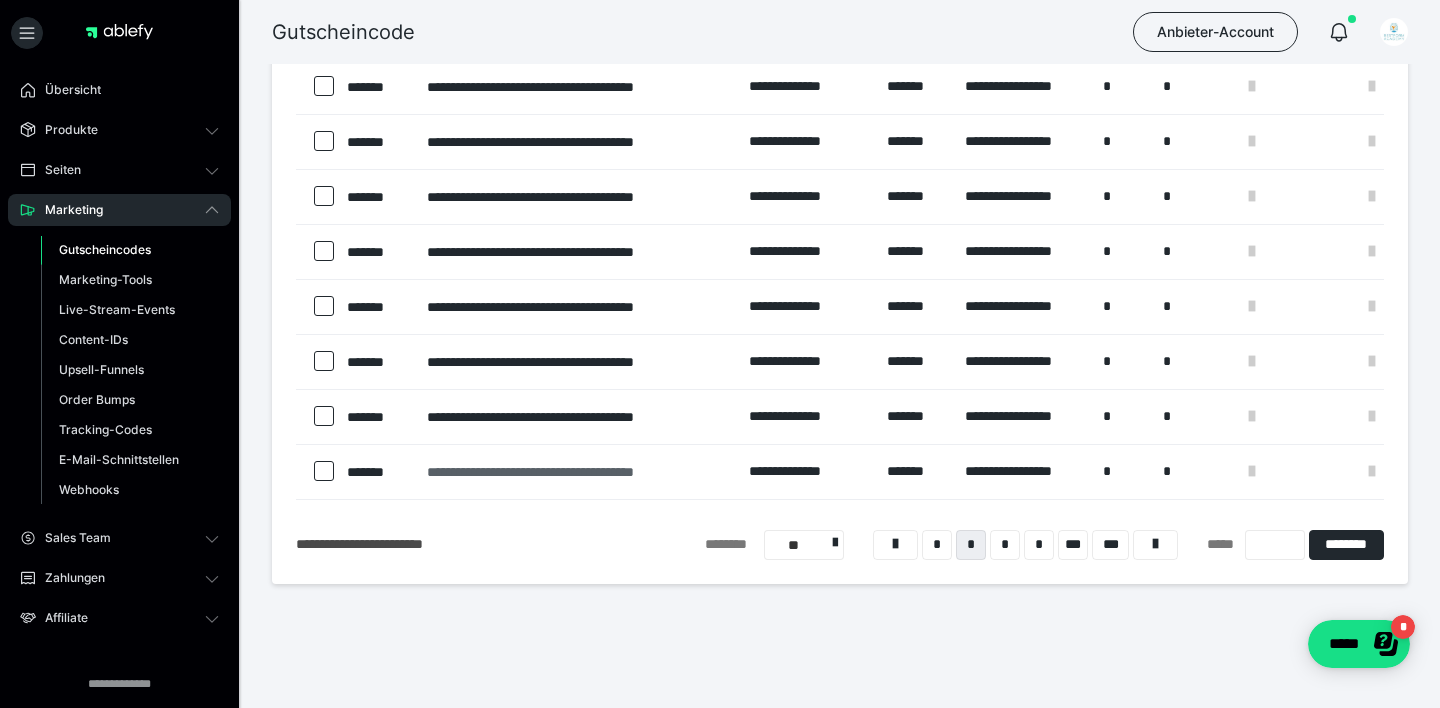 click on "**********" at bounding box center [578, 472] 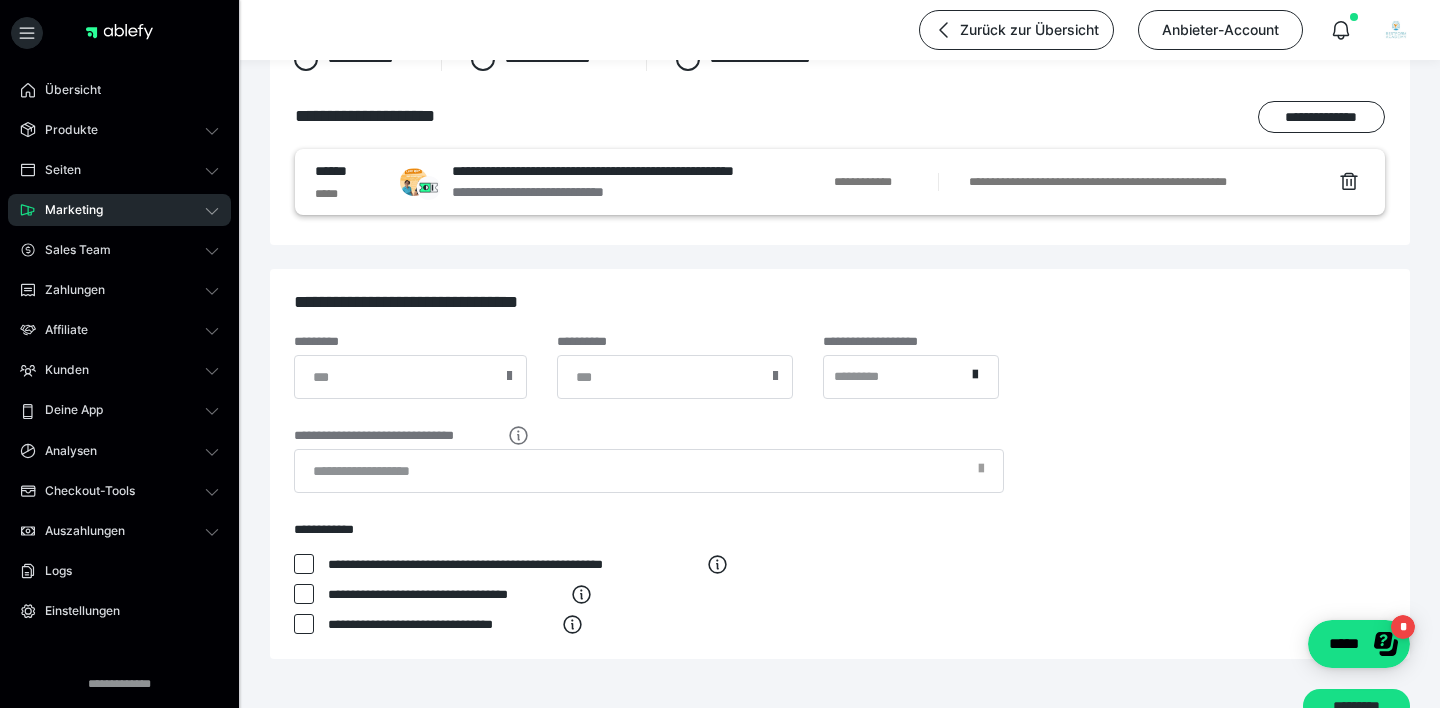 scroll, scrollTop: 491, scrollLeft: 0, axis: vertical 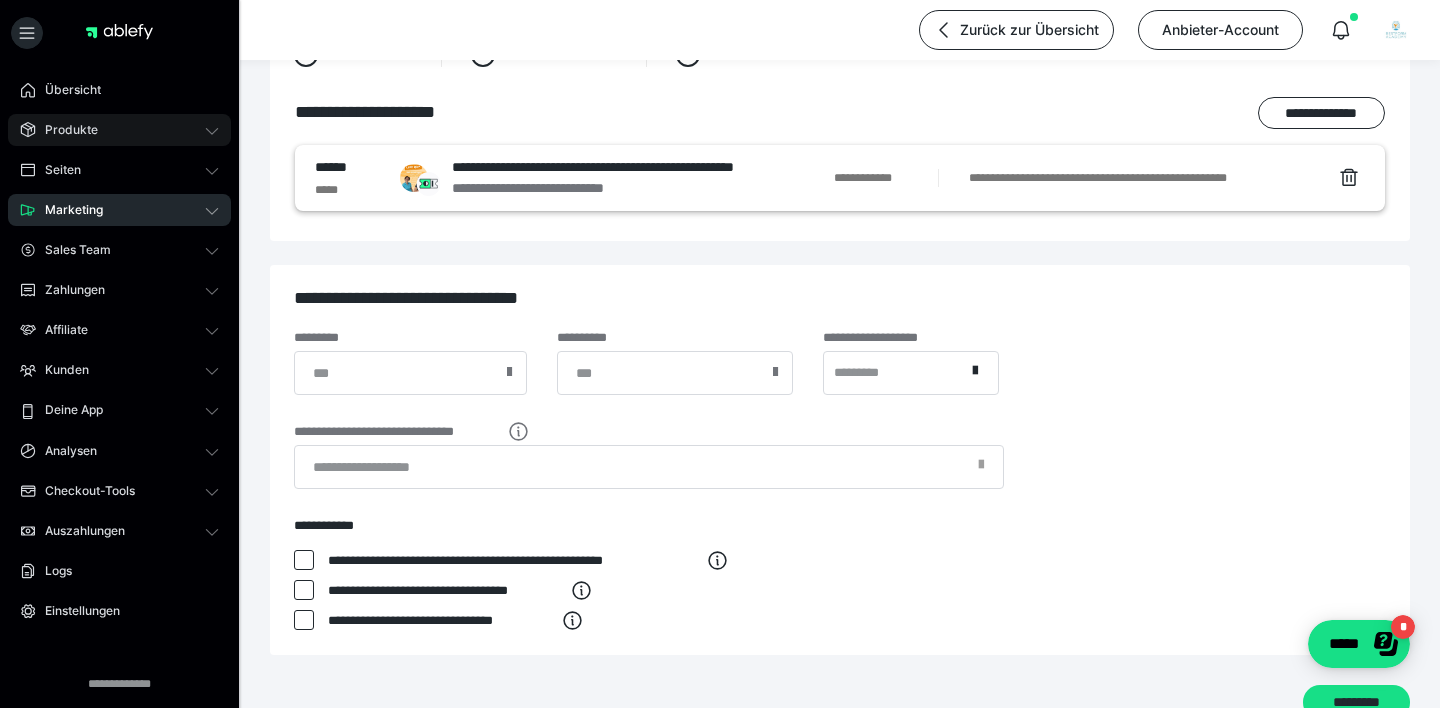 click on "Produkte" at bounding box center [64, 130] 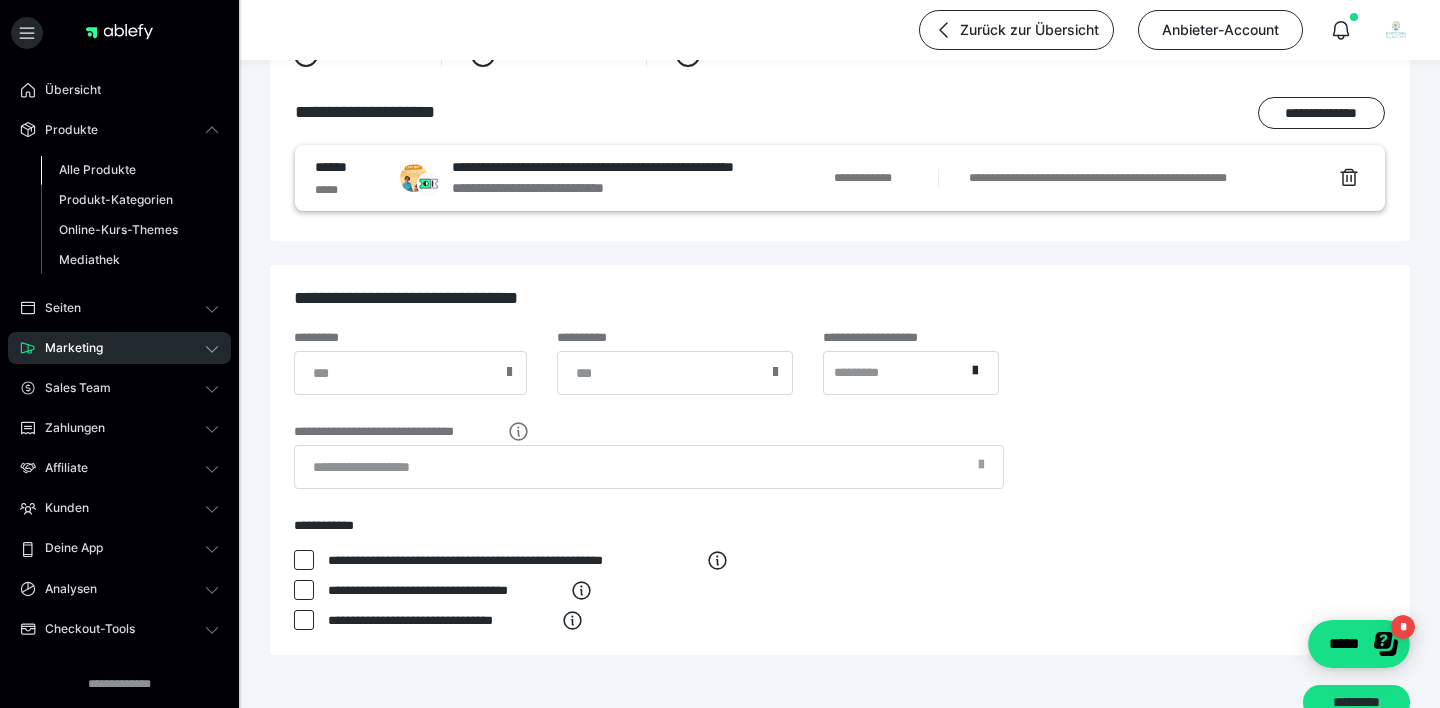 click on "Alle Produkte" at bounding box center [97, 169] 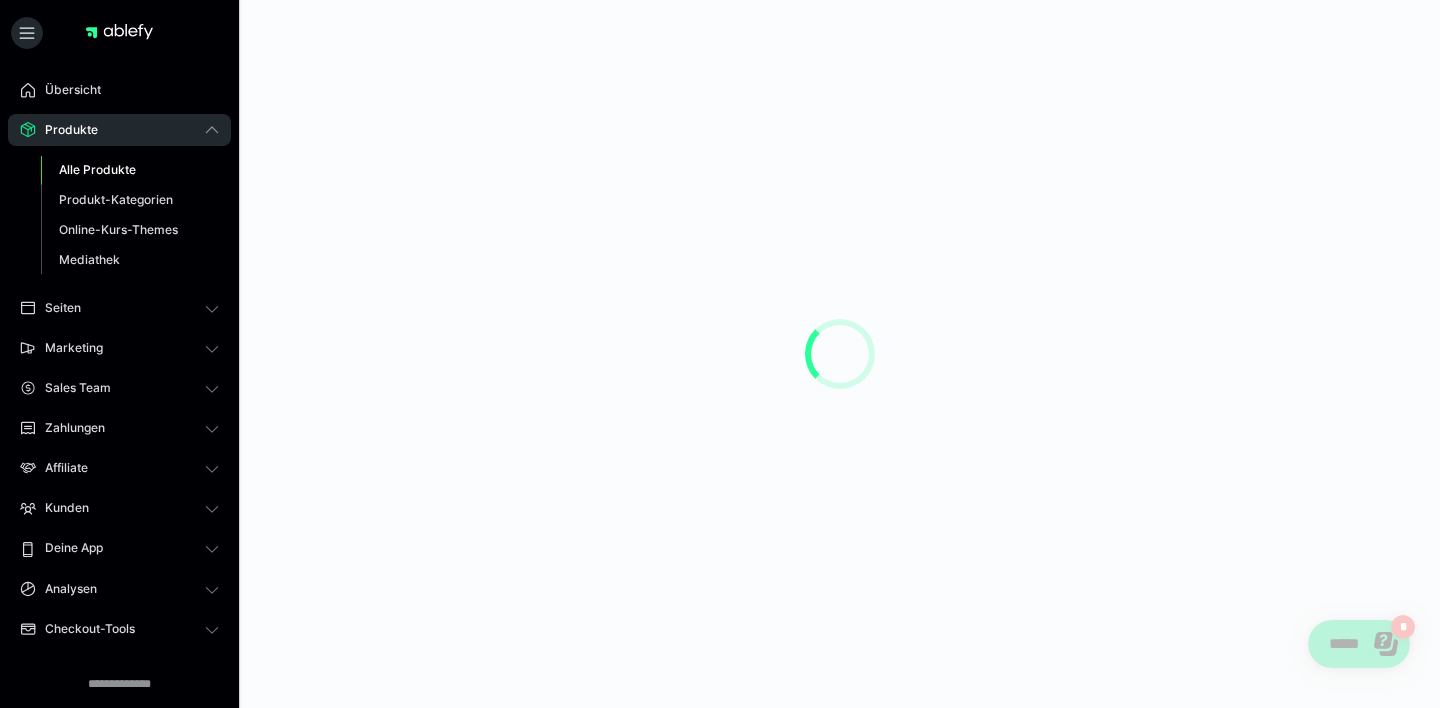 scroll, scrollTop: 0, scrollLeft: 0, axis: both 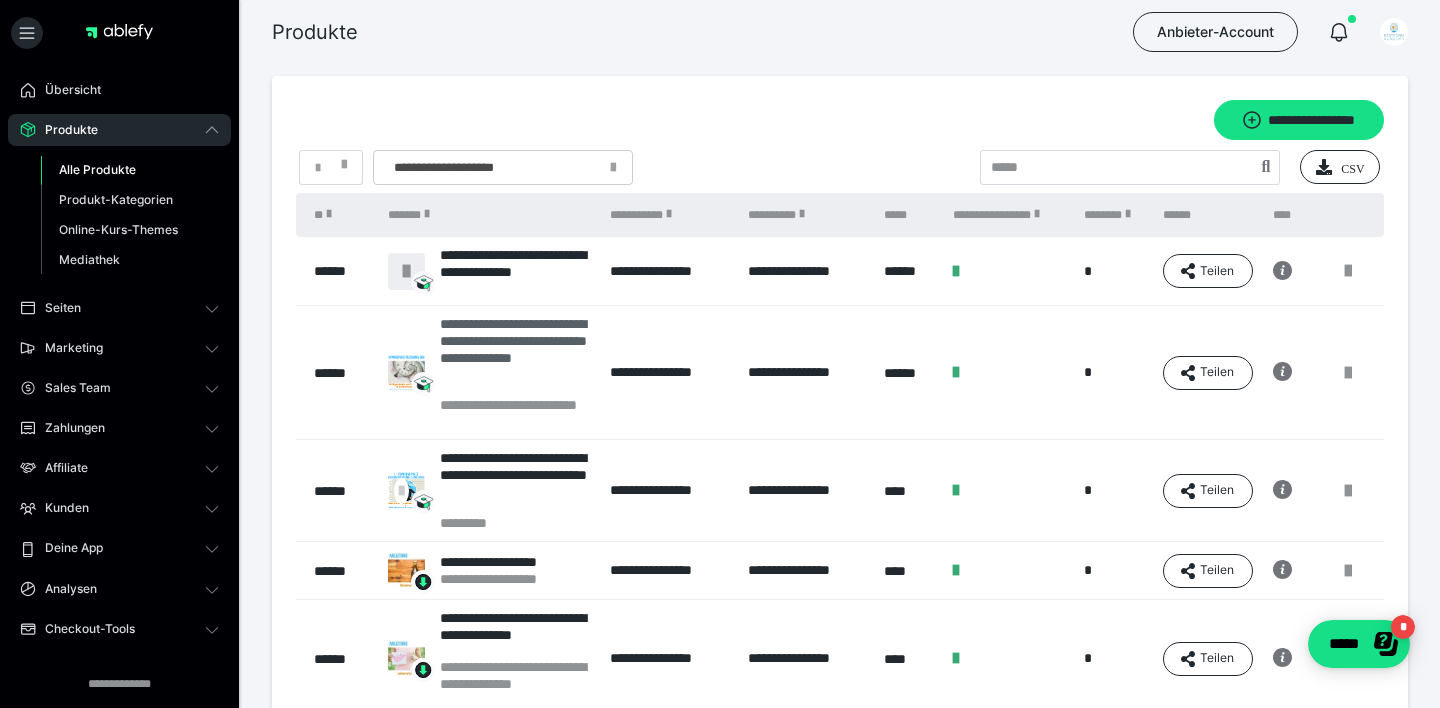 click on "**********" at bounding box center [515, 356] 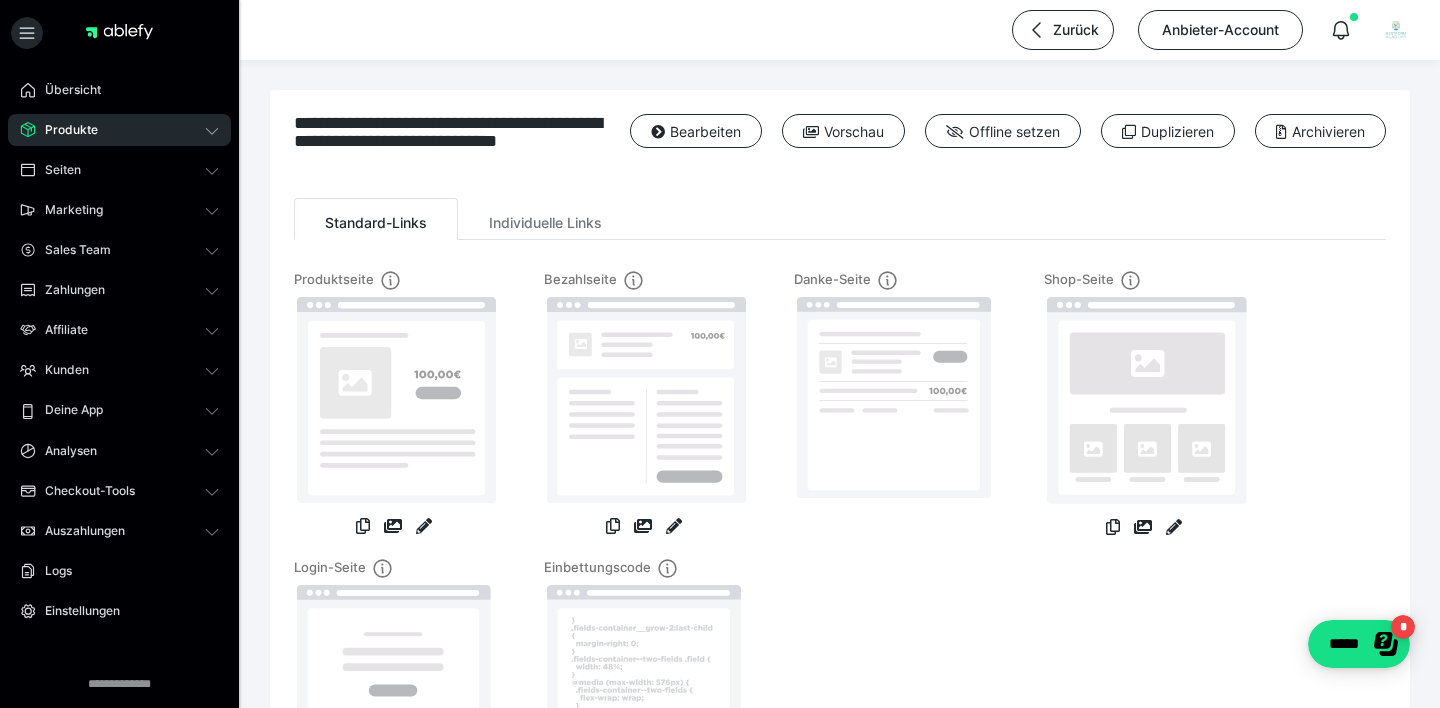 click on "Bezahlseite" at bounding box center (644, 280) 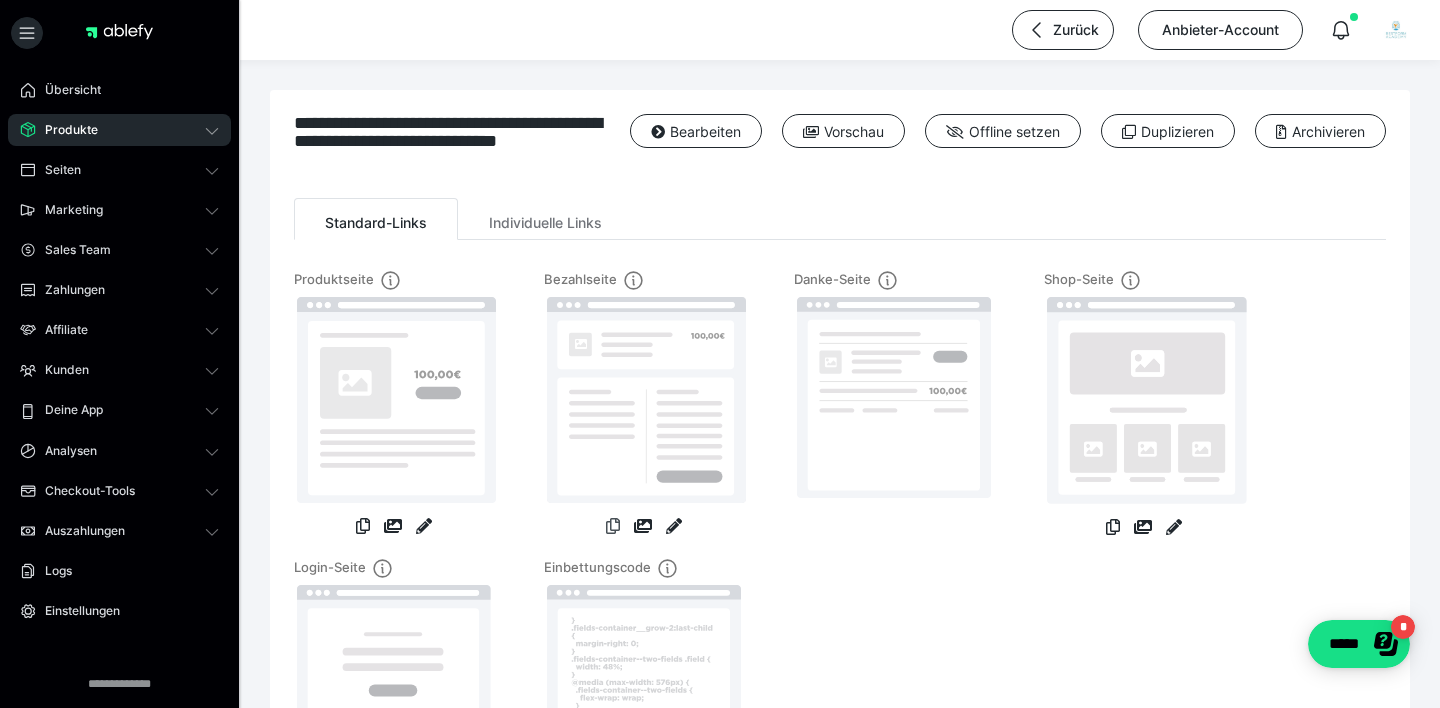 click at bounding box center [613, 526] 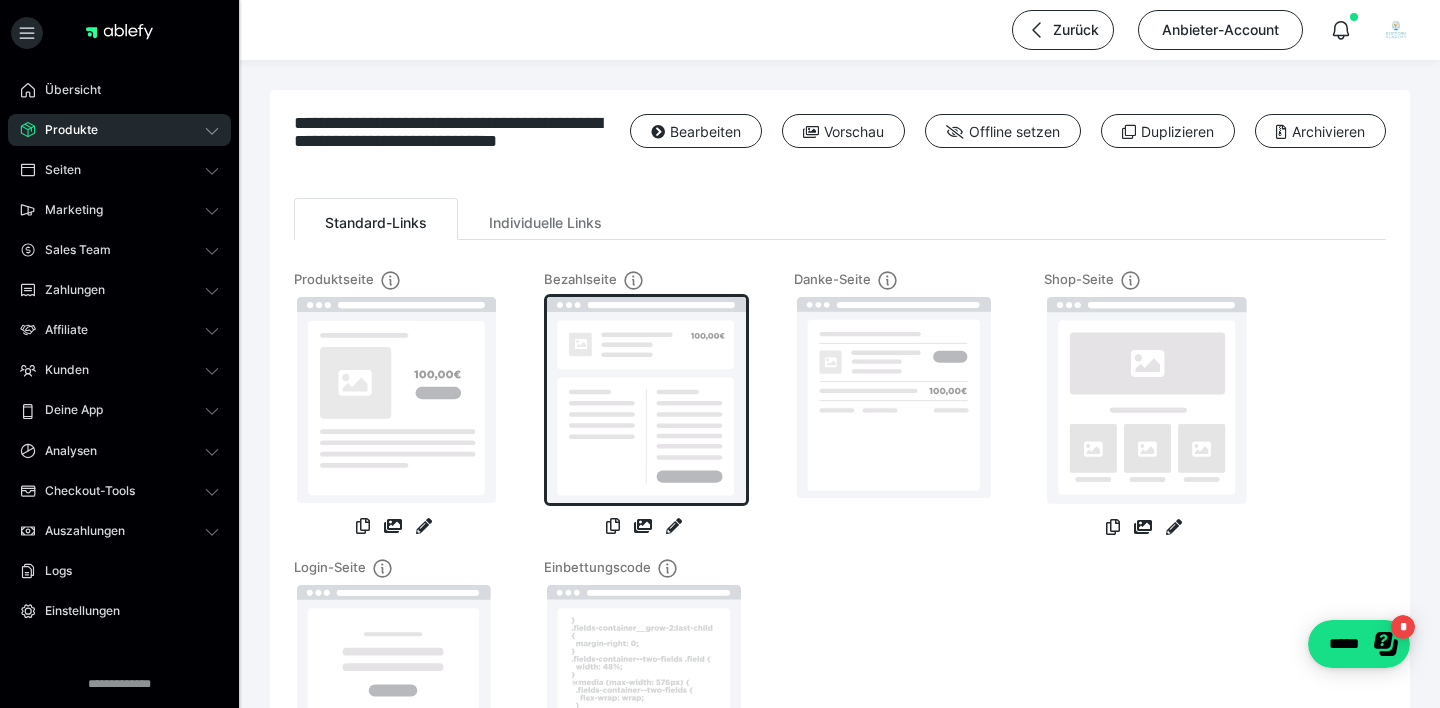 click at bounding box center (646, 400) 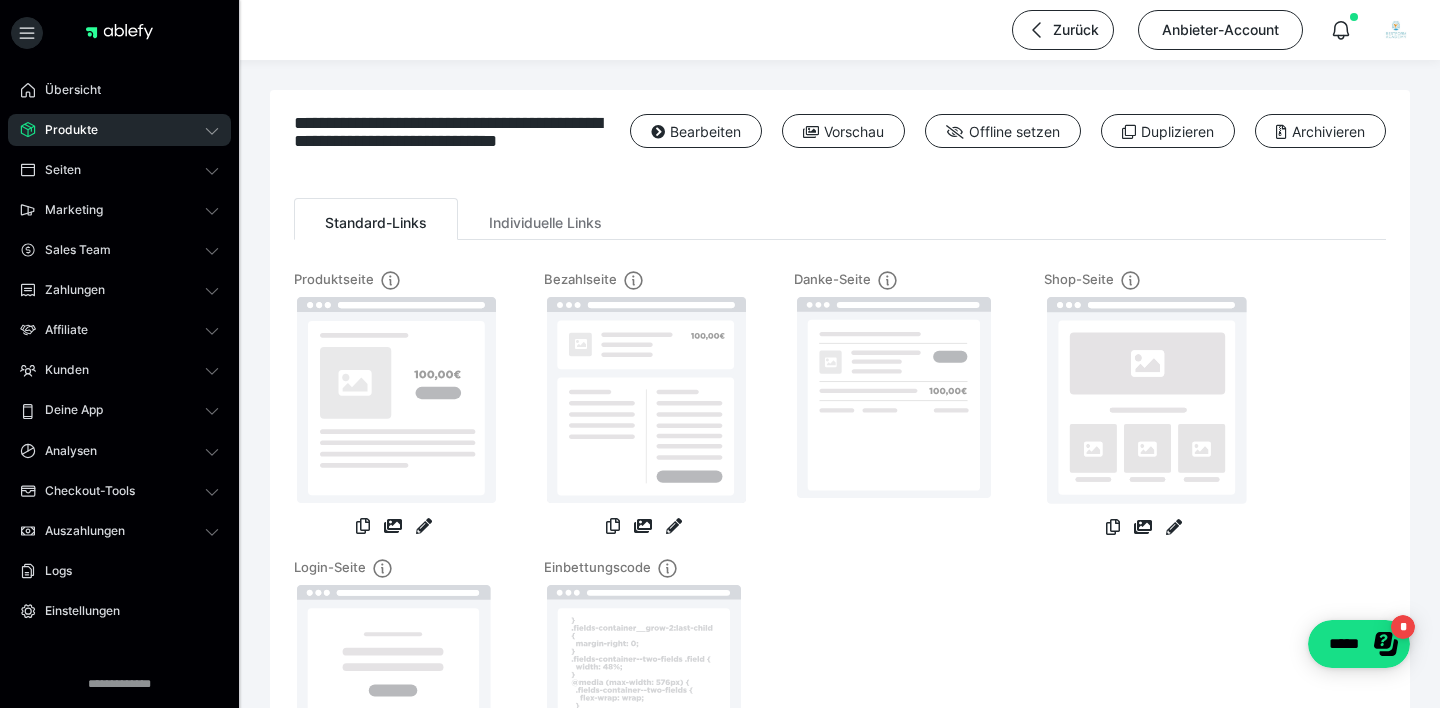 click on "Produkte" at bounding box center [64, 130] 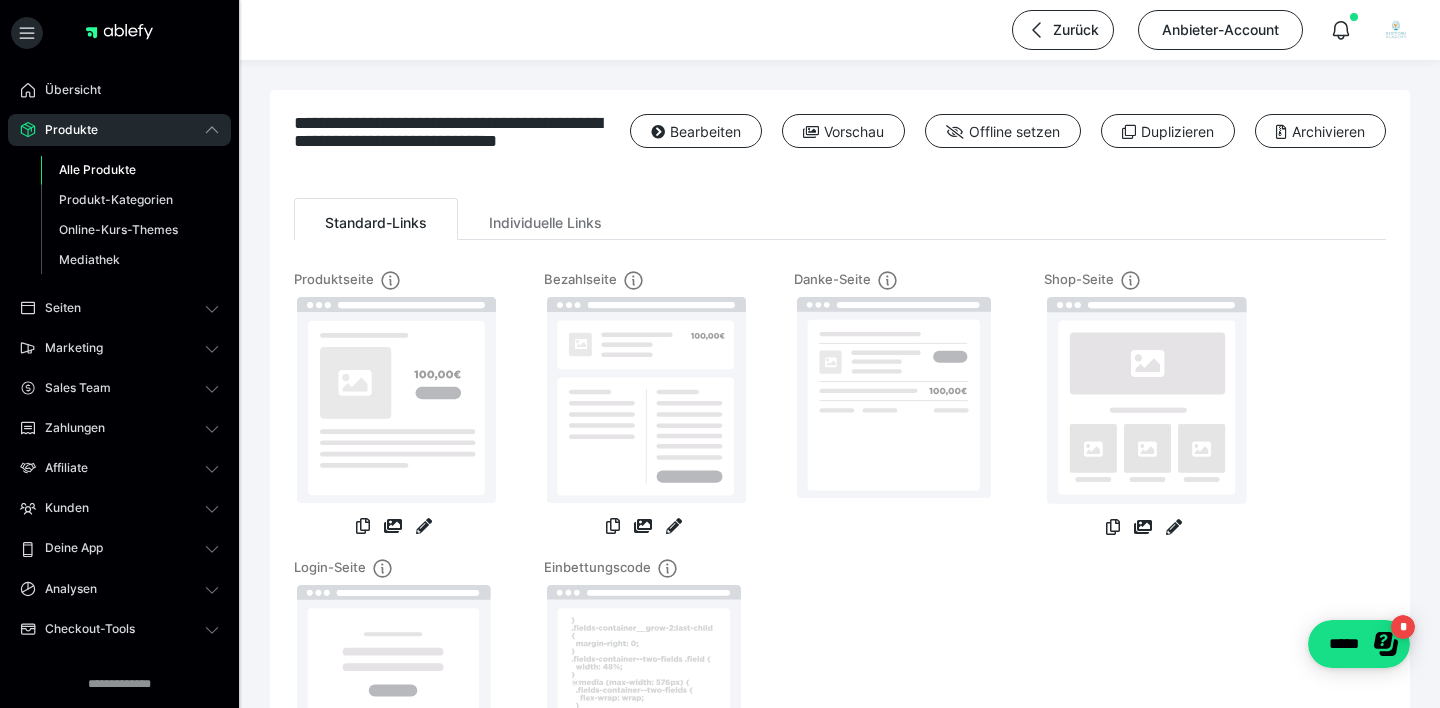 click on "Alle Produkte" at bounding box center (97, 169) 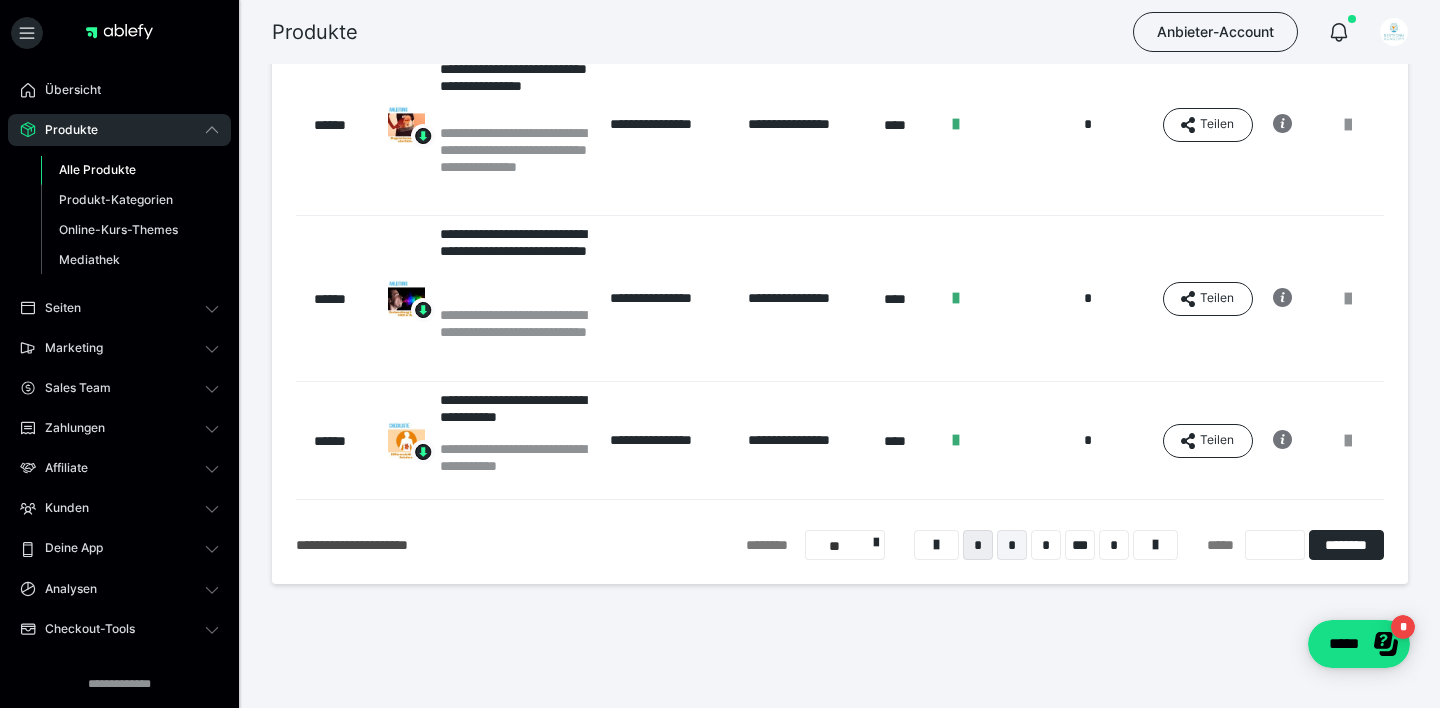 click on "*" at bounding box center [1012, 545] 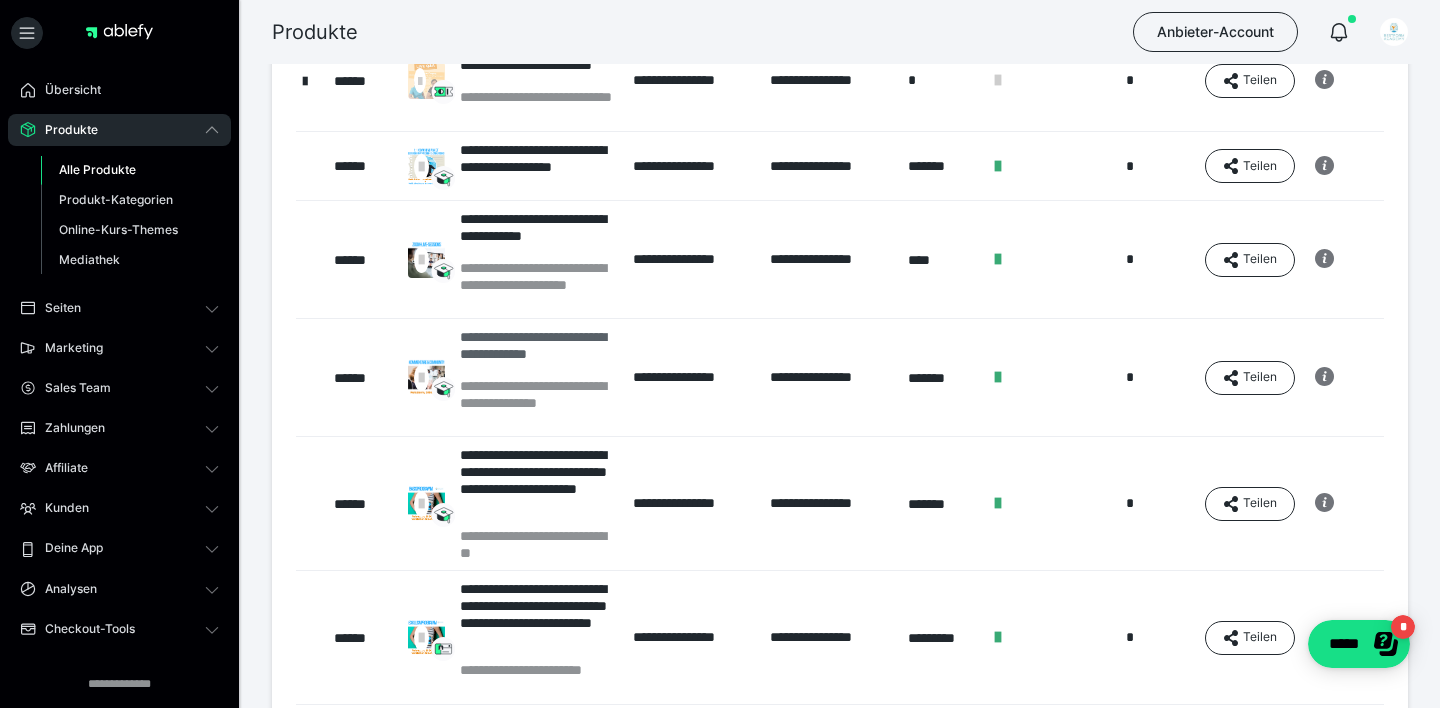 scroll, scrollTop: 511, scrollLeft: 0, axis: vertical 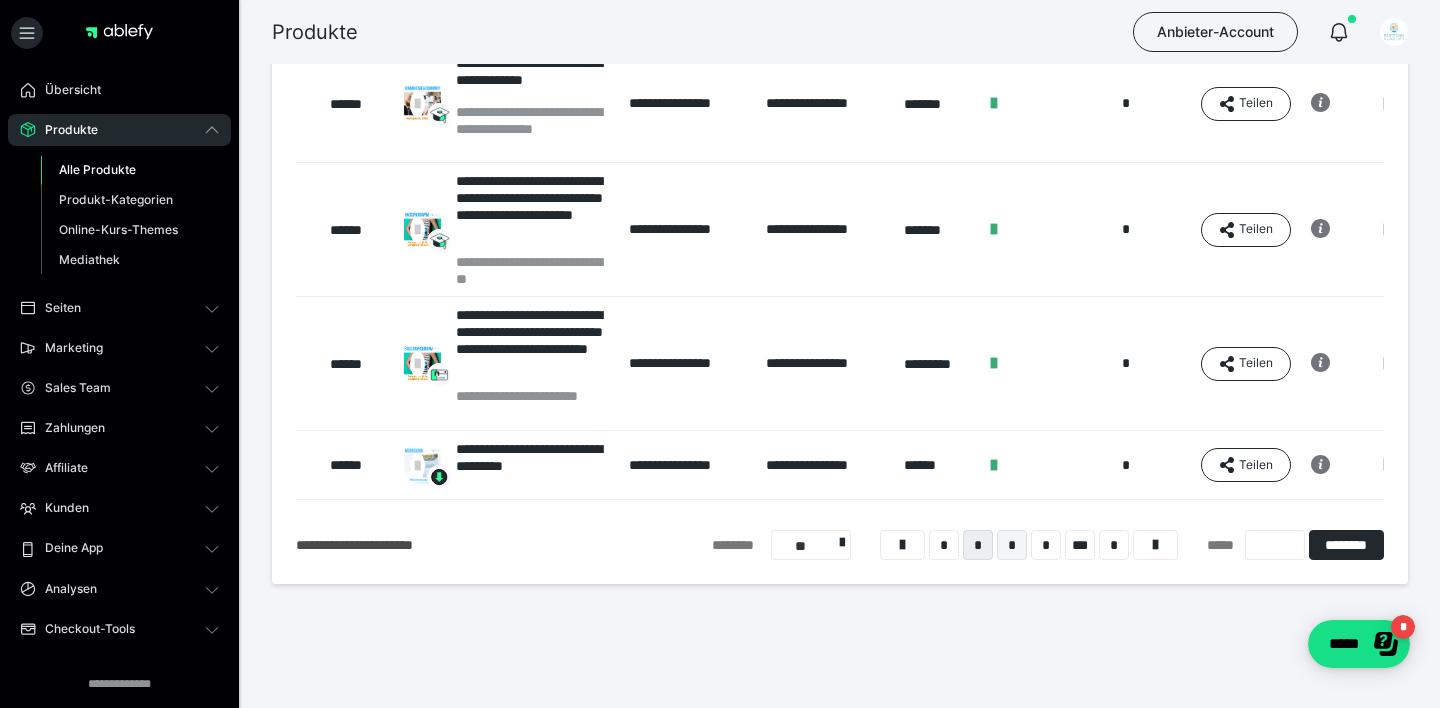 click on "*" at bounding box center (1012, 545) 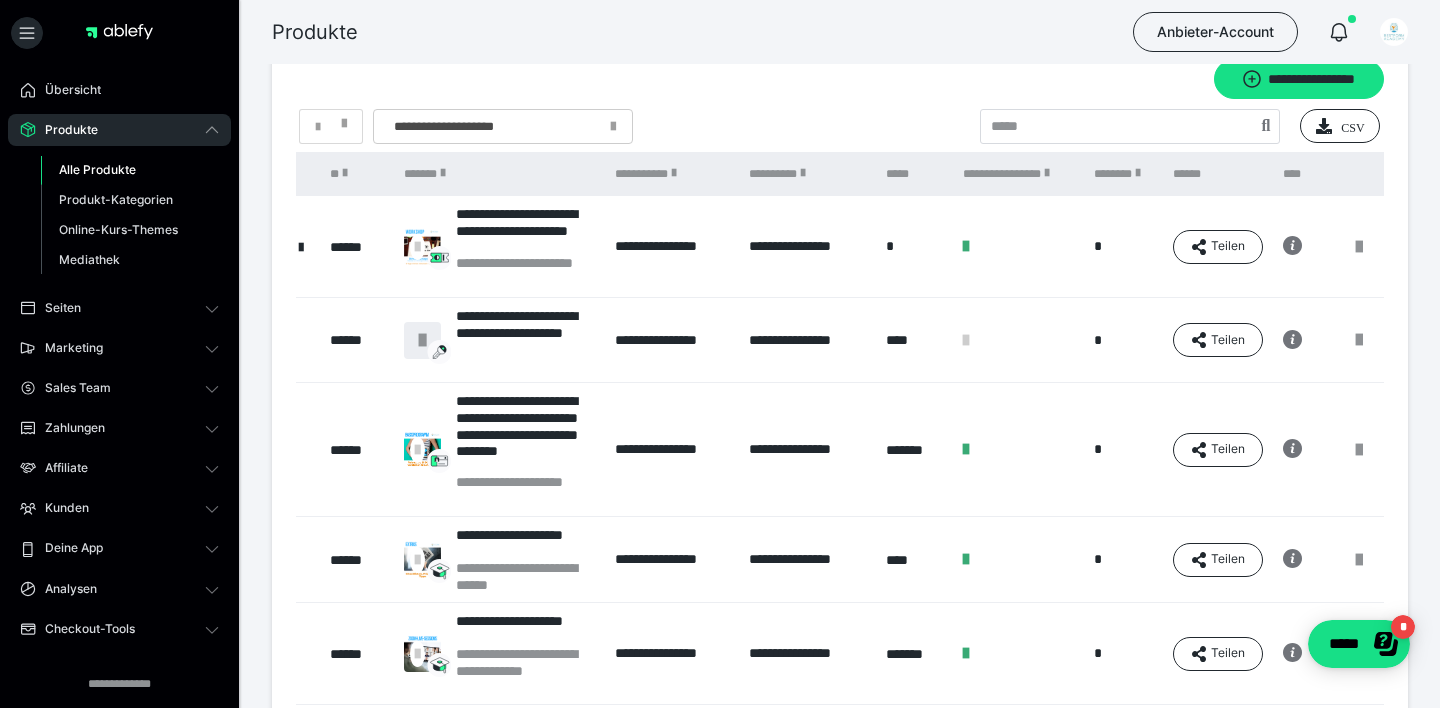 scroll, scrollTop: 44, scrollLeft: 0, axis: vertical 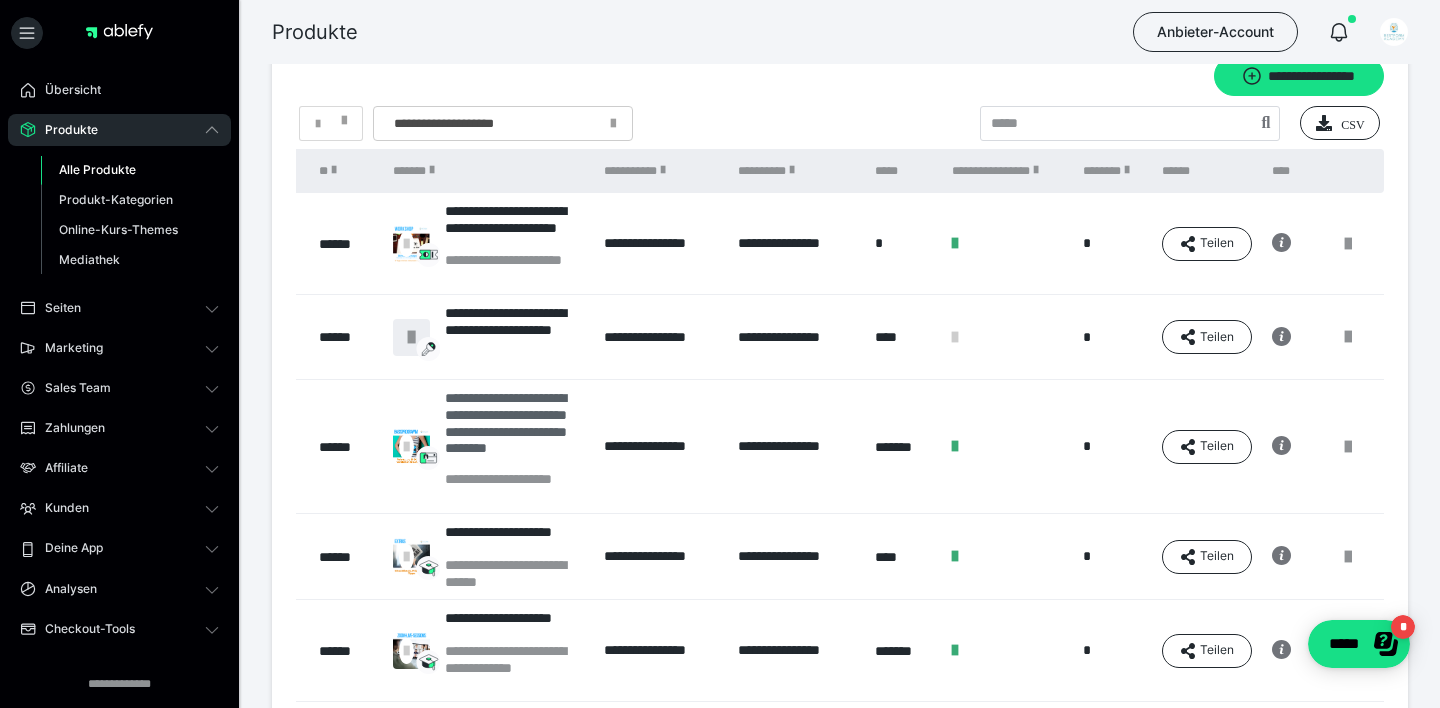 click on "**********" at bounding box center (514, 430) 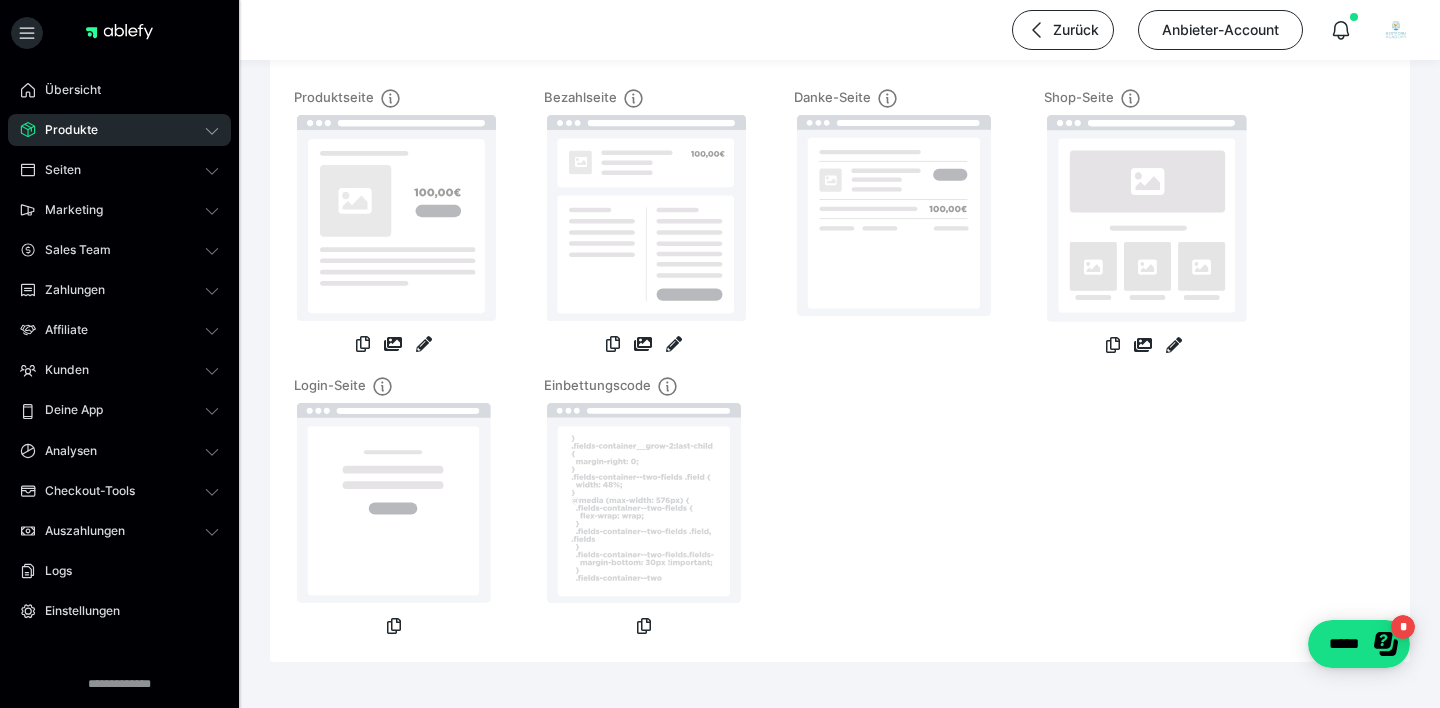 scroll, scrollTop: 215, scrollLeft: 0, axis: vertical 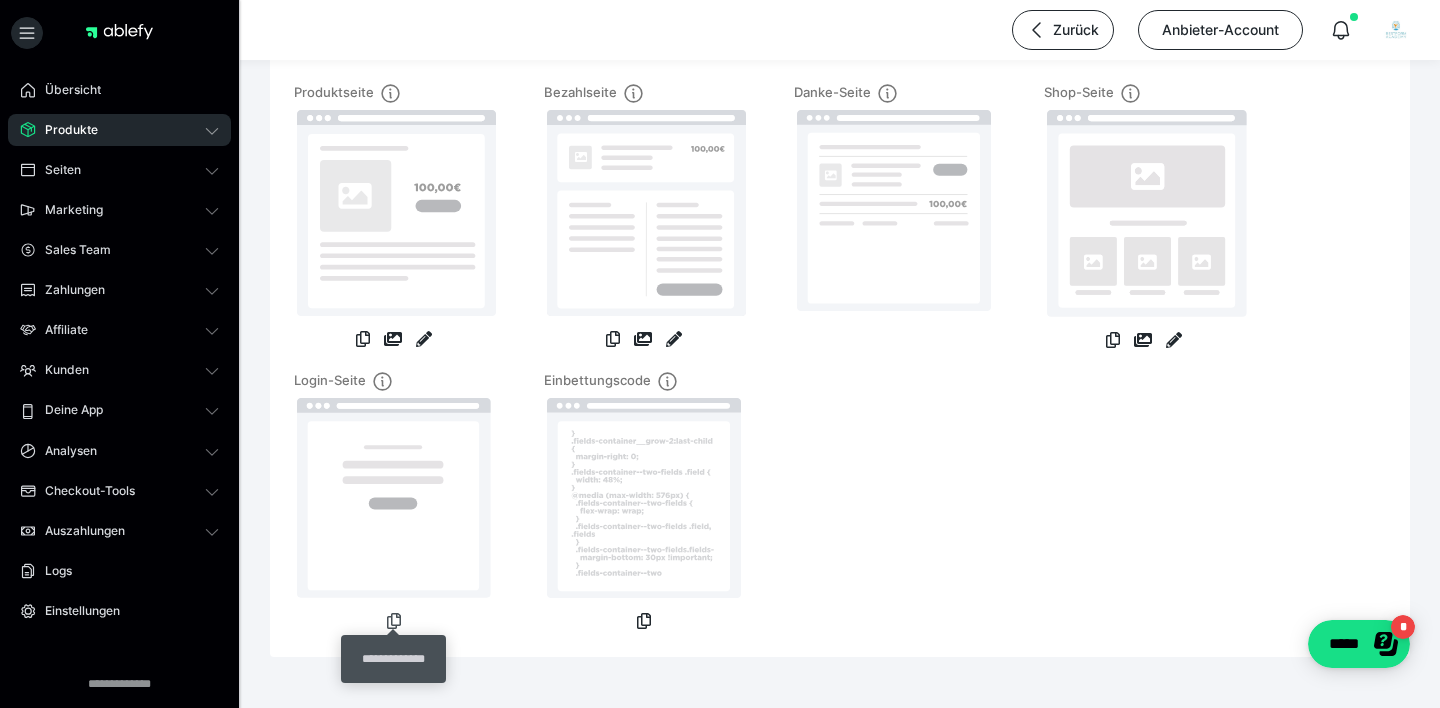 click at bounding box center [394, 621] 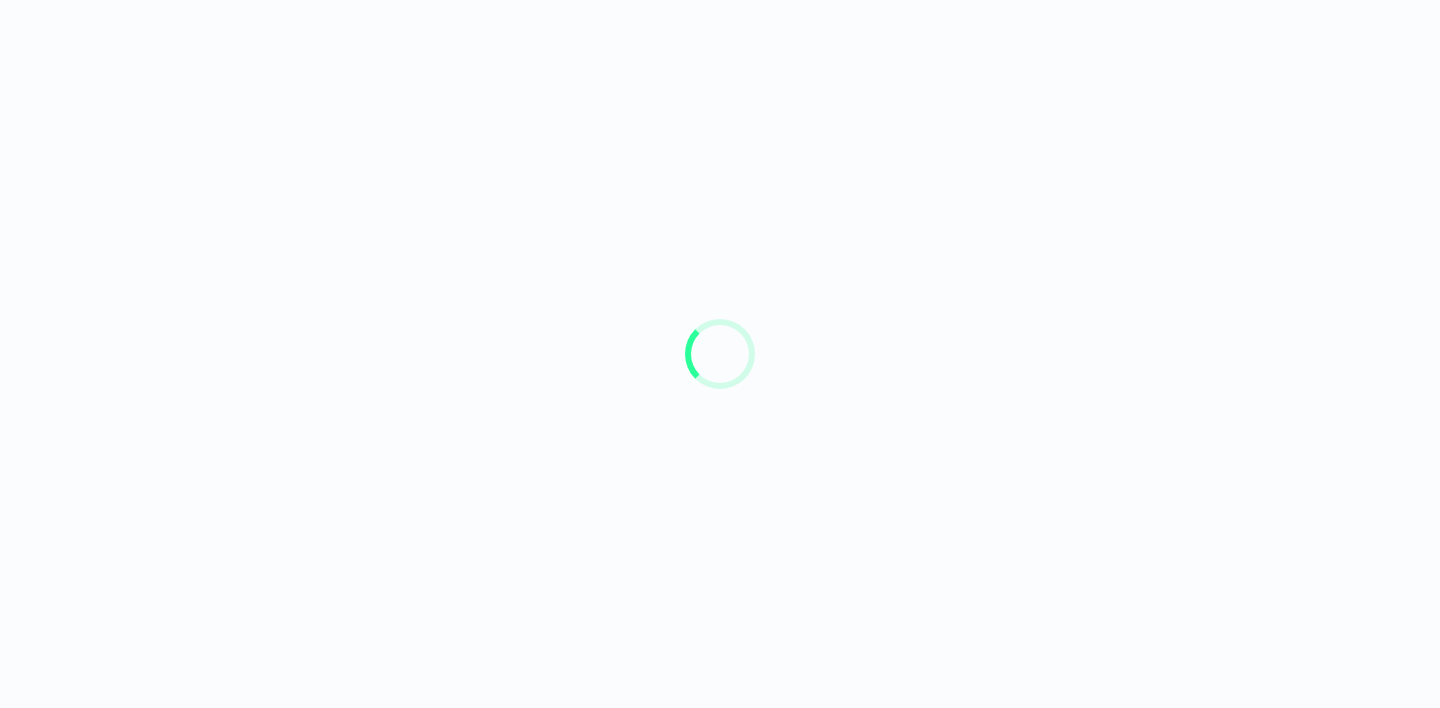 scroll, scrollTop: 0, scrollLeft: 0, axis: both 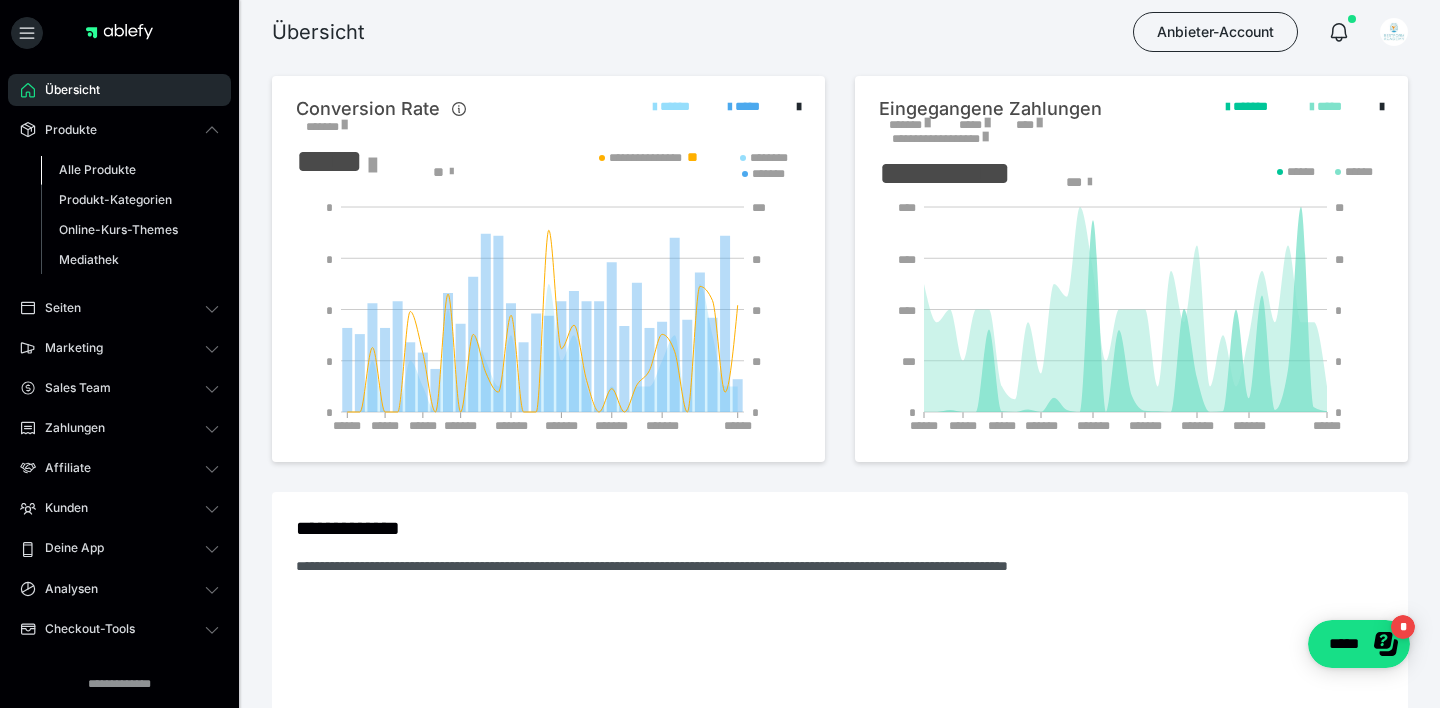 click on "Alle Produkte" at bounding box center (97, 169) 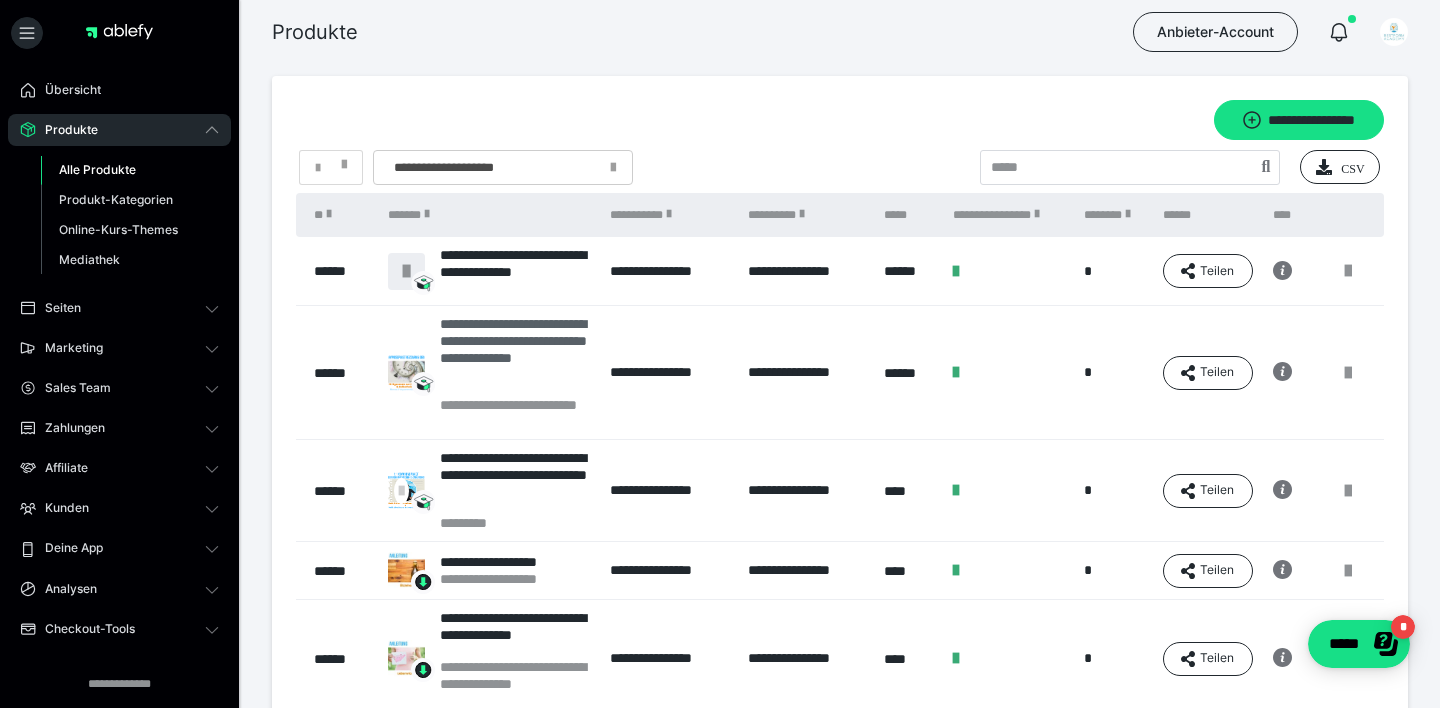 click on "**********" at bounding box center [515, 356] 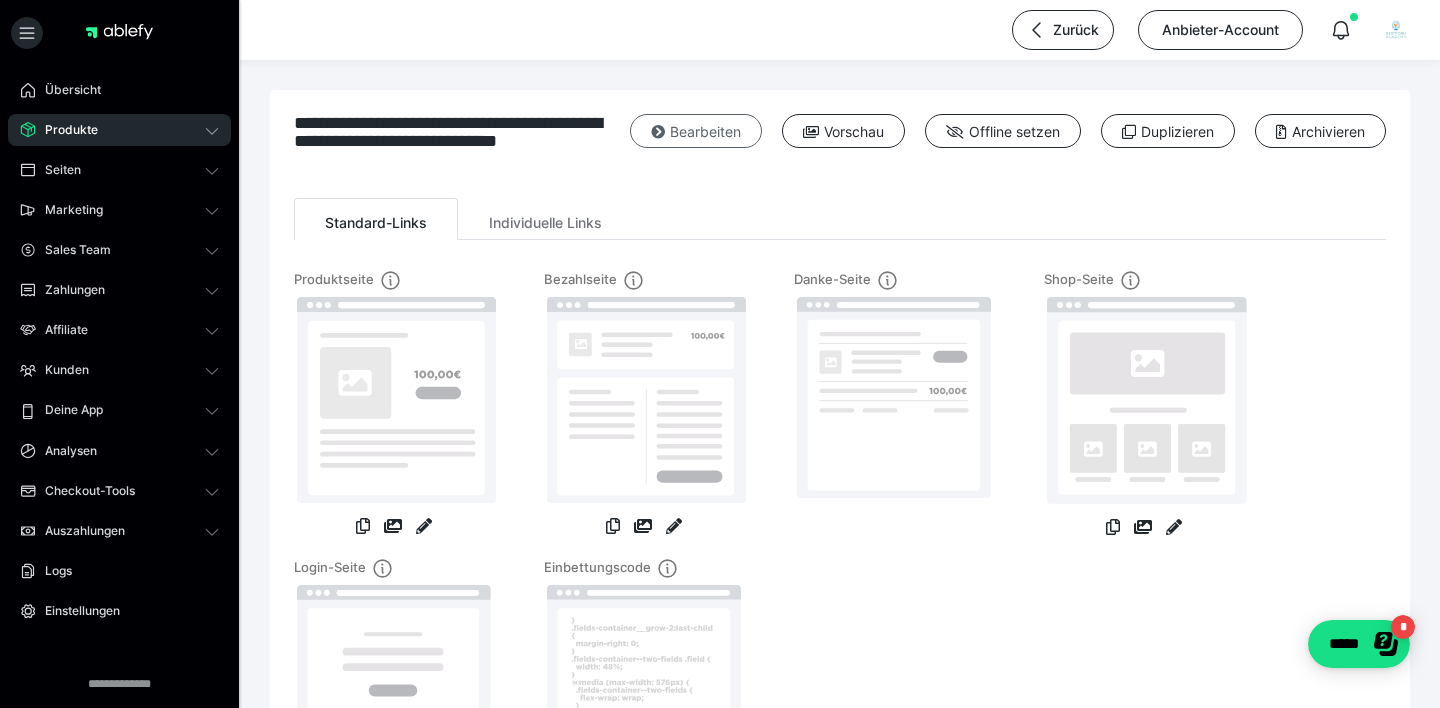 click on "Bearbeiten" at bounding box center (696, 131) 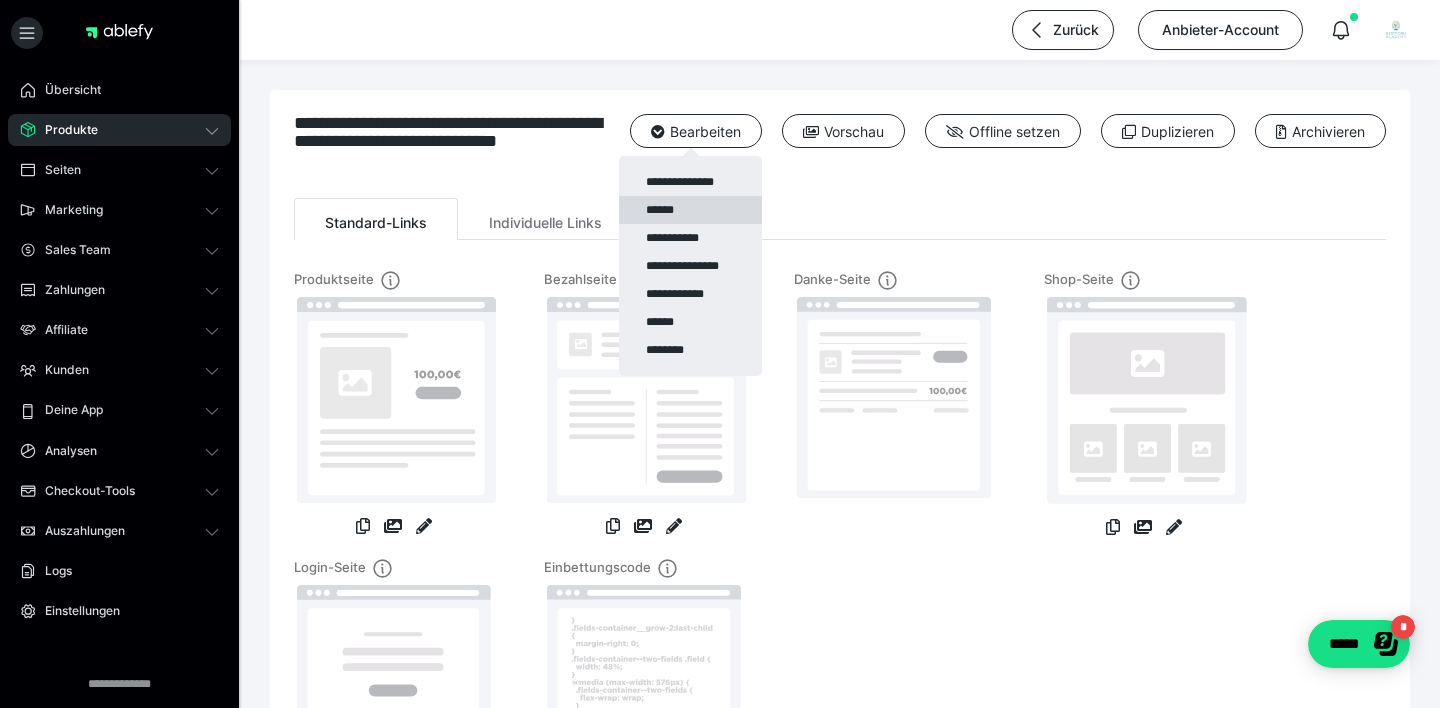 click on "******" at bounding box center (690, 210) 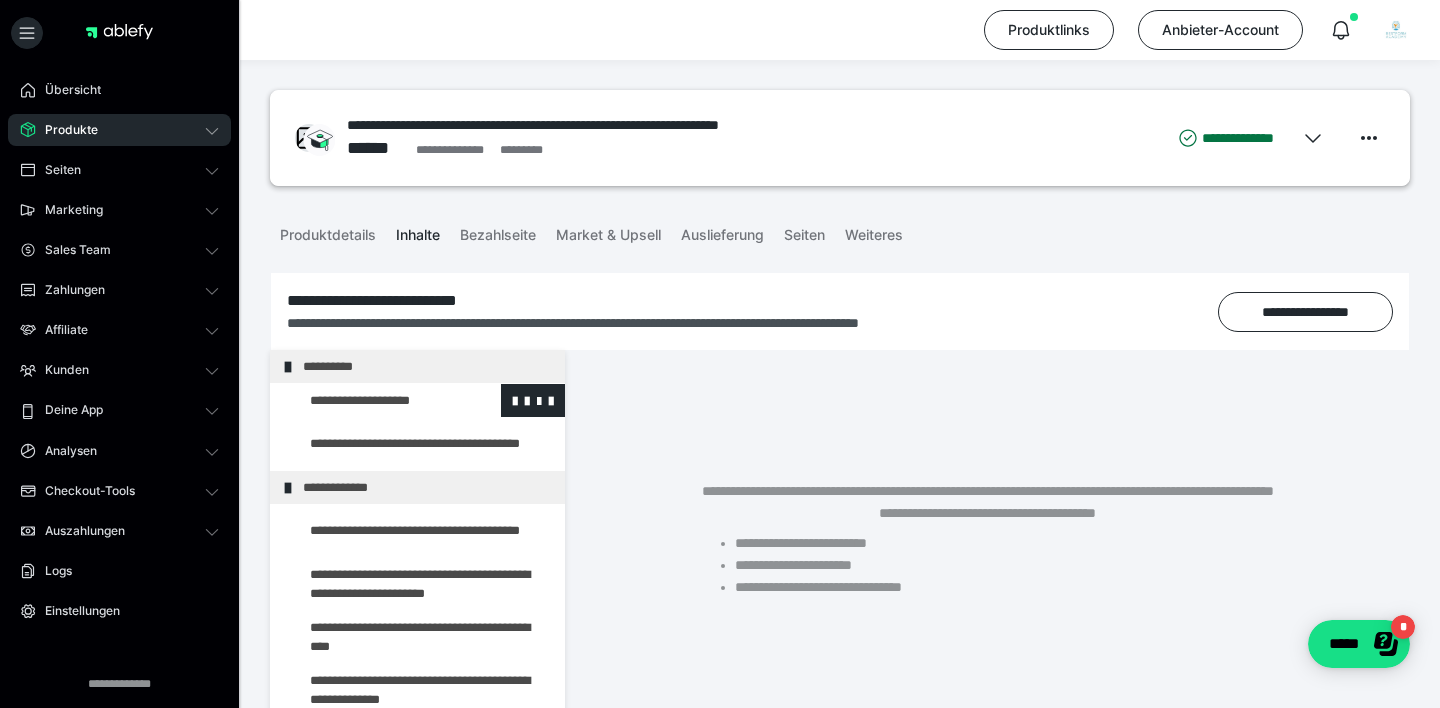 click at bounding box center (375, 400) 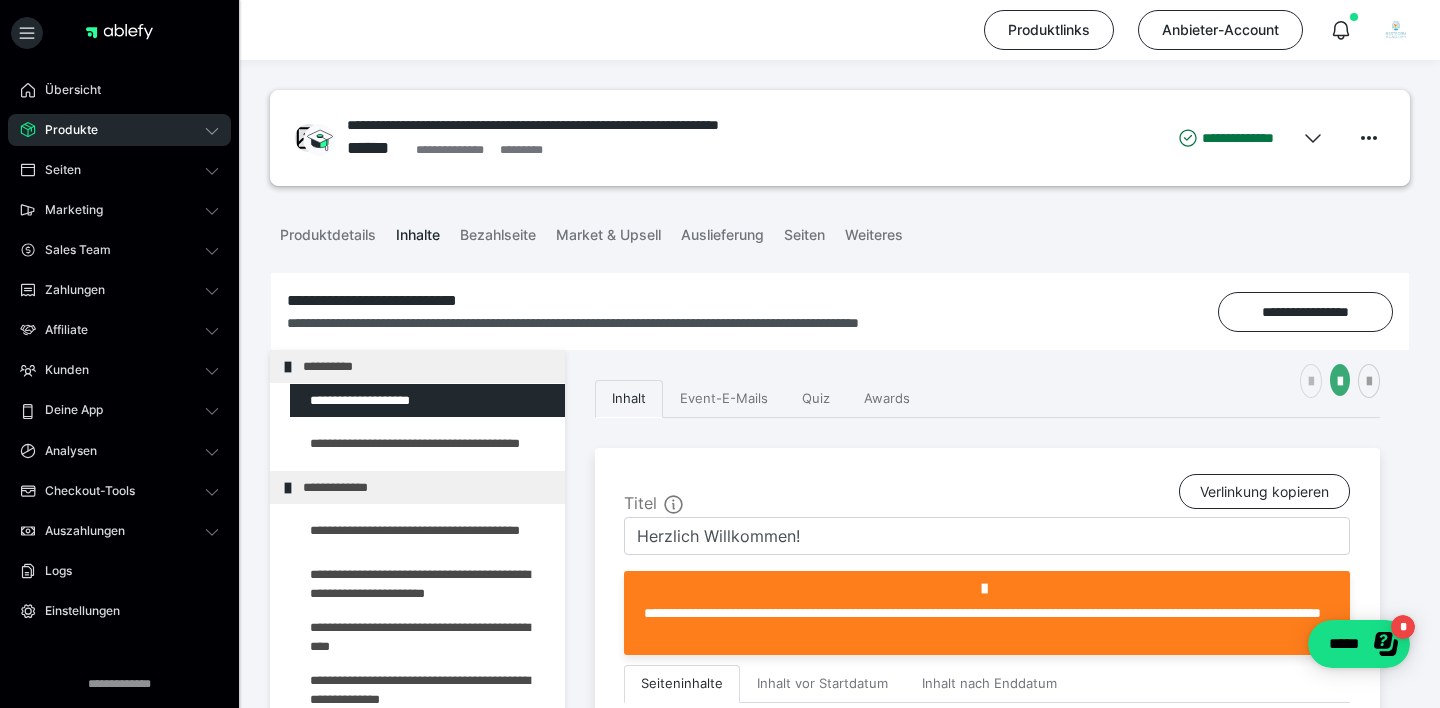 click at bounding box center [1311, 381] 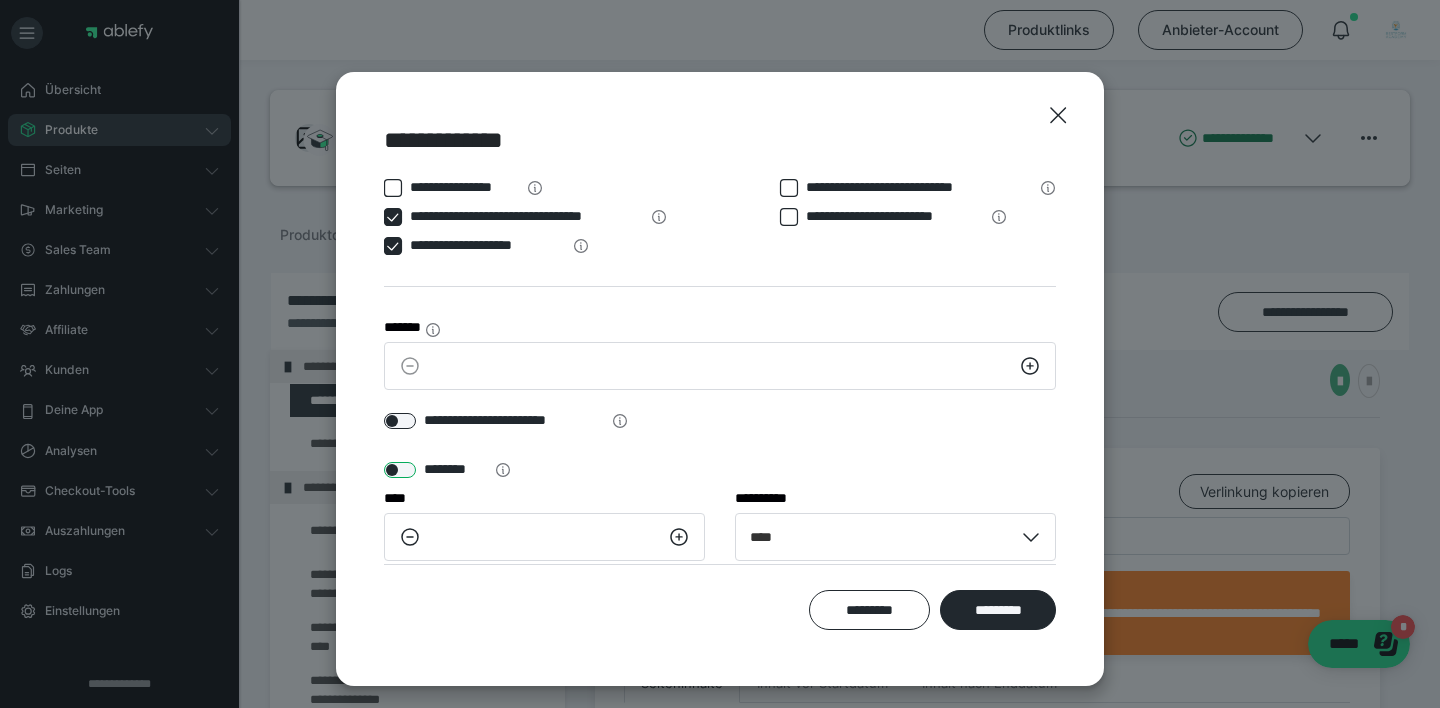 click at bounding box center [400, 470] 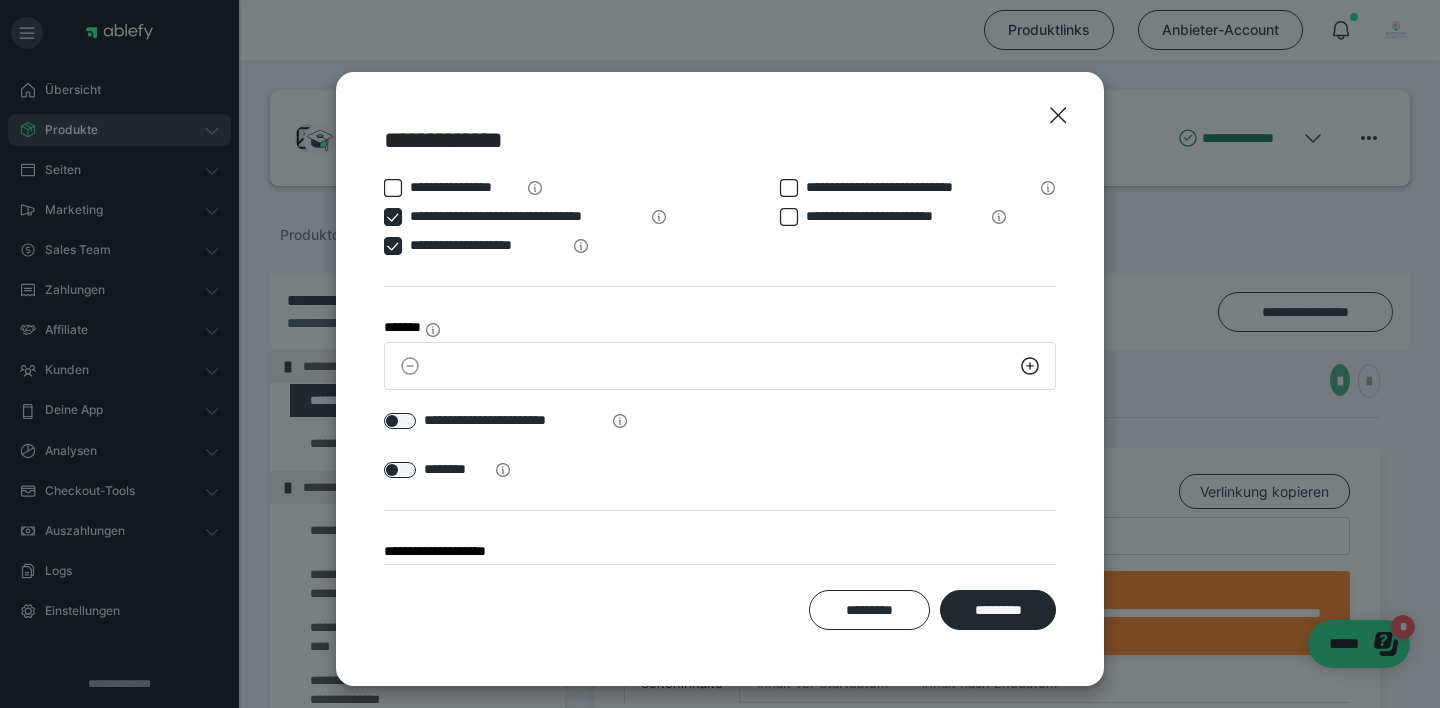 click on "**********" at bounding box center (486, 245) 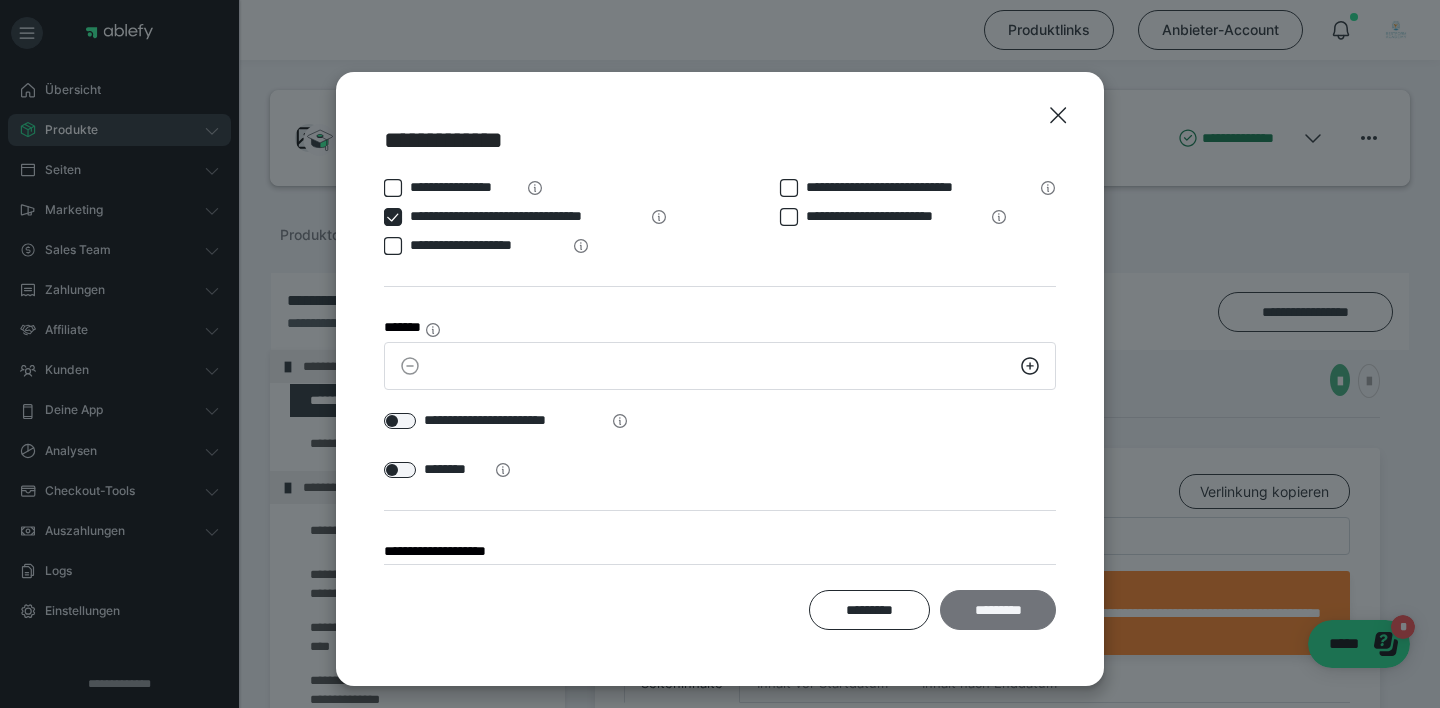 click on "*********" at bounding box center [998, 610] 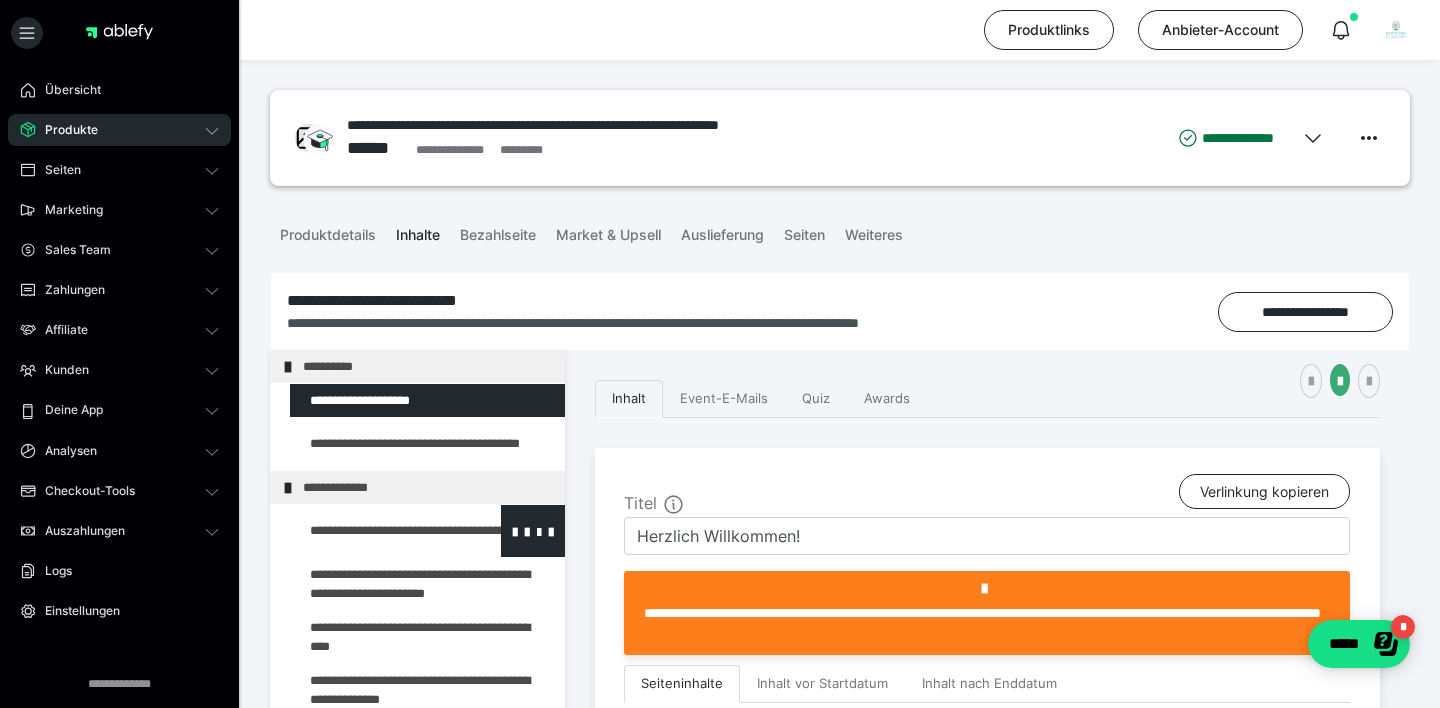 scroll, scrollTop: 0, scrollLeft: 0, axis: both 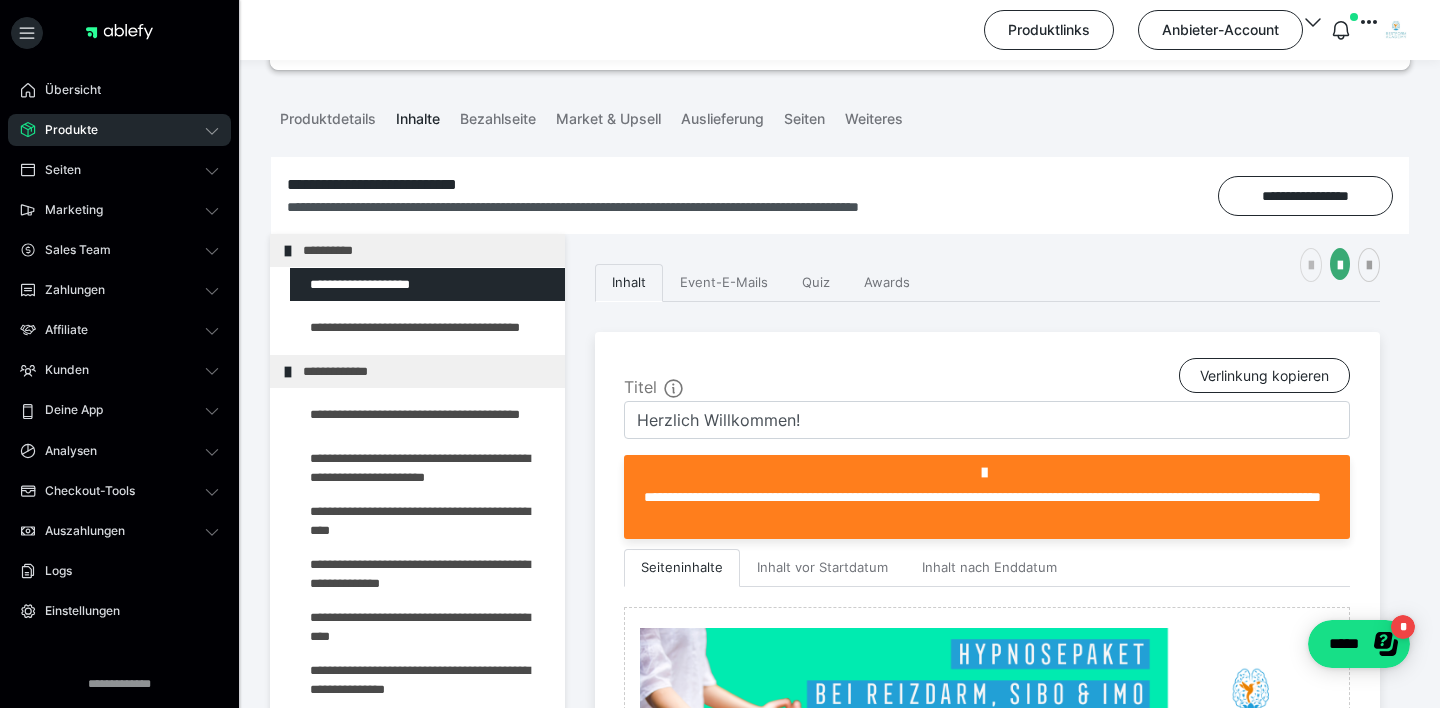 click at bounding box center [1311, 266] 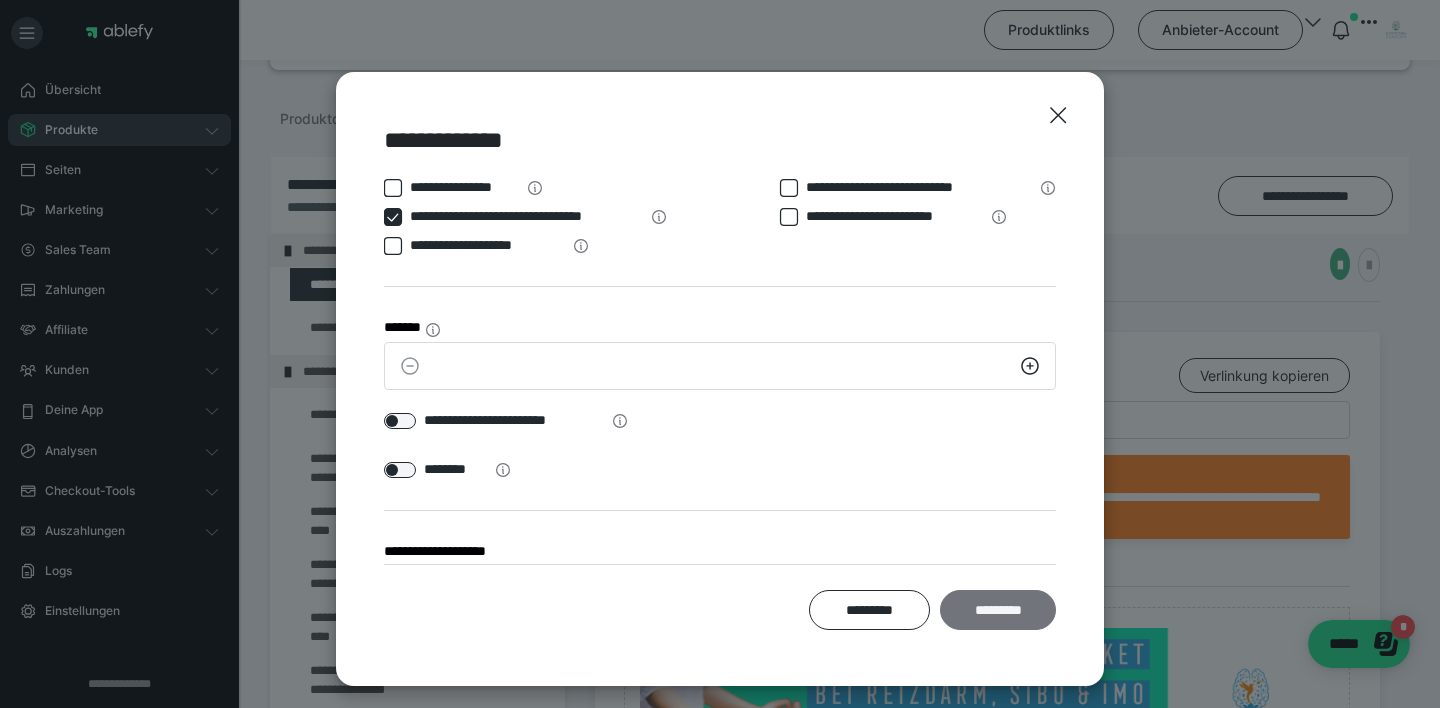 click on "*********" at bounding box center [998, 610] 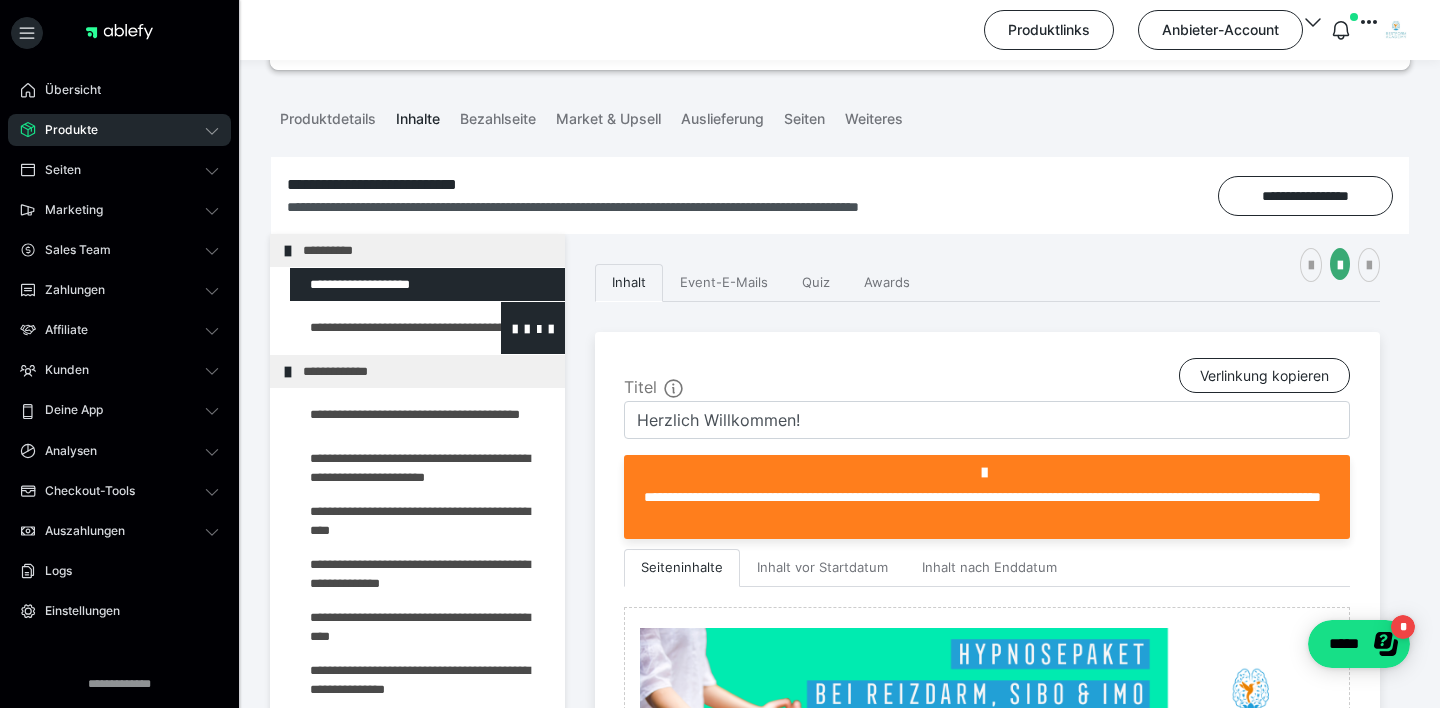 click at bounding box center (375, 328) 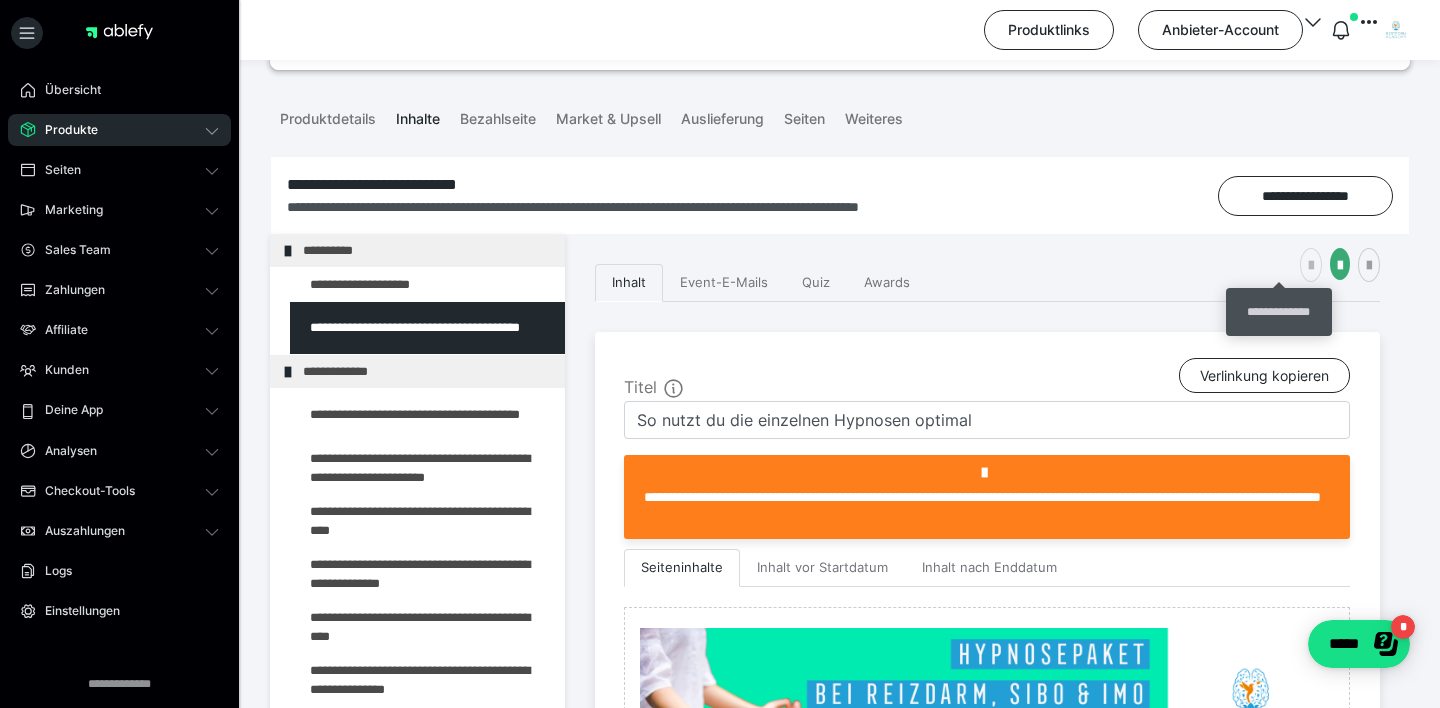 click at bounding box center (1311, 266) 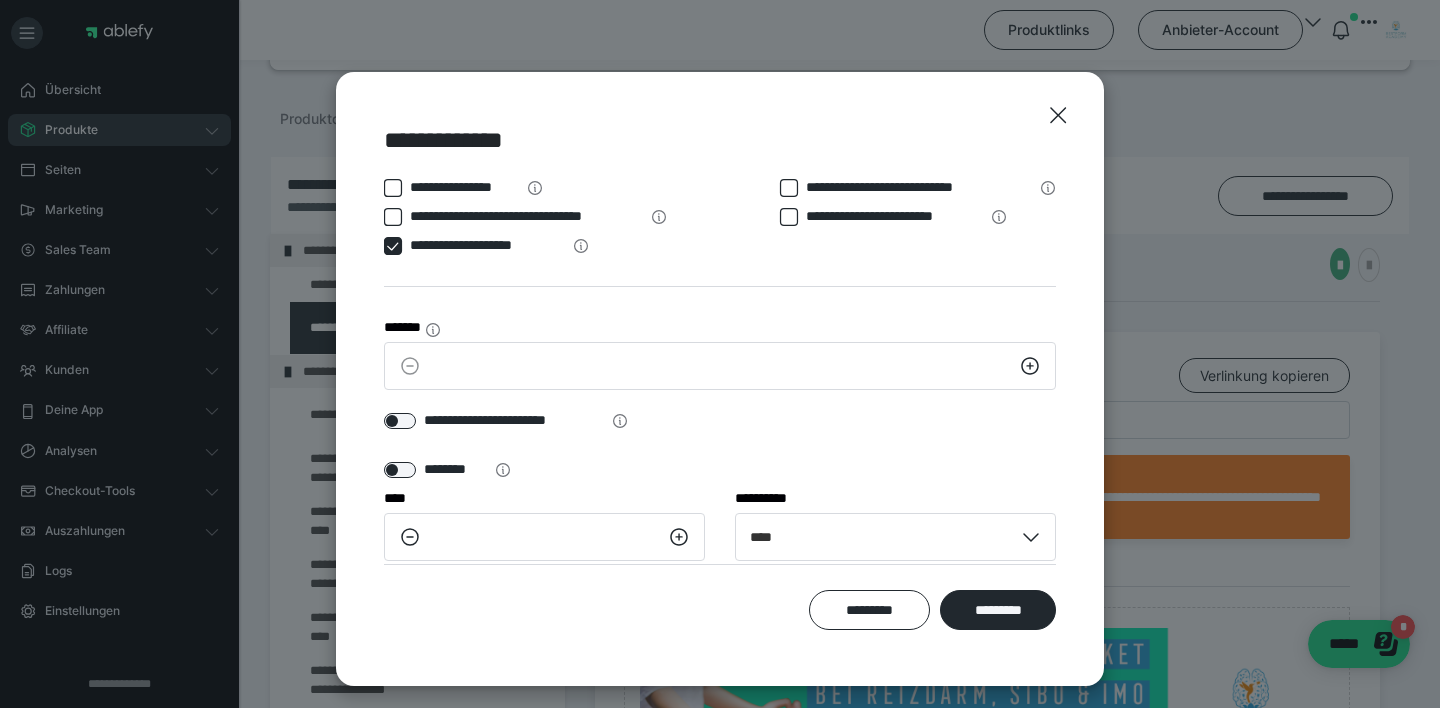 click at bounding box center [393, 246] 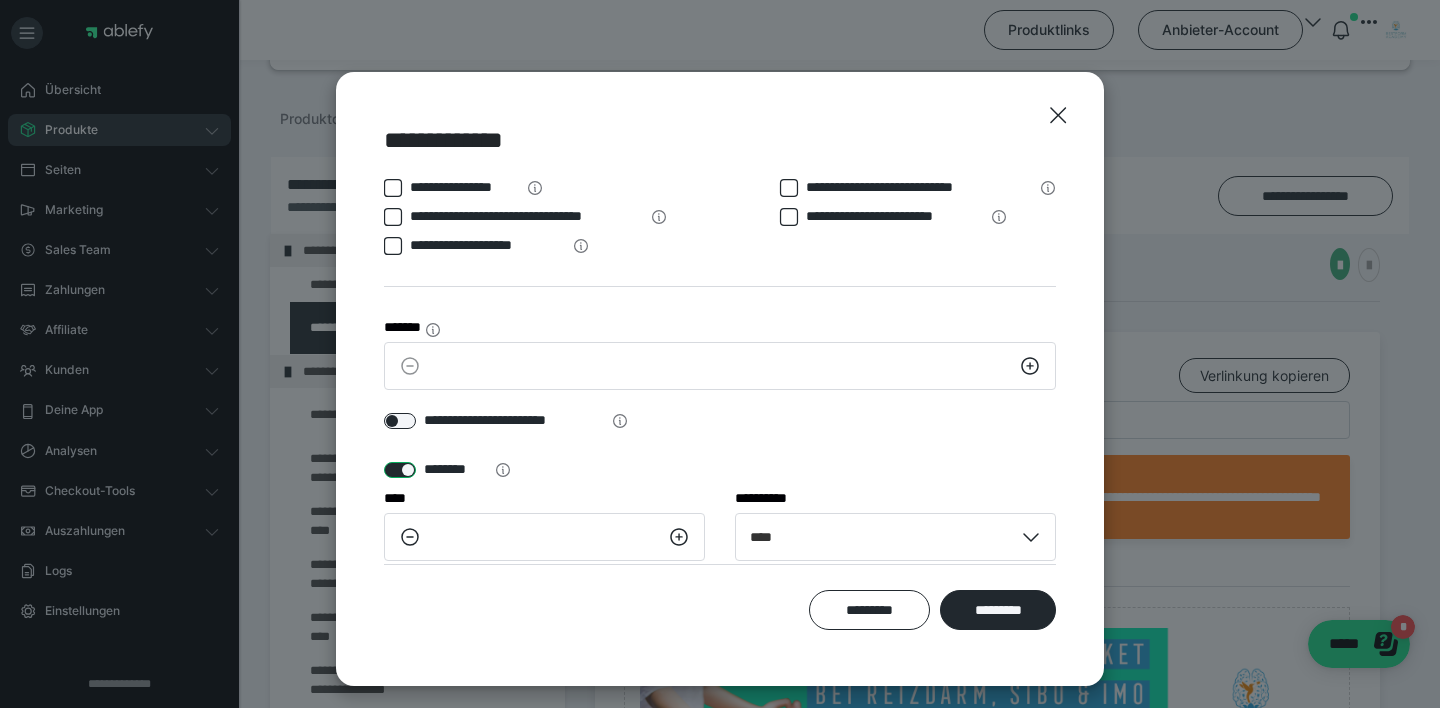 click at bounding box center (400, 470) 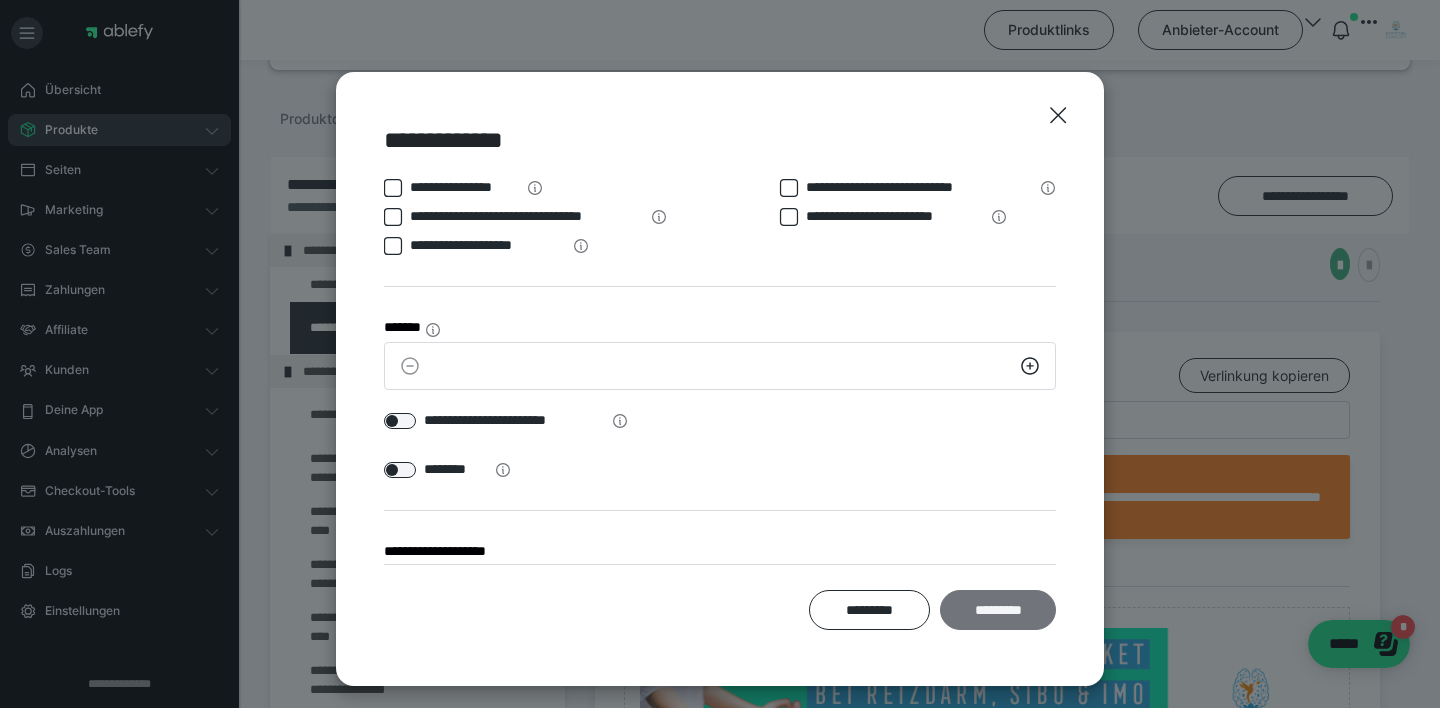 click on "*********" at bounding box center (998, 610) 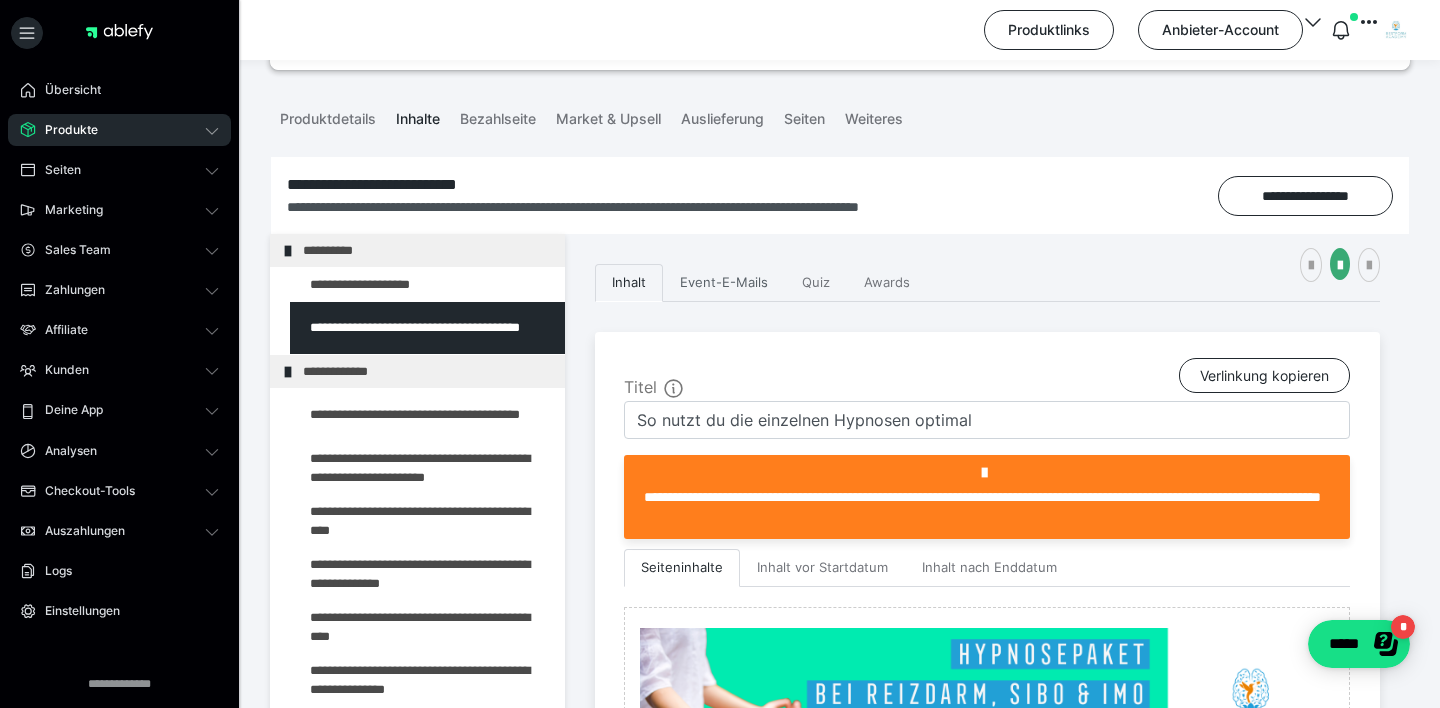 click on "Event-E-Mails" at bounding box center [724, 283] 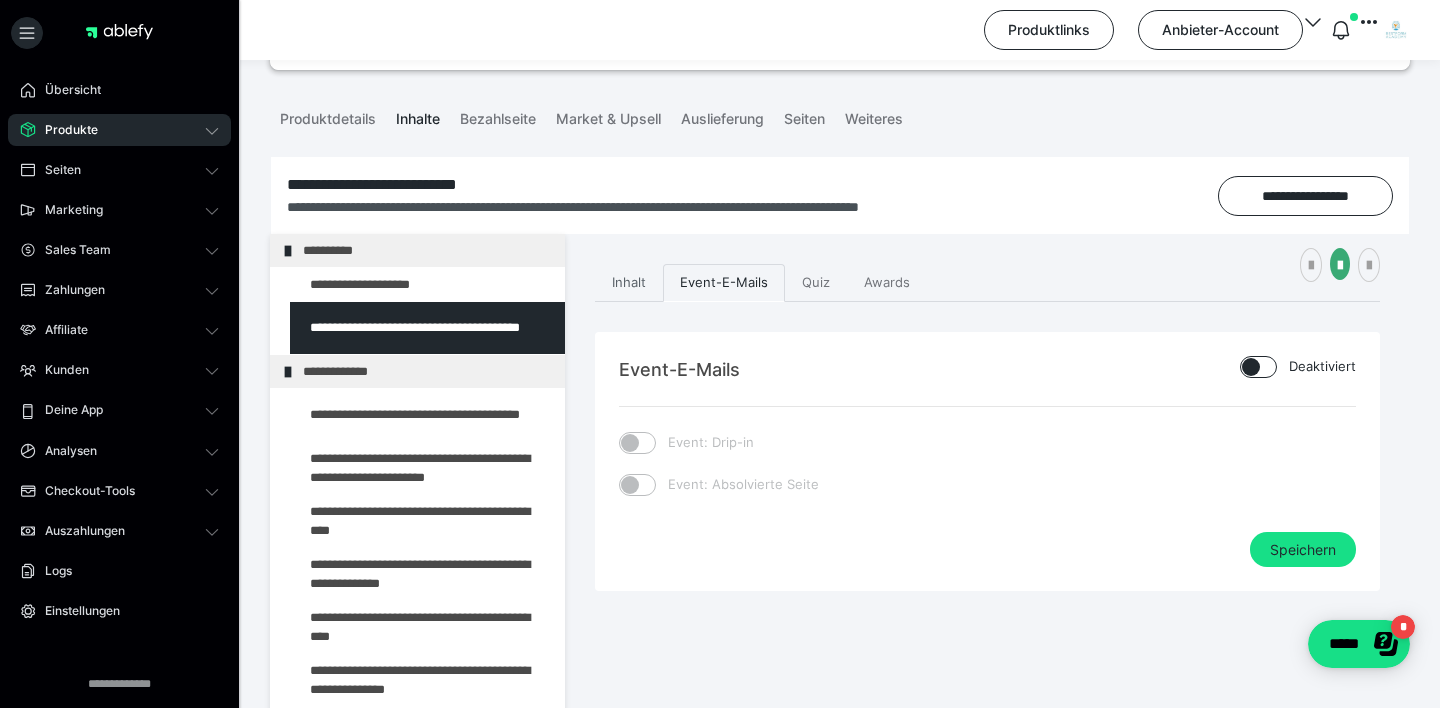 click on "Inhalt" at bounding box center [629, 283] 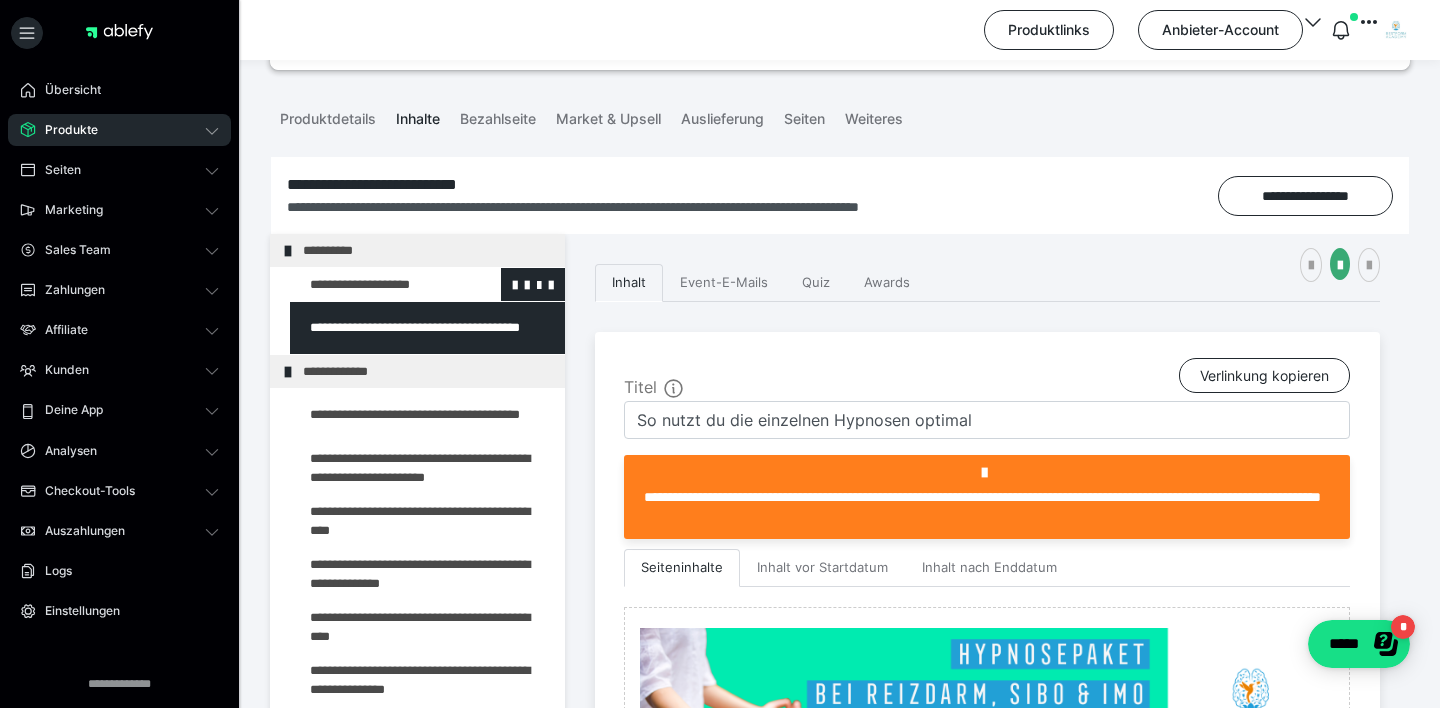 click at bounding box center [375, 284] 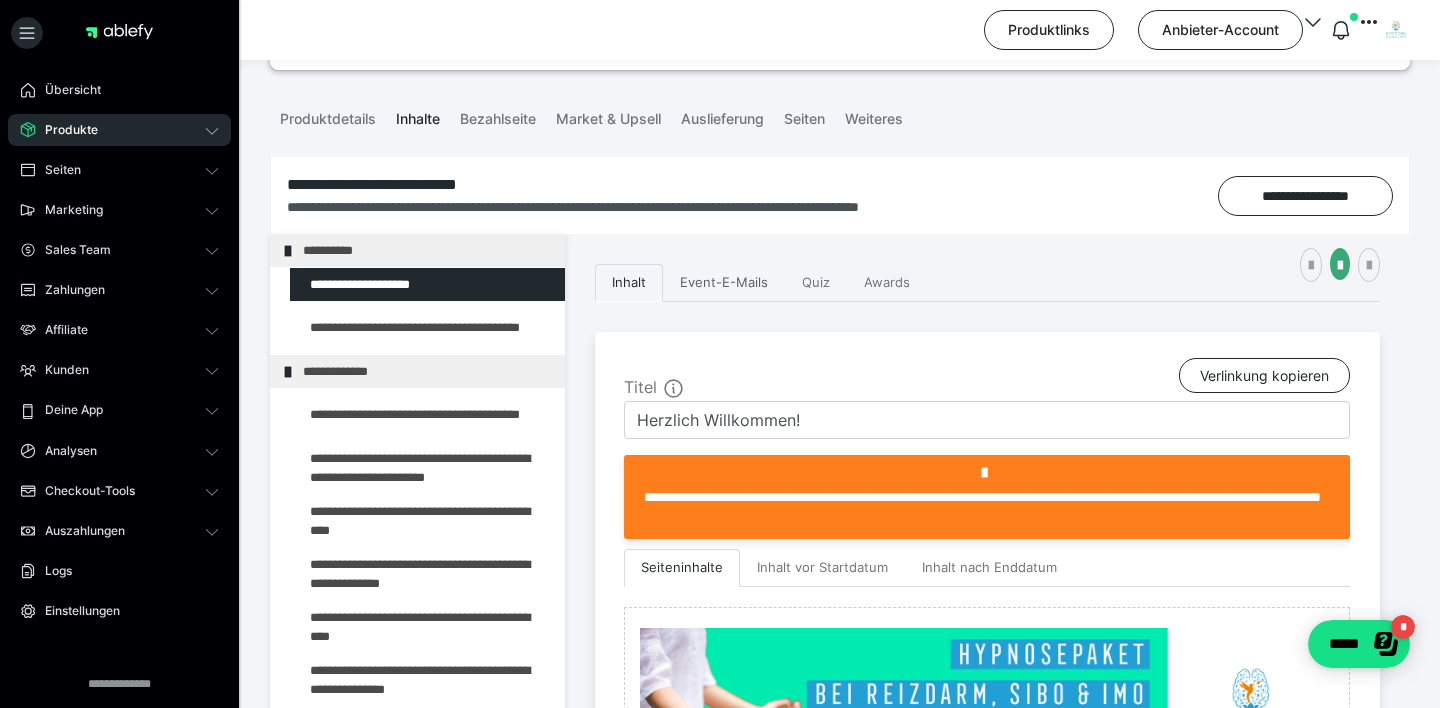 click on "Event-E-Mails" at bounding box center [724, 283] 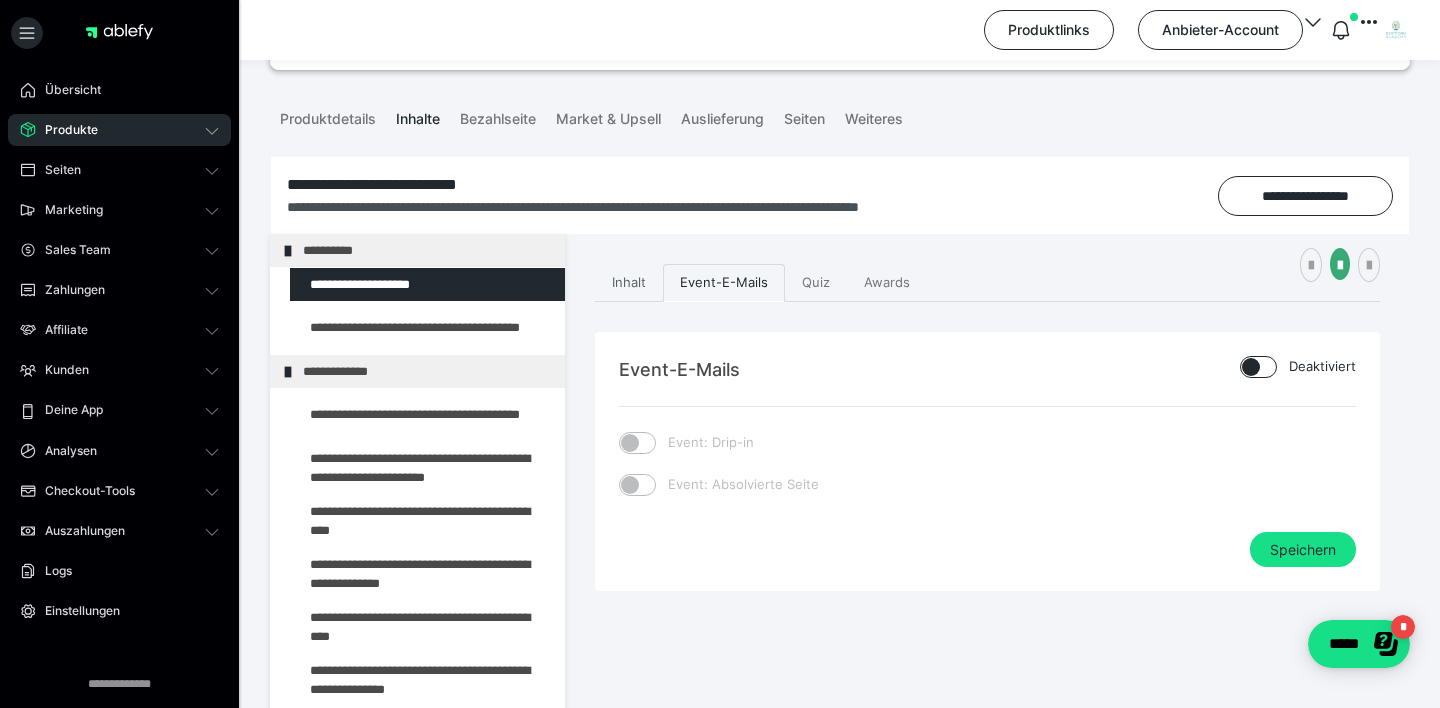 click on "Inhalt" at bounding box center [629, 283] 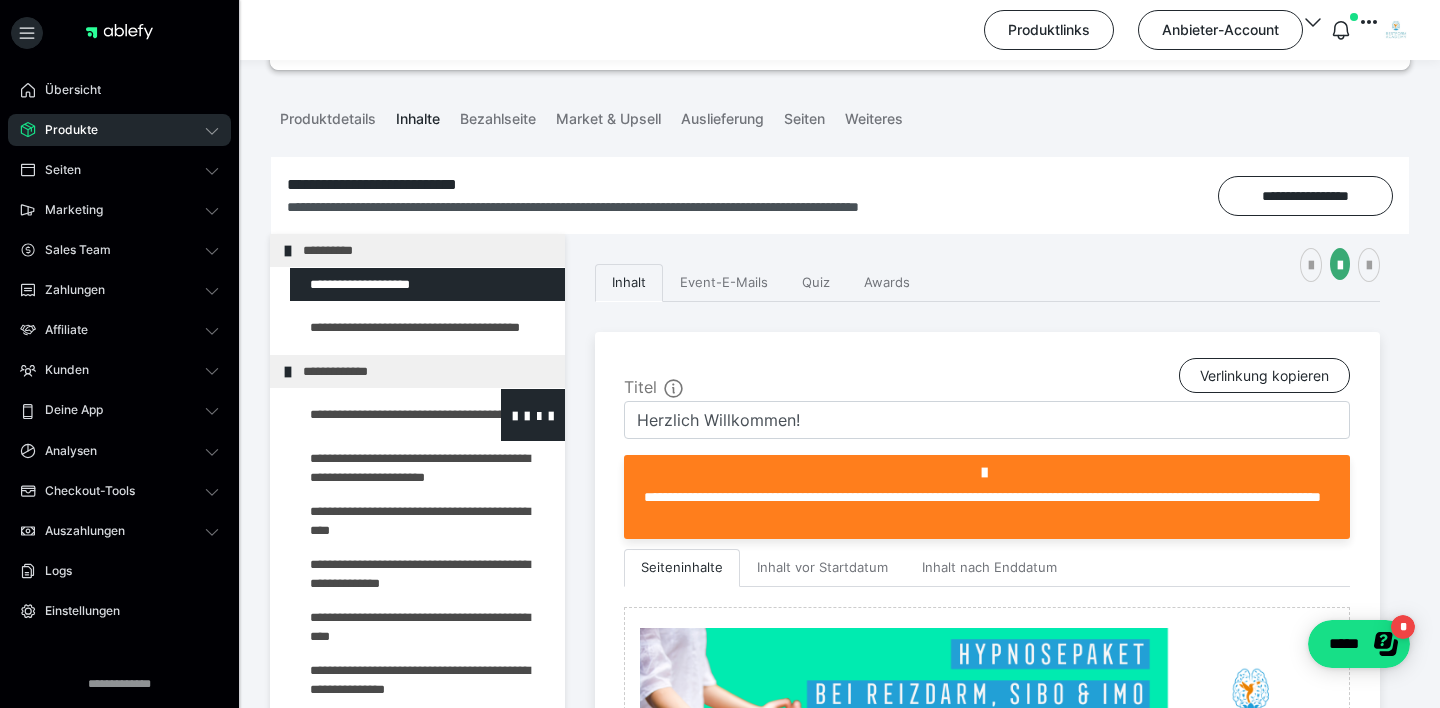 click at bounding box center (375, 415) 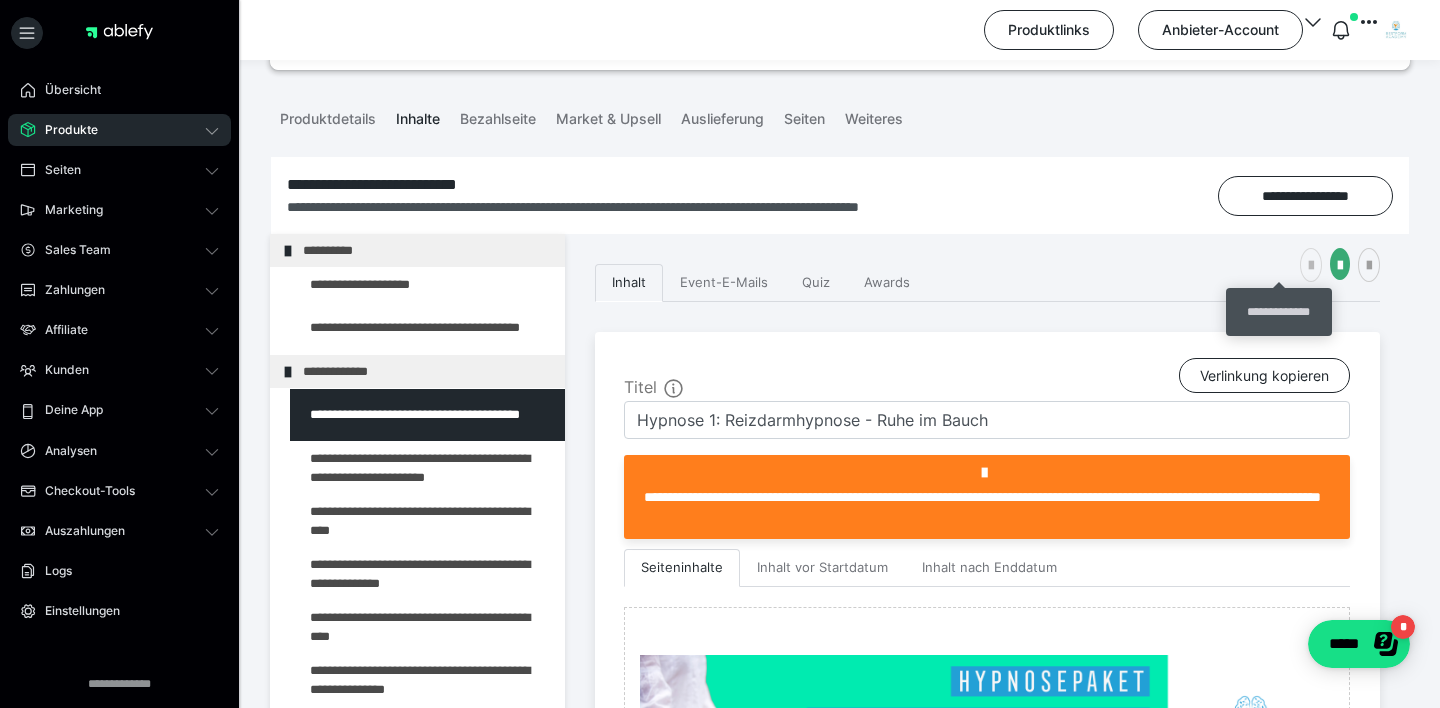 click at bounding box center (1311, 265) 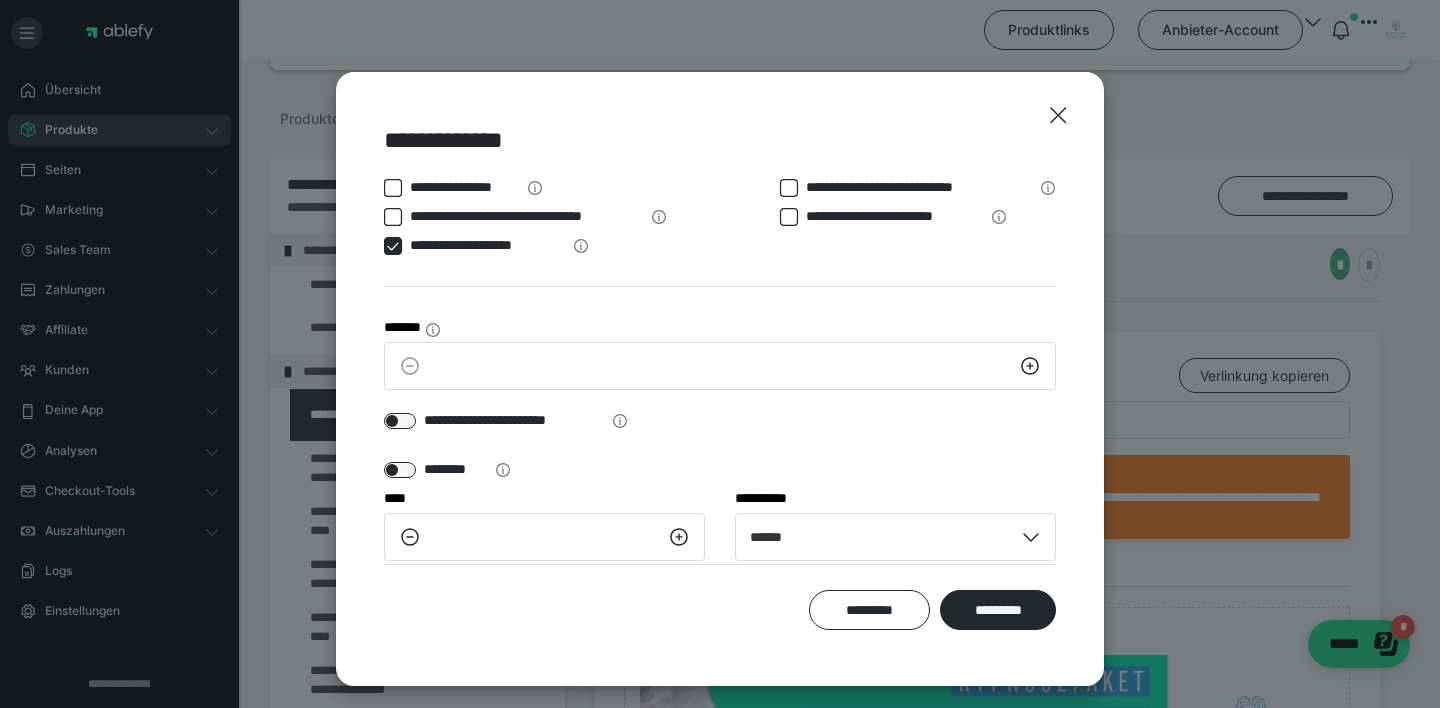 click at bounding box center (393, 246) 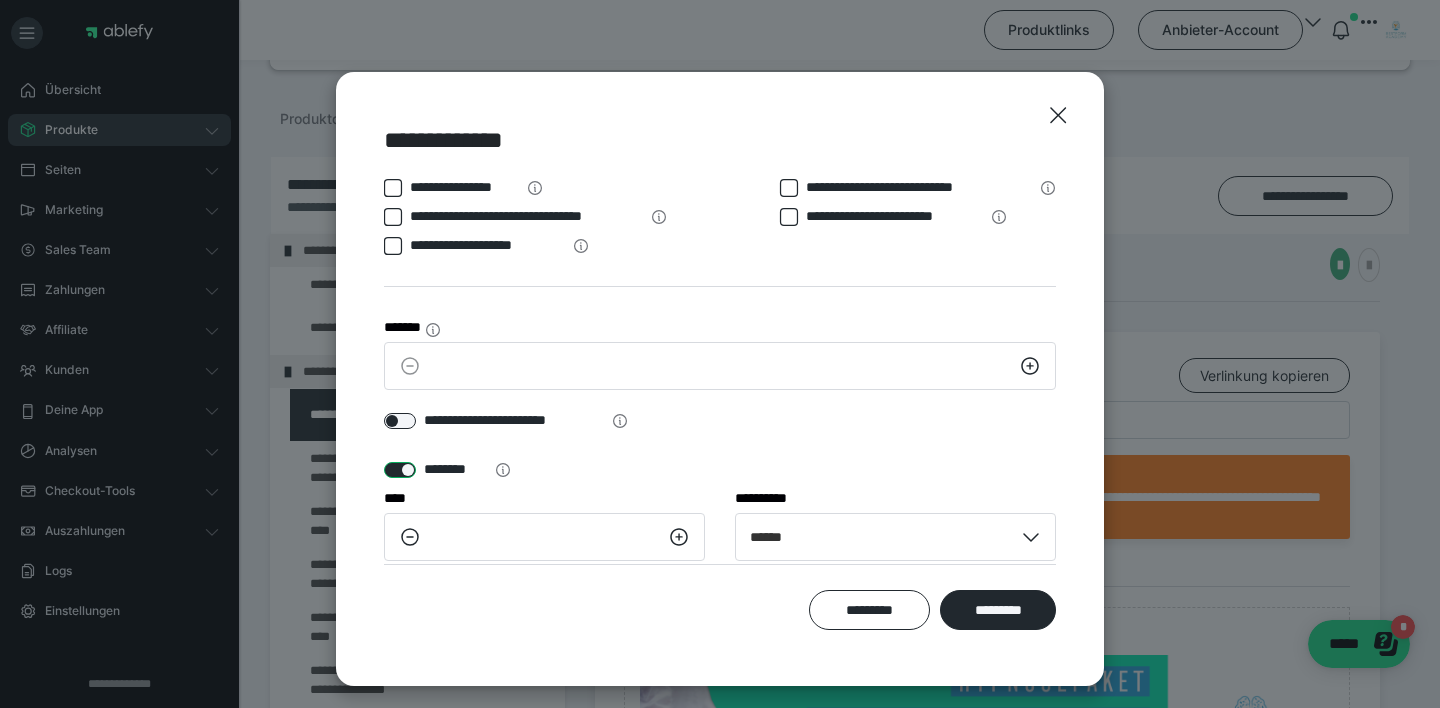 click at bounding box center (400, 470) 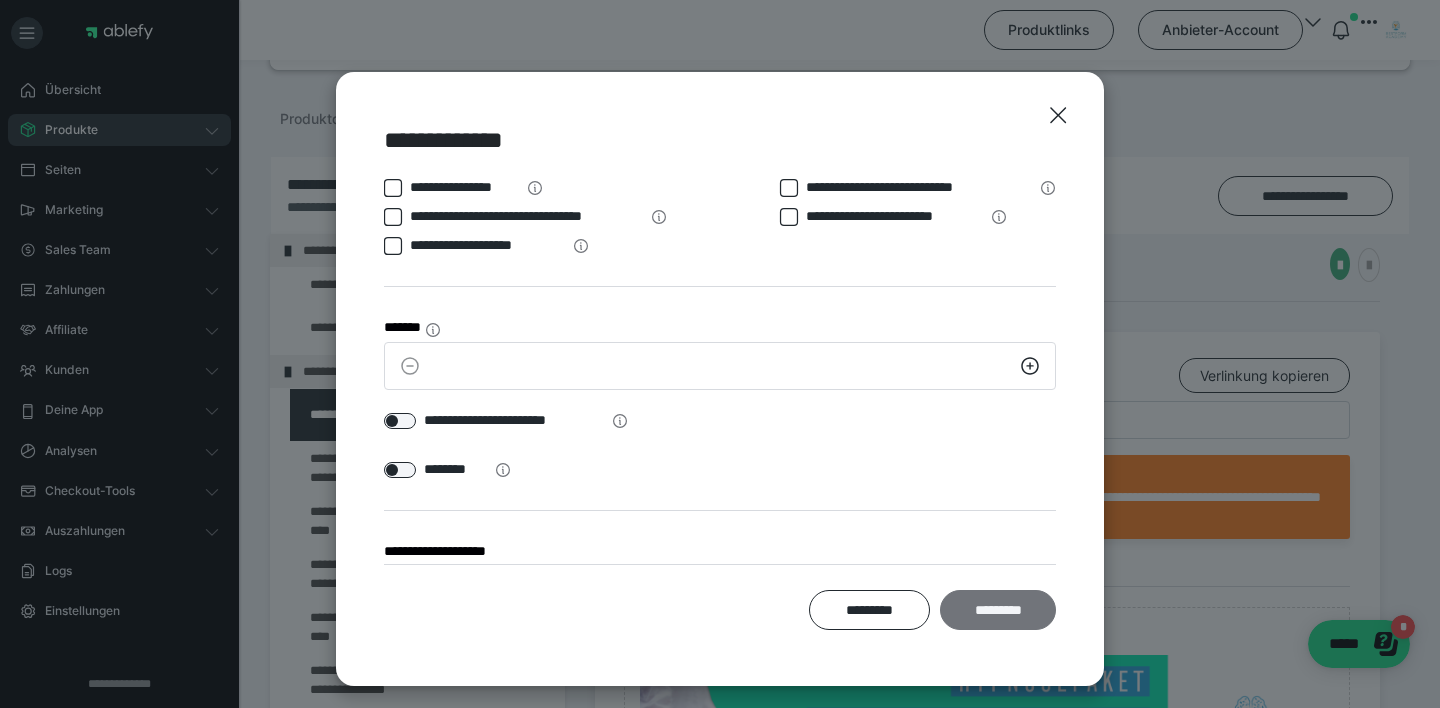 click on "*********" at bounding box center [998, 610] 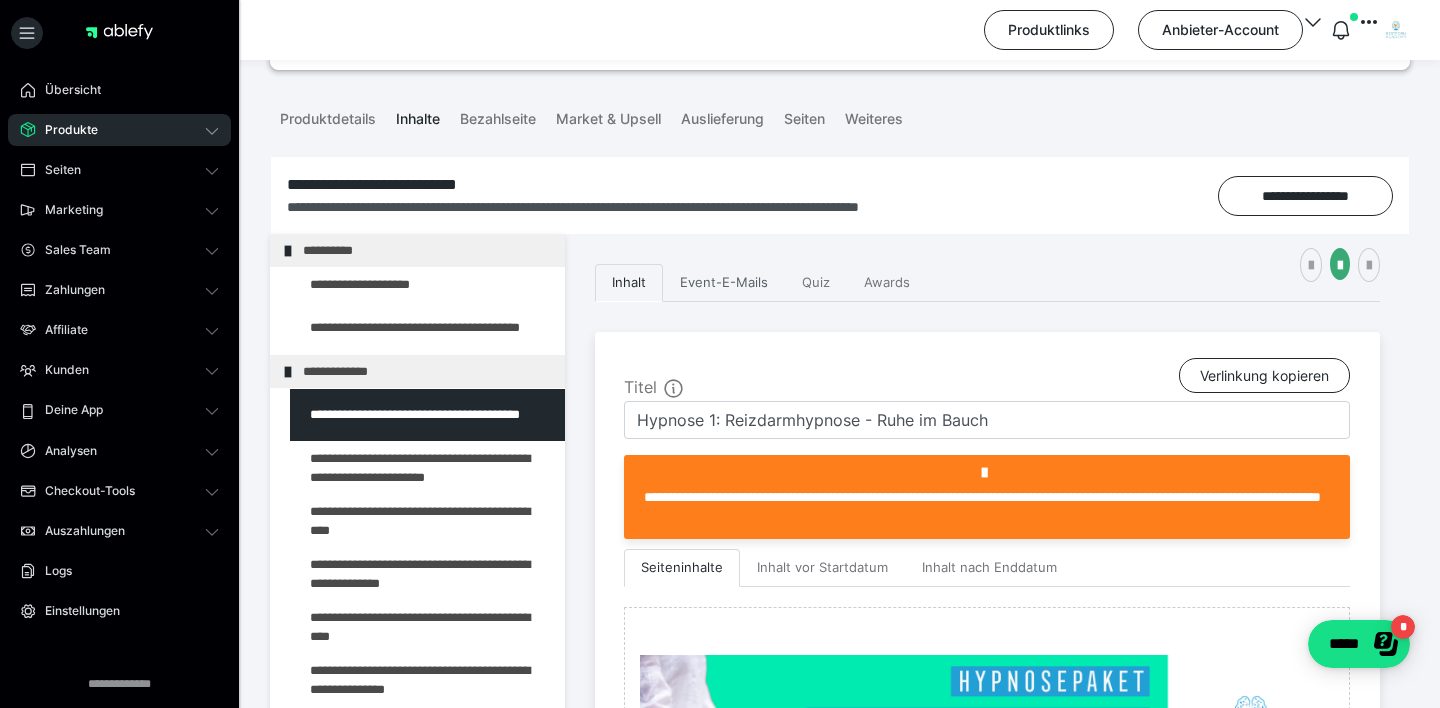 click on "Event-E-Mails" at bounding box center (724, 283) 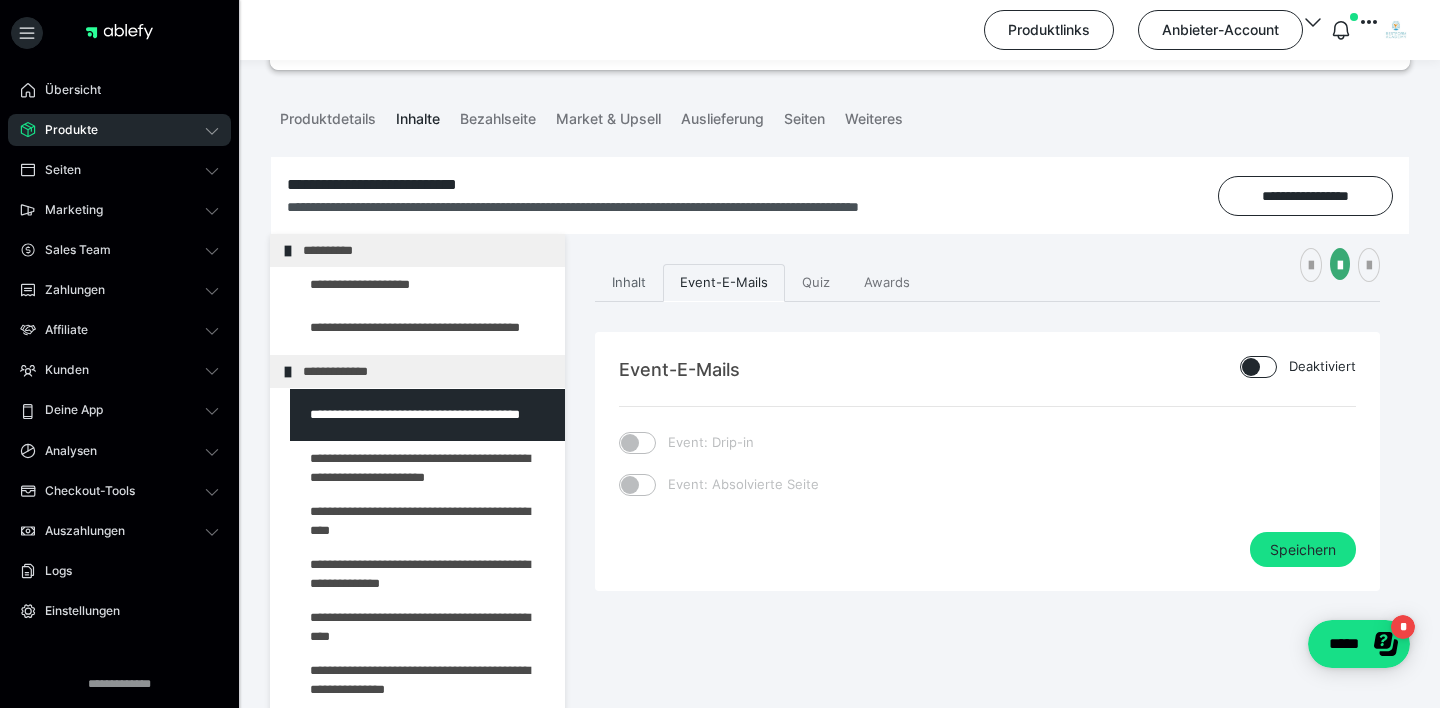 click on "Inhalt" at bounding box center [629, 283] 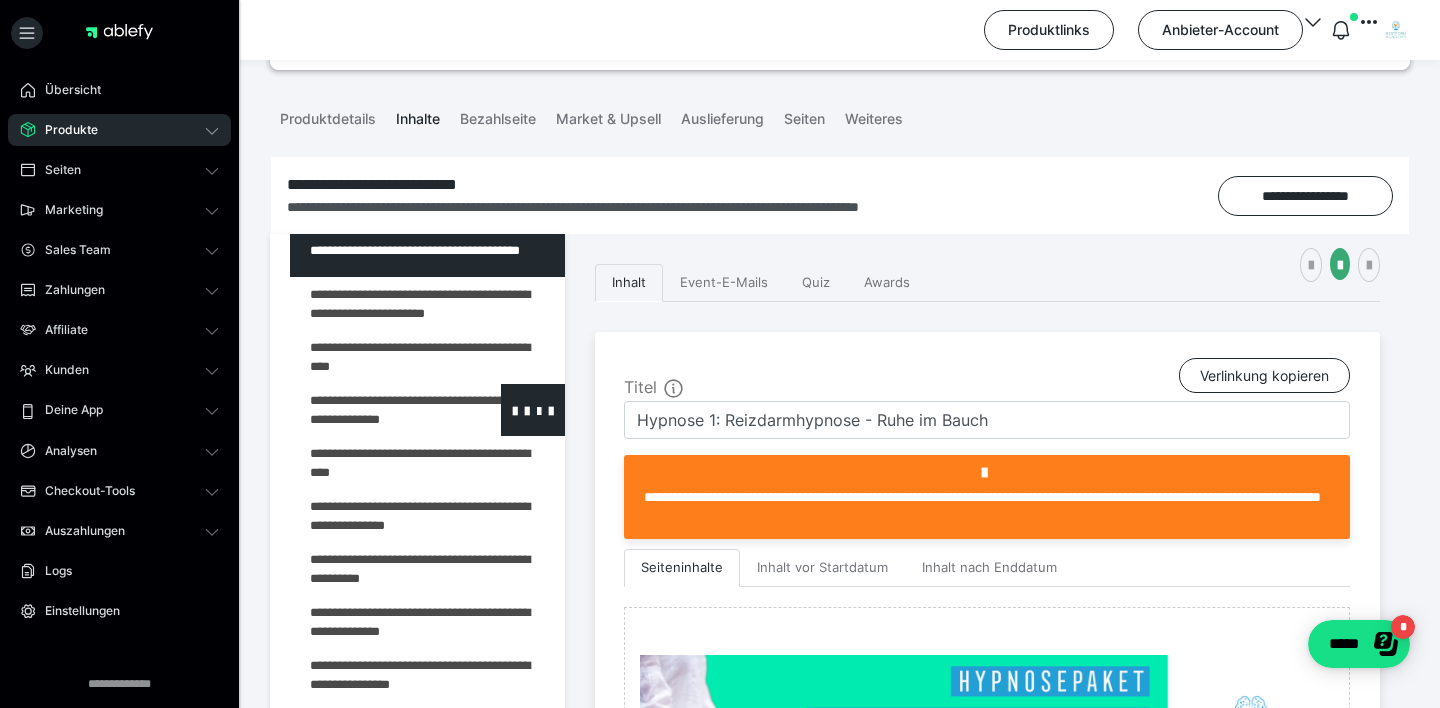 scroll, scrollTop: 168, scrollLeft: 0, axis: vertical 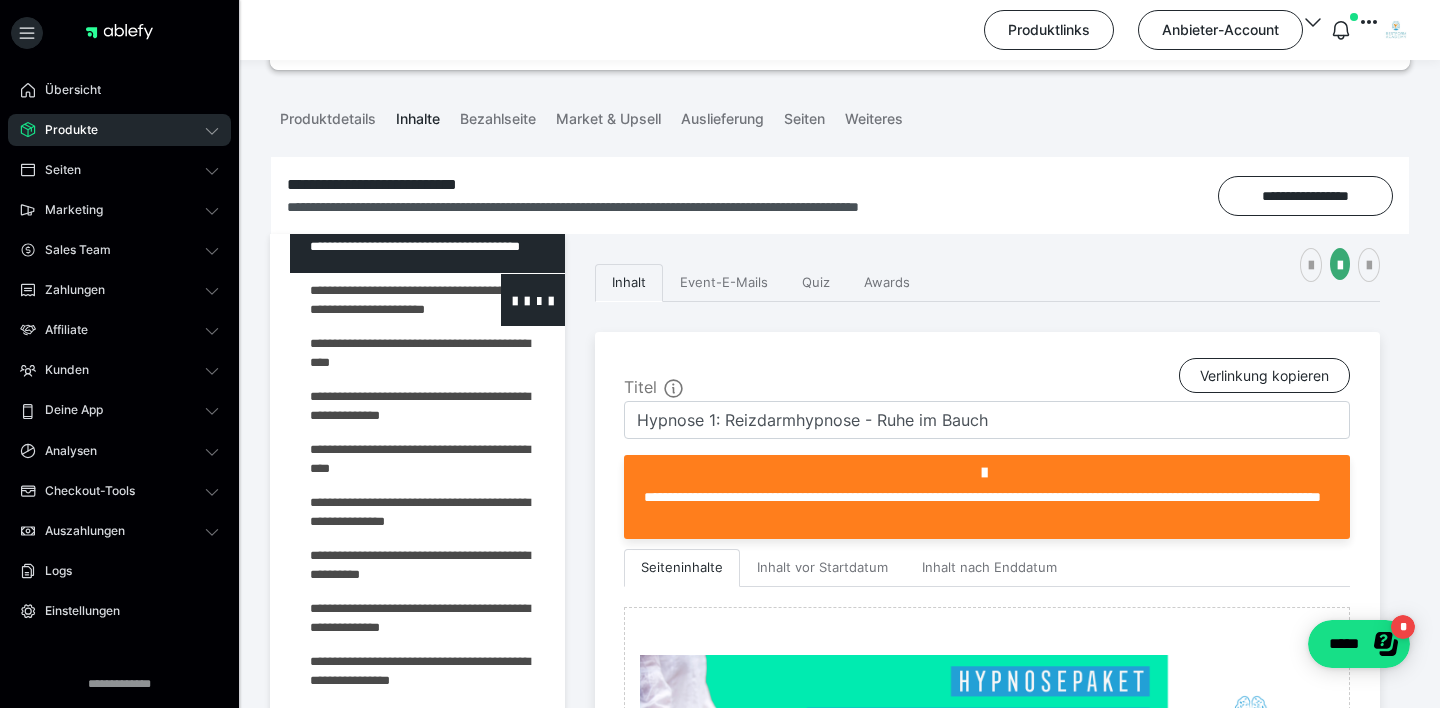 click at bounding box center (375, 300) 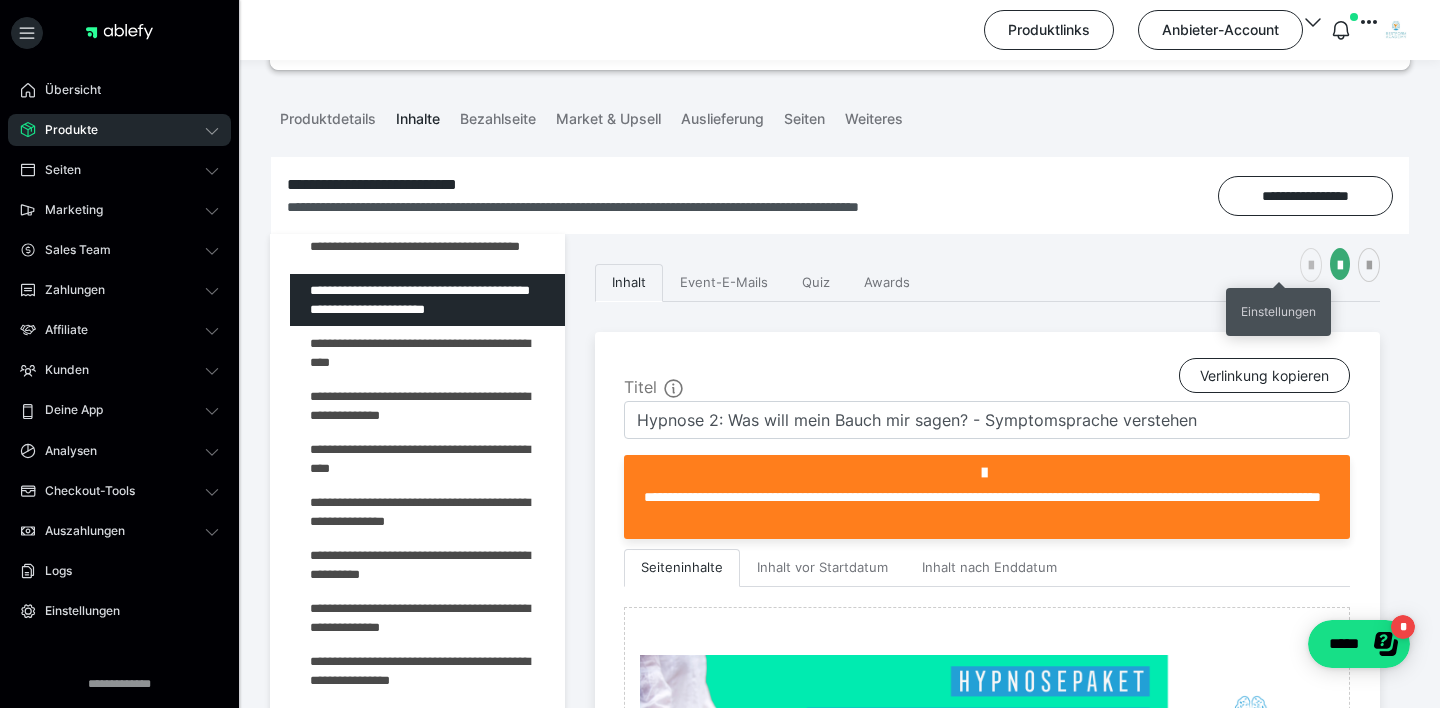 click at bounding box center [1311, 266] 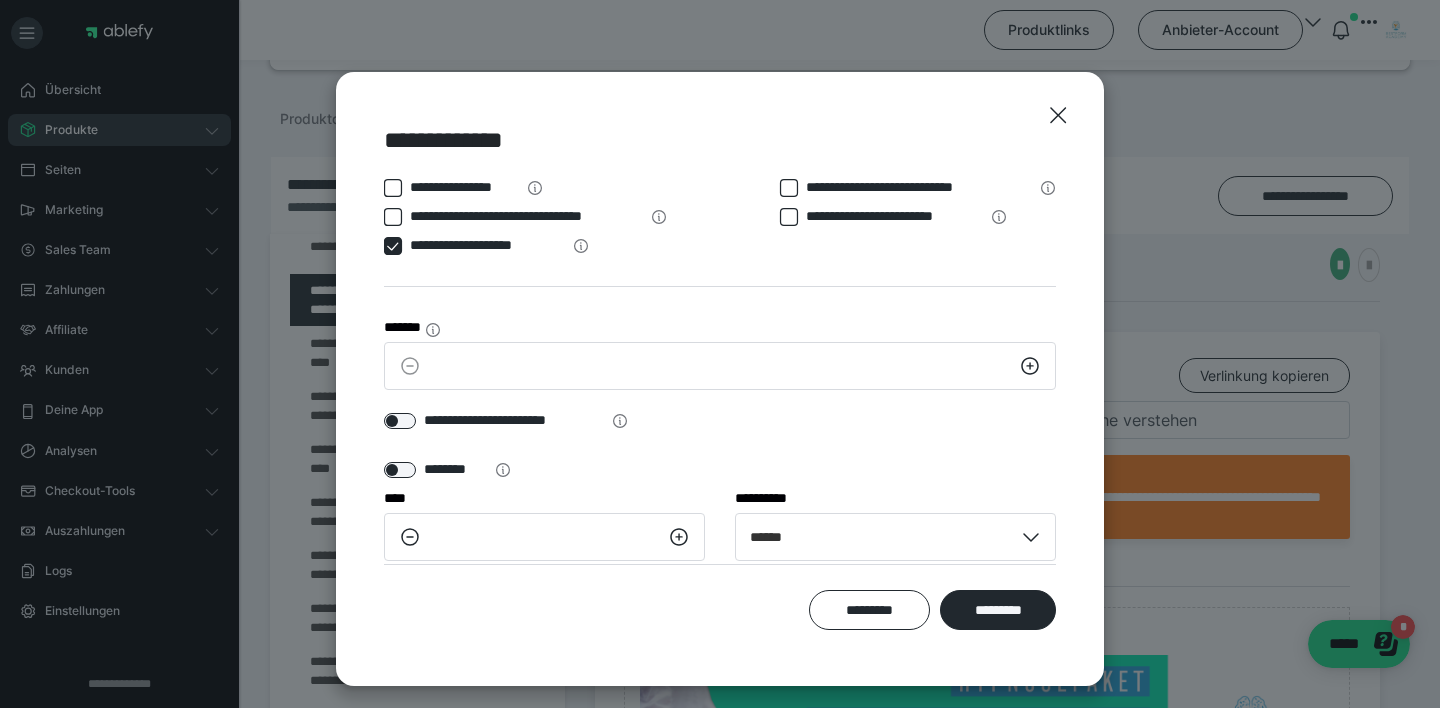 click at bounding box center [393, 246] 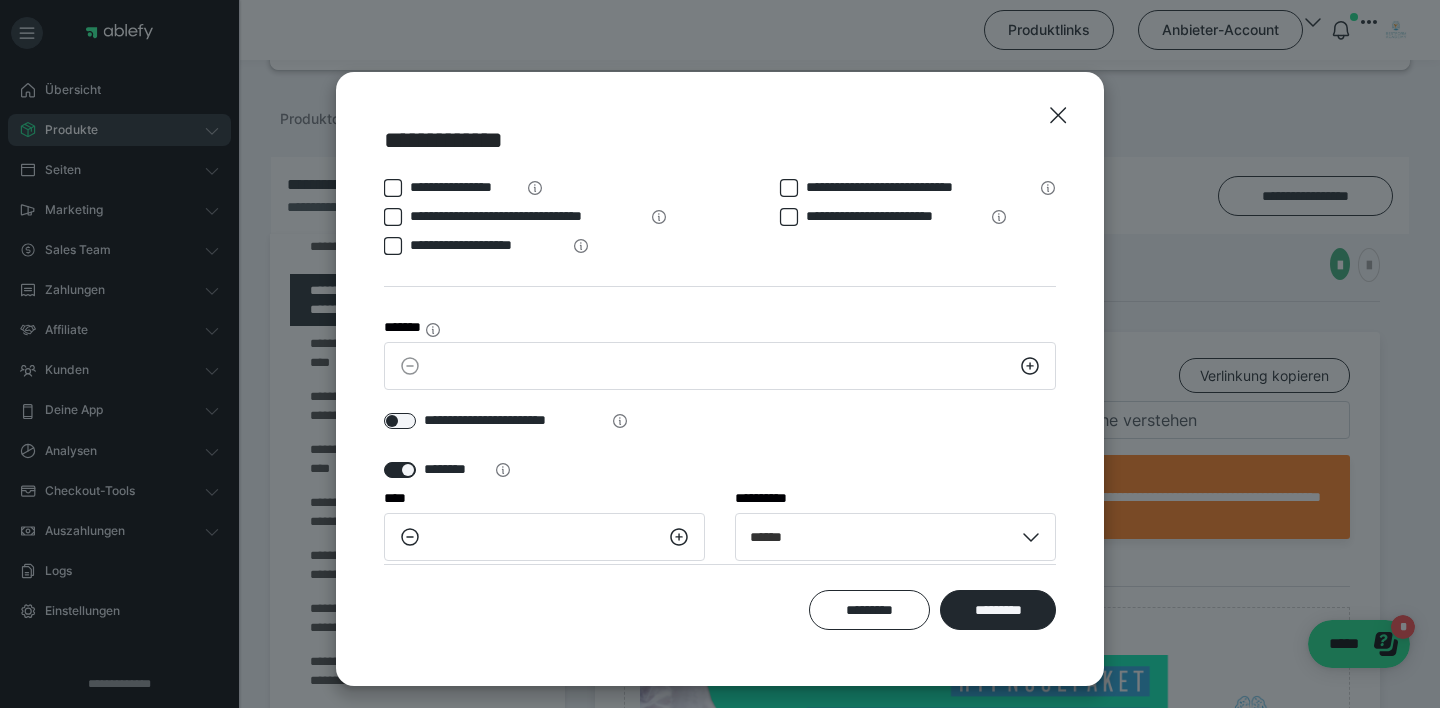 click on "********" at bounding box center (447, 469) 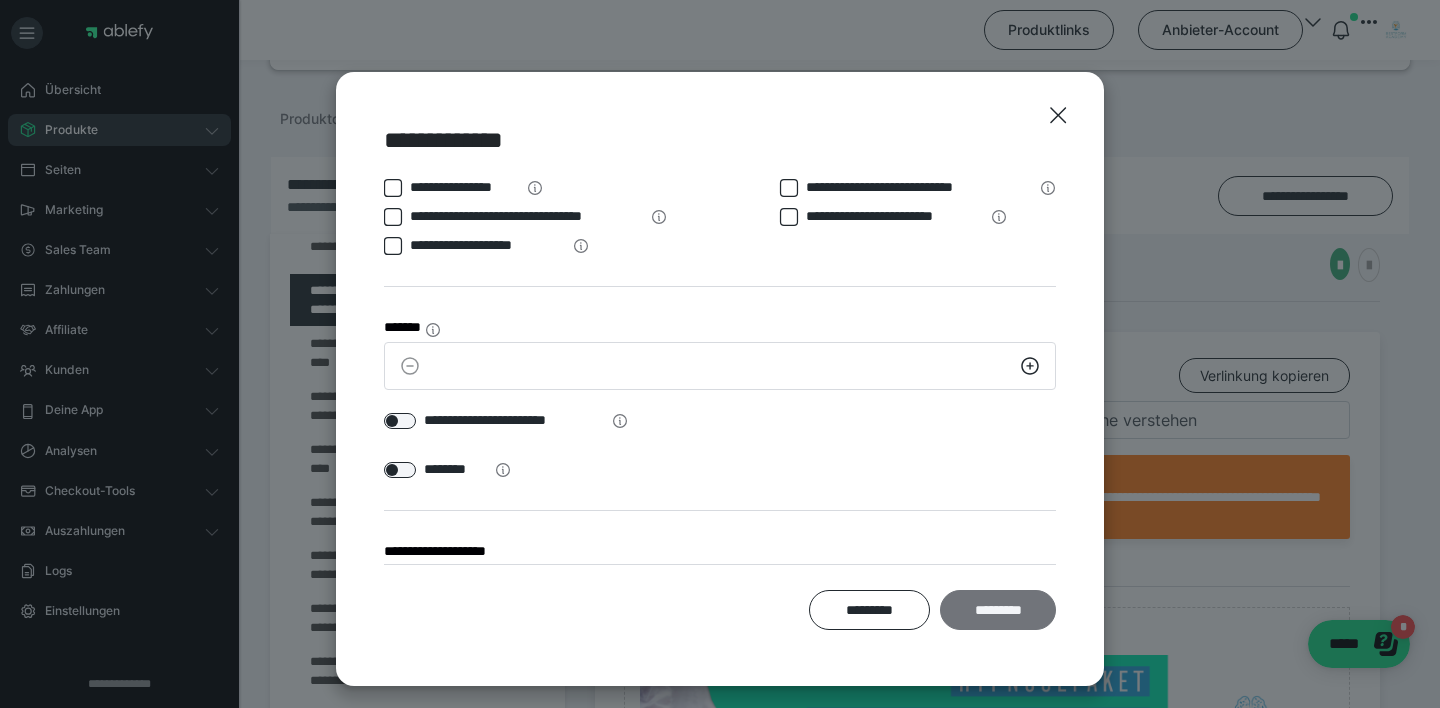 click on "*********" at bounding box center [998, 610] 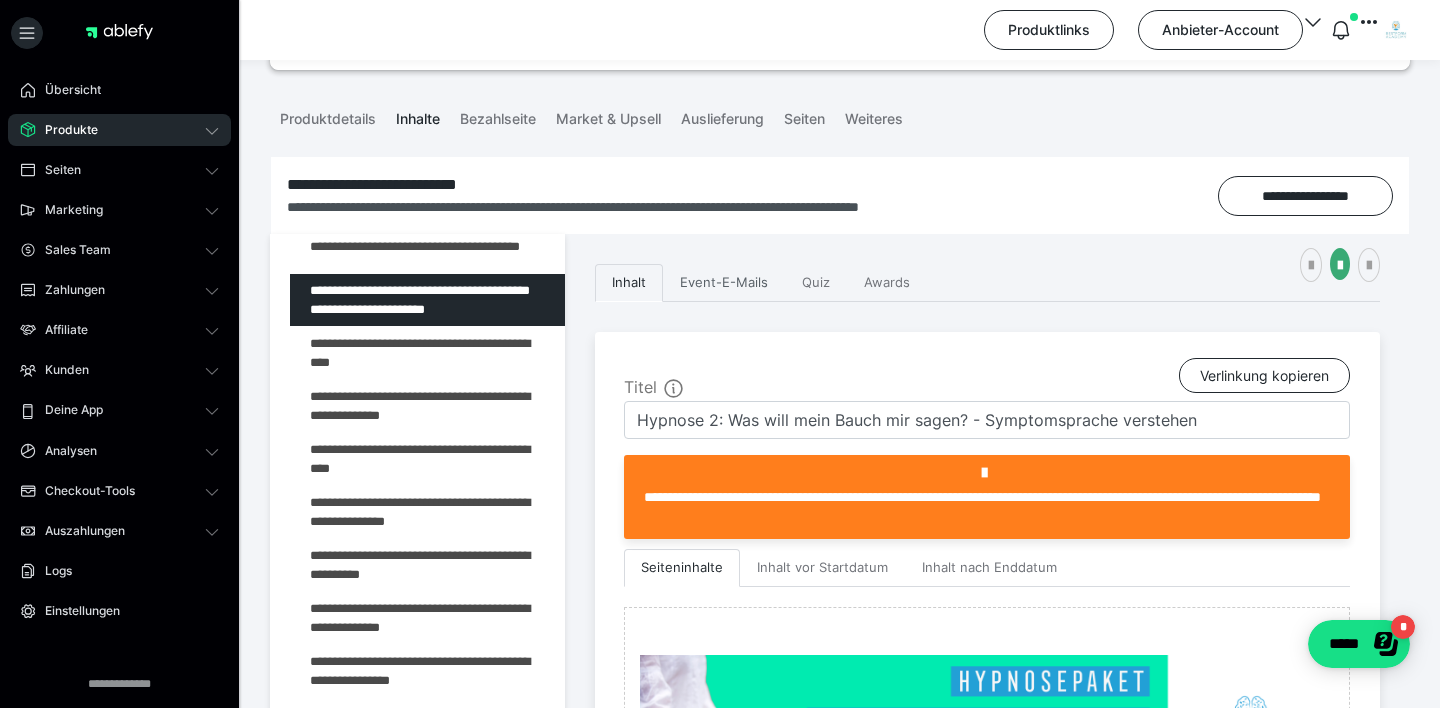 click on "Event-E-Mails" at bounding box center [724, 283] 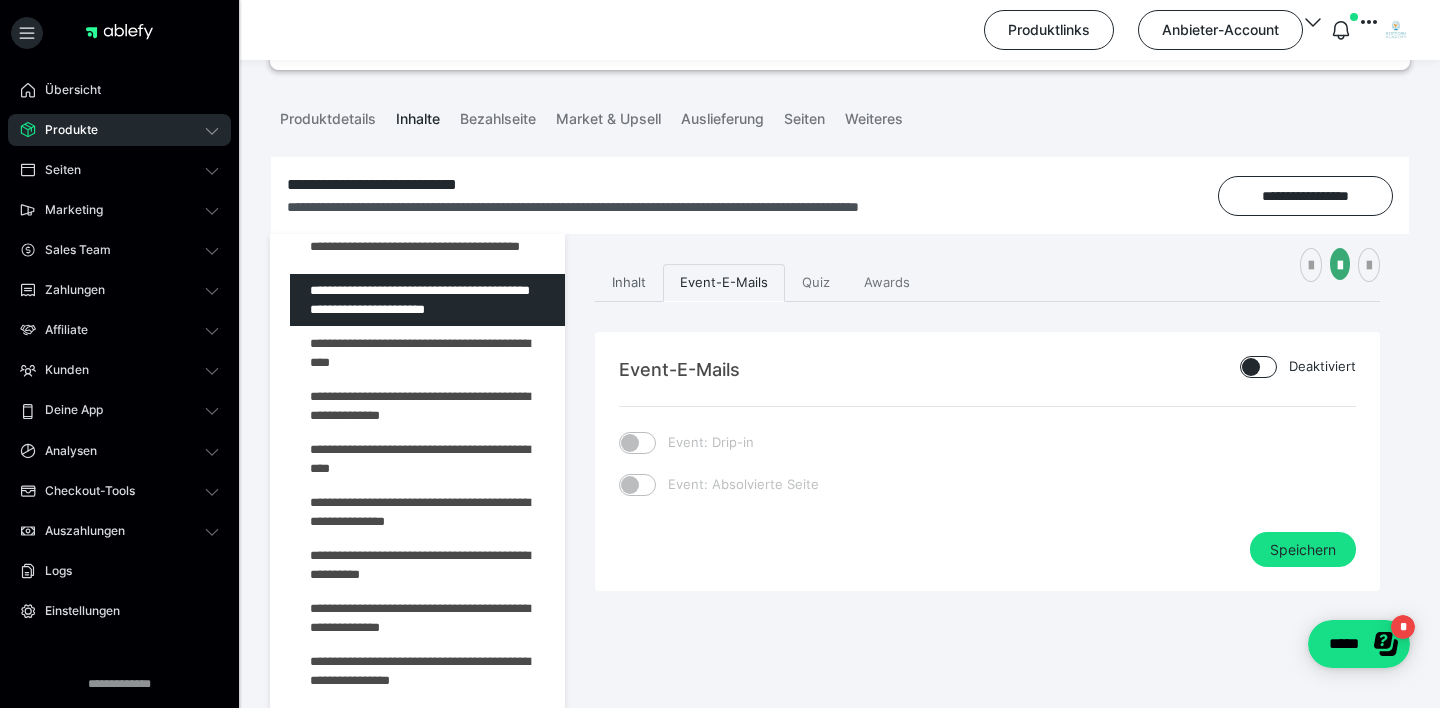 click on "Inhalt" at bounding box center [629, 283] 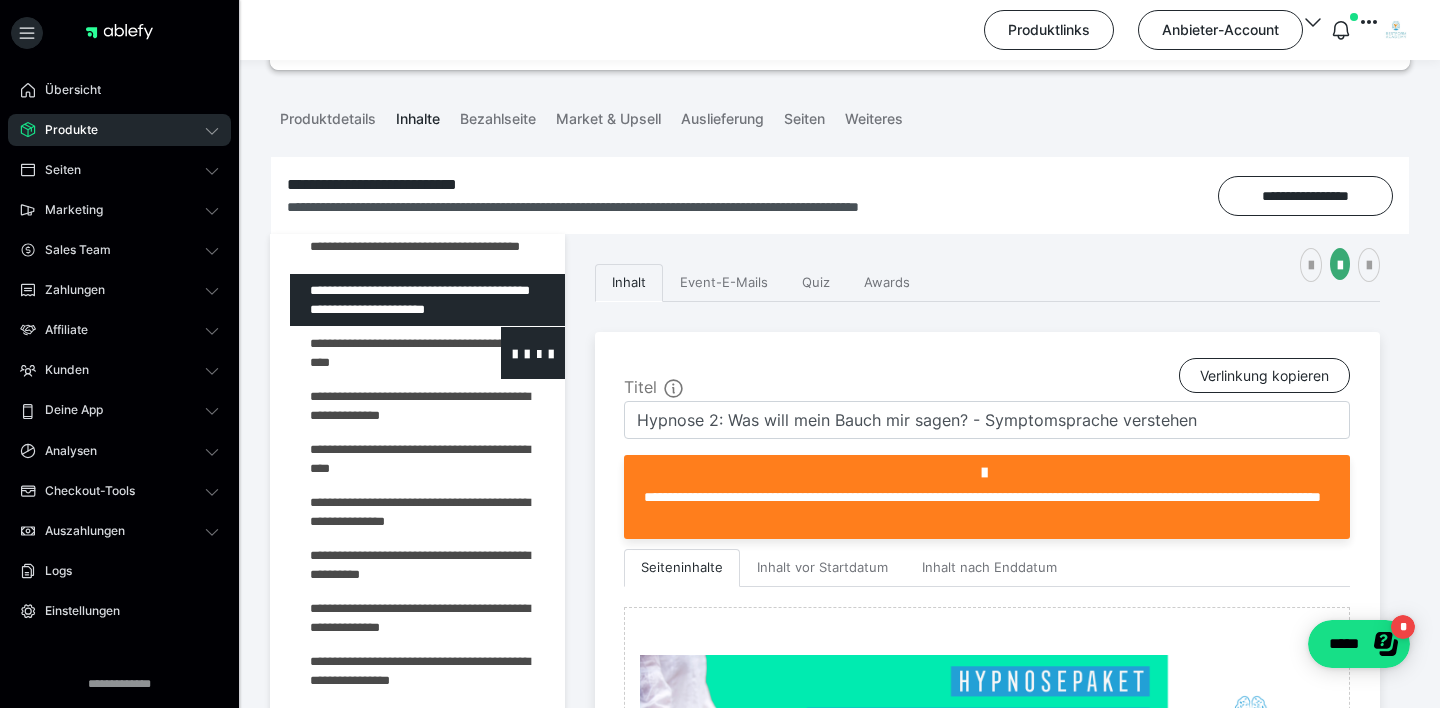 click at bounding box center [375, 353] 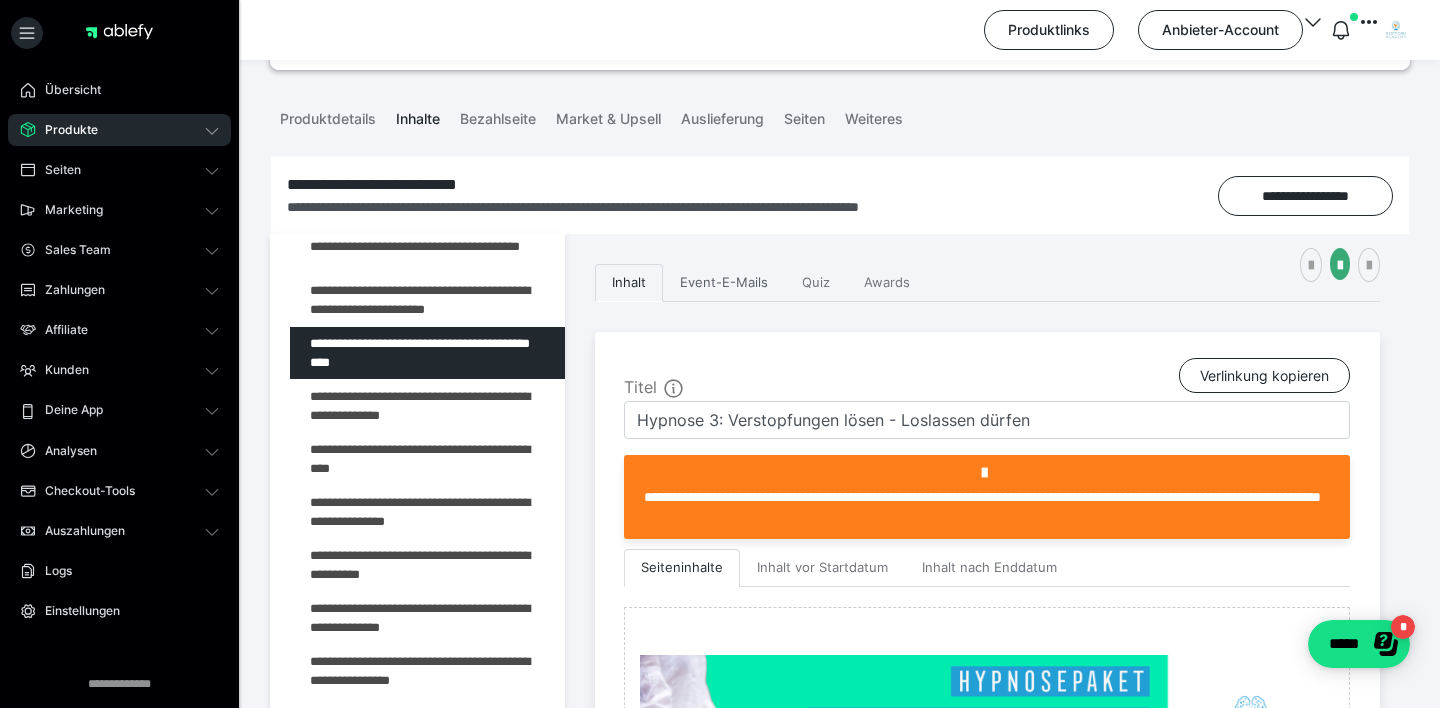 click on "Event-E-Mails" at bounding box center [724, 283] 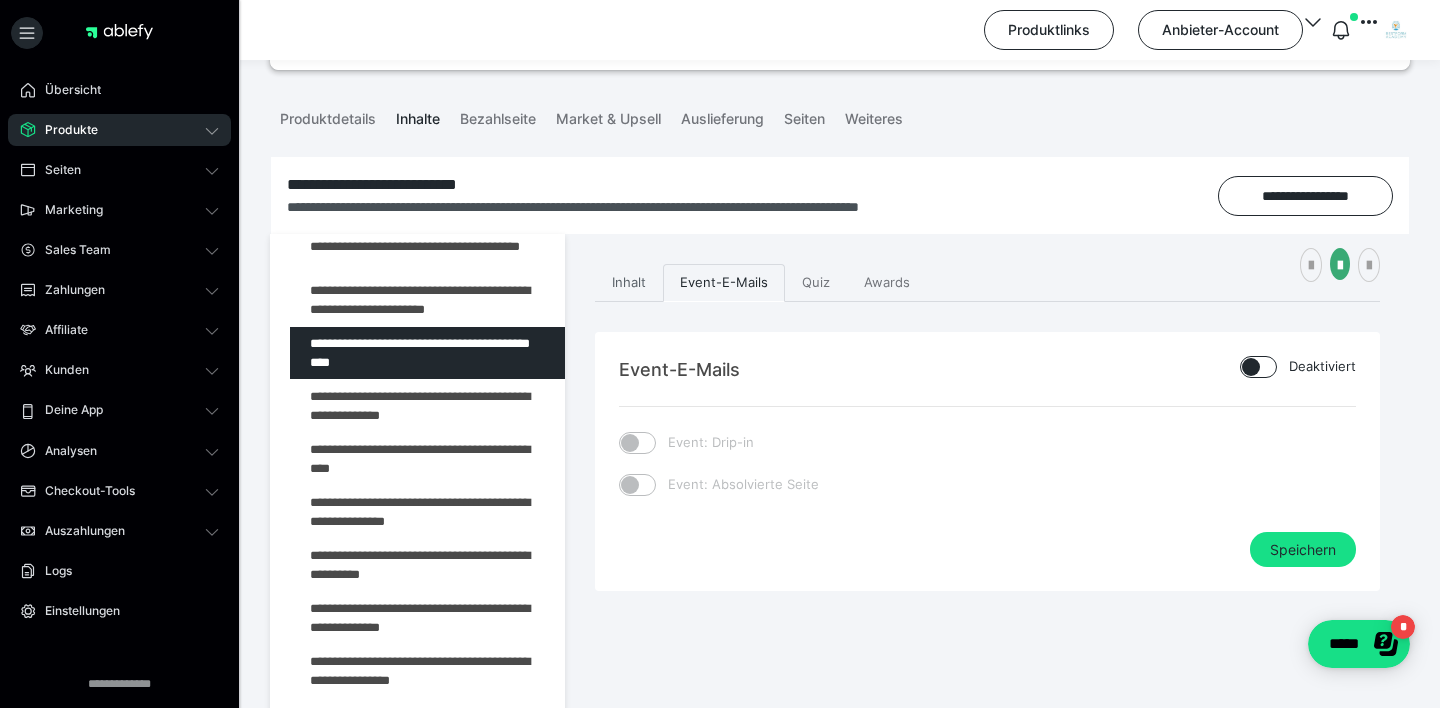 click on "Inhalt" at bounding box center [629, 283] 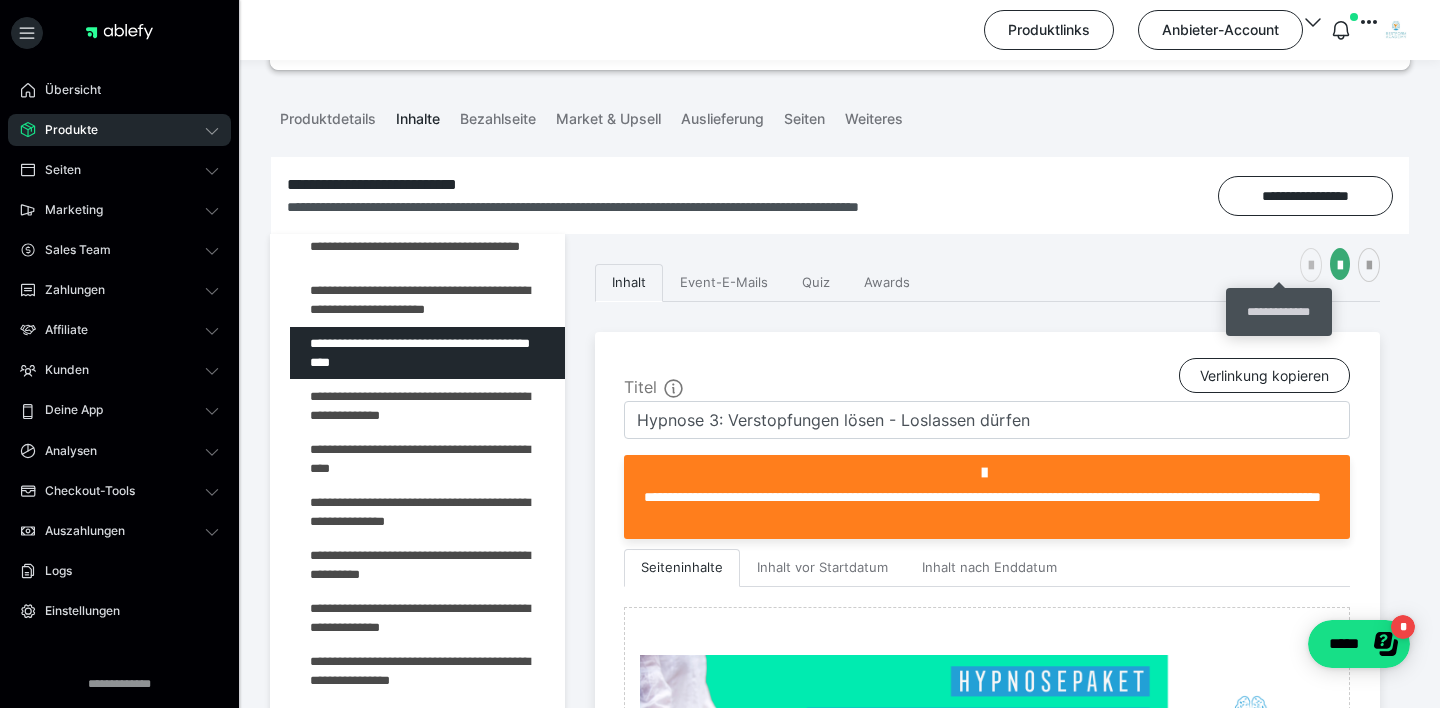 click at bounding box center [1311, 265] 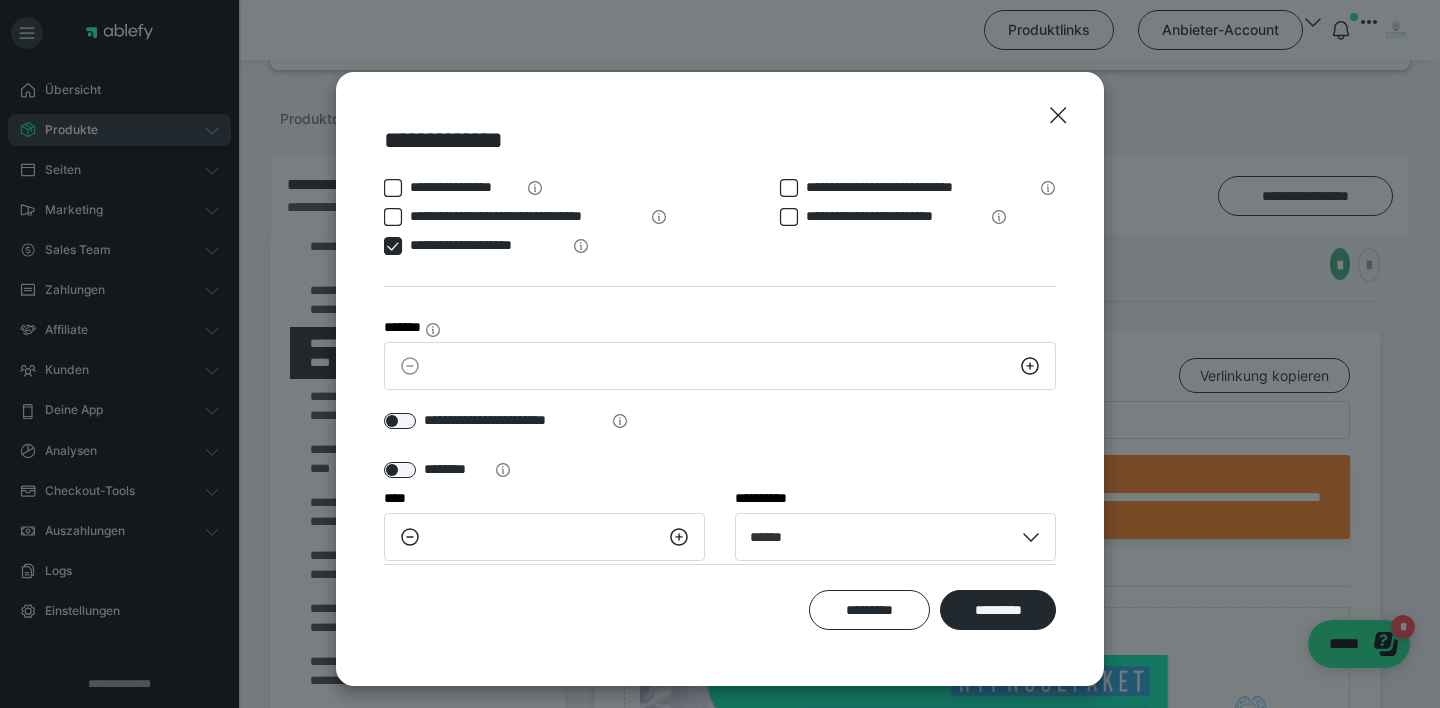 click at bounding box center (393, 246) 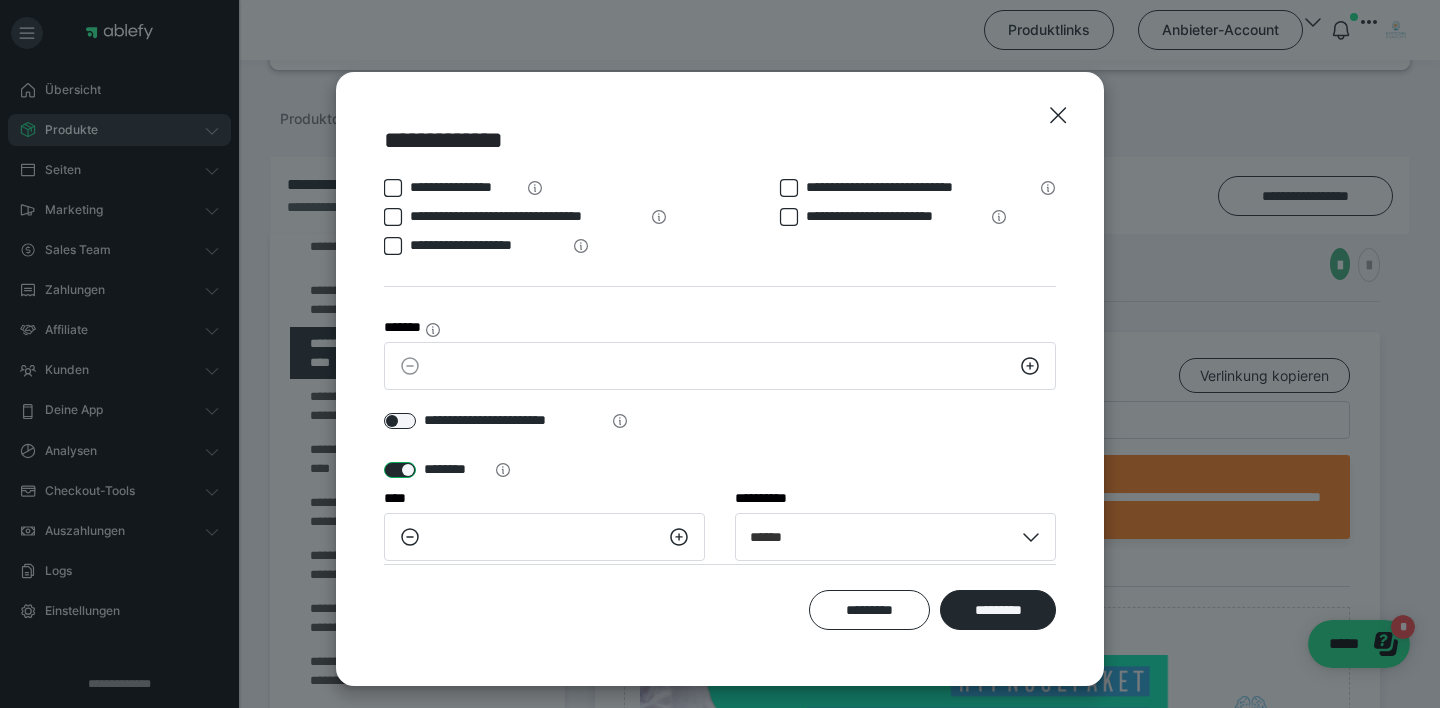 click at bounding box center (400, 470) 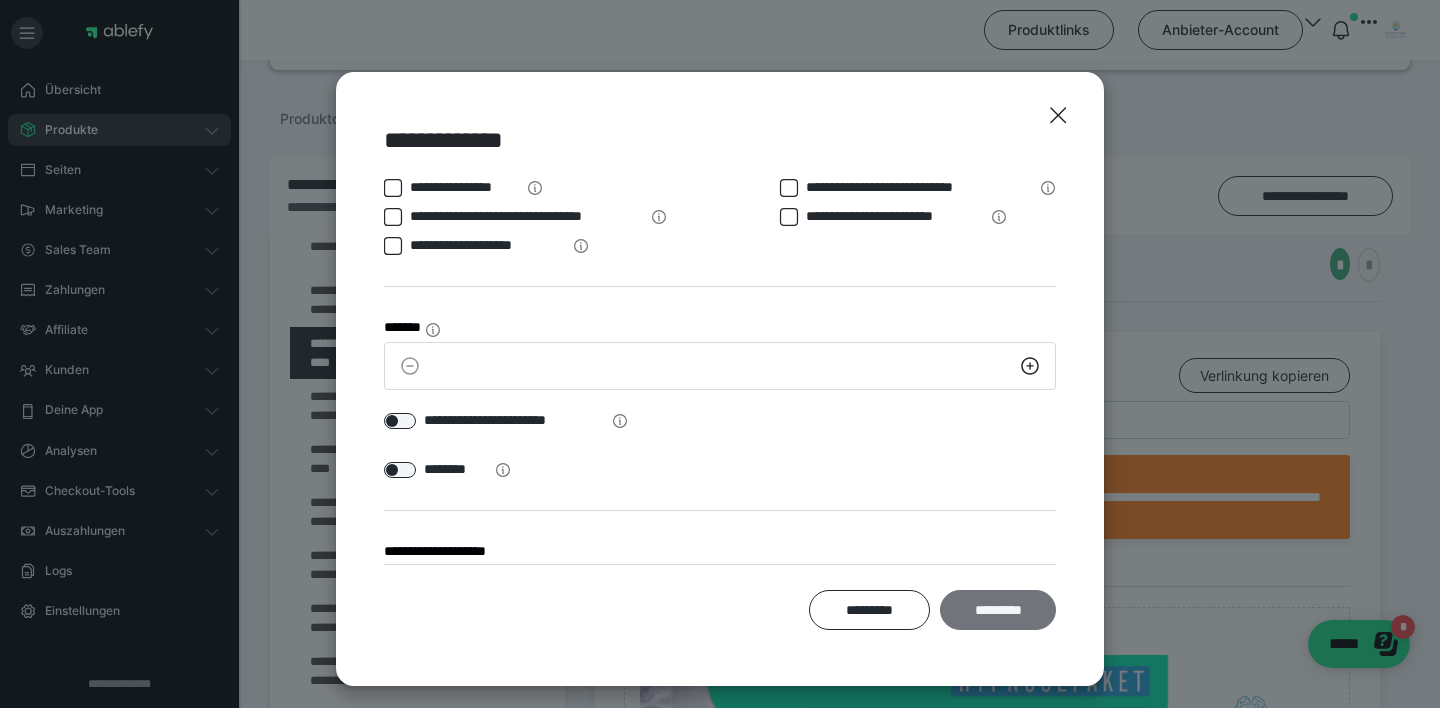 click on "*********" at bounding box center [998, 610] 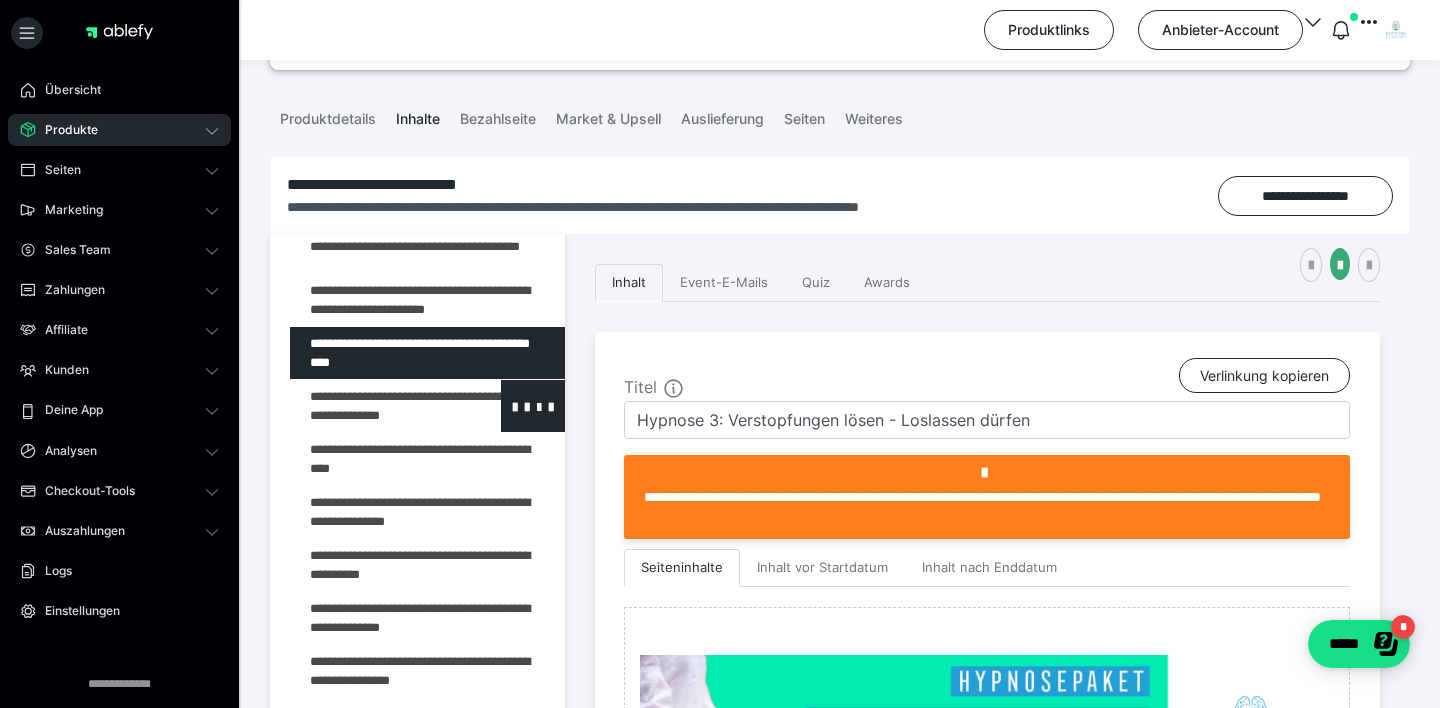 click at bounding box center (375, 406) 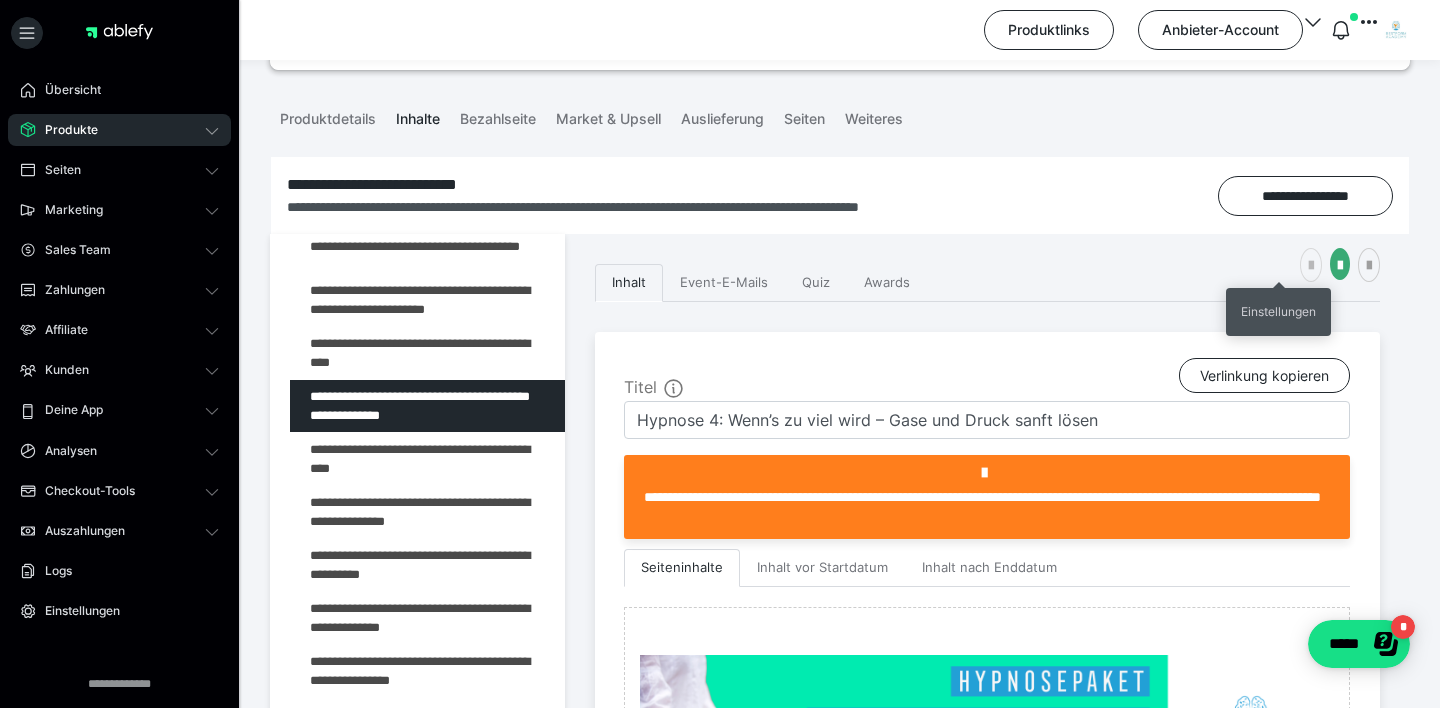 click at bounding box center [1311, 265] 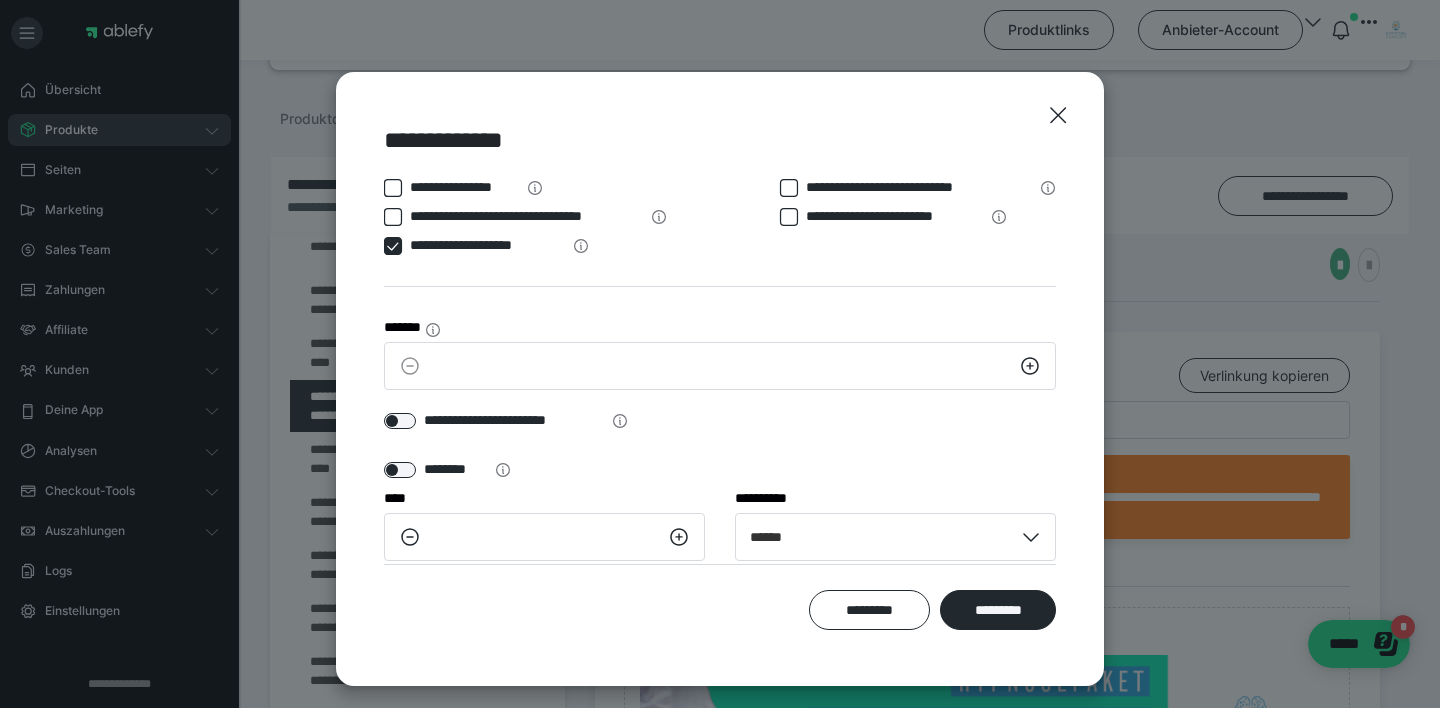 click at bounding box center (393, 246) 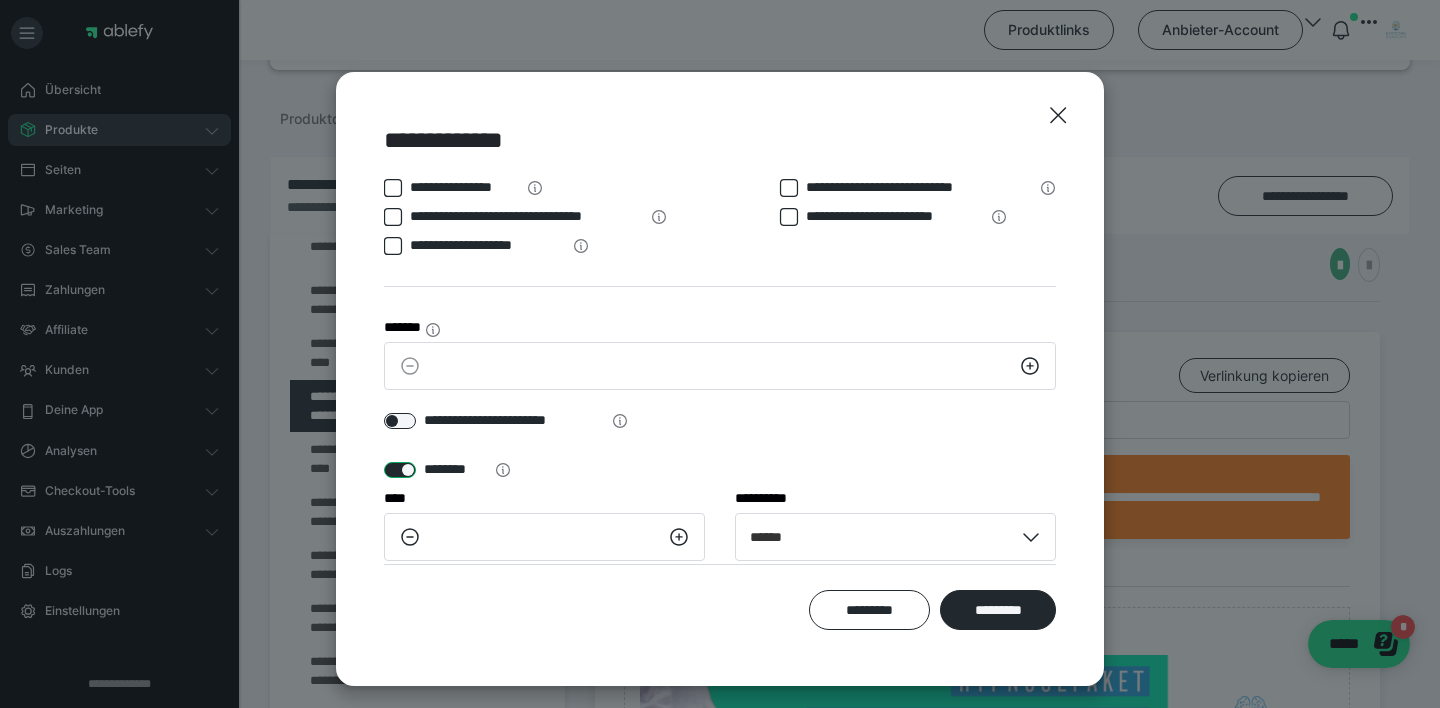 click at bounding box center (400, 470) 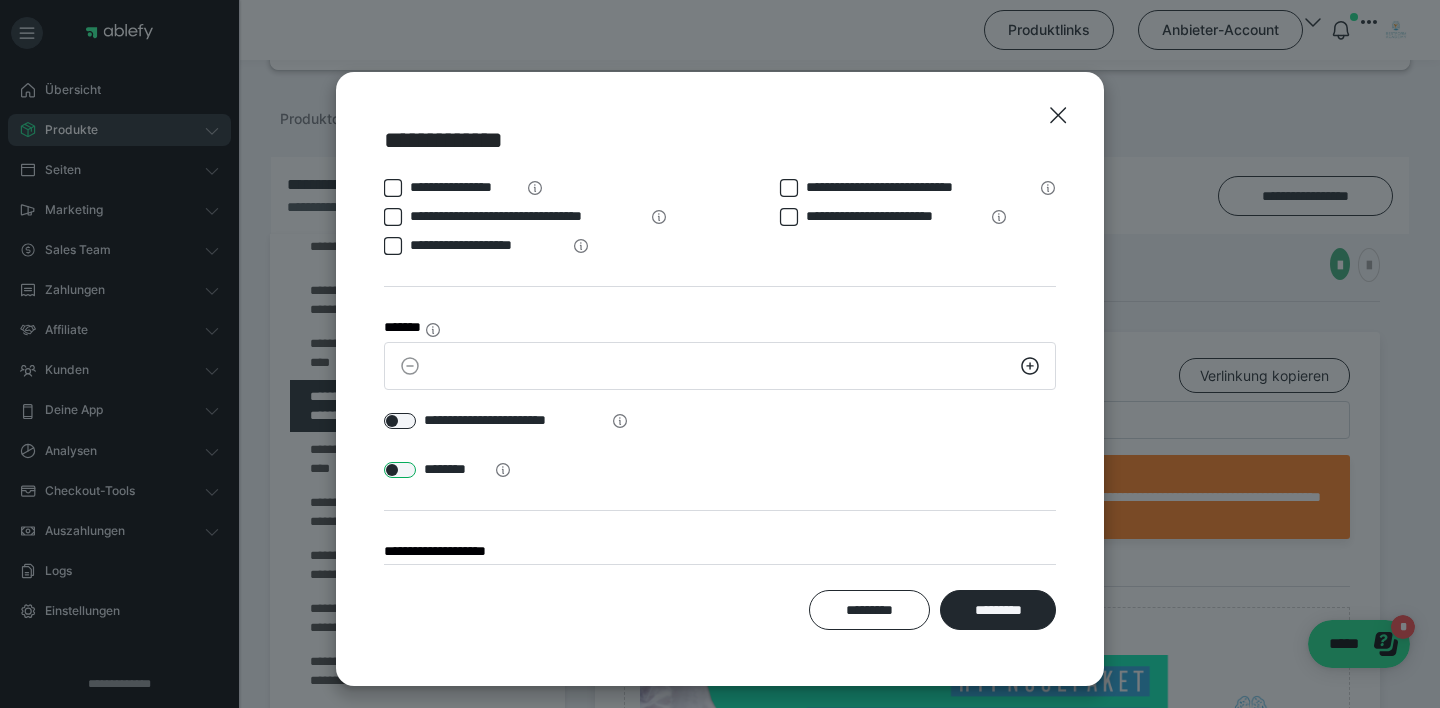 click at bounding box center (400, 470) 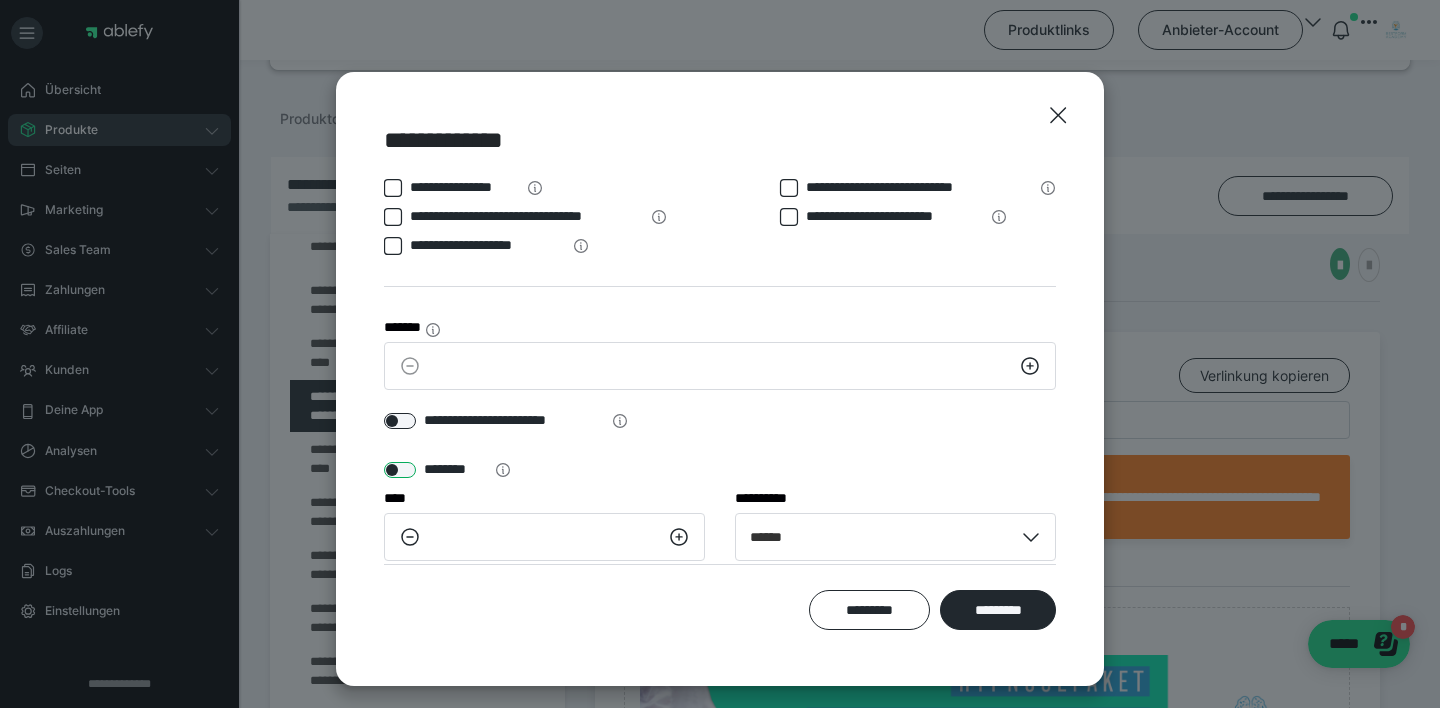 click at bounding box center [400, 470] 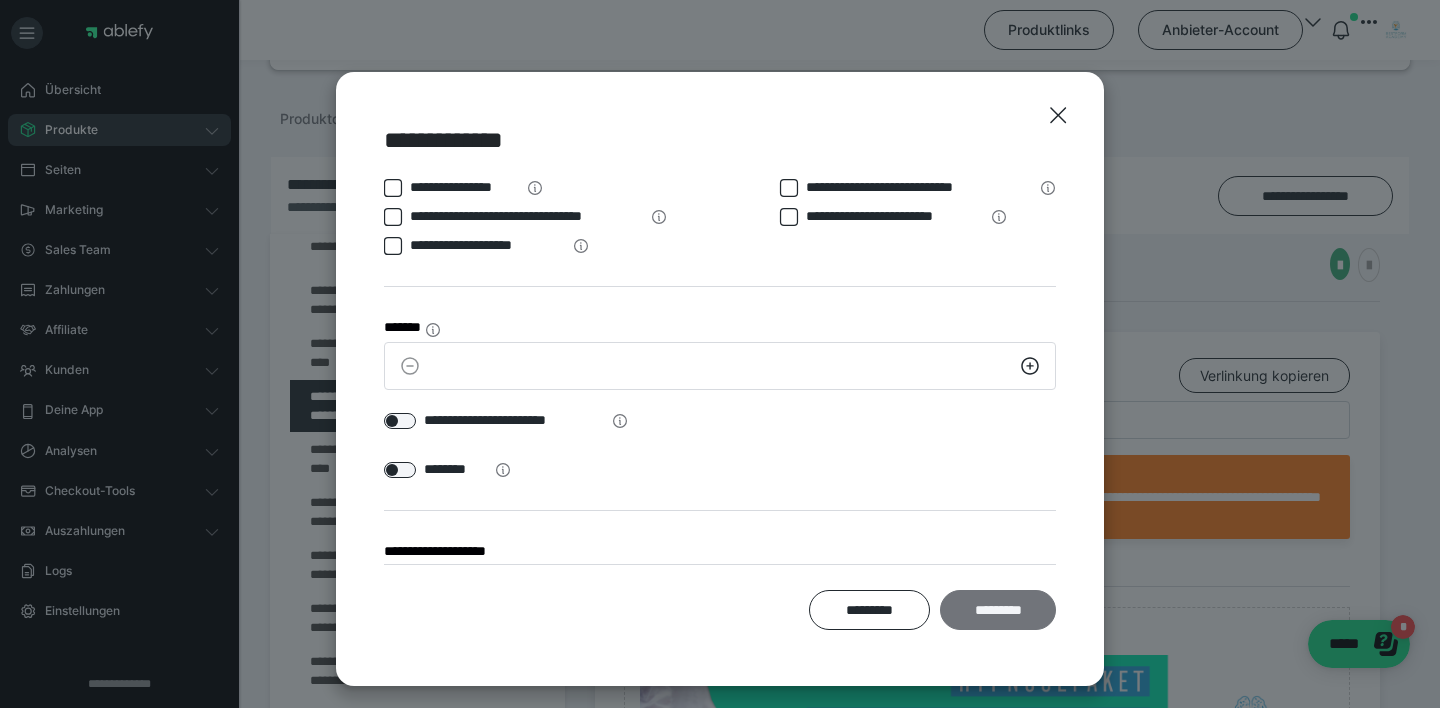 click on "*********" at bounding box center [998, 610] 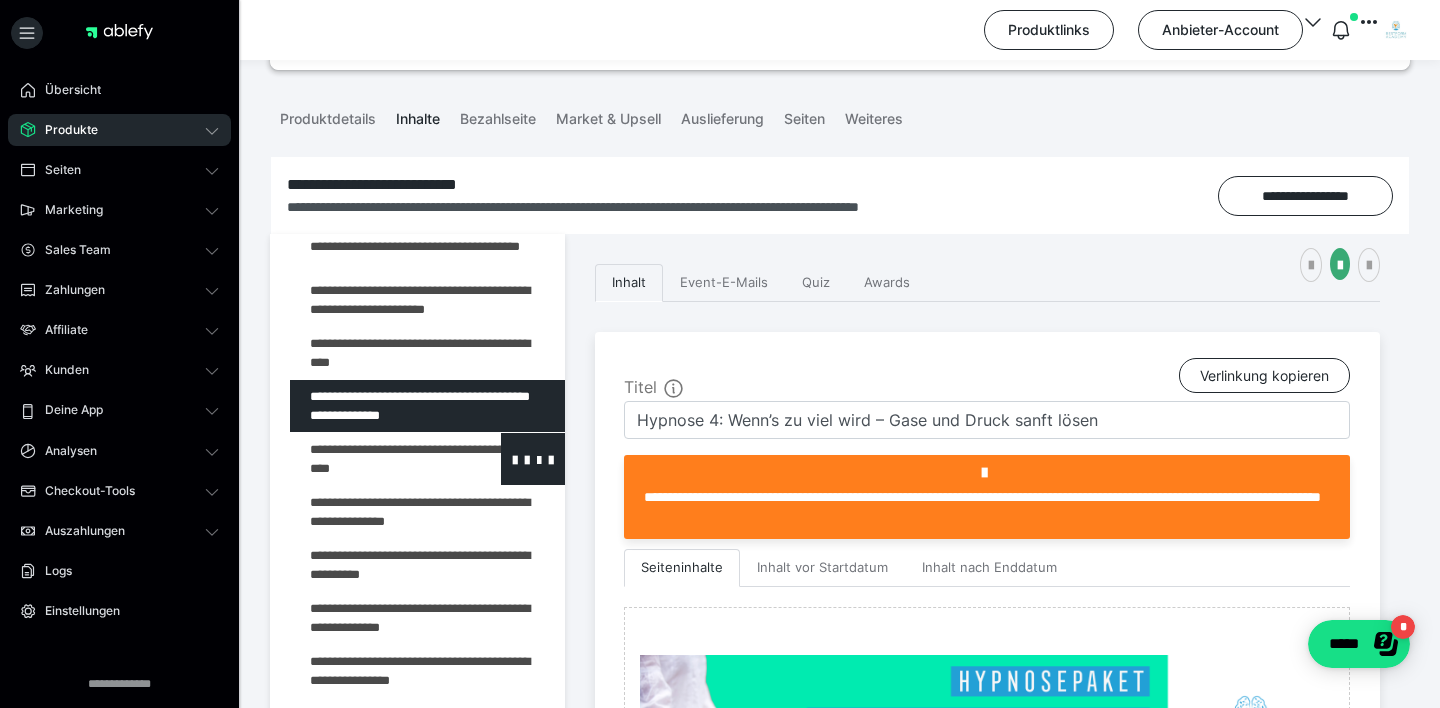 click at bounding box center (375, 459) 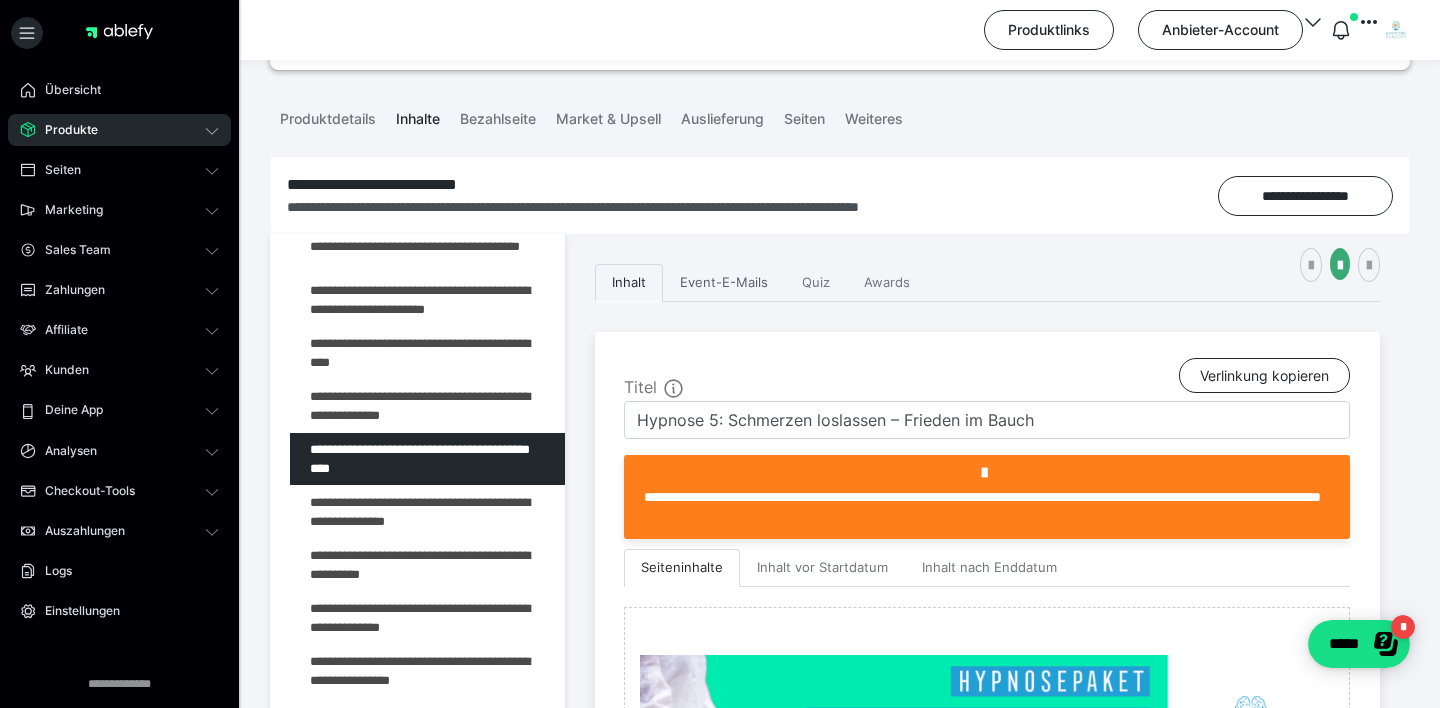 click on "Event-E-Mails" at bounding box center (724, 283) 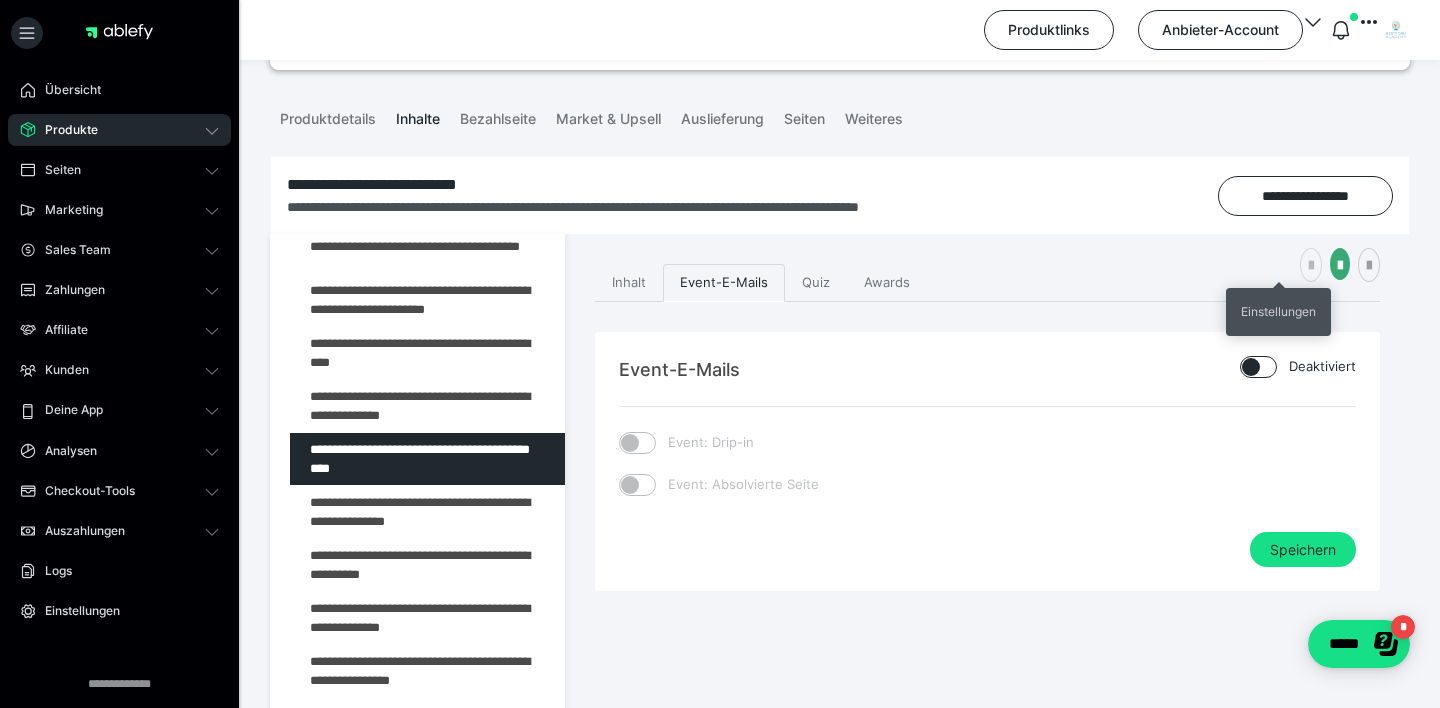 click at bounding box center [1311, 266] 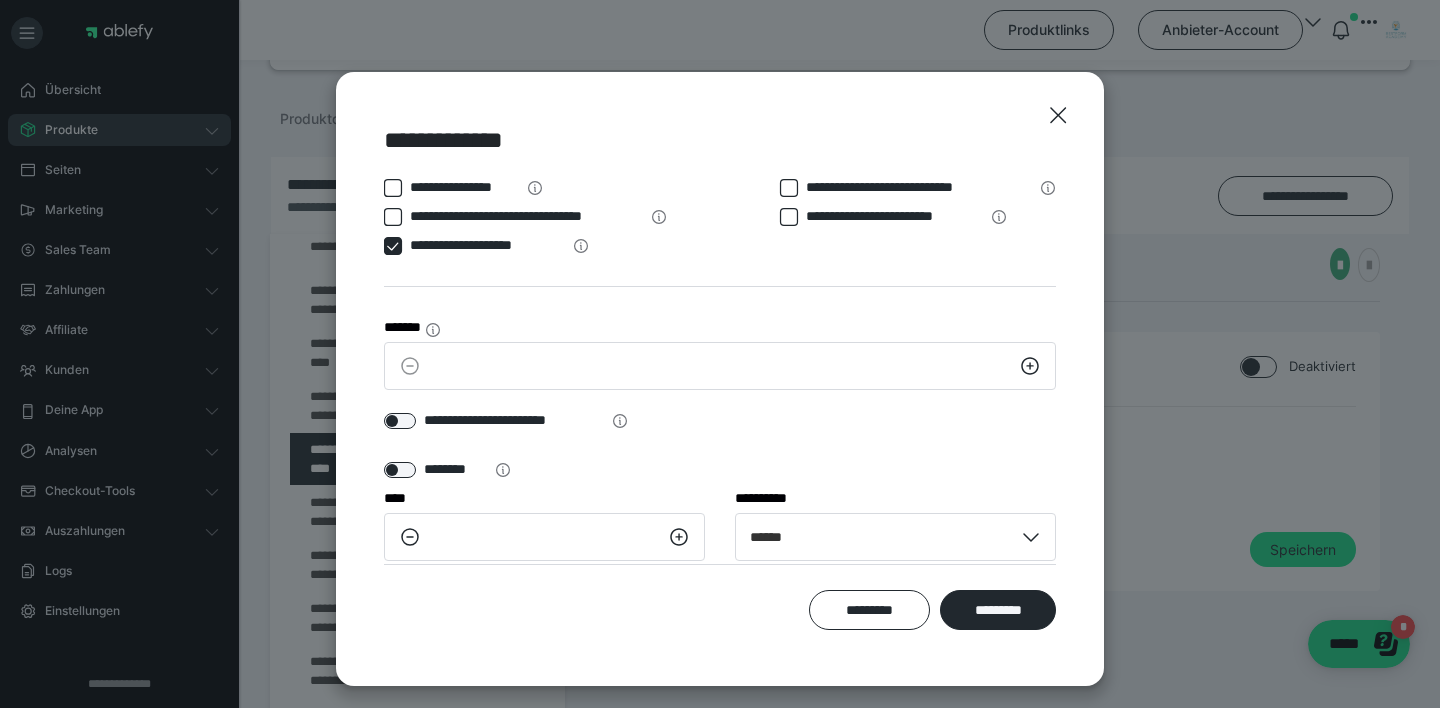 click at bounding box center (393, 246) 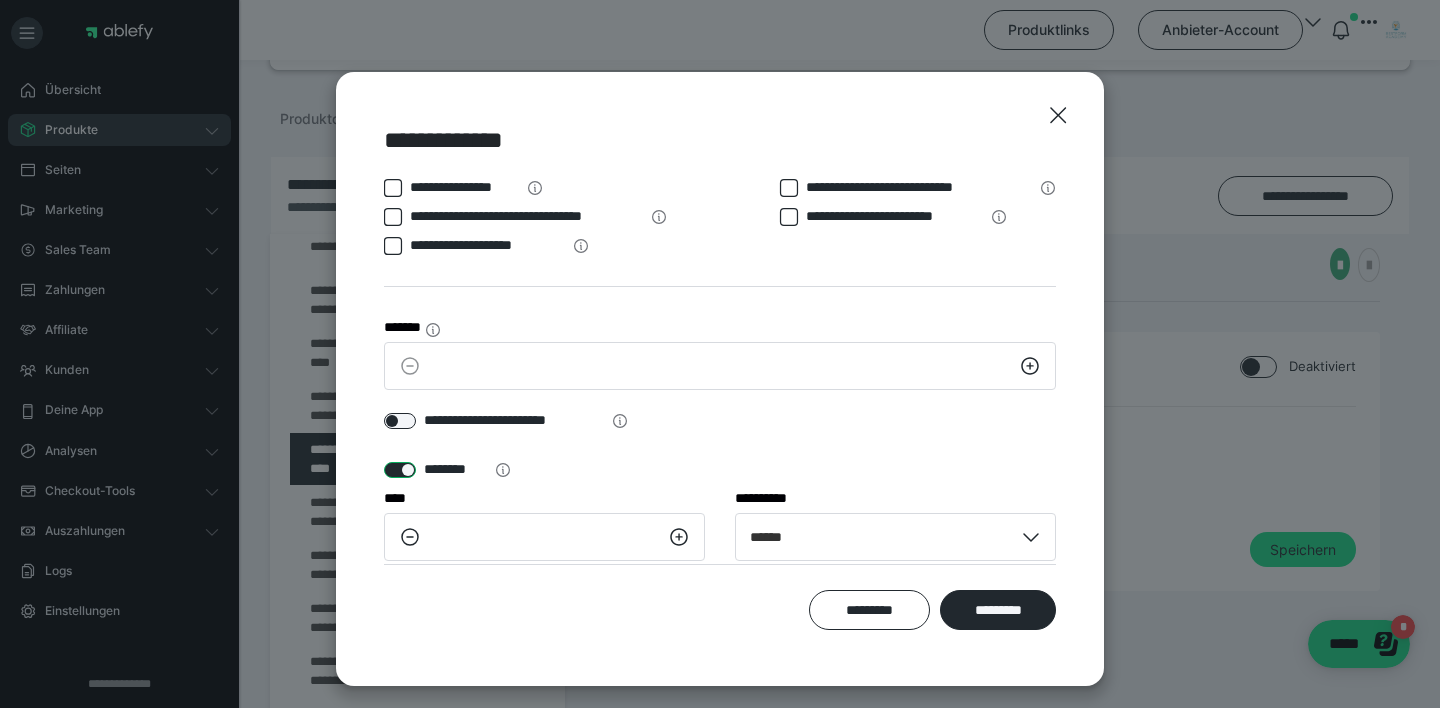 click at bounding box center [400, 470] 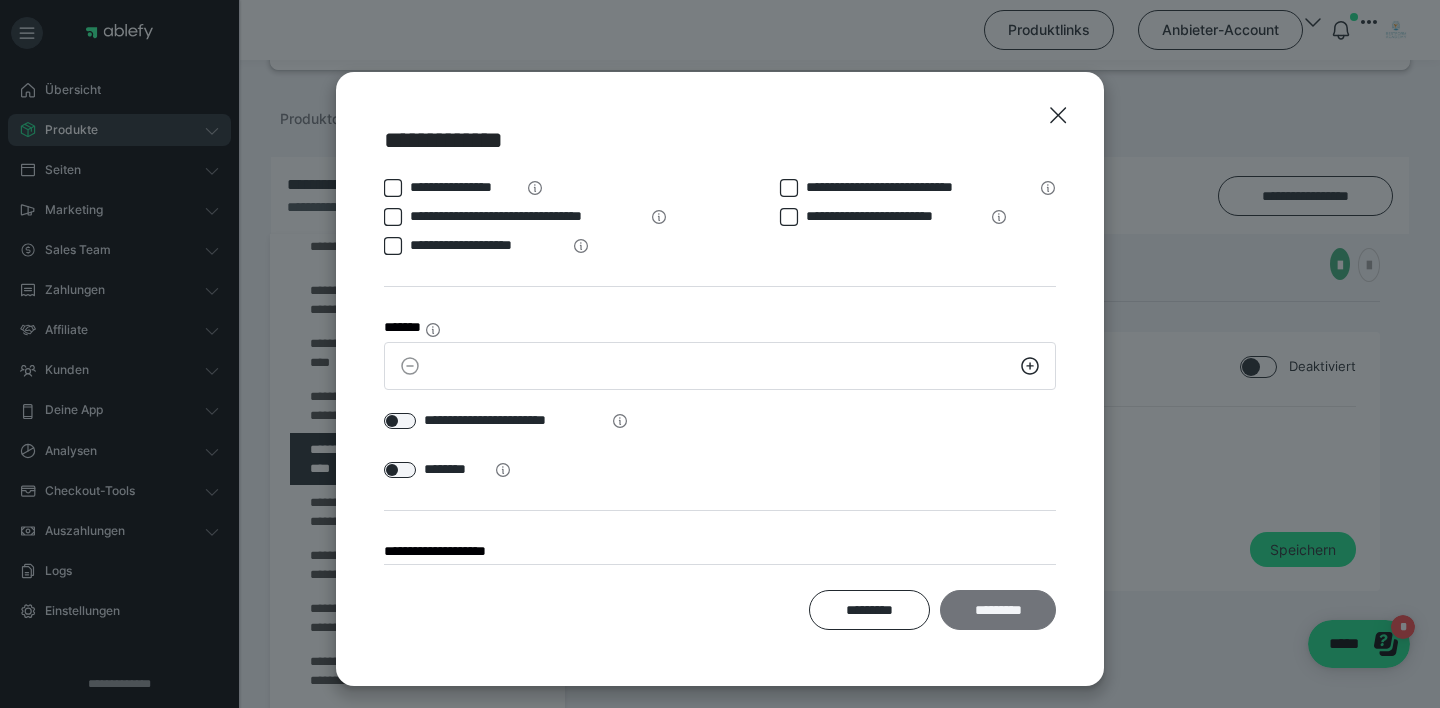click on "*********" at bounding box center (998, 610) 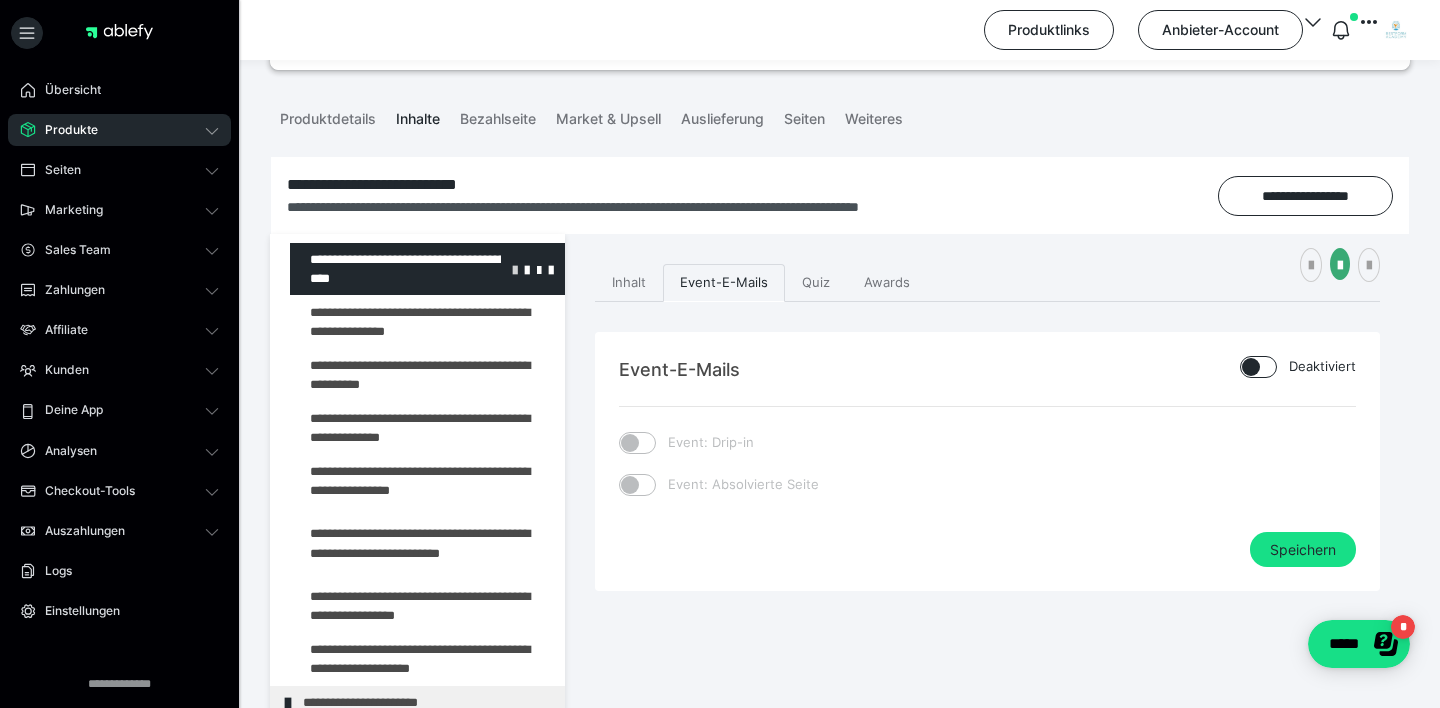 scroll, scrollTop: 373, scrollLeft: 0, axis: vertical 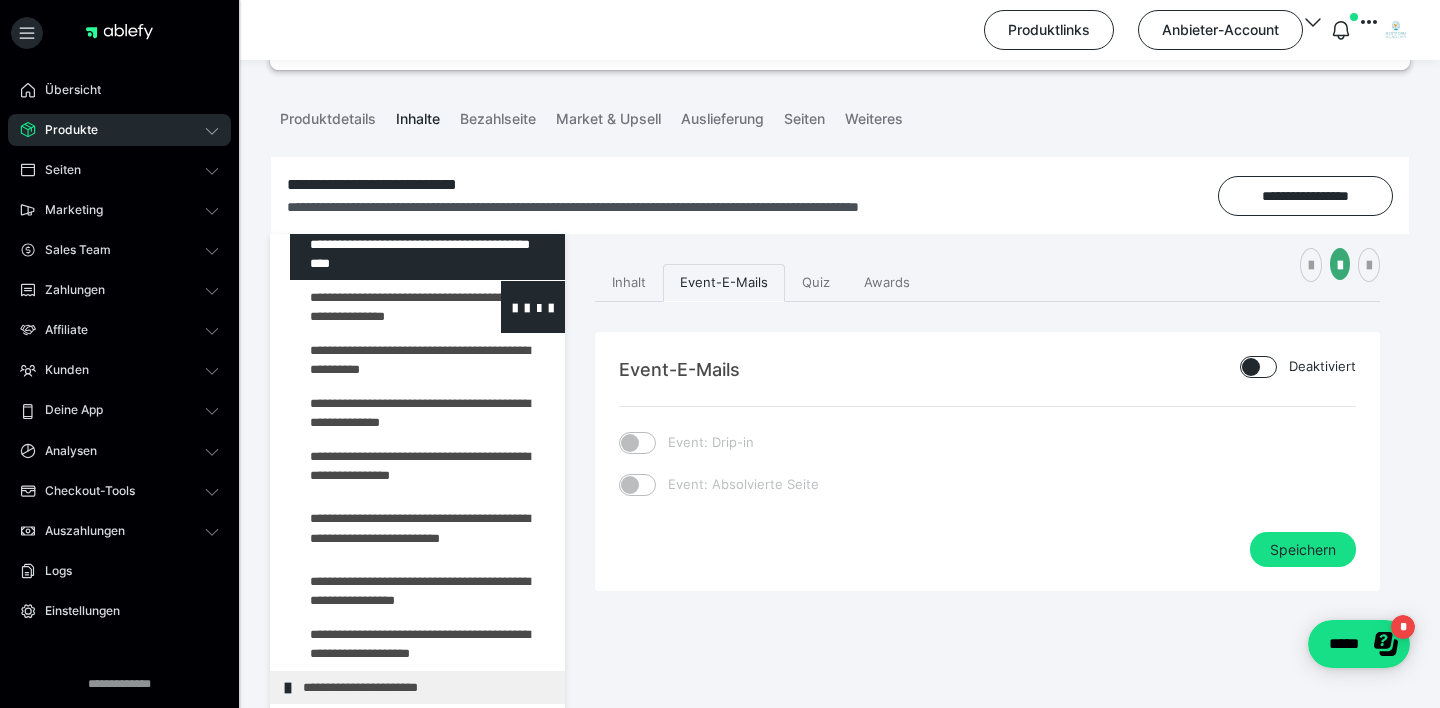 click at bounding box center (375, 307) 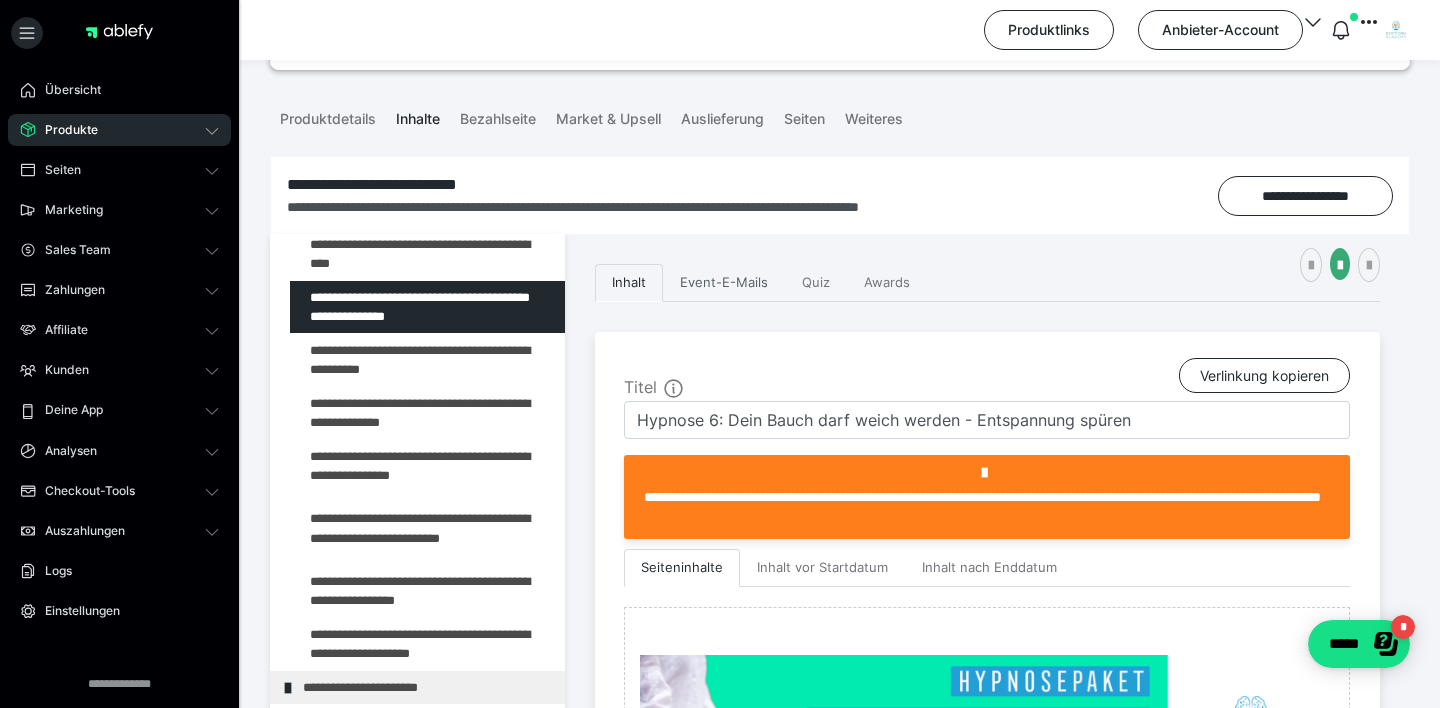 click on "Event-E-Mails" at bounding box center (724, 283) 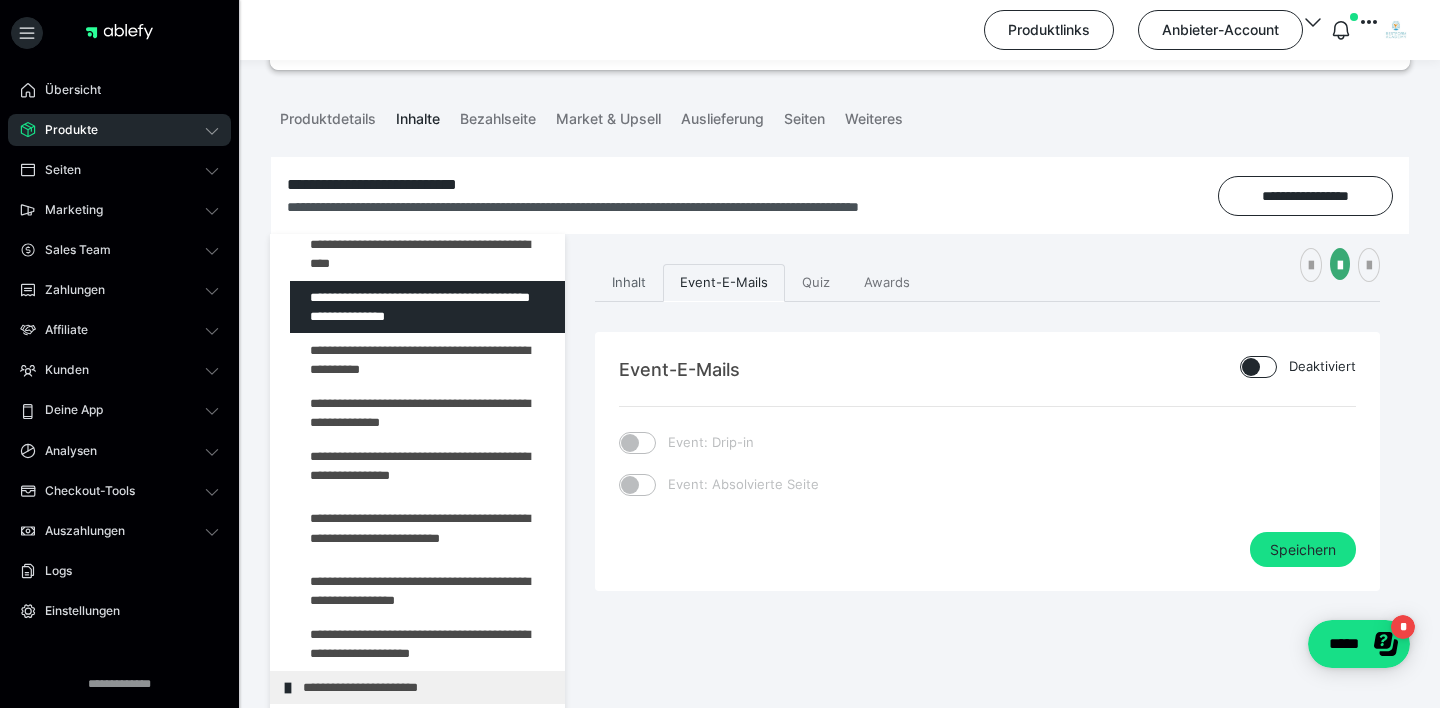 click on "Inhalt" at bounding box center [629, 283] 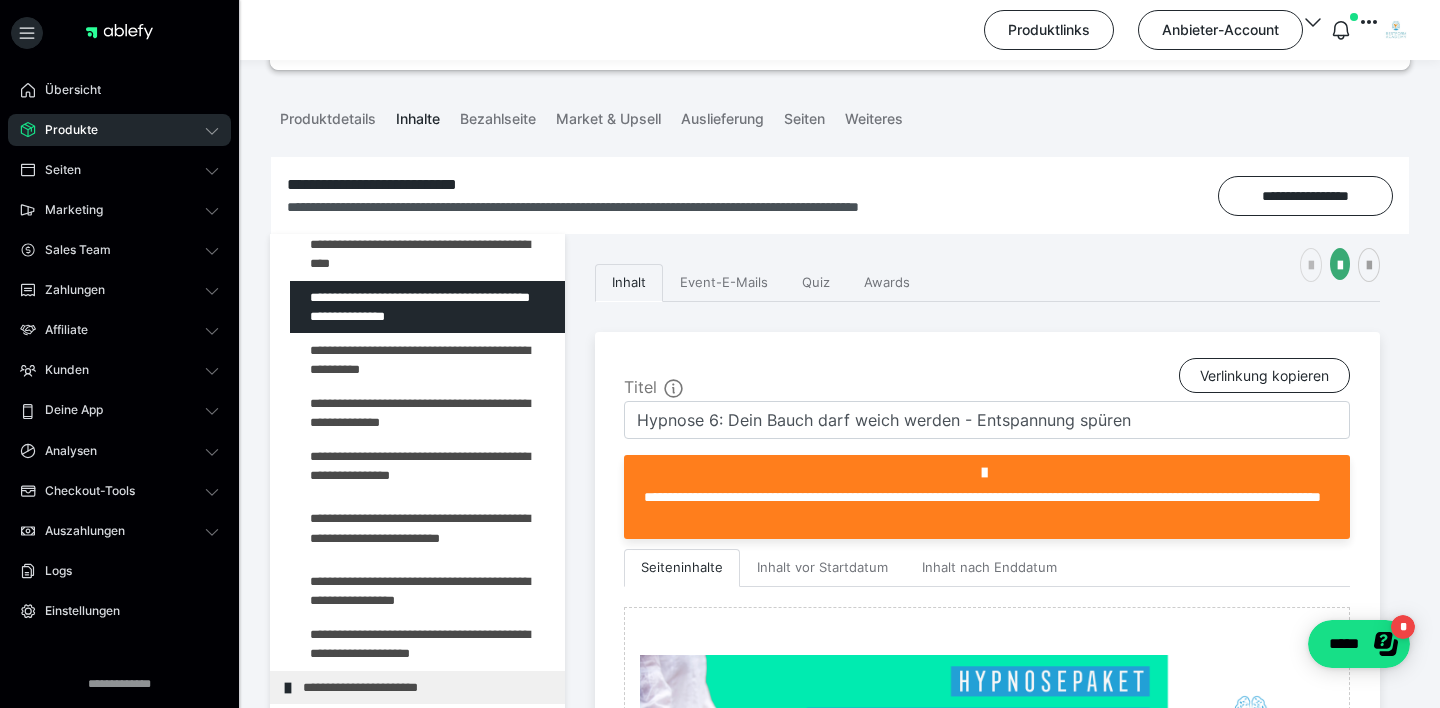click at bounding box center (1311, 265) 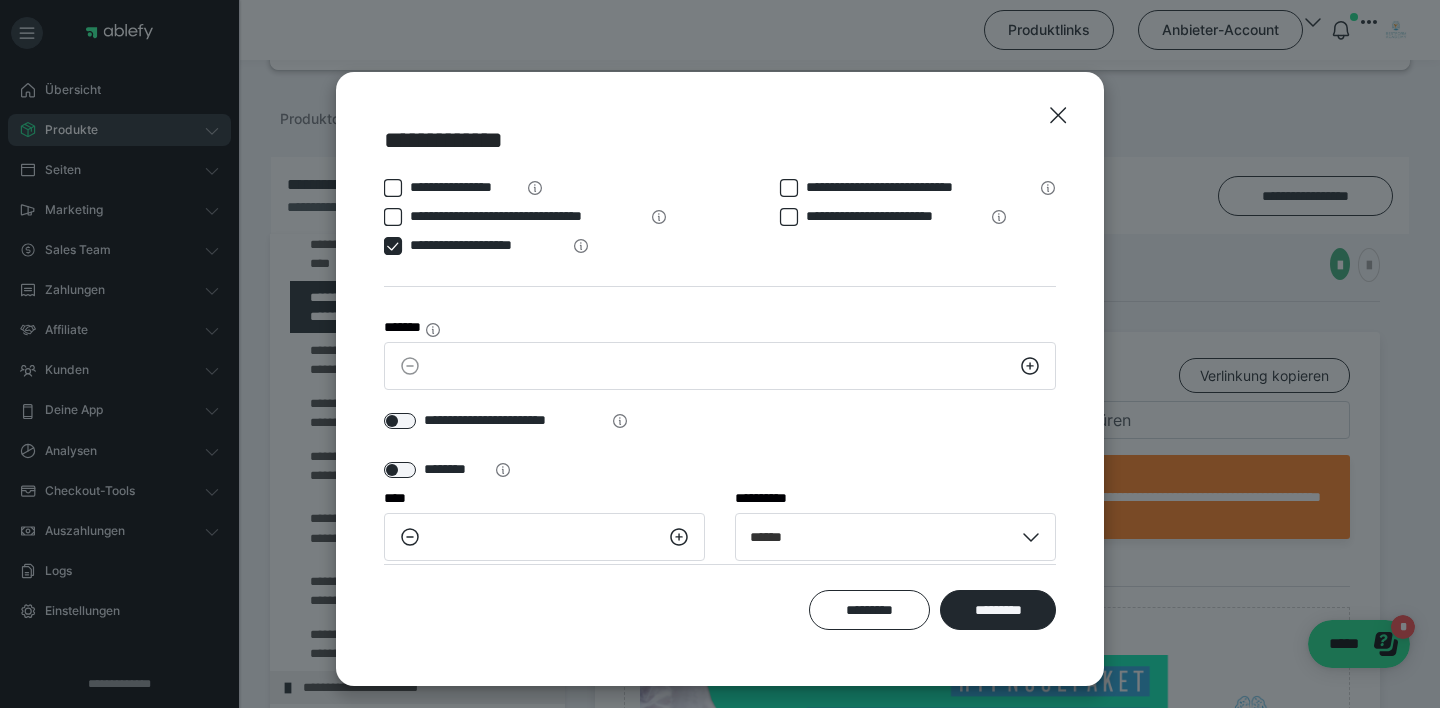 click at bounding box center (393, 246) 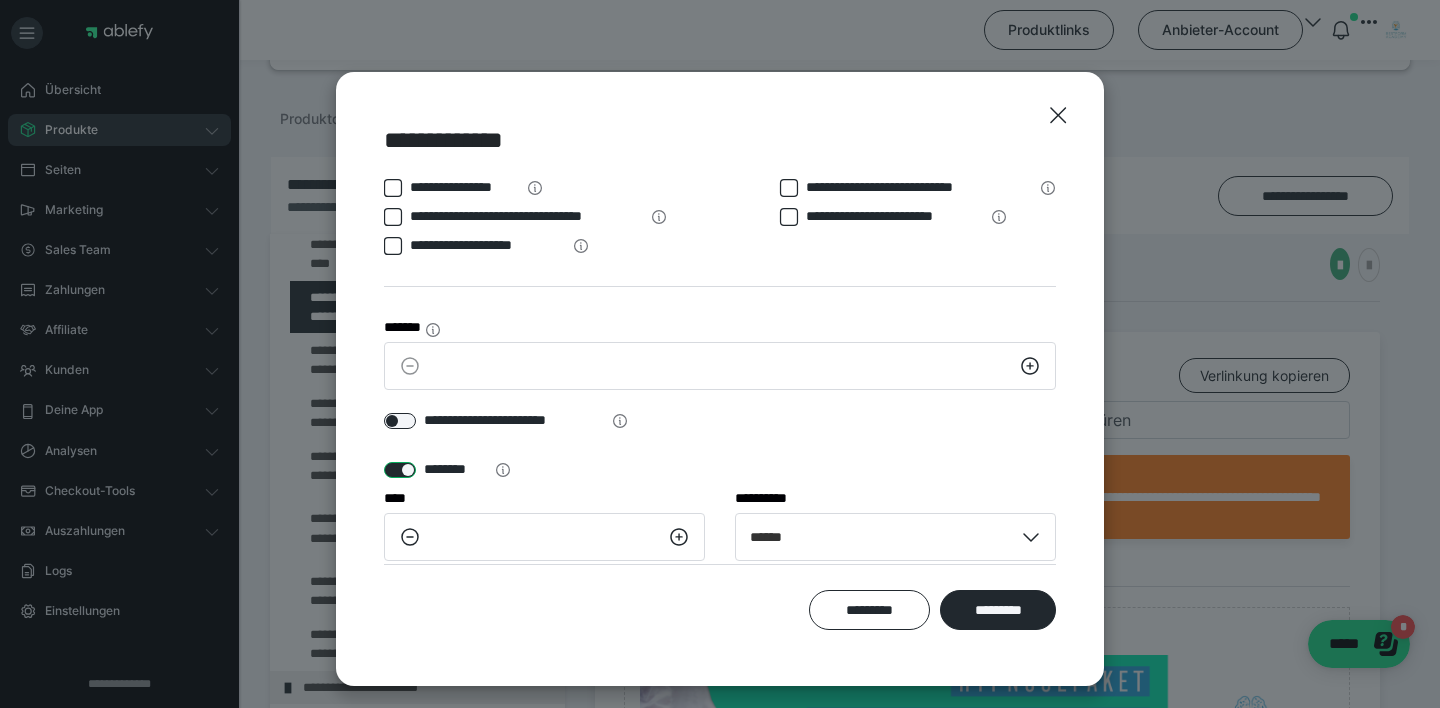 click at bounding box center [400, 470] 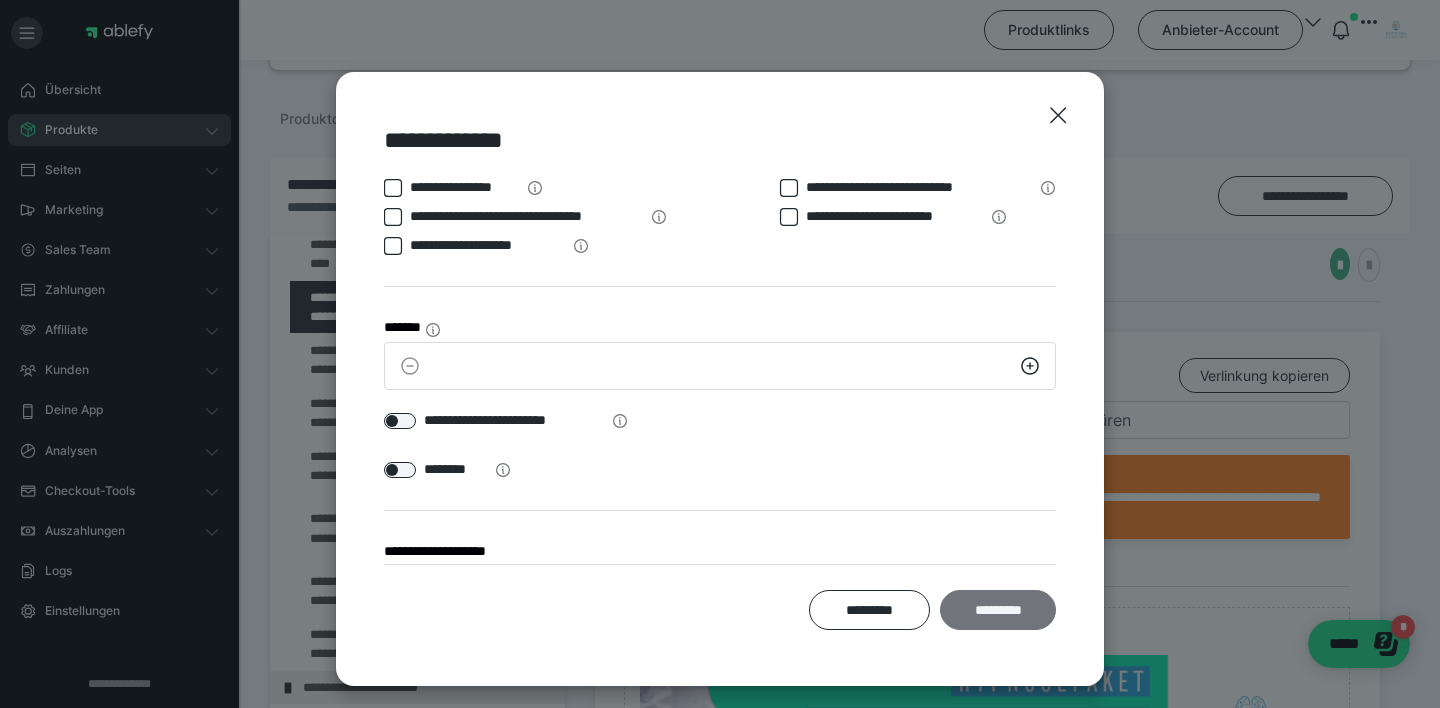 click on "*********" at bounding box center [998, 610] 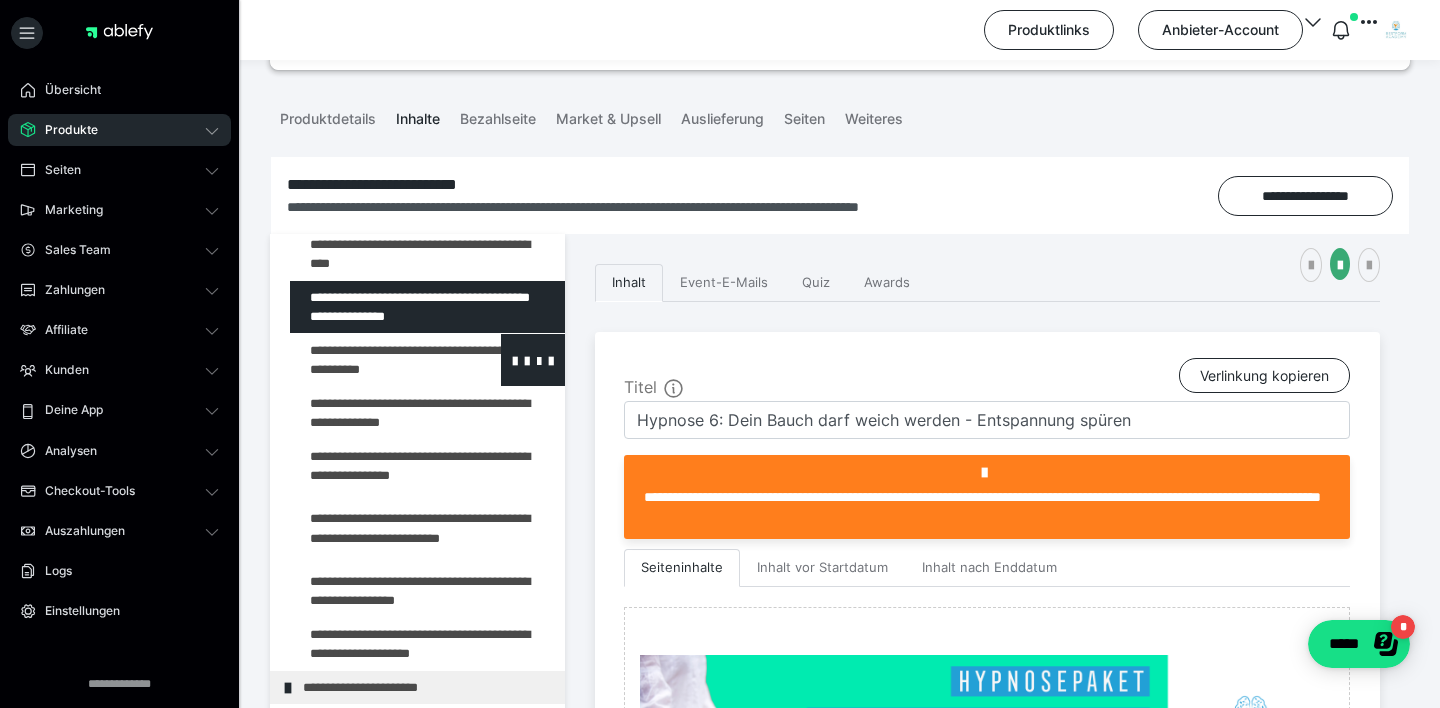 click at bounding box center (375, 360) 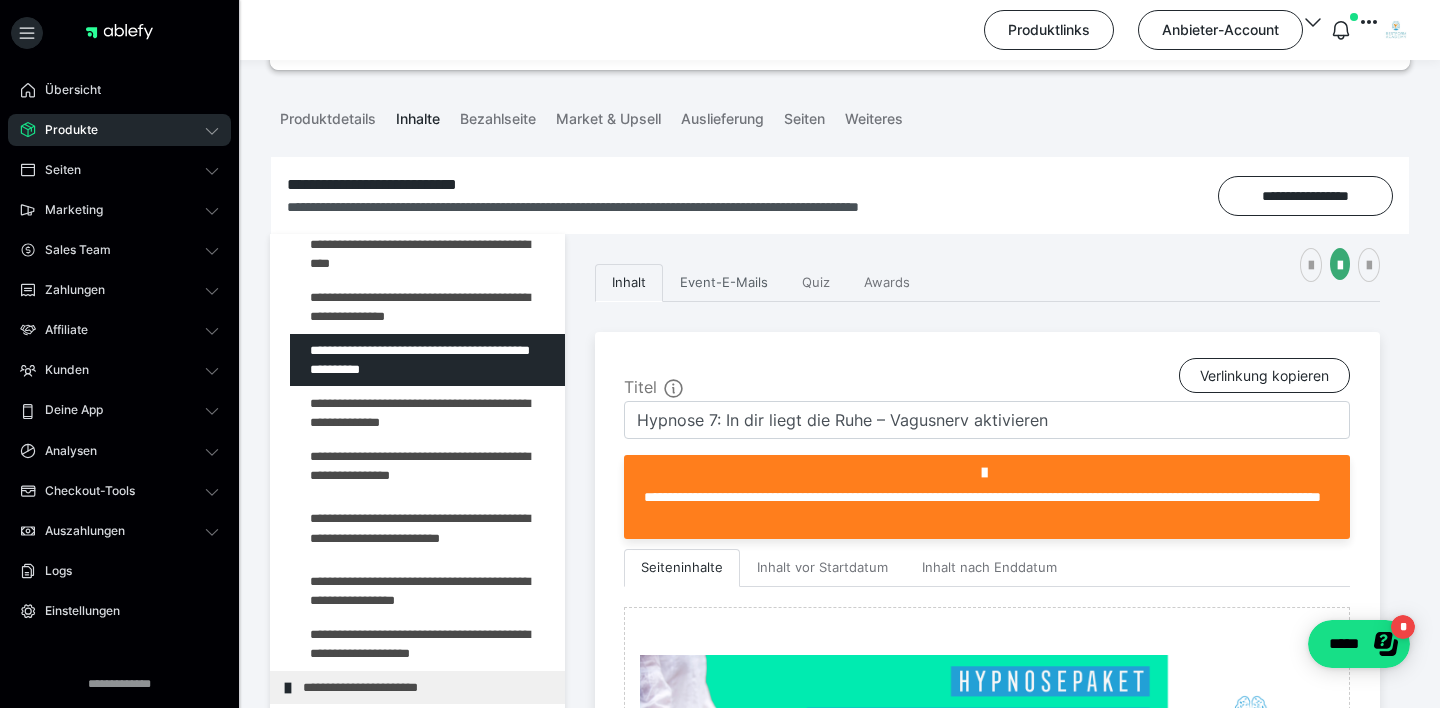 click on "Event-E-Mails" at bounding box center [724, 283] 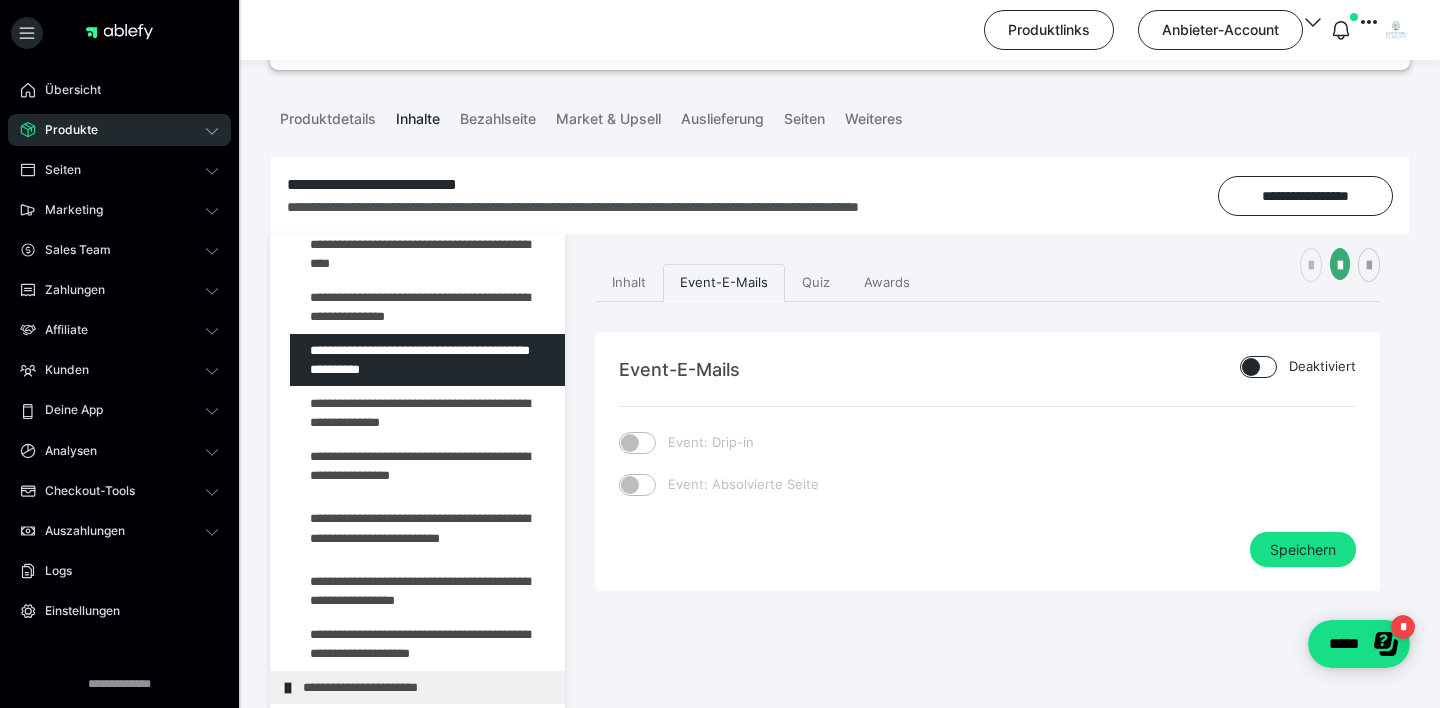 click at bounding box center [1311, 266] 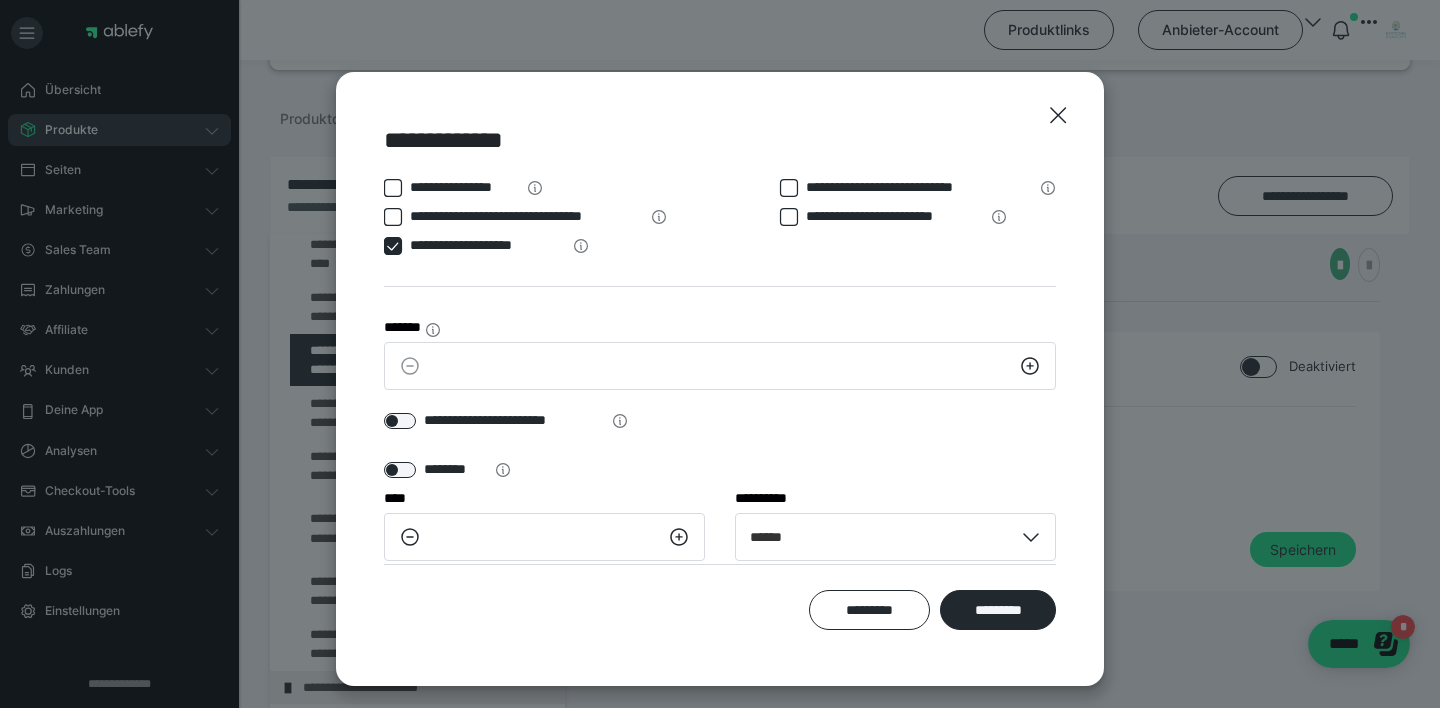 click at bounding box center (393, 246) 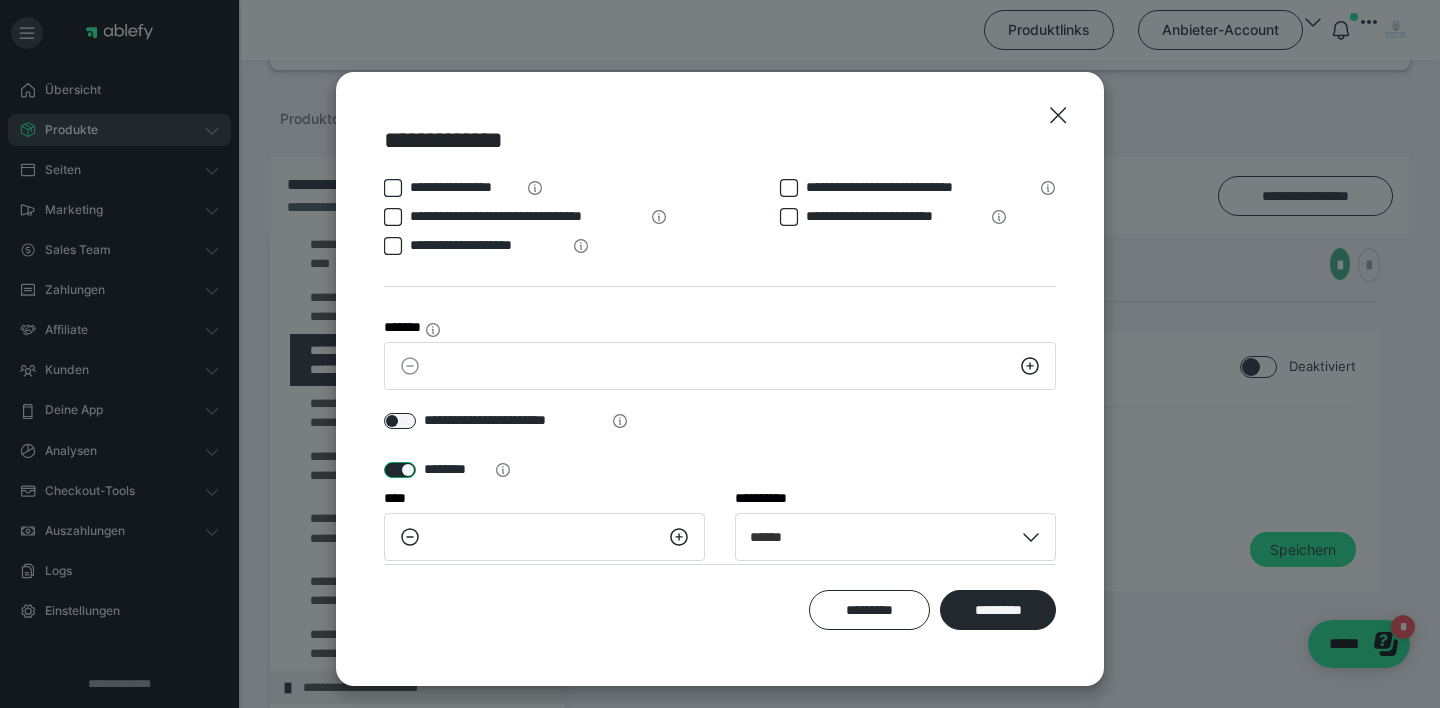 click at bounding box center (400, 470) 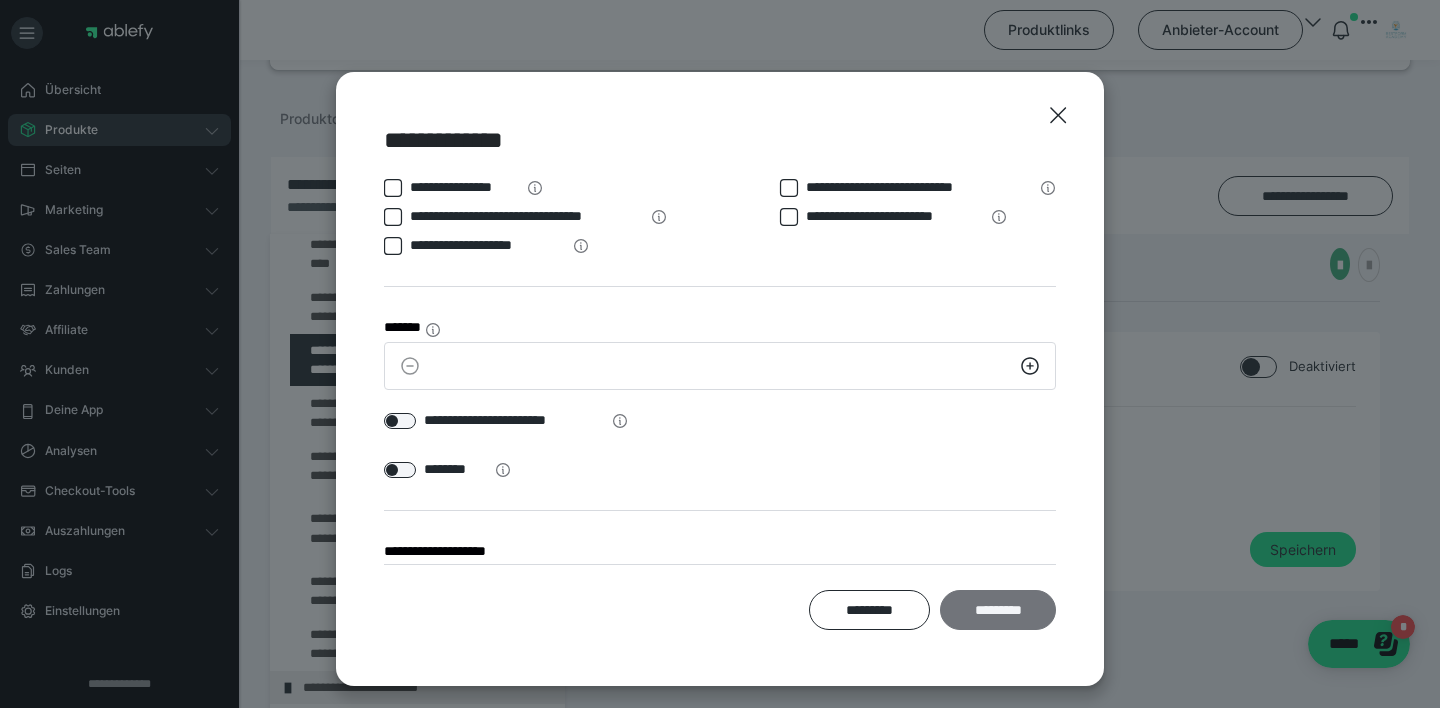 click on "*********" at bounding box center (998, 610) 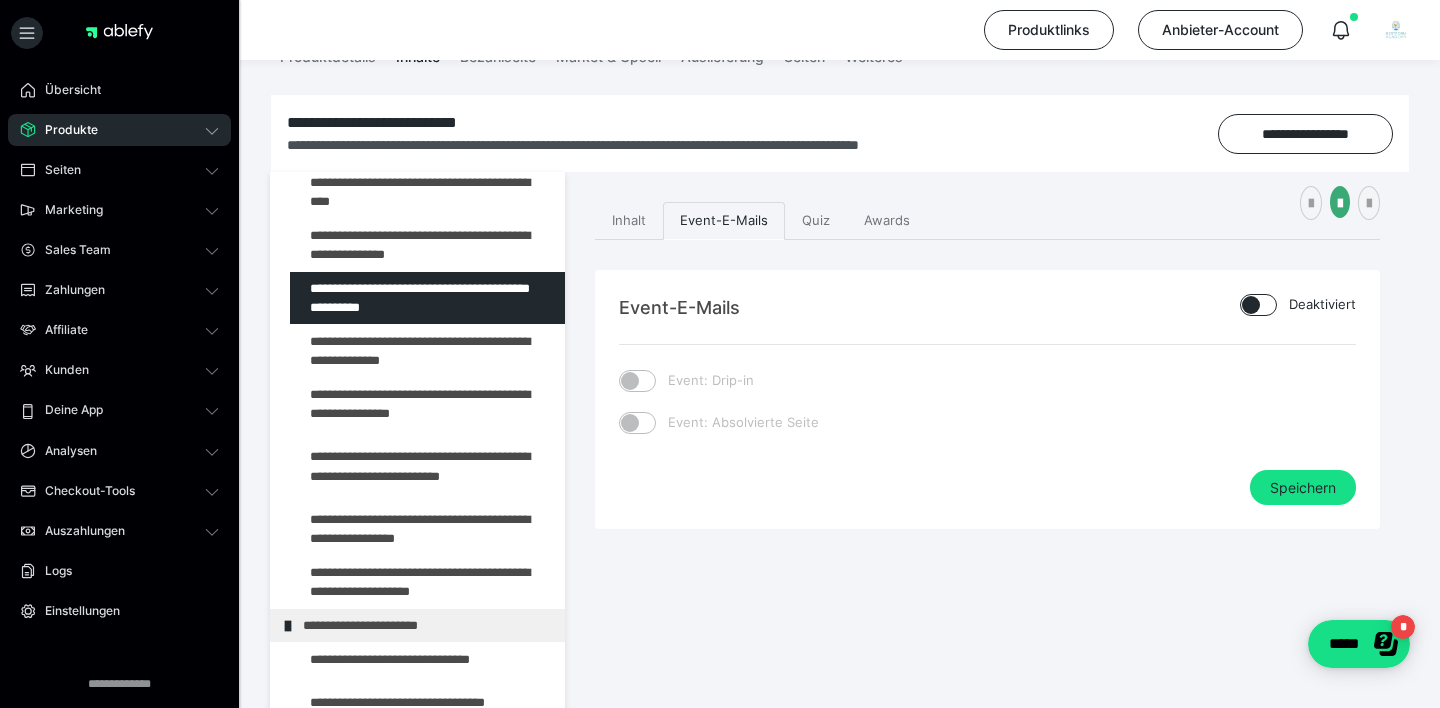 scroll, scrollTop: 187, scrollLeft: 0, axis: vertical 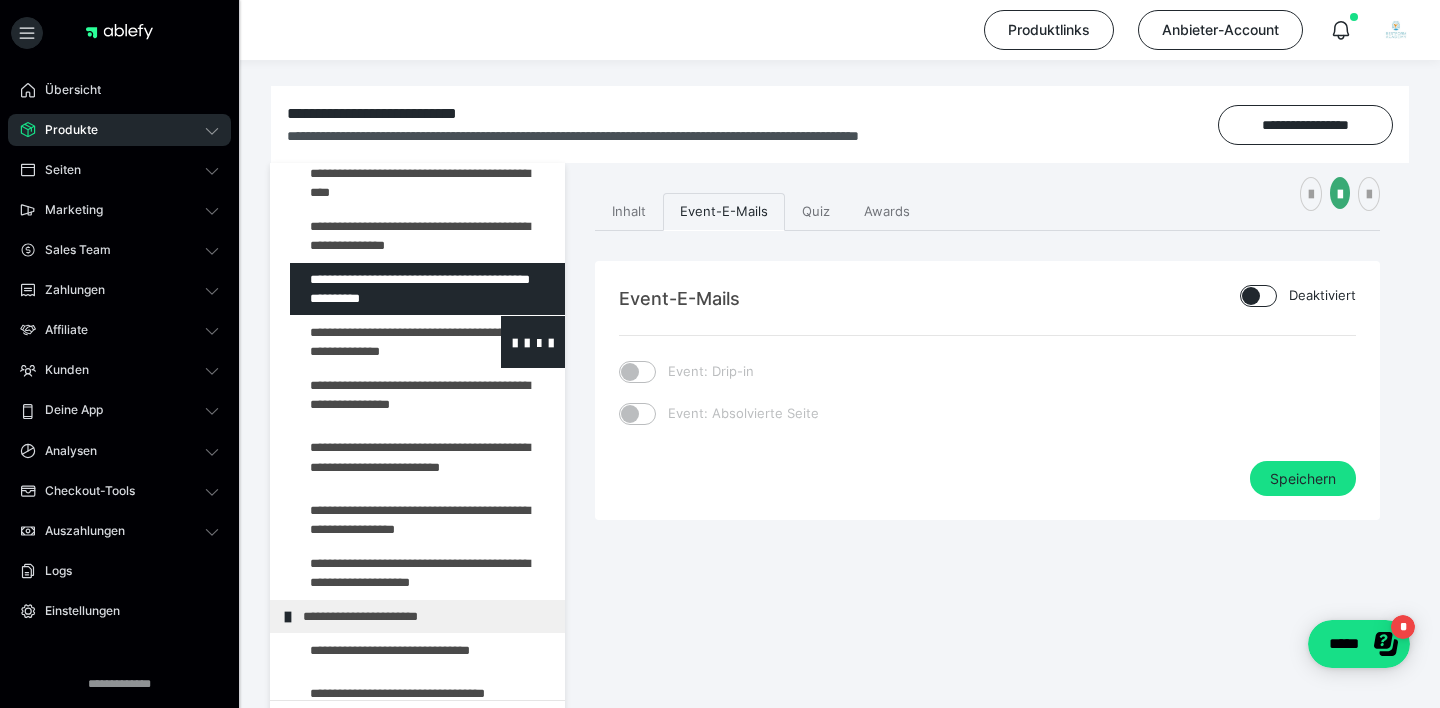 click at bounding box center [375, 342] 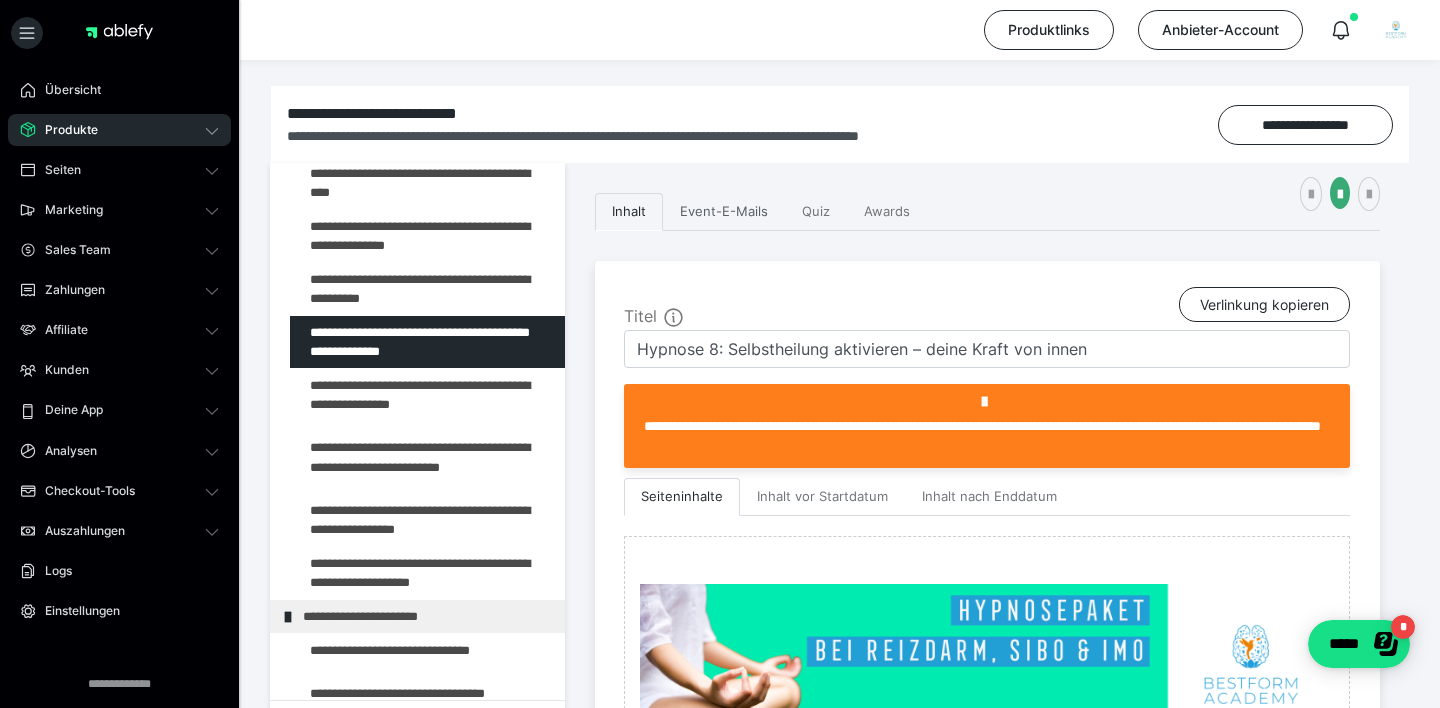 click on "Event-E-Mails" at bounding box center [724, 212] 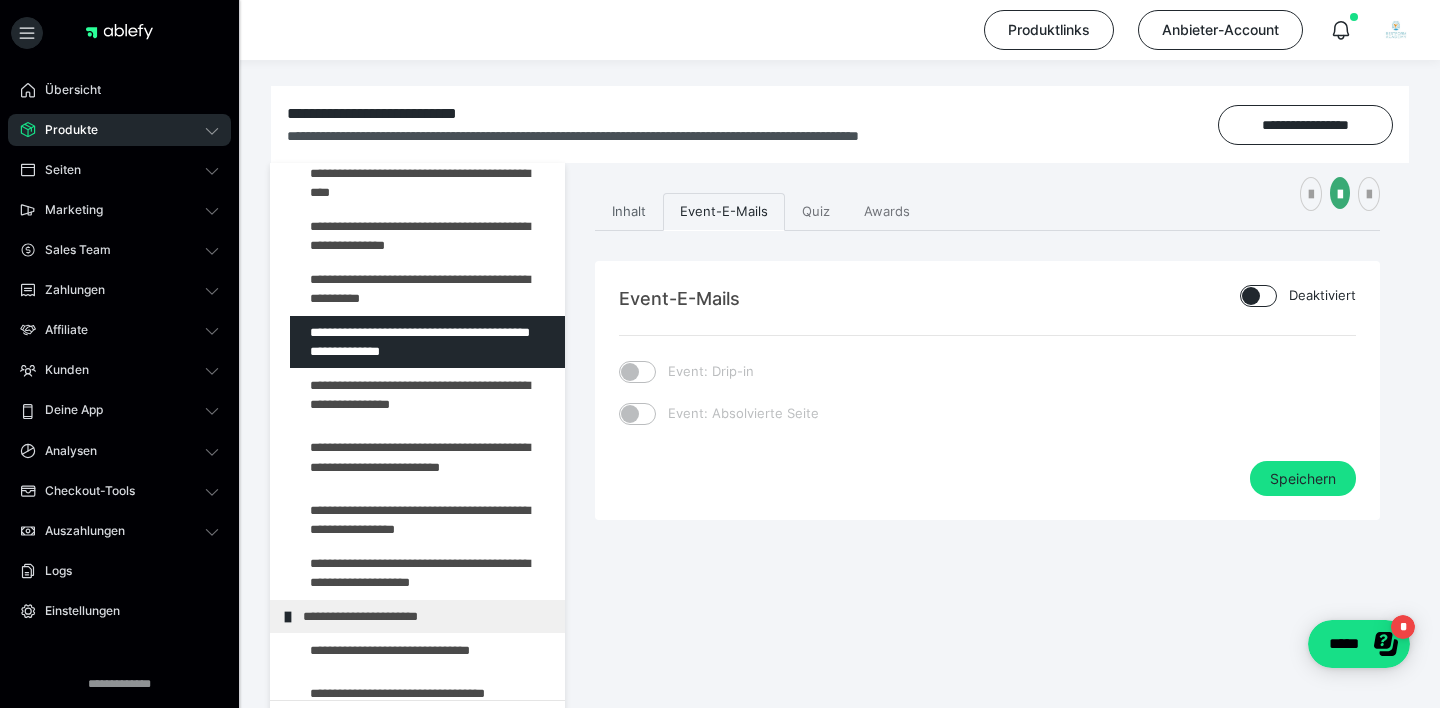 click on "Inhalt" at bounding box center (629, 212) 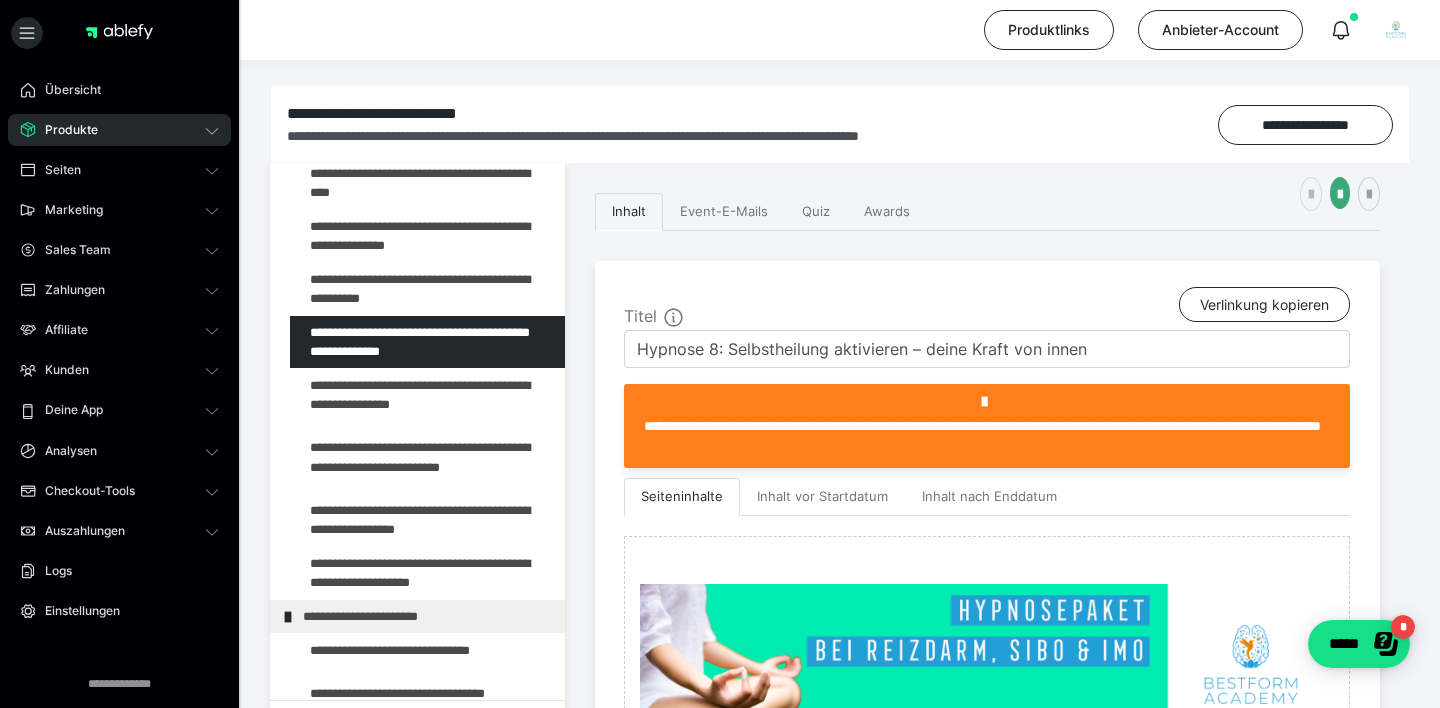 click at bounding box center [1311, 195] 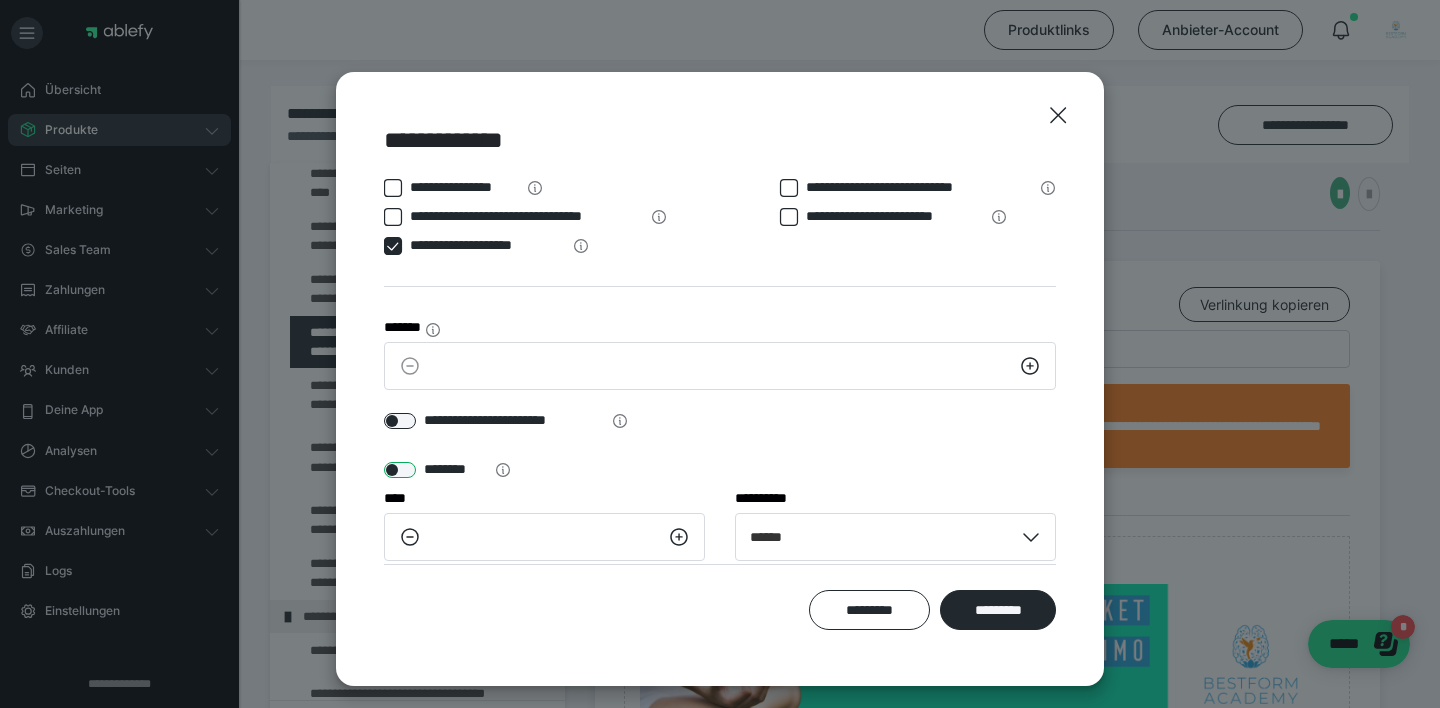 click at bounding box center [400, 470] 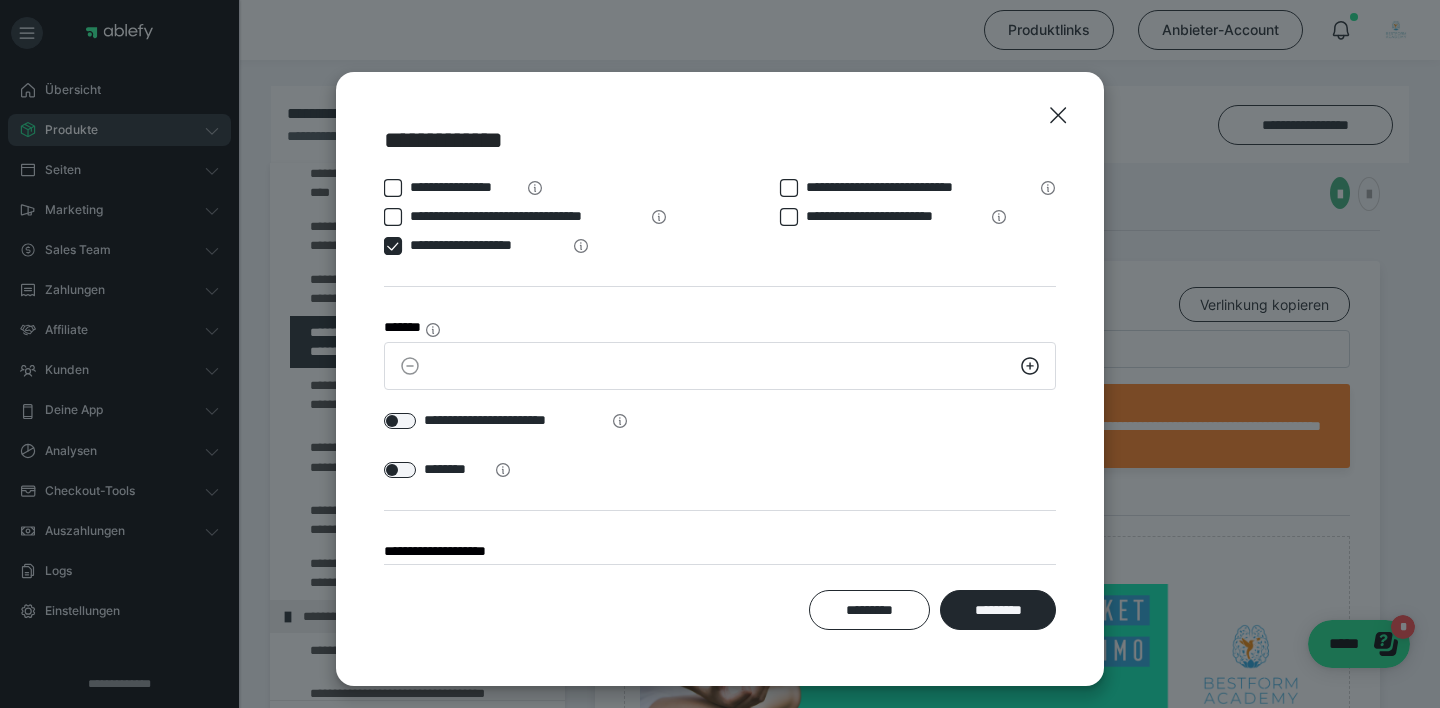 click at bounding box center [393, 246] 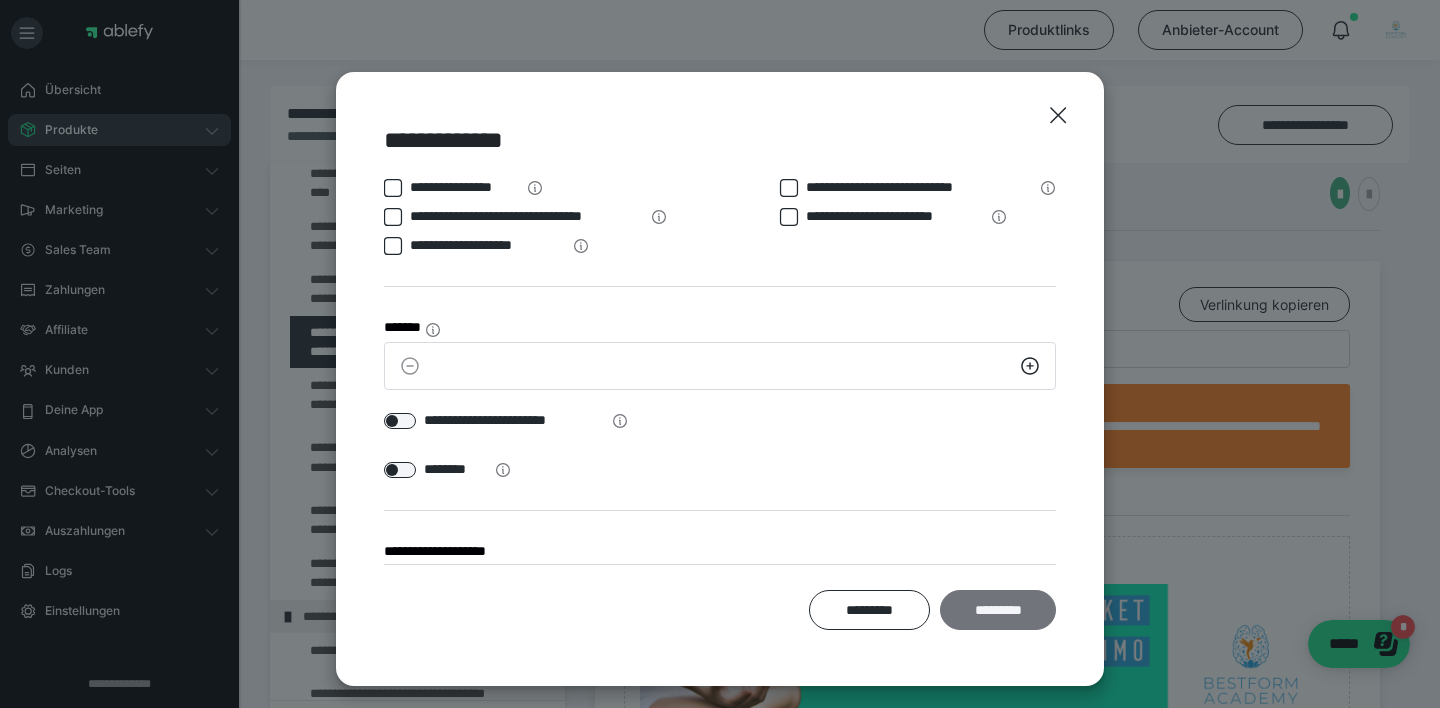 click on "*********" at bounding box center [998, 610] 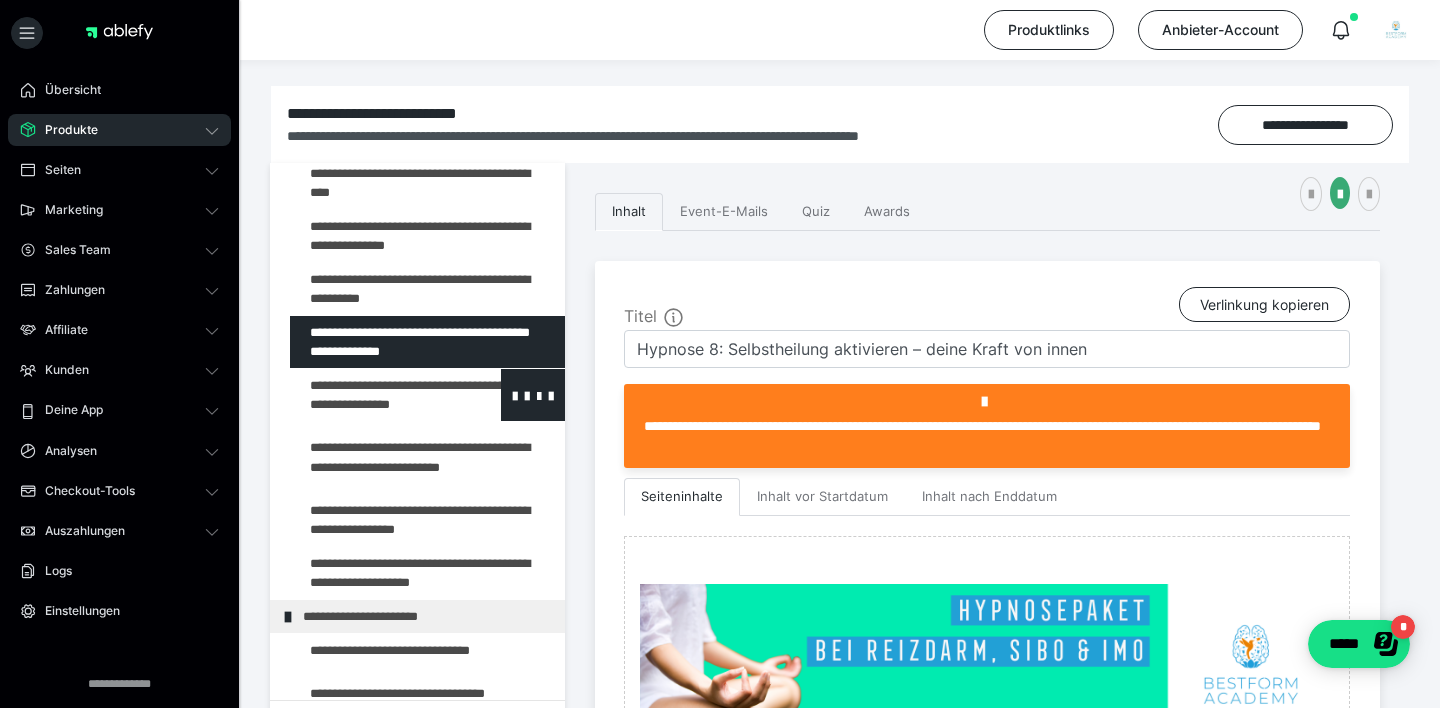 click at bounding box center [375, 395] 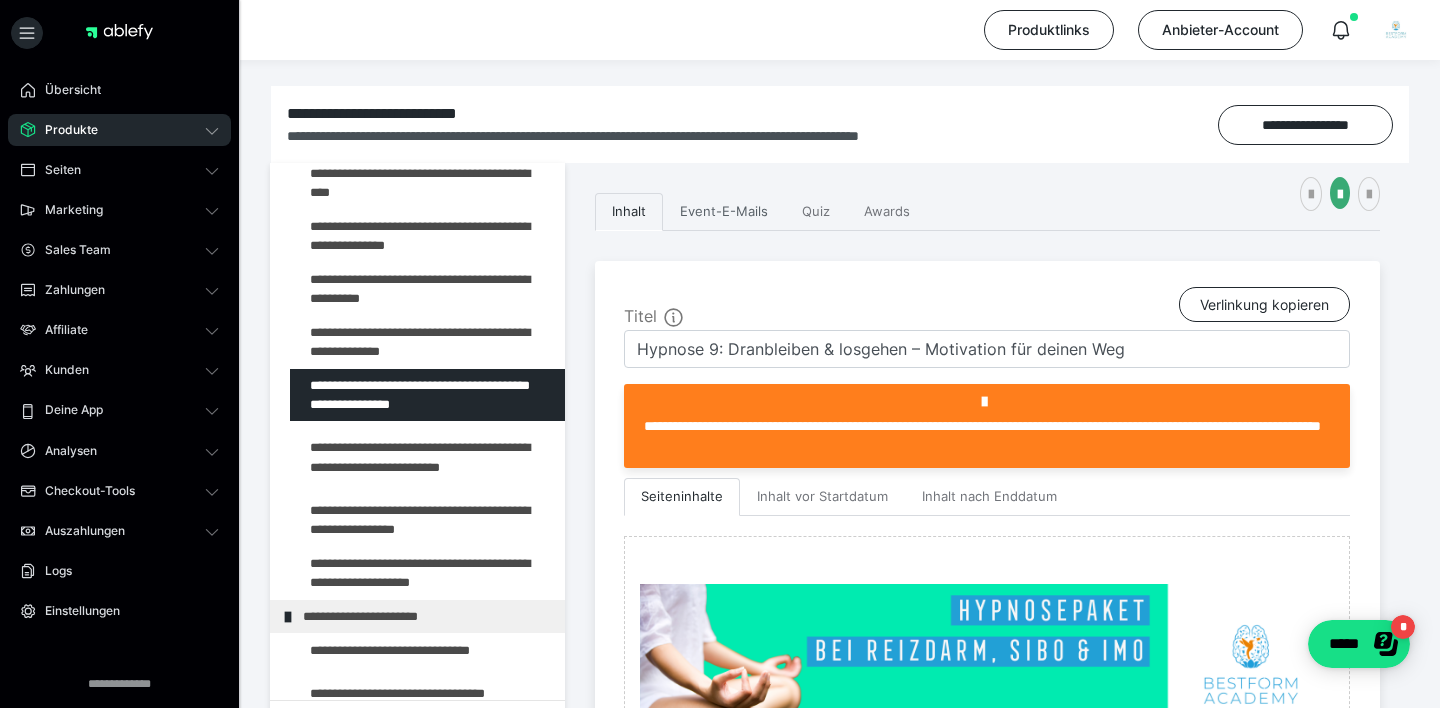 click on "Event-E-Mails" at bounding box center [724, 212] 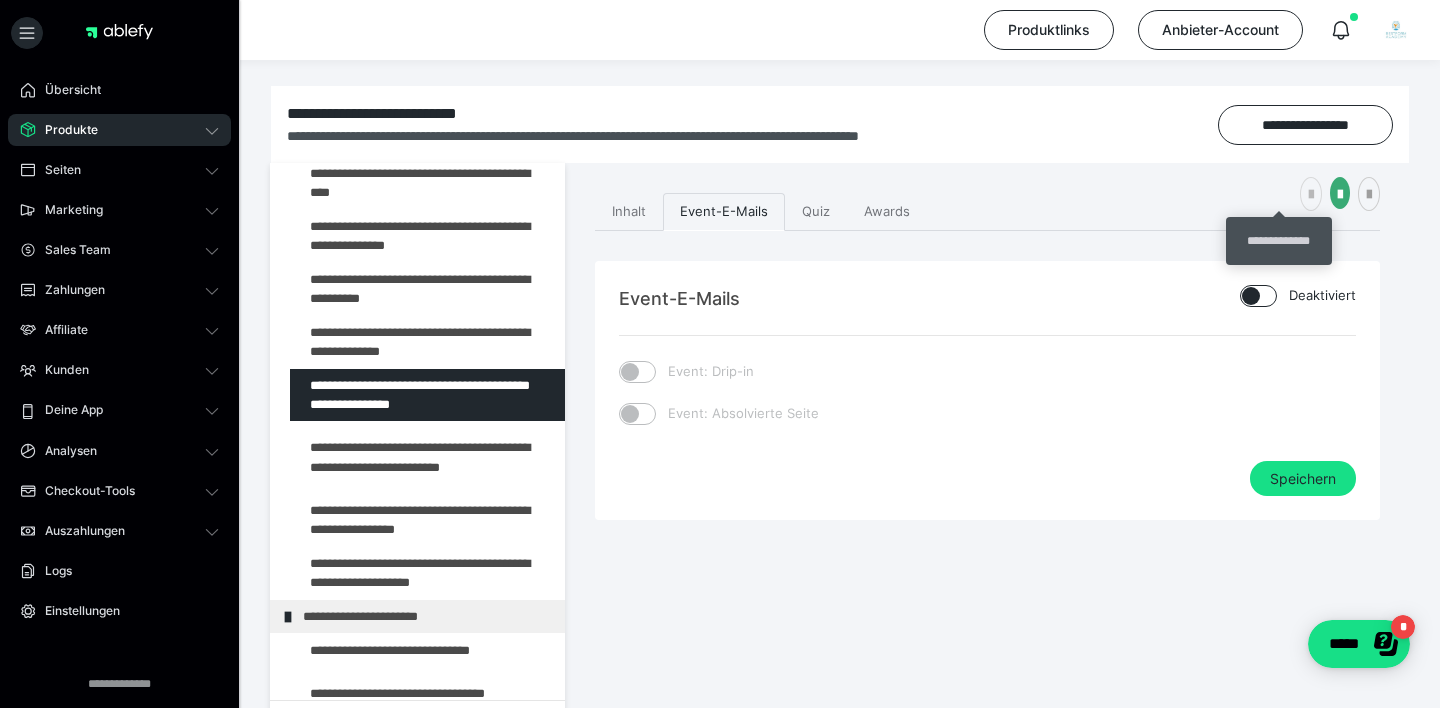 click at bounding box center [1311, 195] 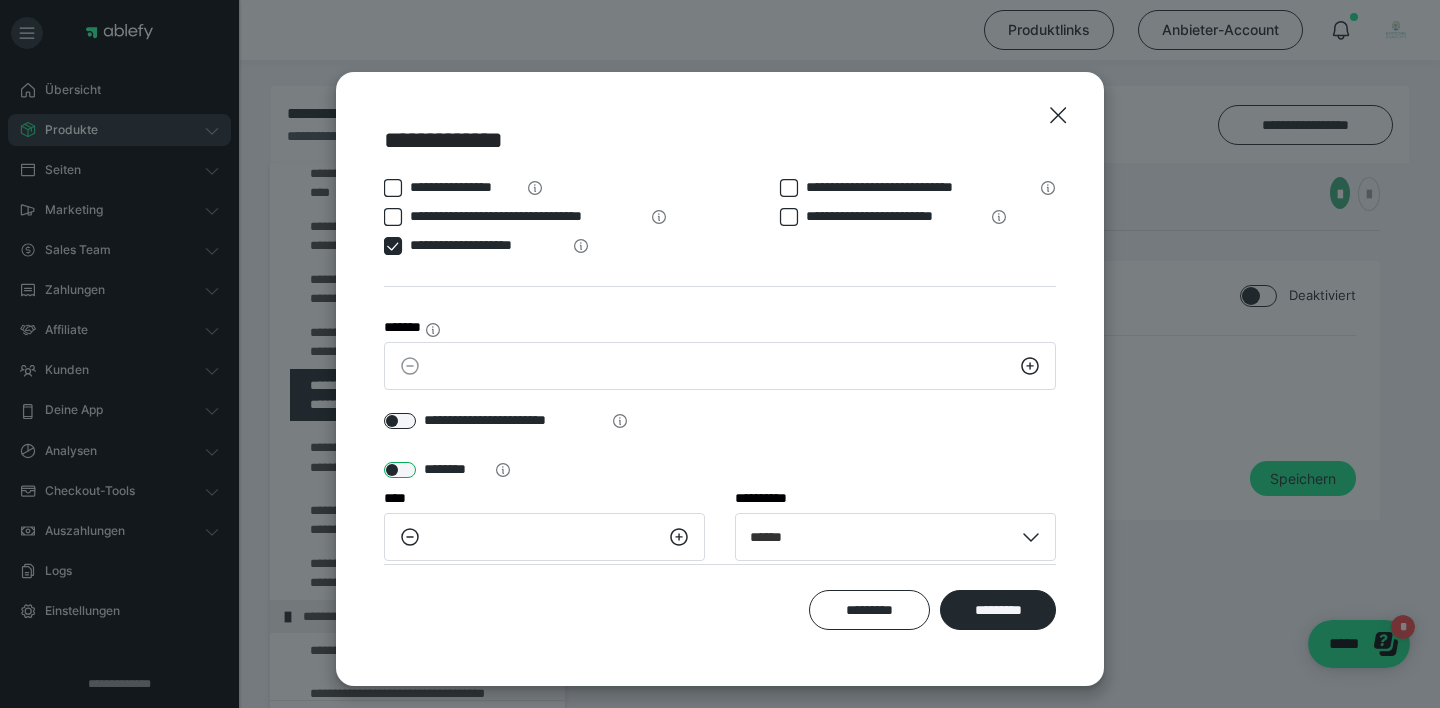 click at bounding box center [400, 470] 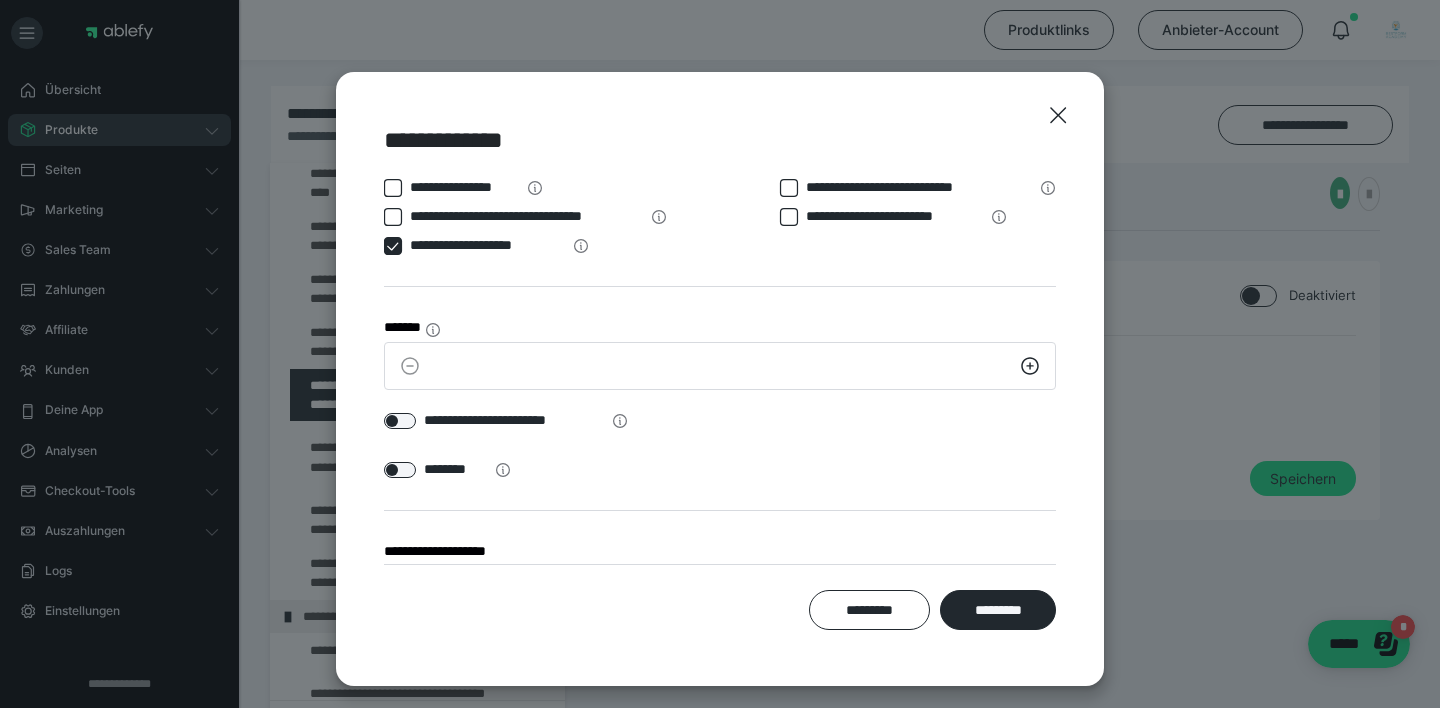 click at bounding box center [393, 246] 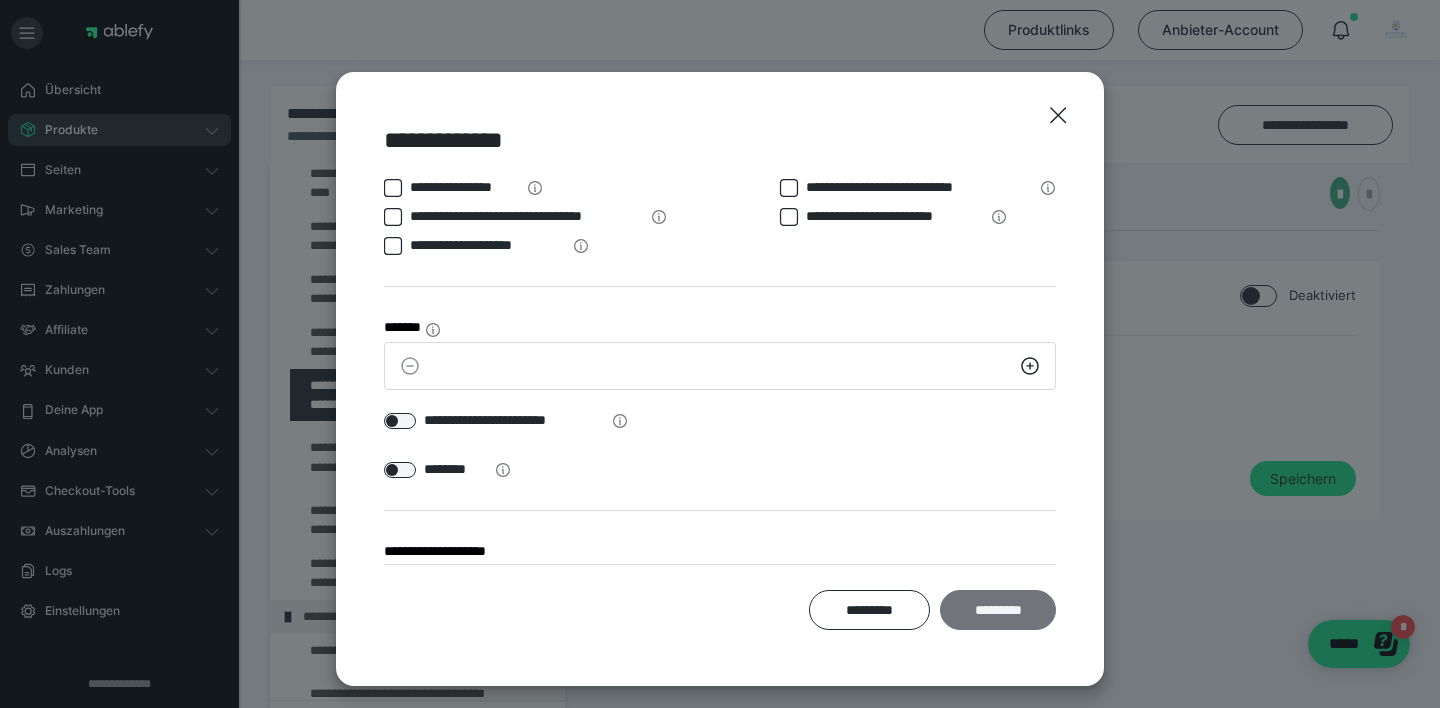 click on "*********" at bounding box center (998, 610) 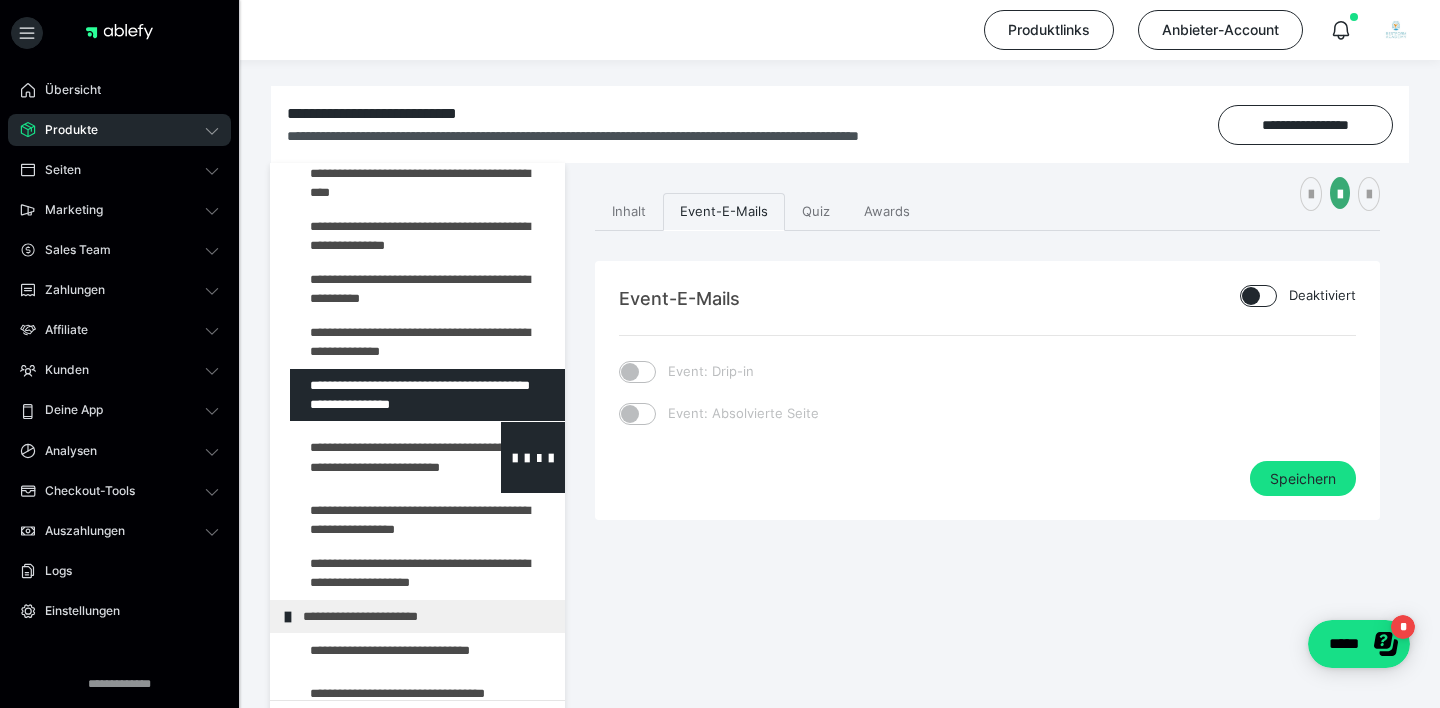 click at bounding box center [375, 457] 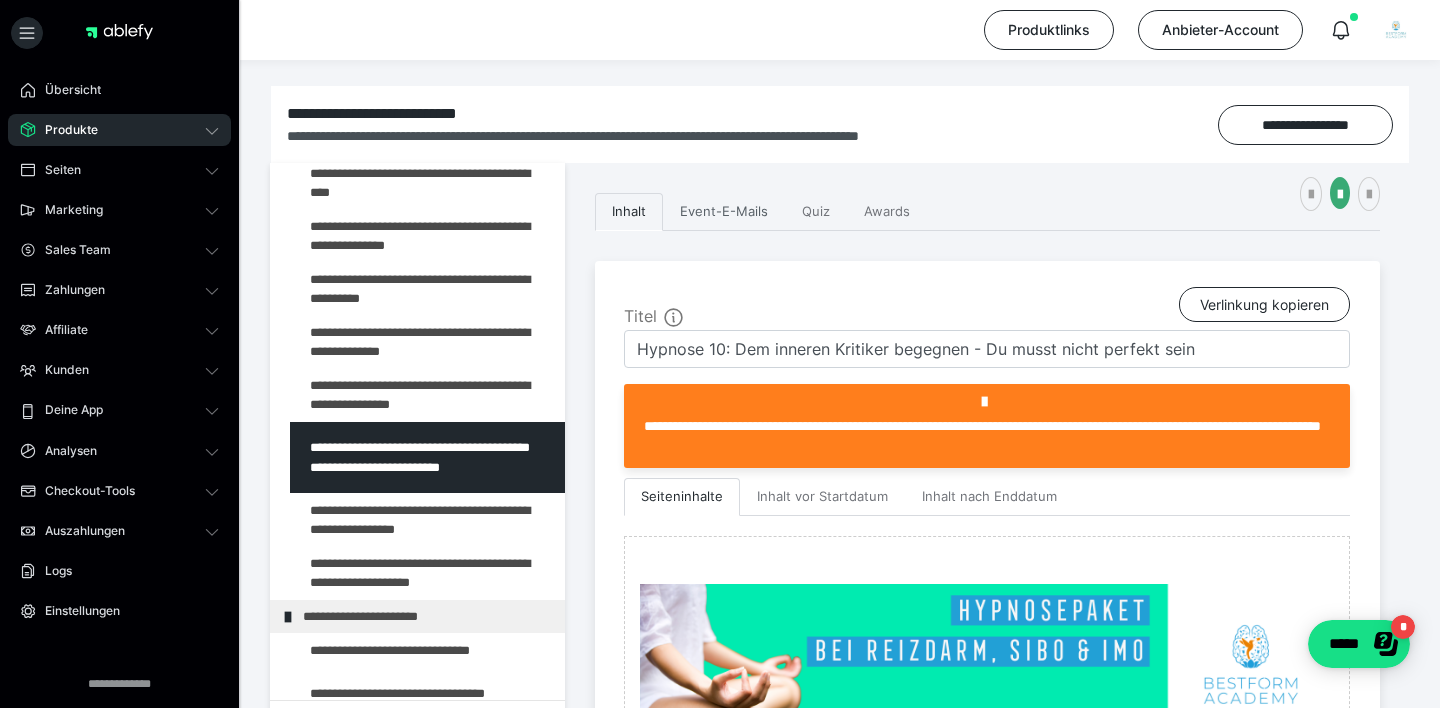 click on "Event-E-Mails" at bounding box center (724, 212) 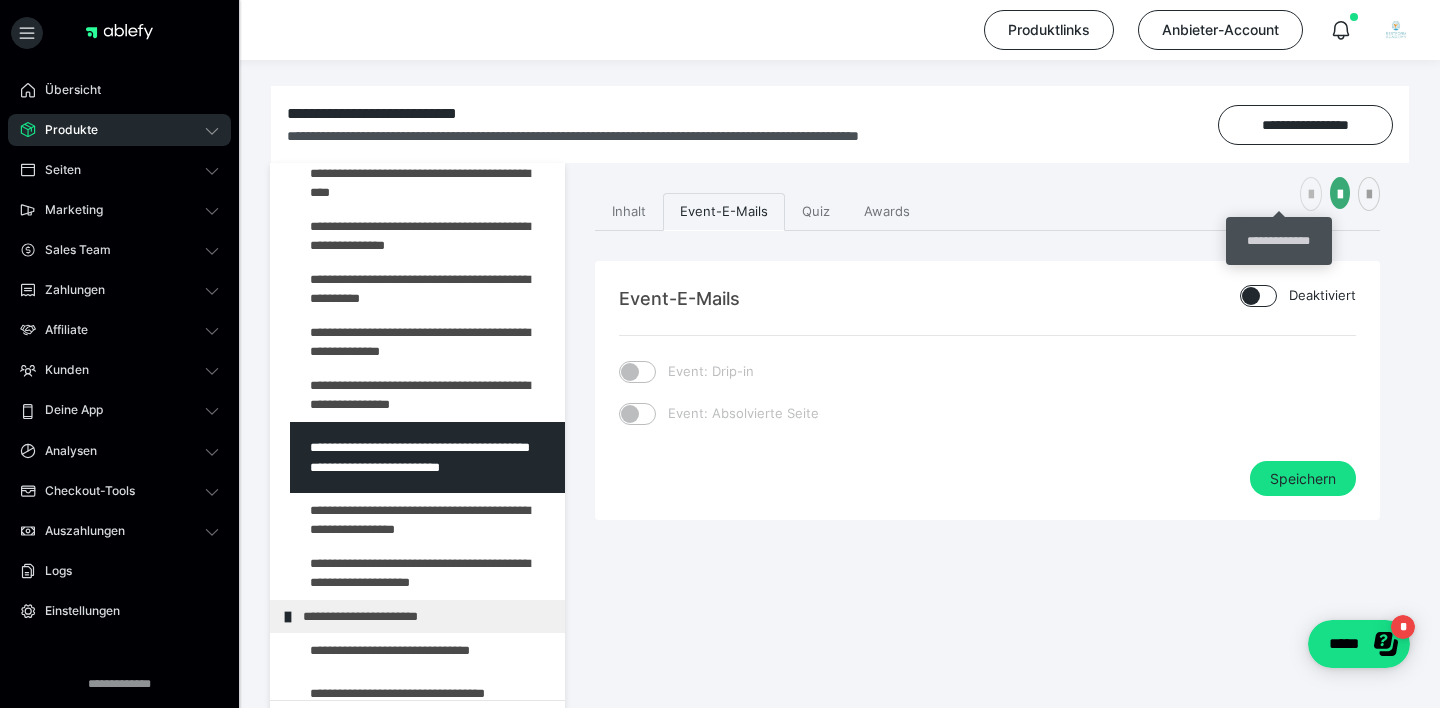 click at bounding box center (1311, 195) 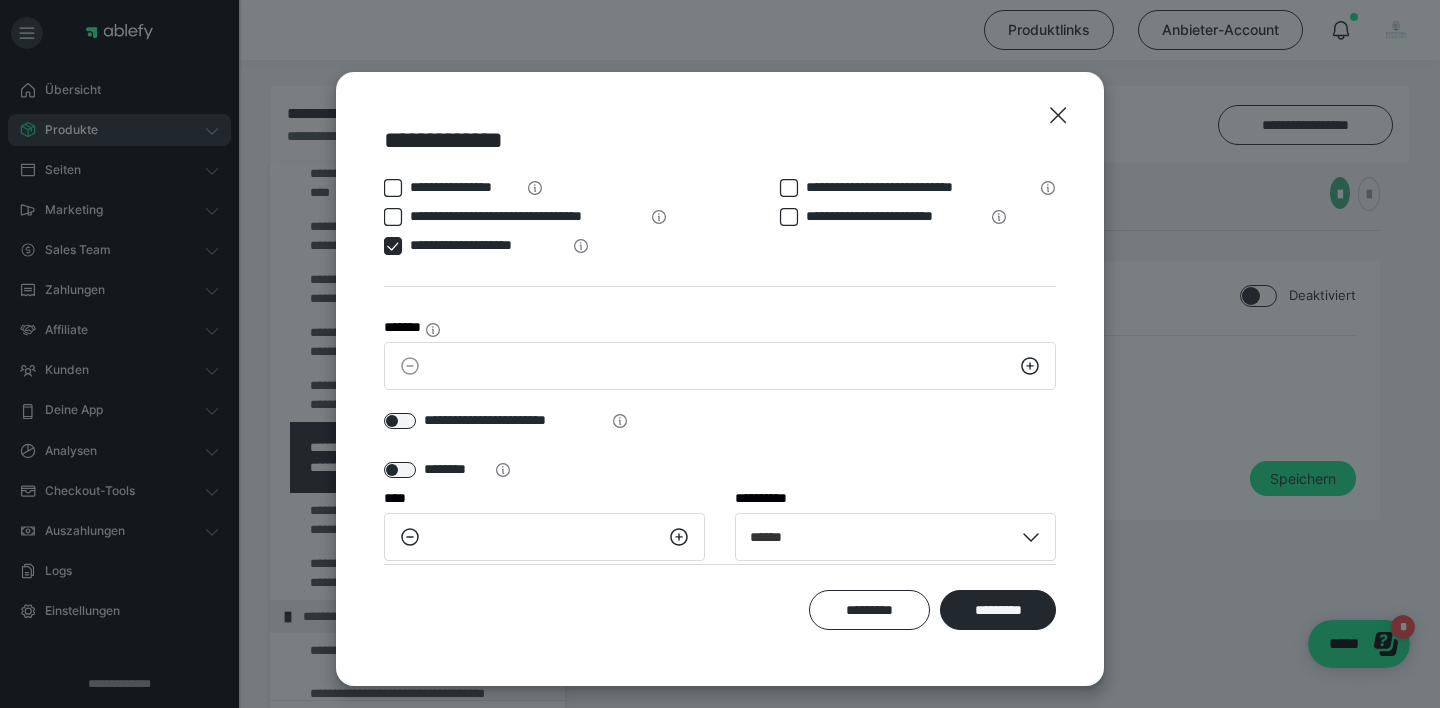 click at bounding box center [393, 246] 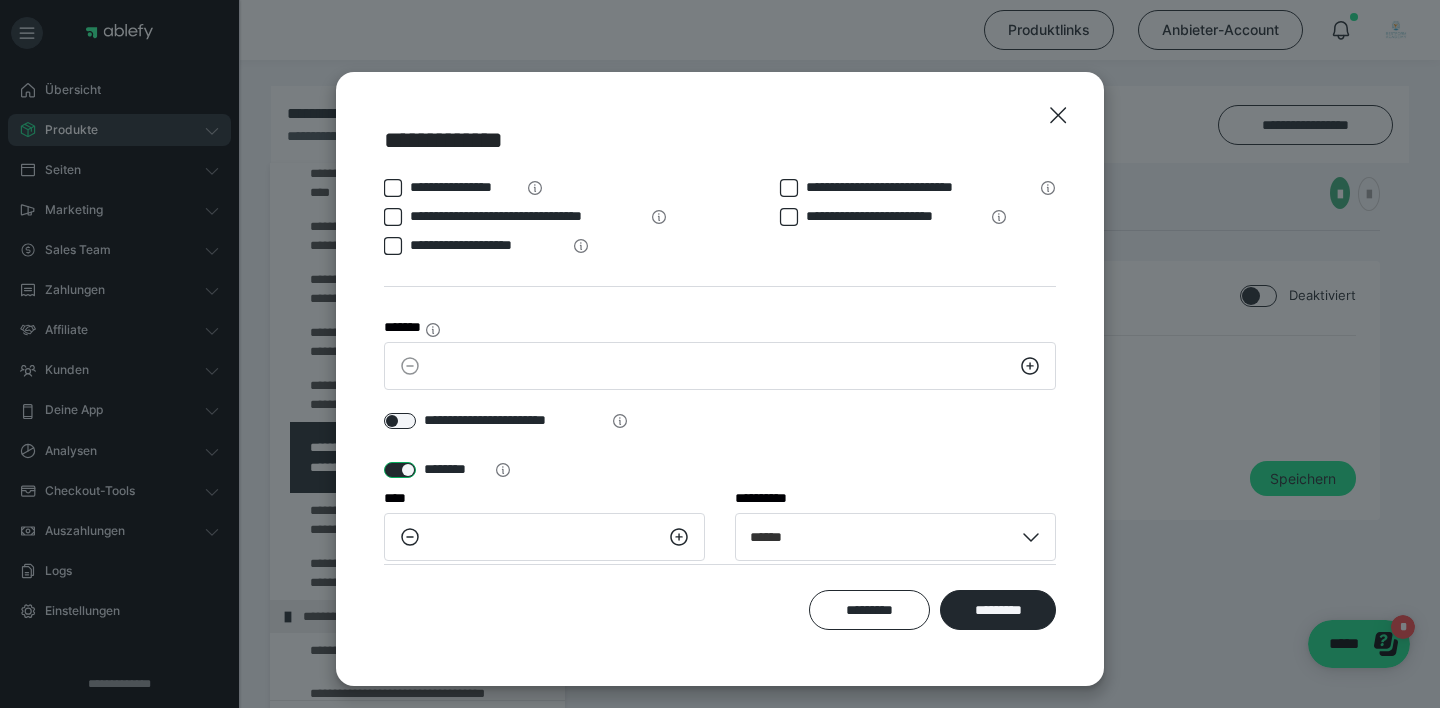 click at bounding box center (400, 470) 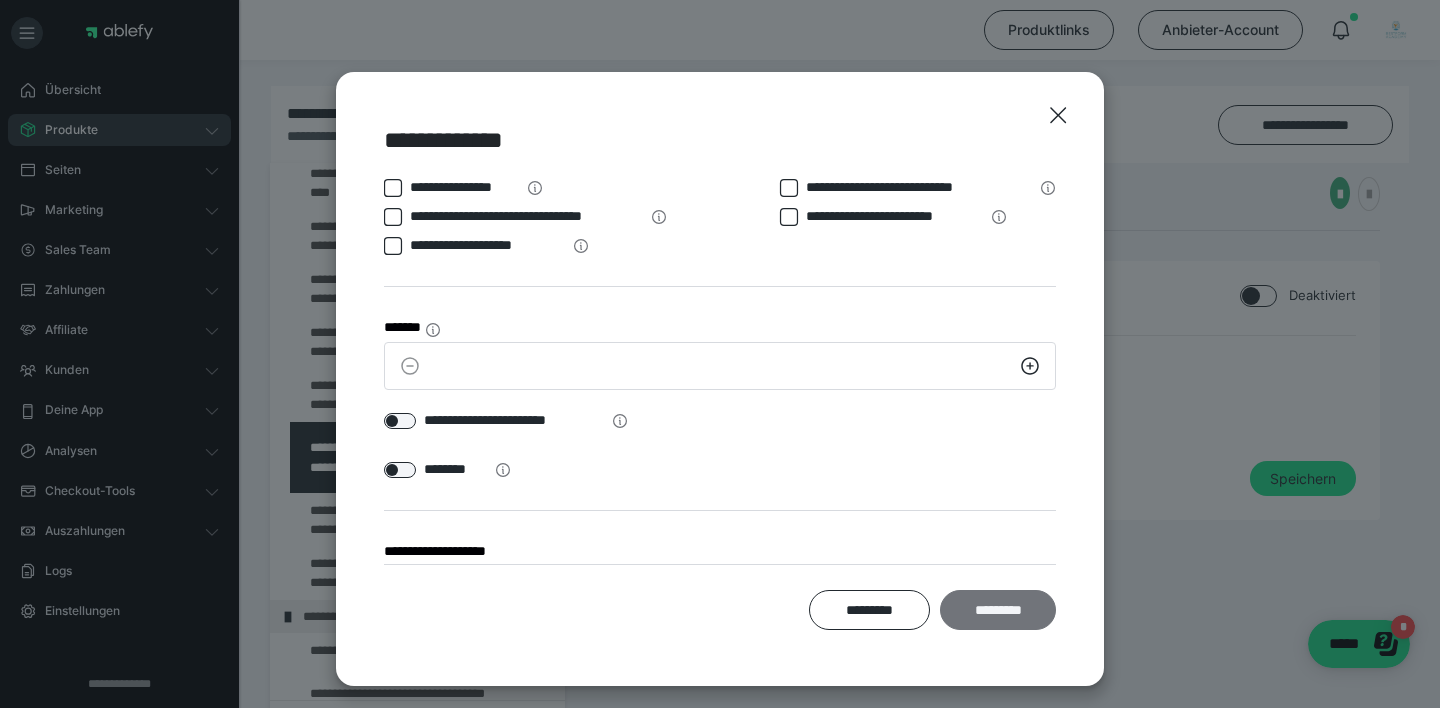 click on "*********" at bounding box center [998, 610] 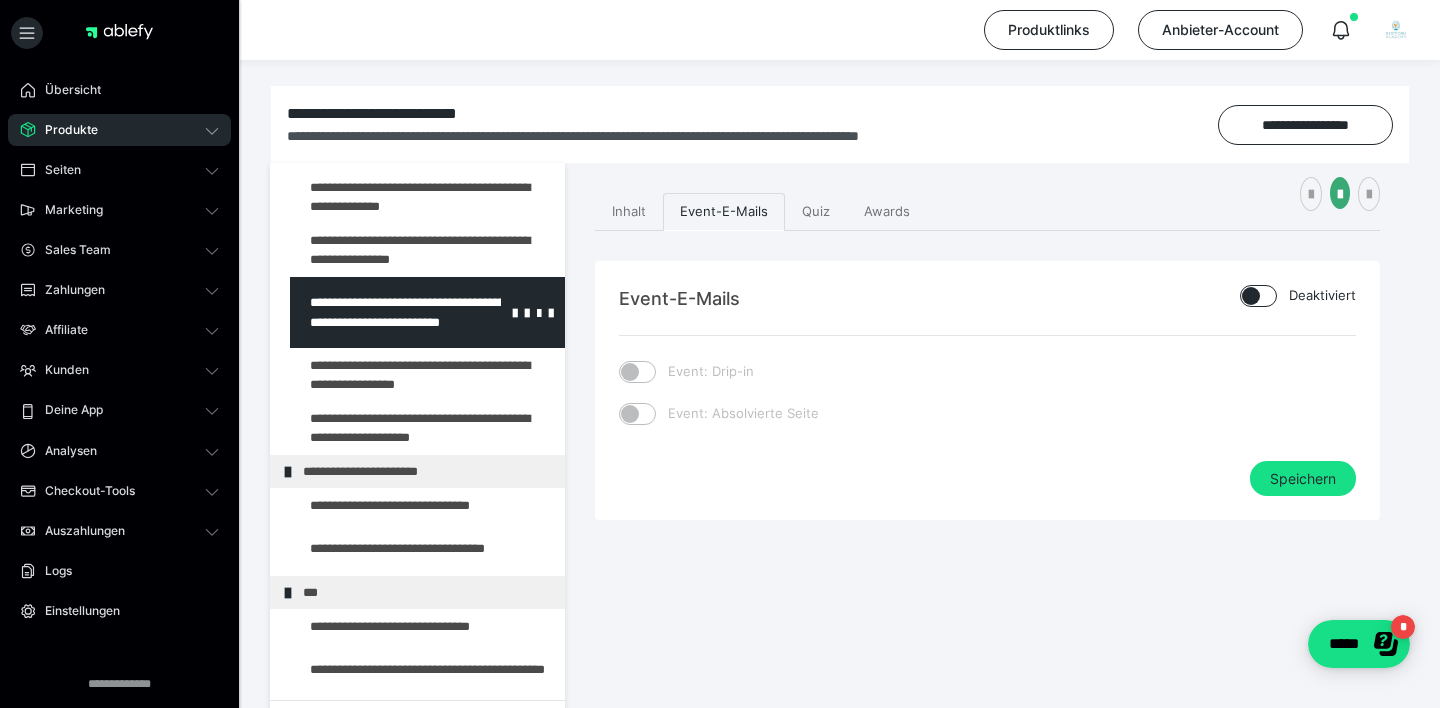 scroll, scrollTop: 559, scrollLeft: 0, axis: vertical 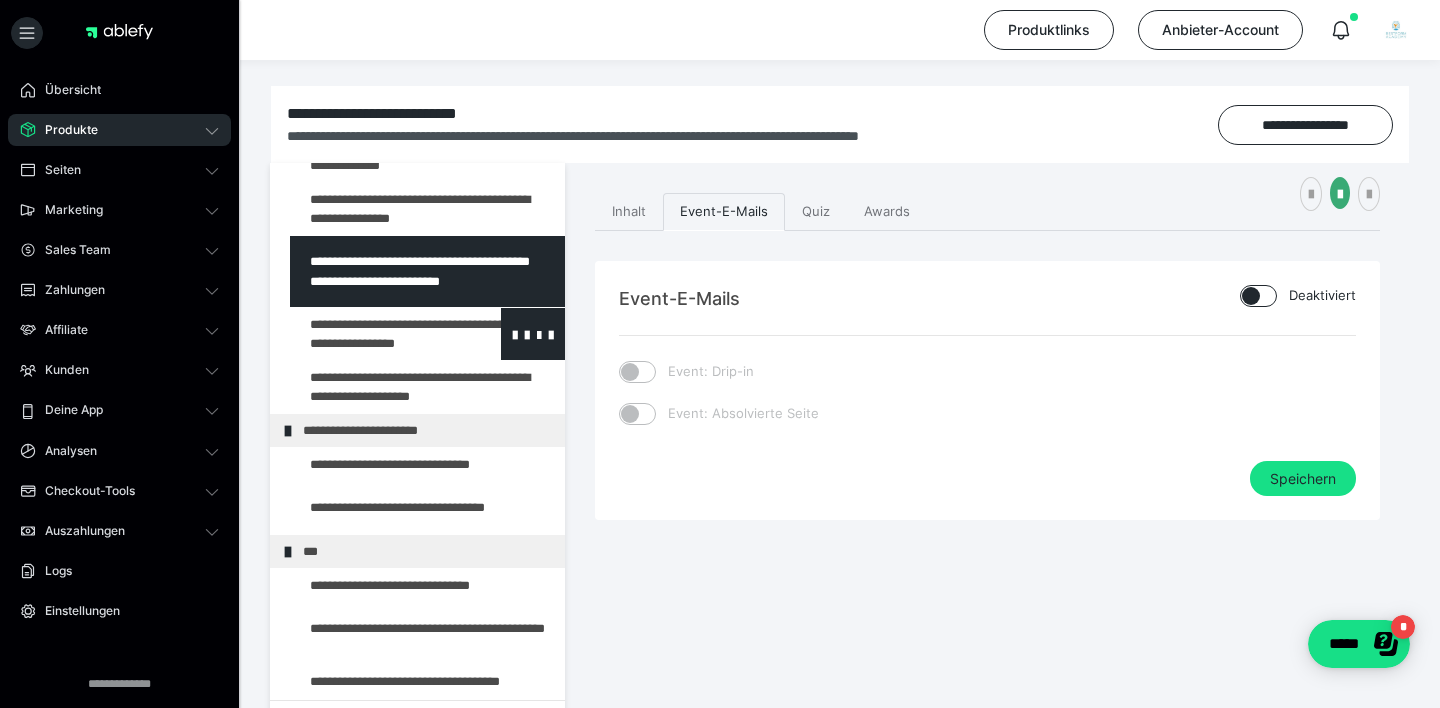 click at bounding box center [375, 334] 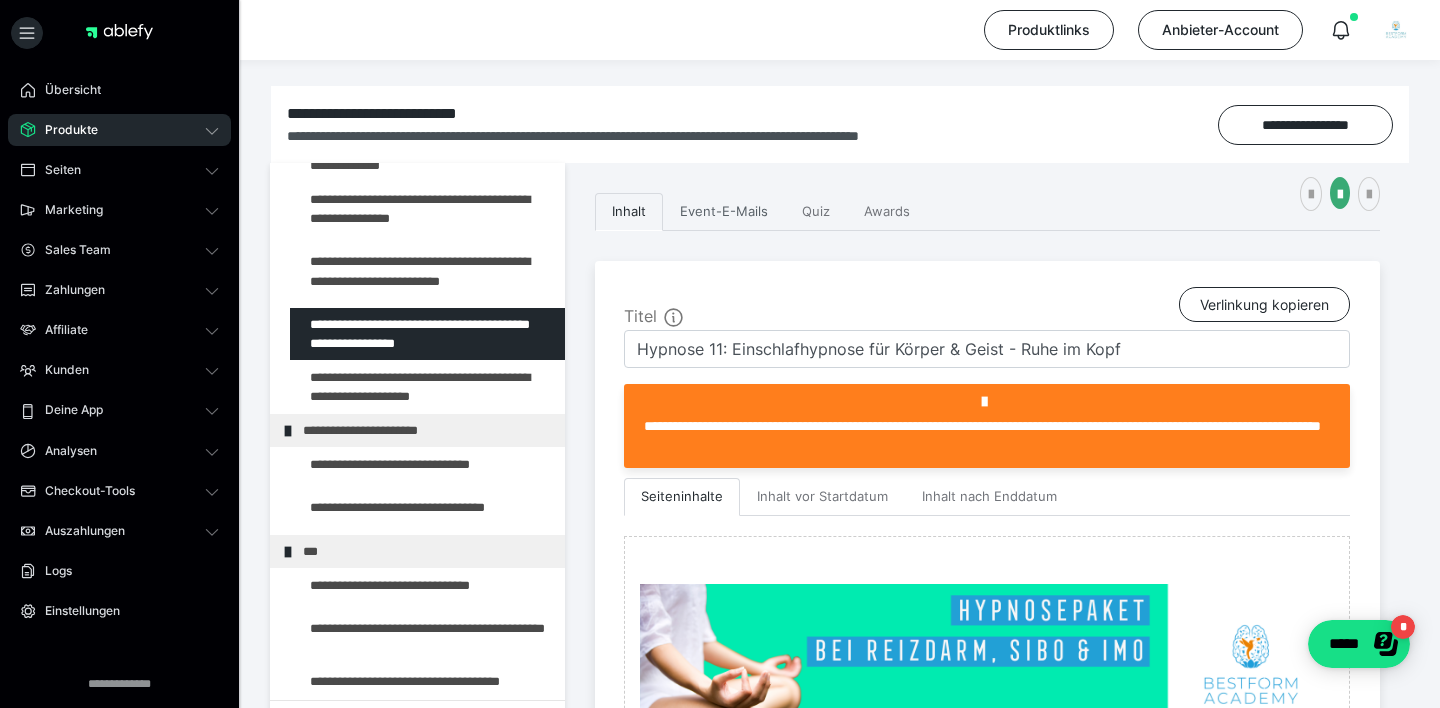 click on "Event-E-Mails" at bounding box center [724, 212] 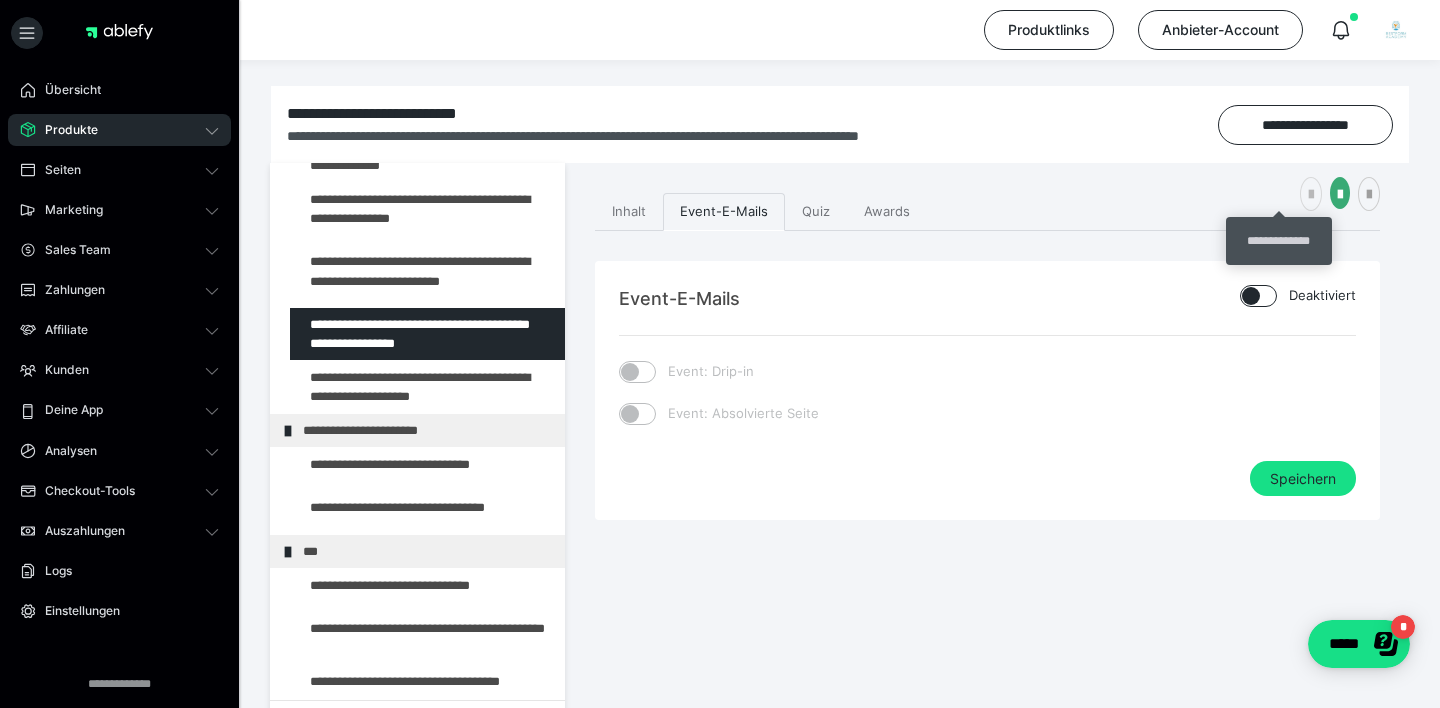 click at bounding box center [1311, 195] 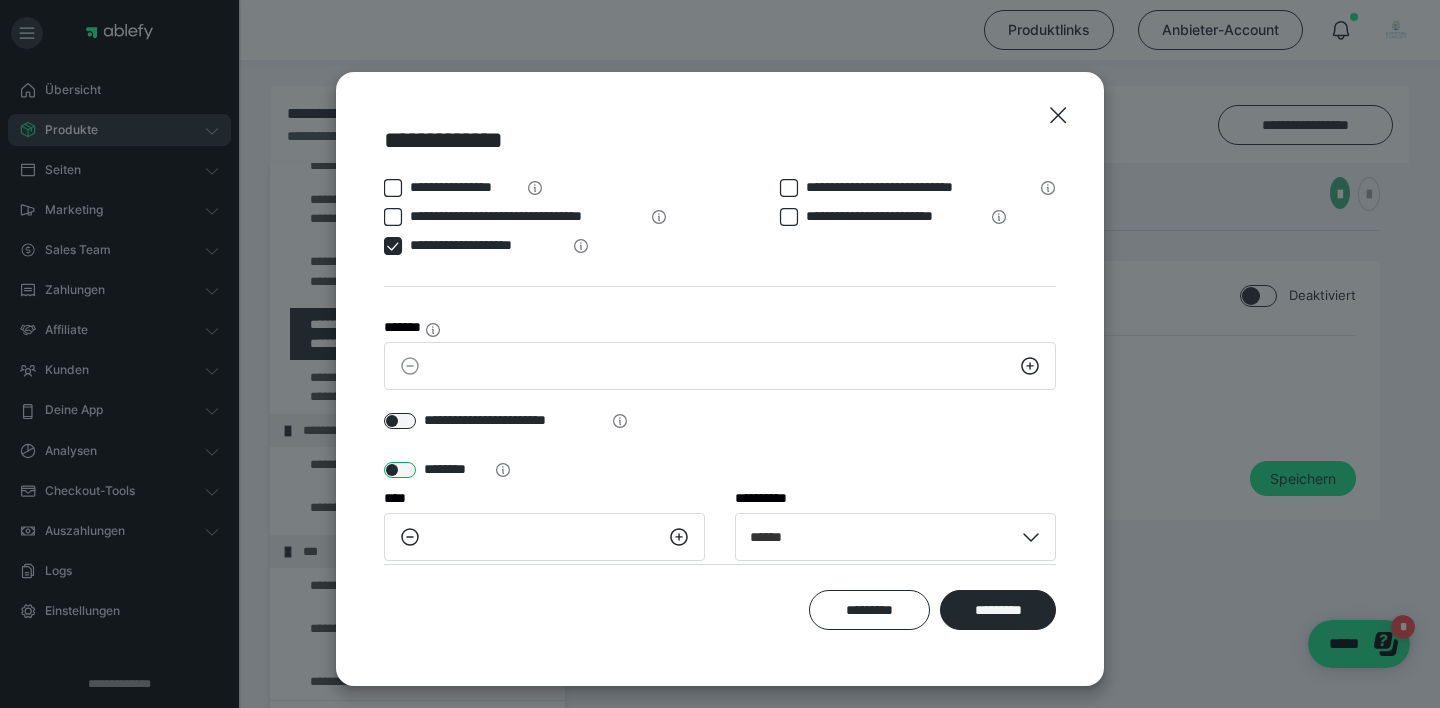 click at bounding box center [400, 470] 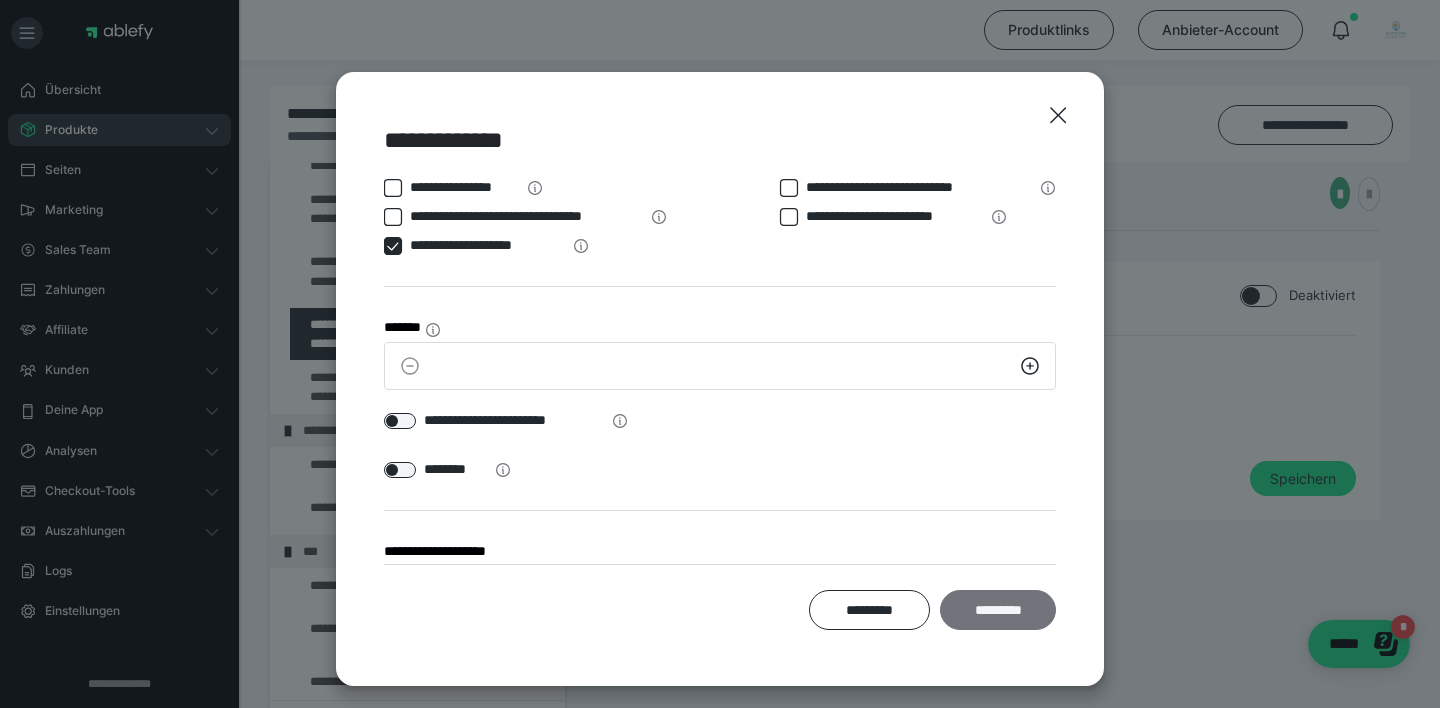 click on "*********" at bounding box center (998, 610) 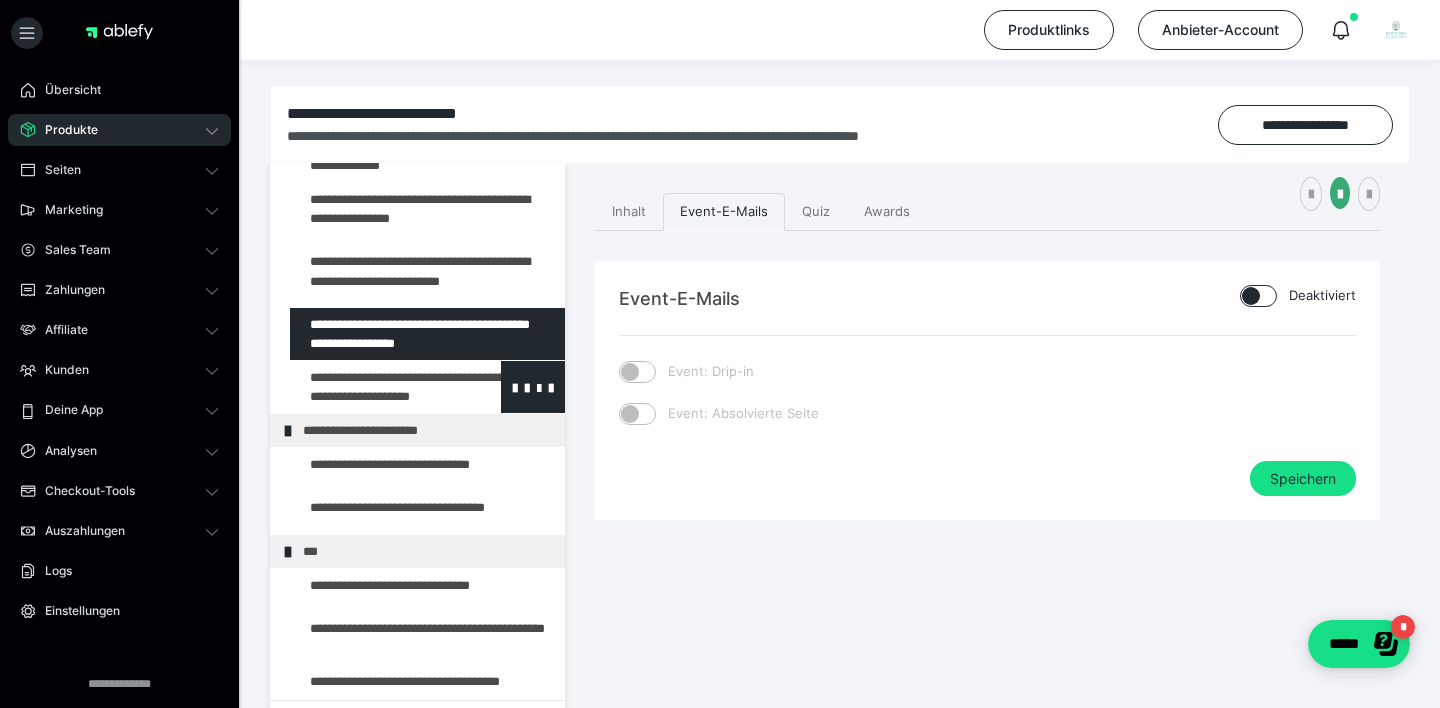 click at bounding box center (375, 387) 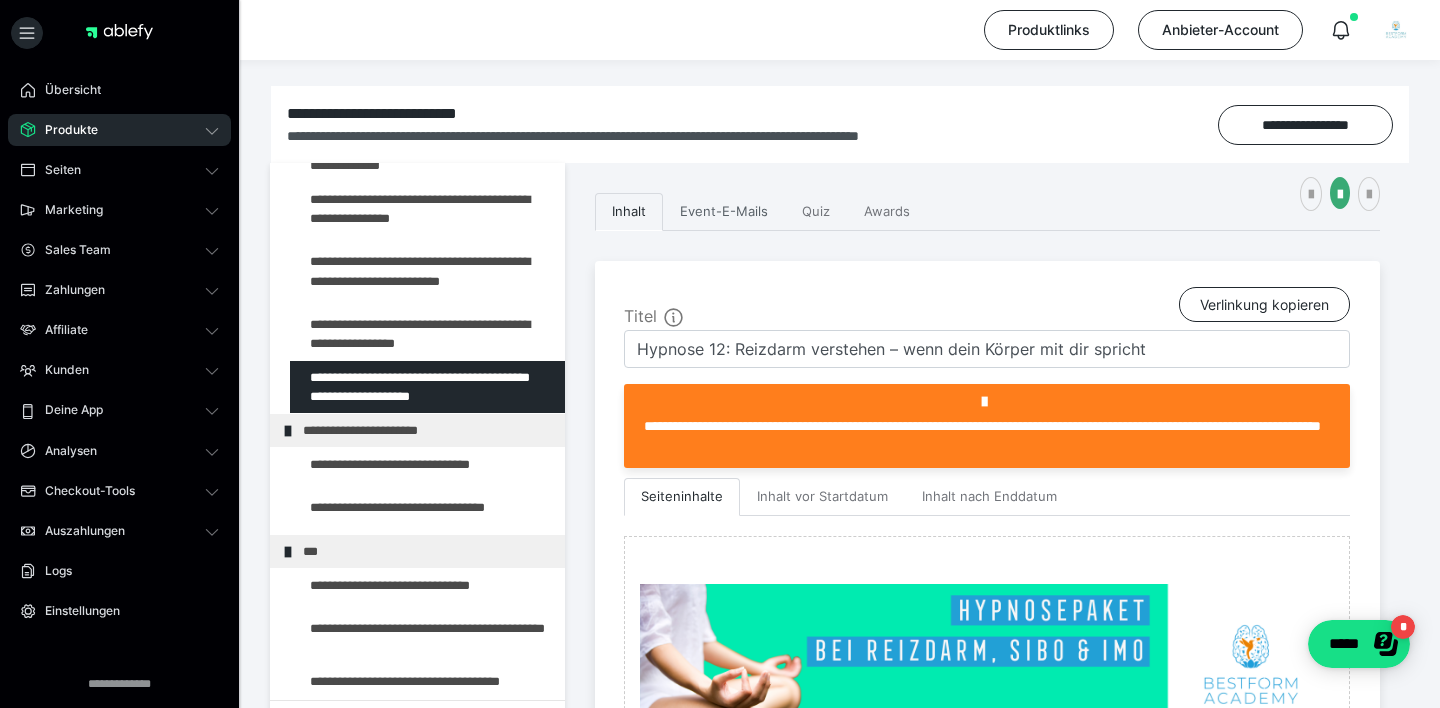 click on "Event-E-Mails" at bounding box center (724, 212) 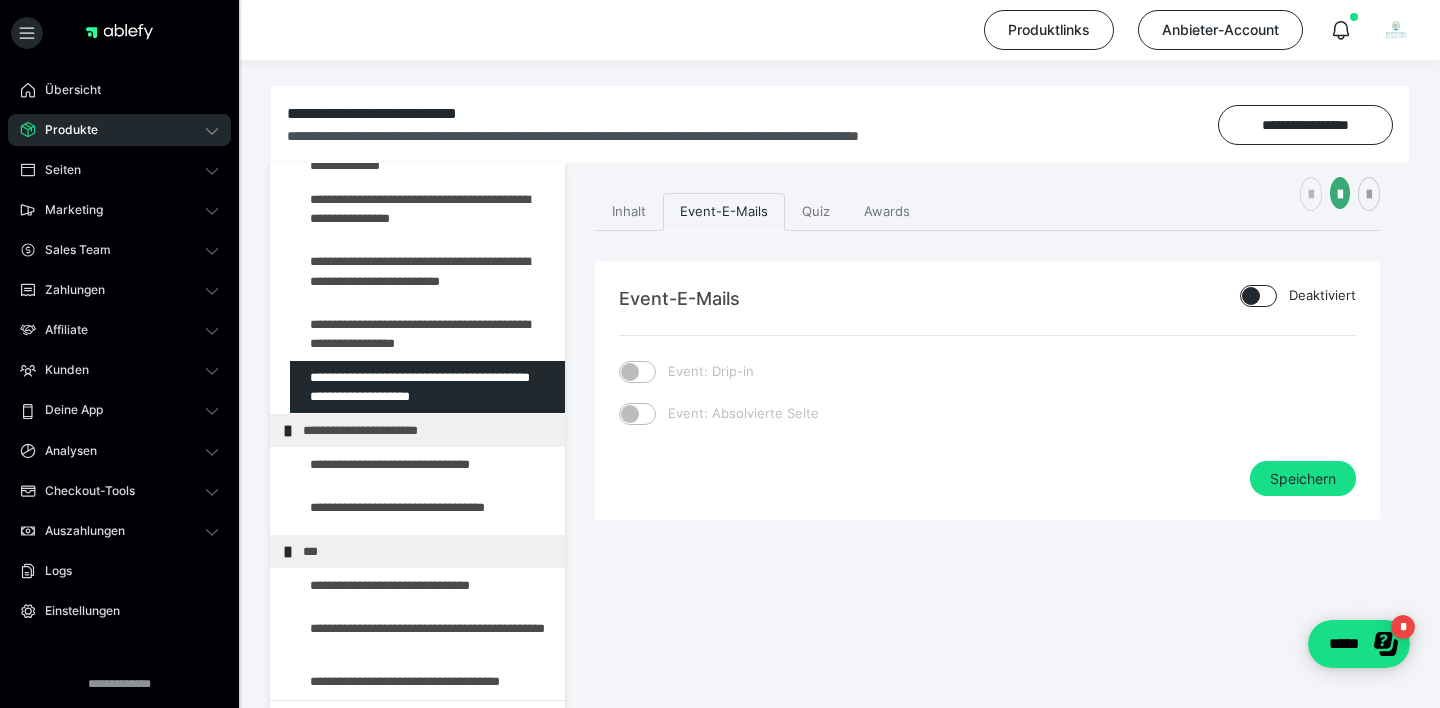 click at bounding box center [1311, 194] 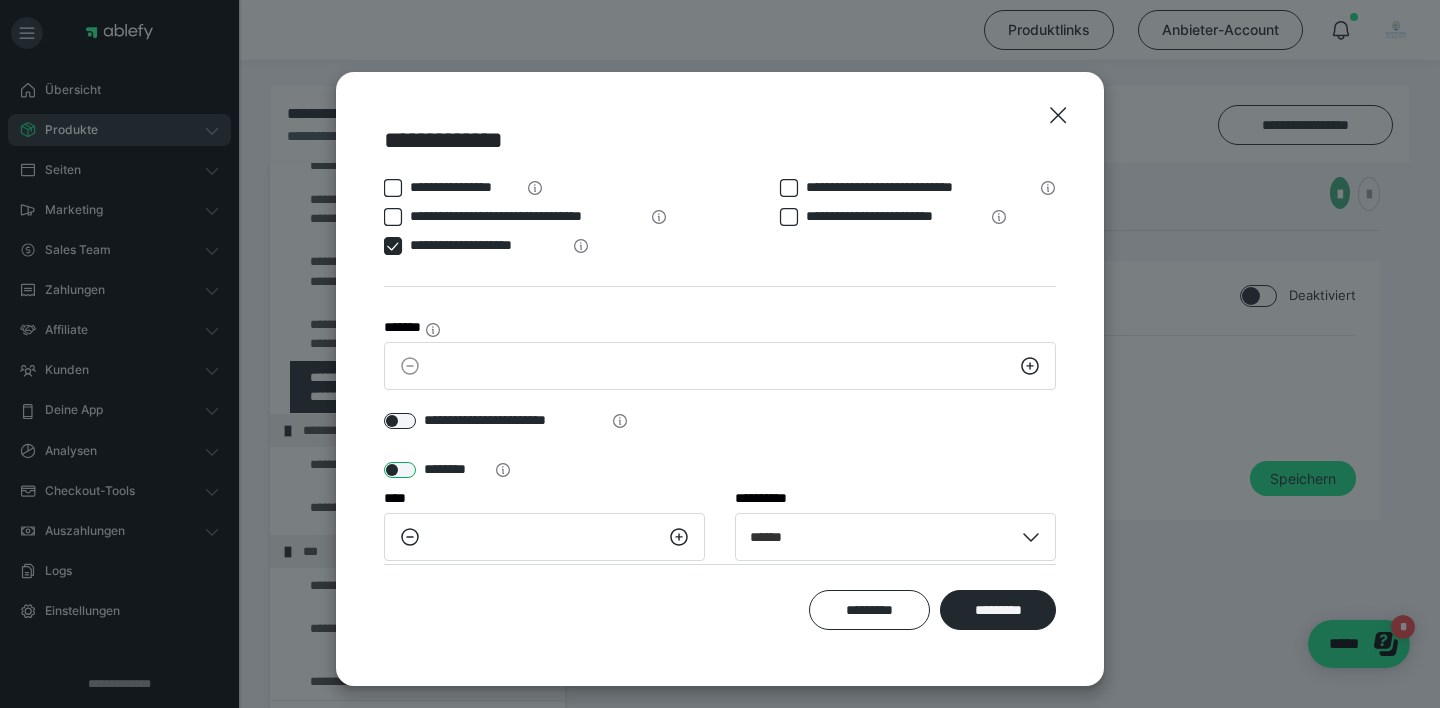 click at bounding box center (400, 470) 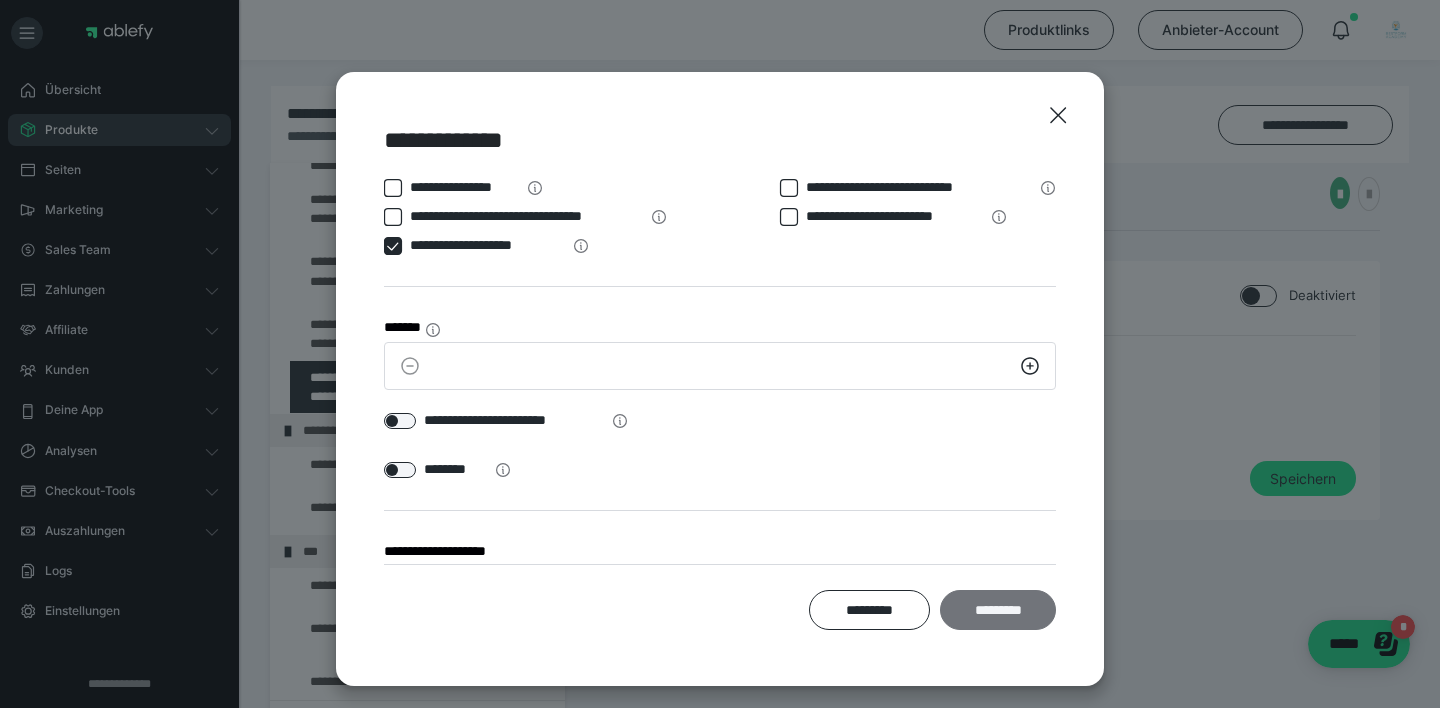 click on "*********" at bounding box center [998, 610] 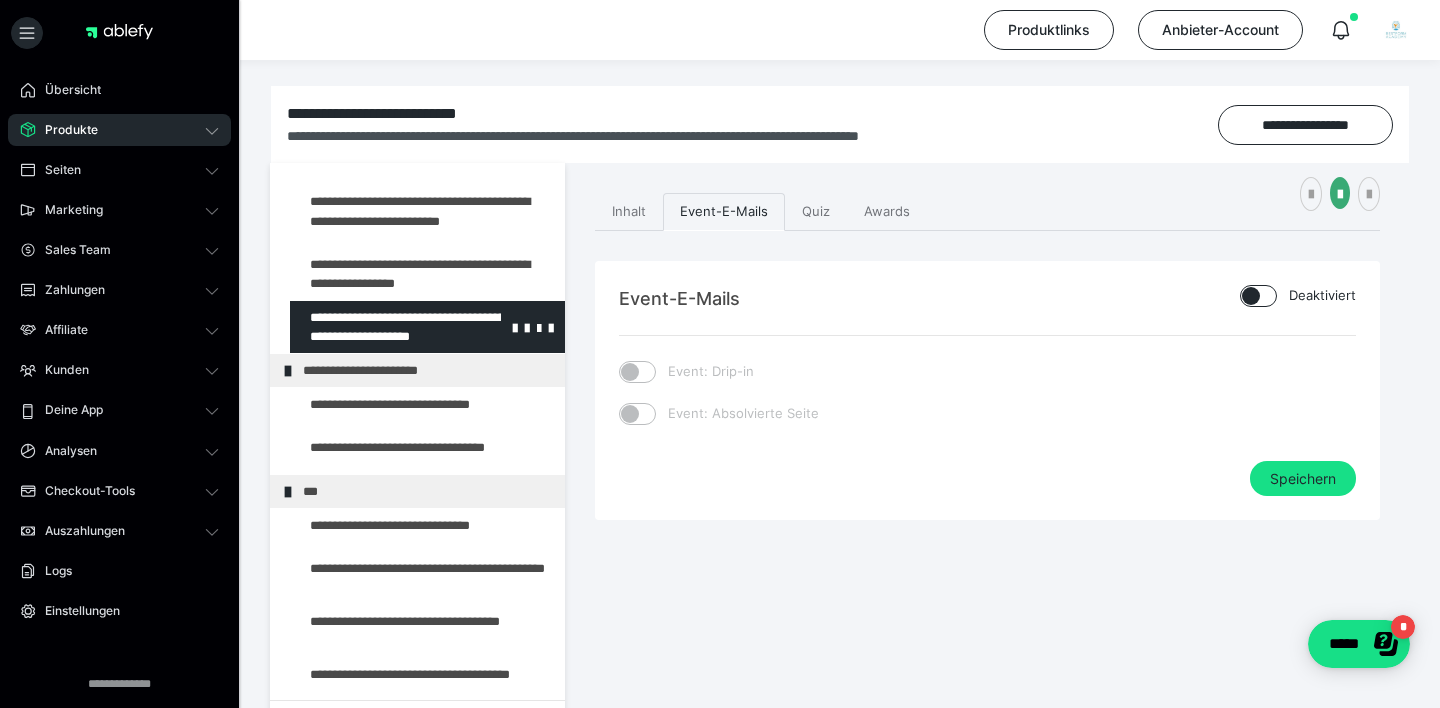 scroll, scrollTop: 654, scrollLeft: 0, axis: vertical 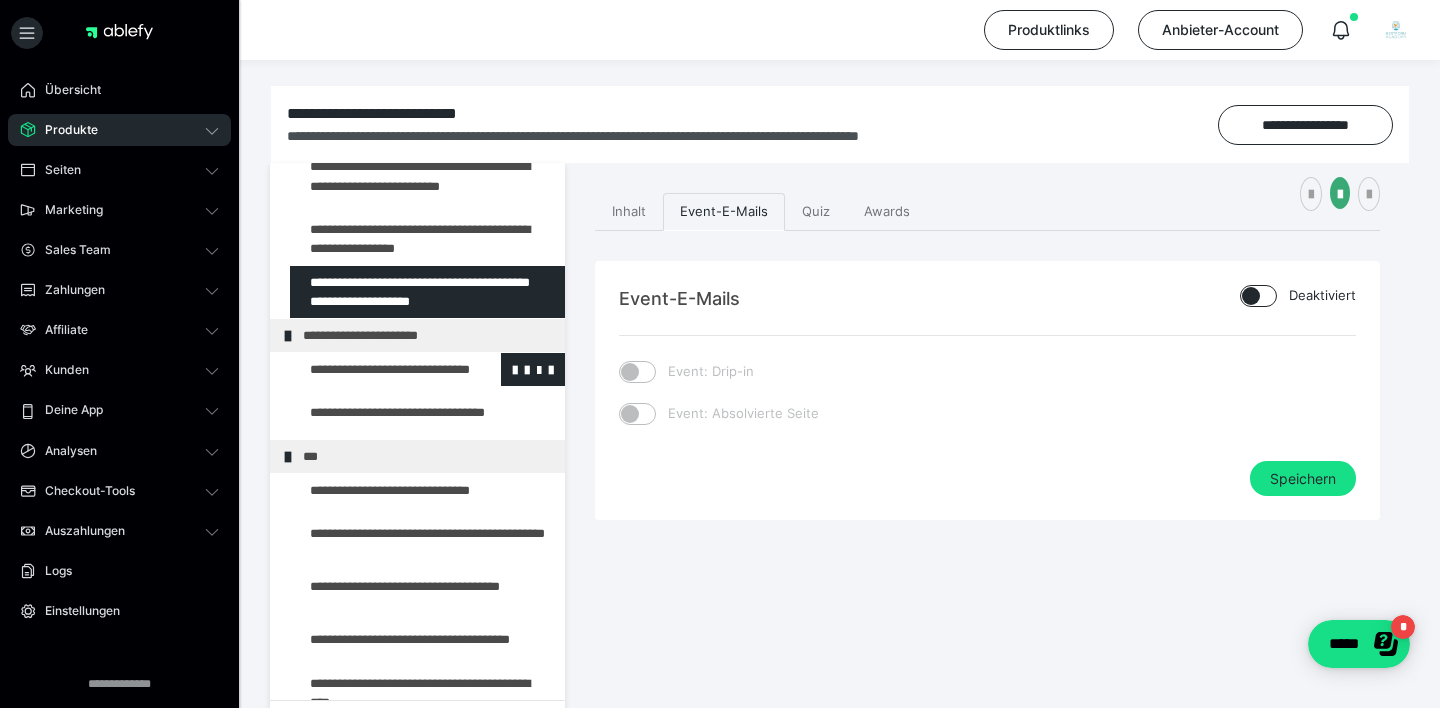 click at bounding box center [375, 369] 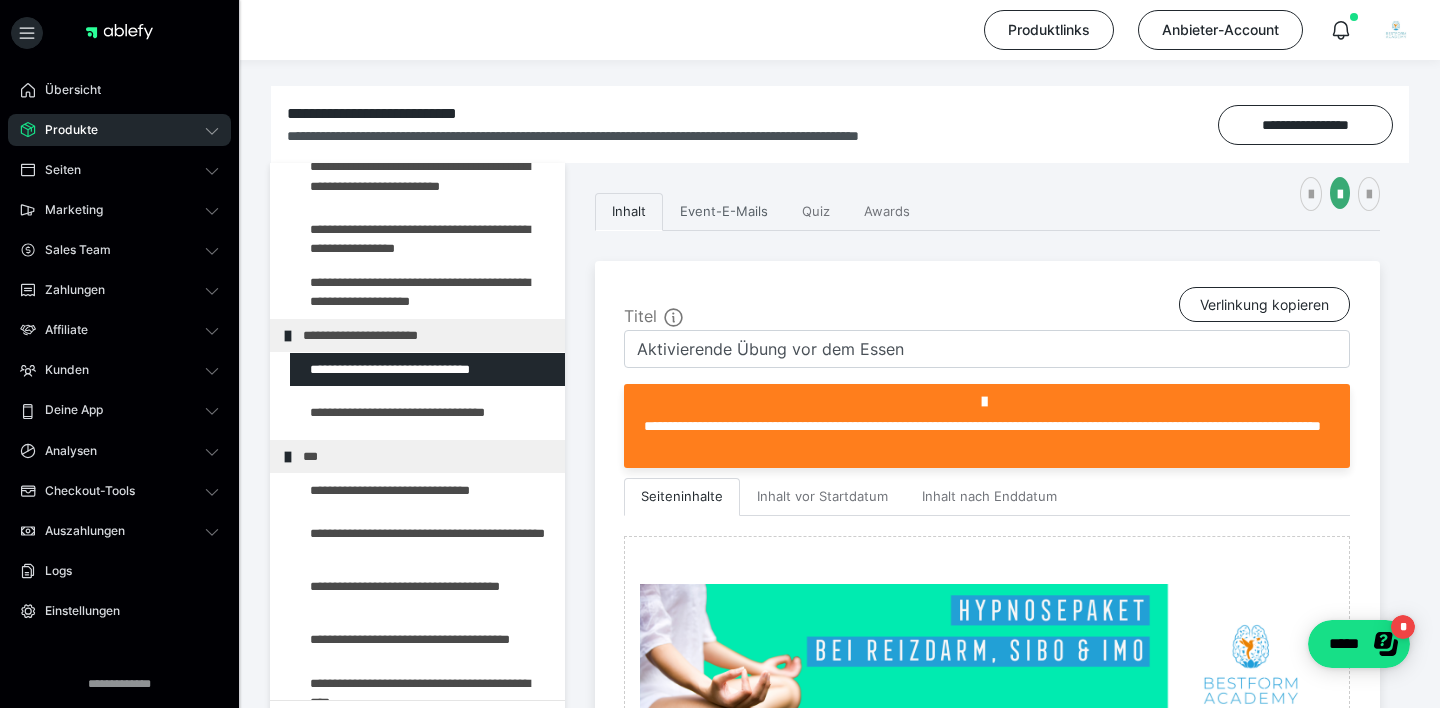 click on "Event-E-Mails" at bounding box center (724, 212) 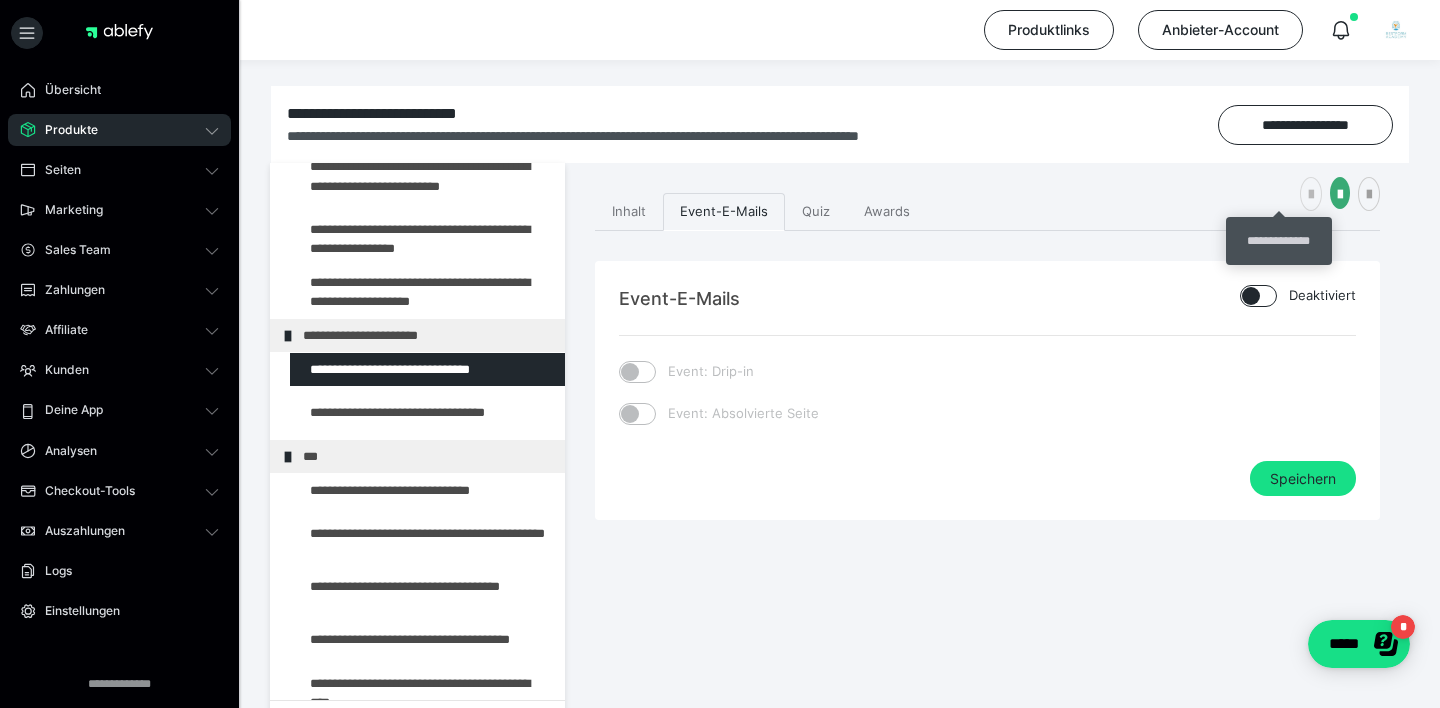 click at bounding box center [1311, 194] 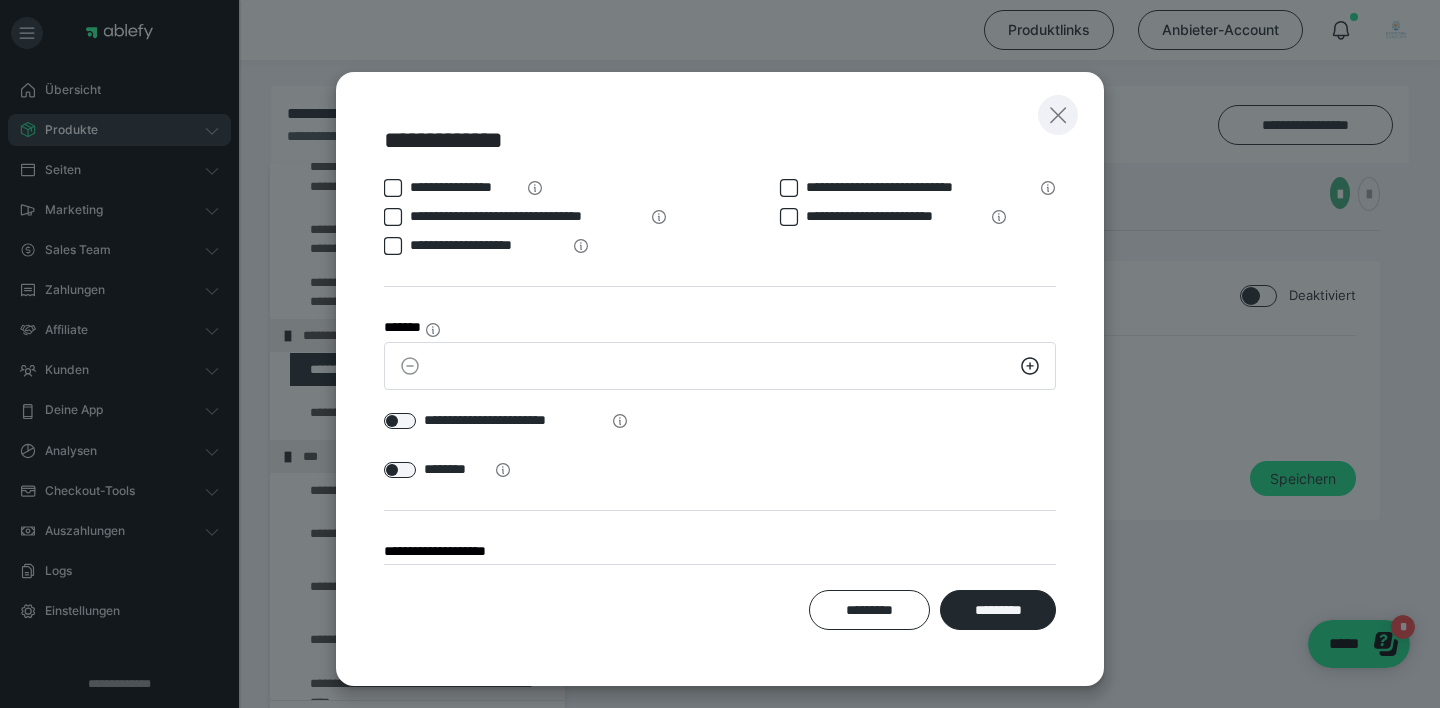 click 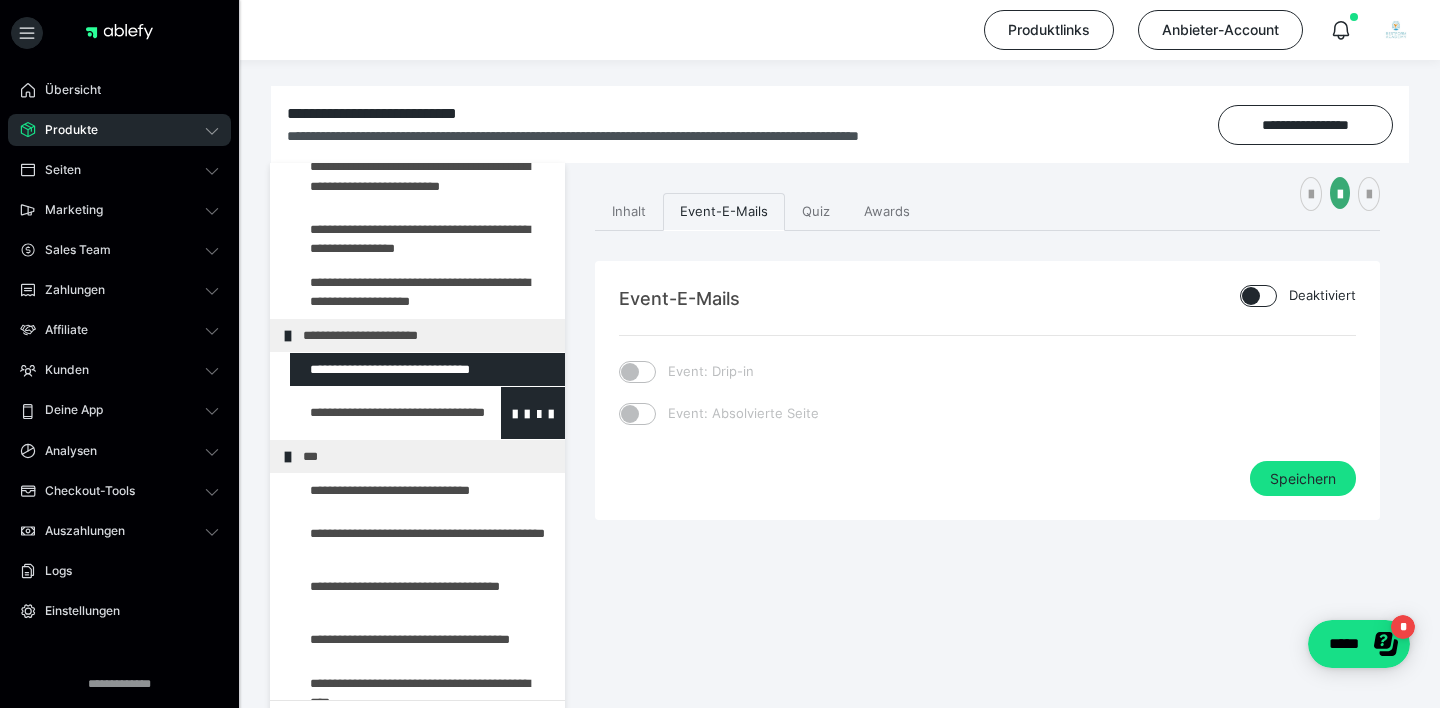 click at bounding box center (375, 413) 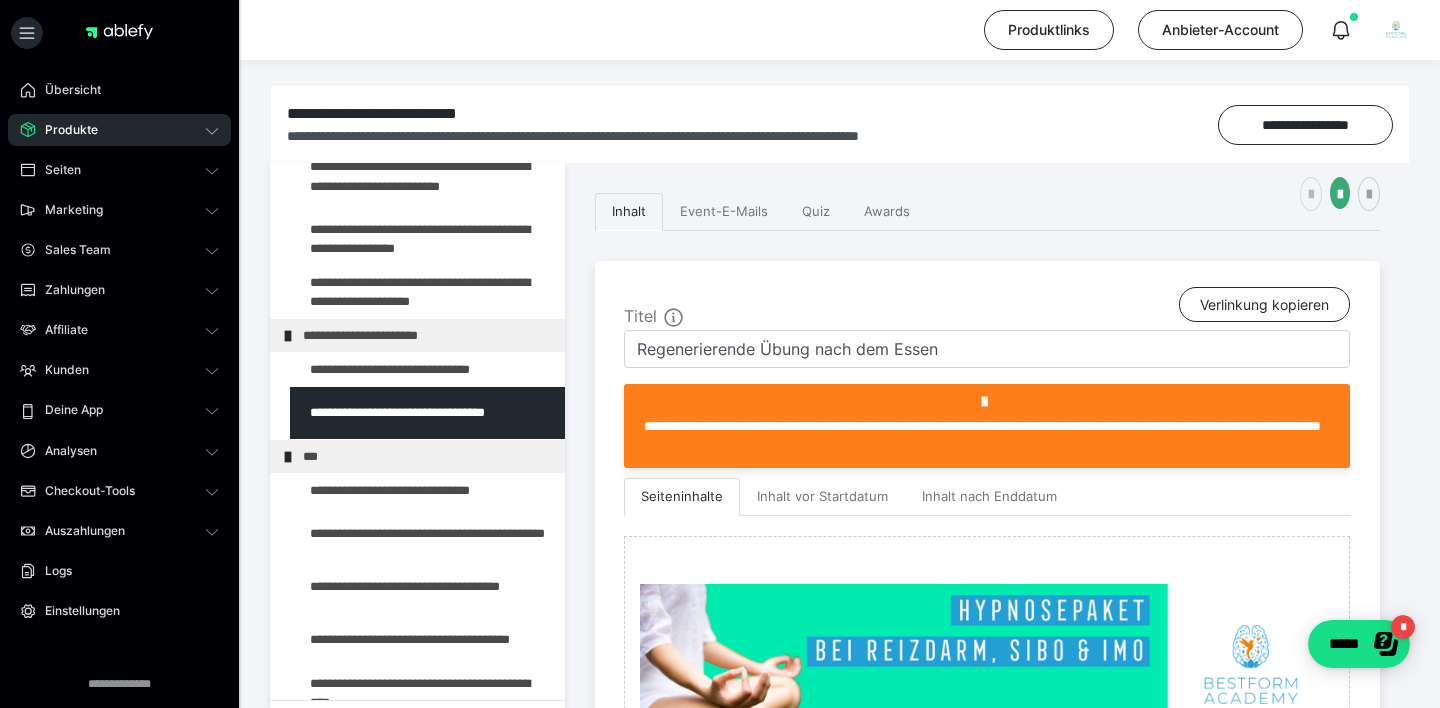 click at bounding box center [1311, 194] 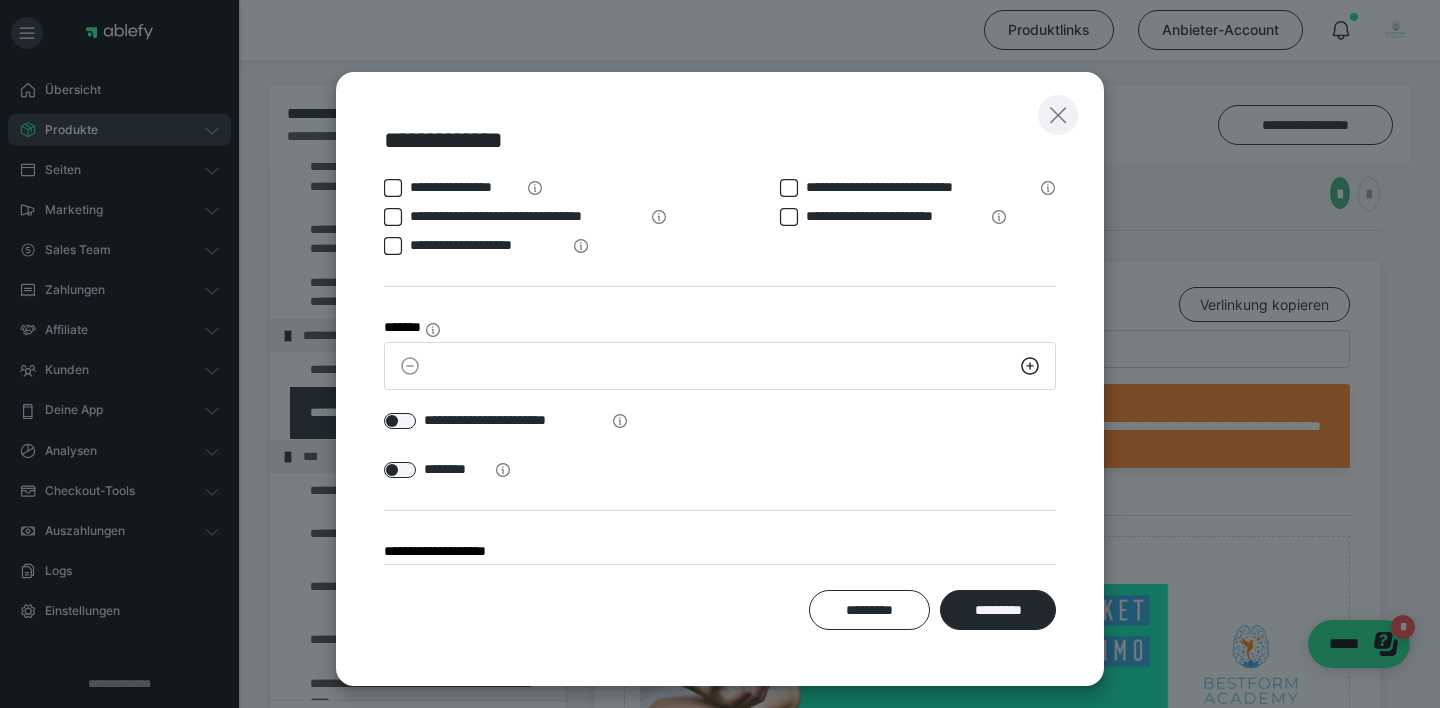 click 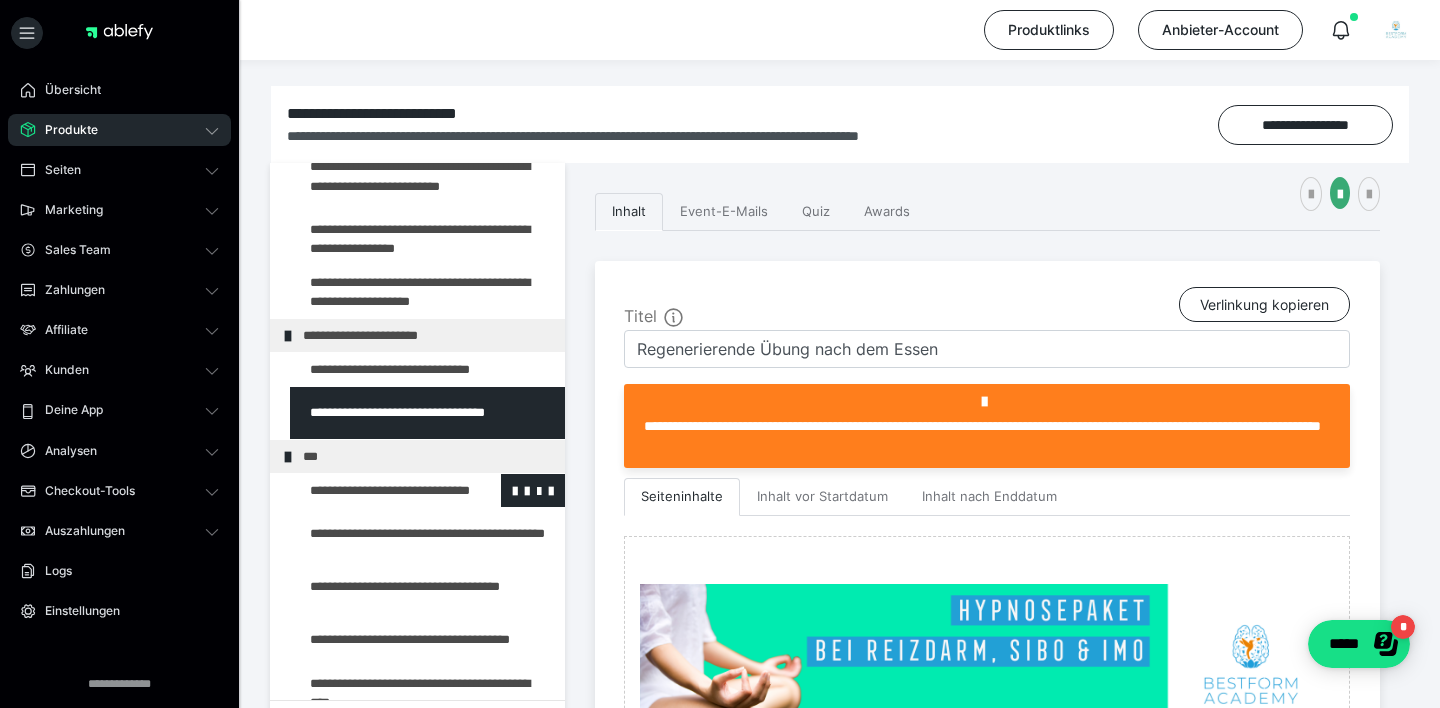 click at bounding box center (375, 490) 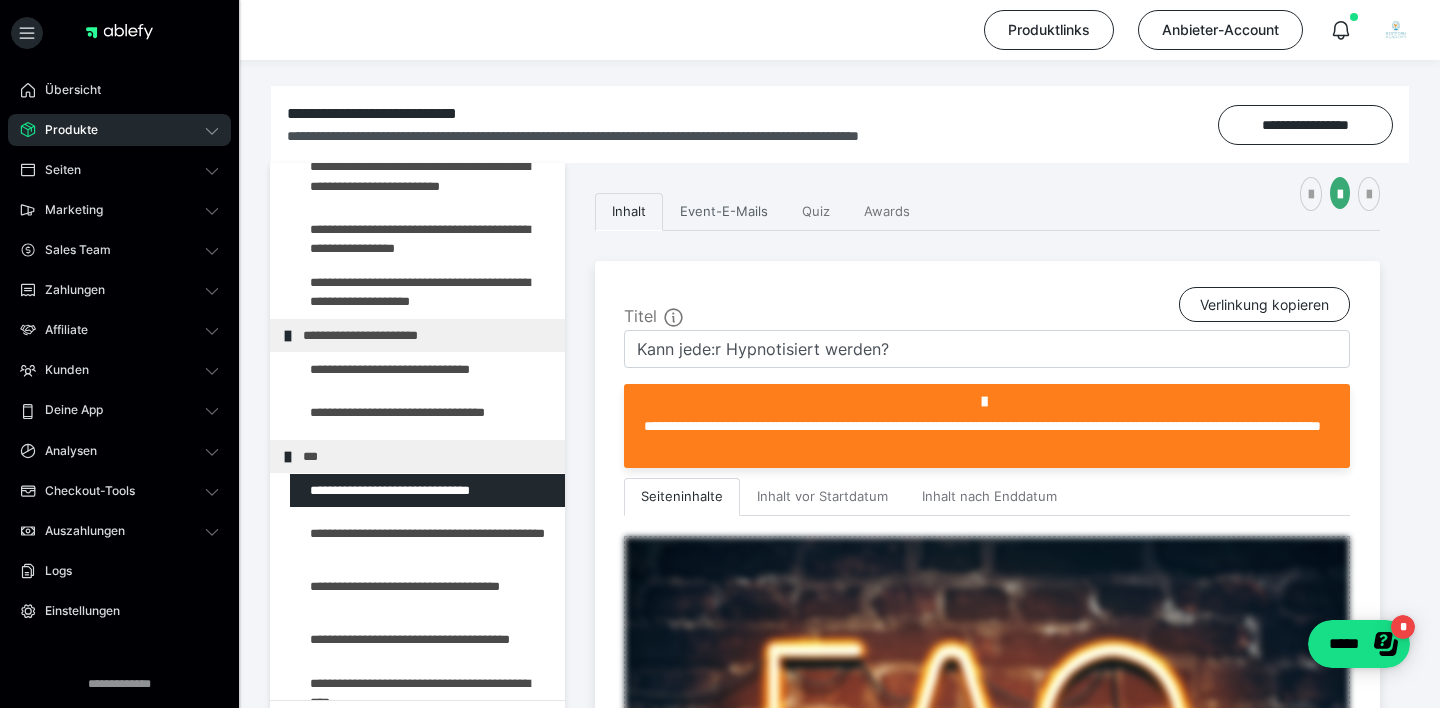 click on "Event-E-Mails" at bounding box center [724, 212] 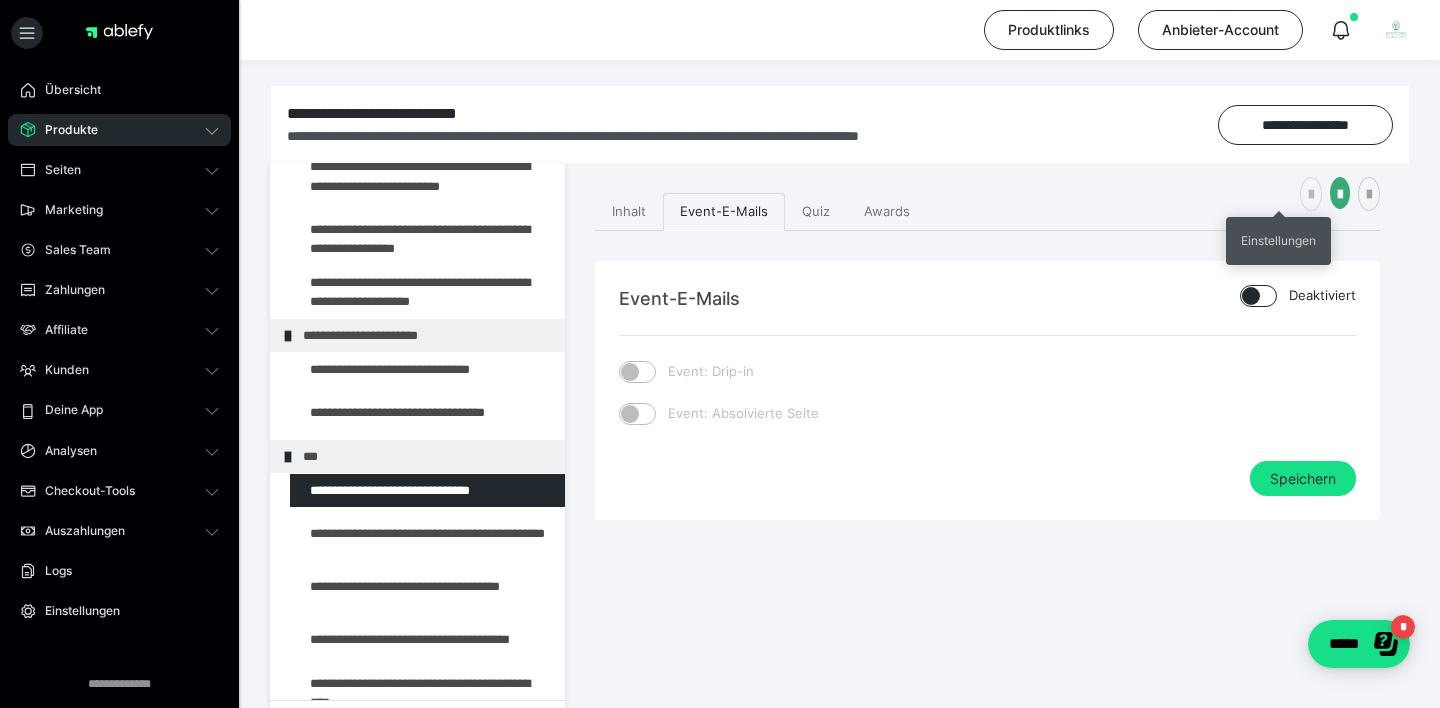 click at bounding box center (1311, 194) 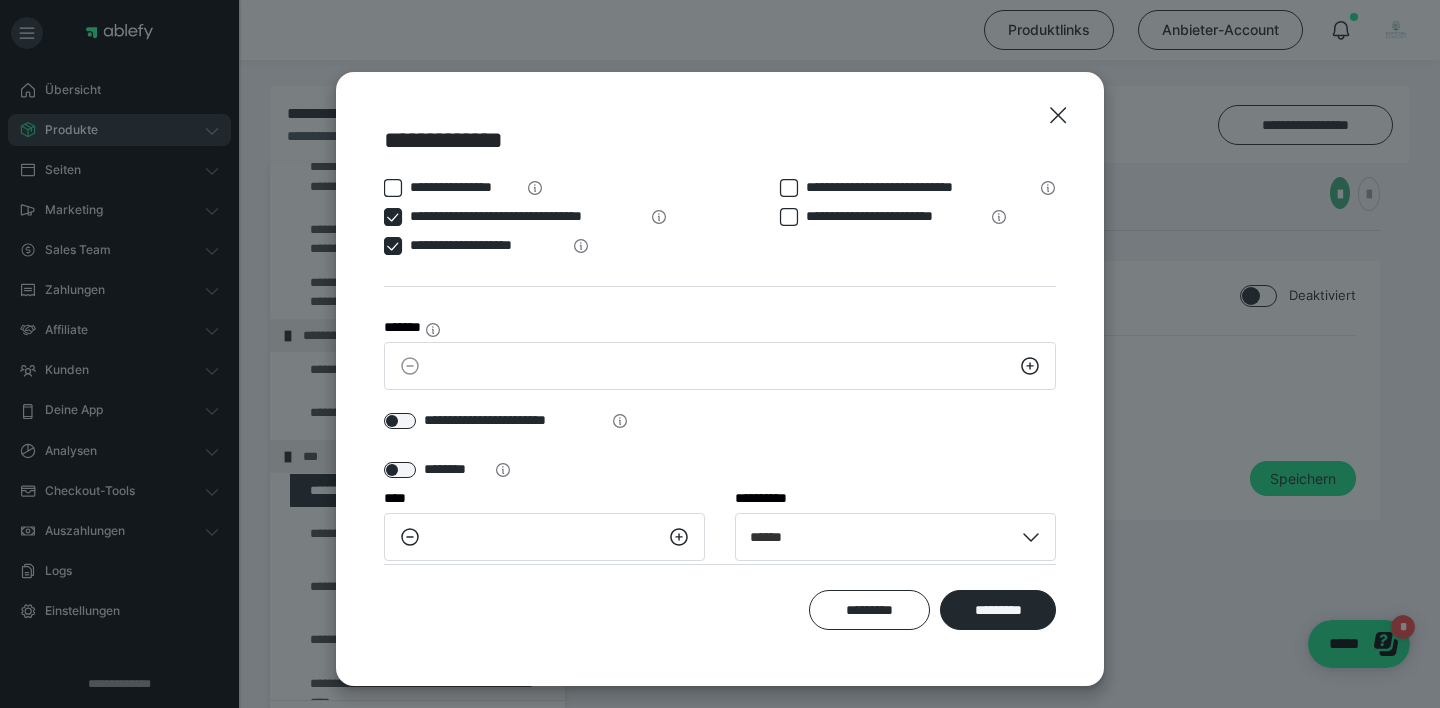 click at bounding box center (393, 246) 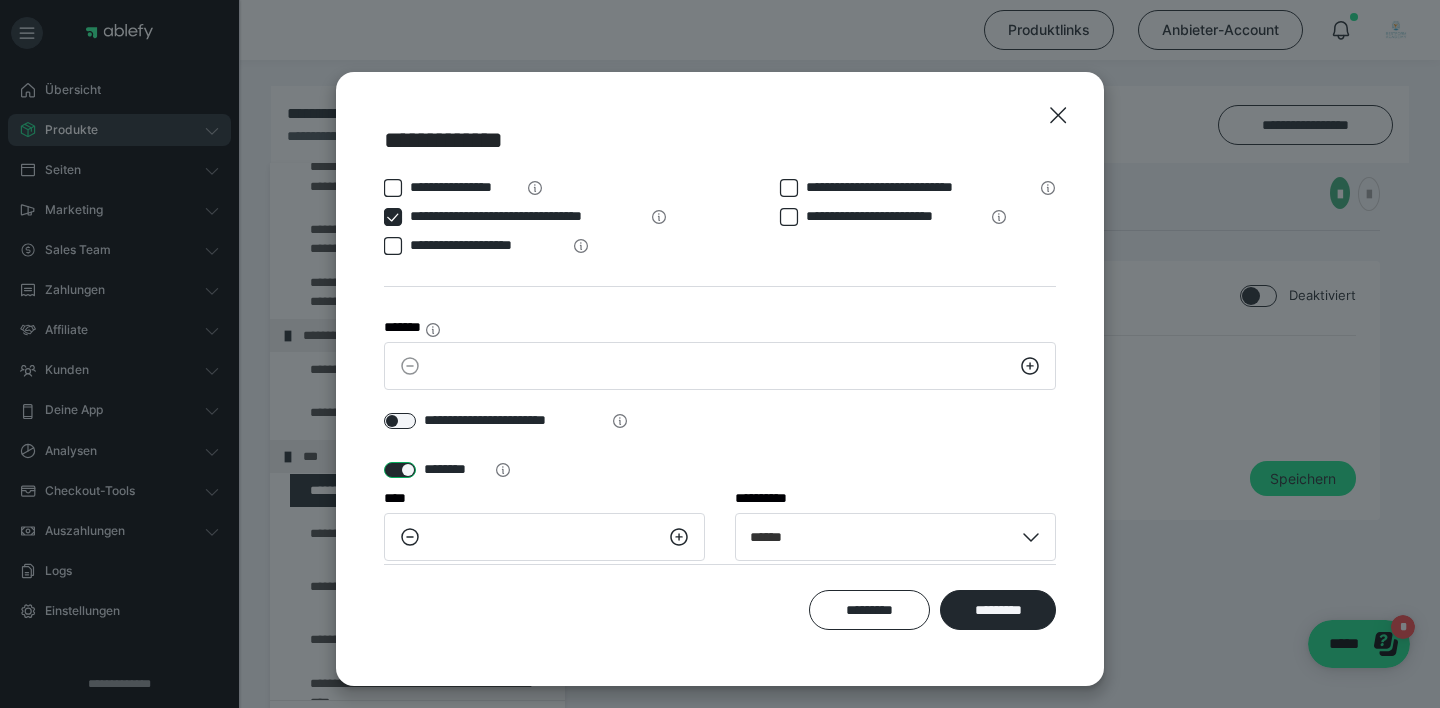 click at bounding box center [400, 470] 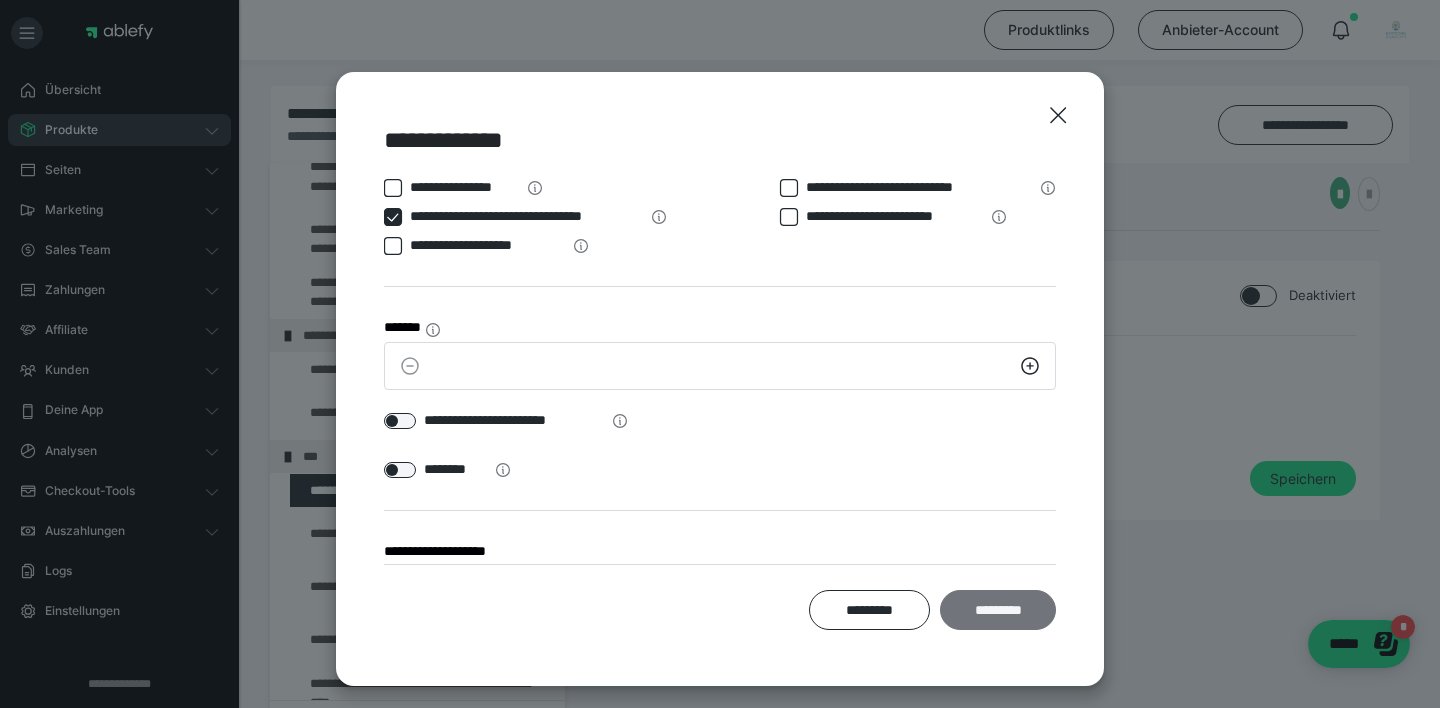 click on "*********" at bounding box center (998, 610) 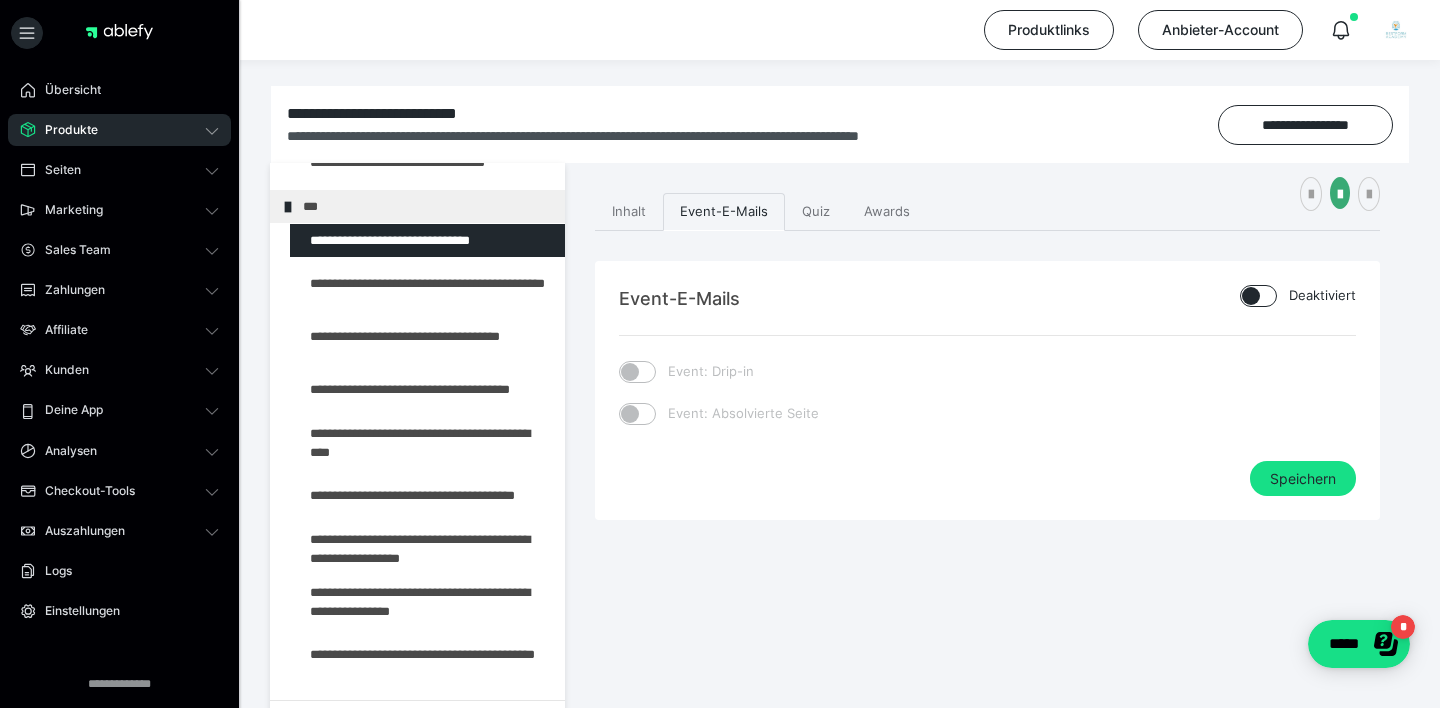 scroll, scrollTop: 906, scrollLeft: 0, axis: vertical 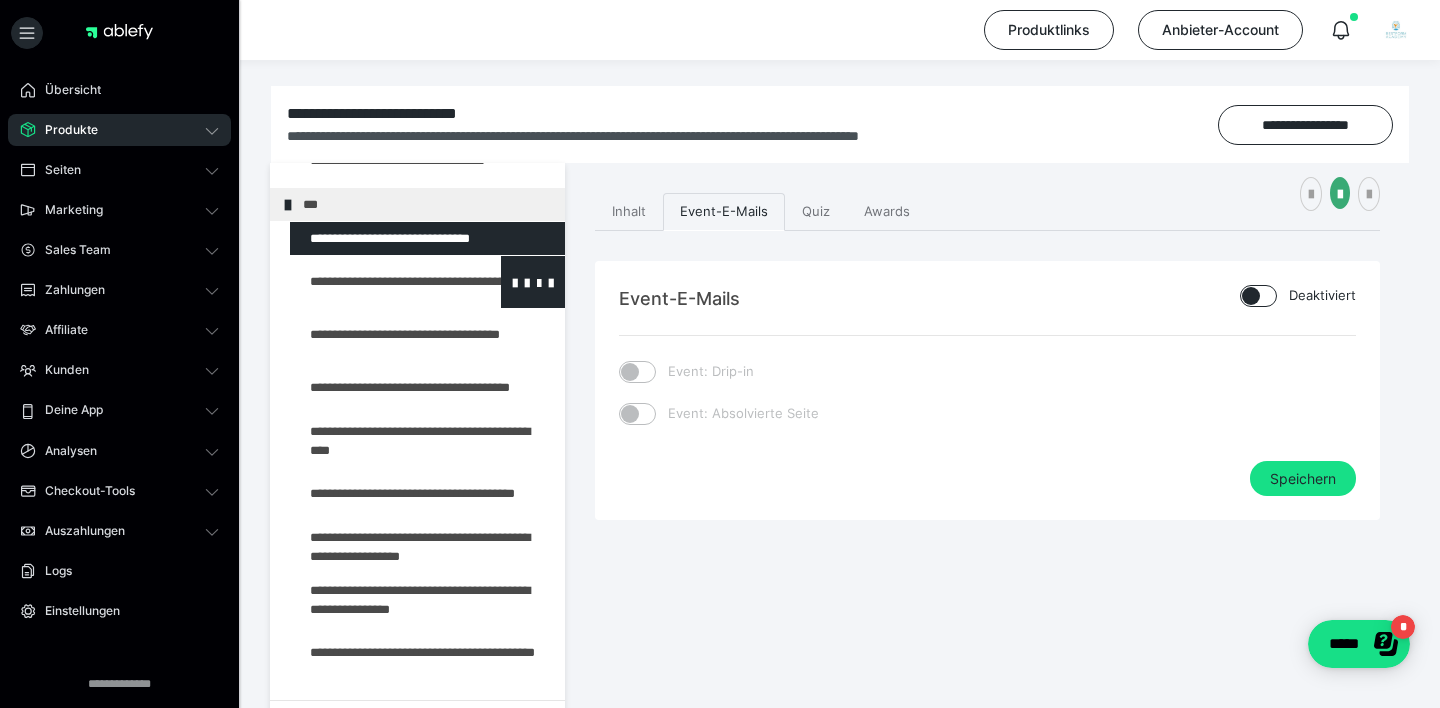 click at bounding box center [375, 282] 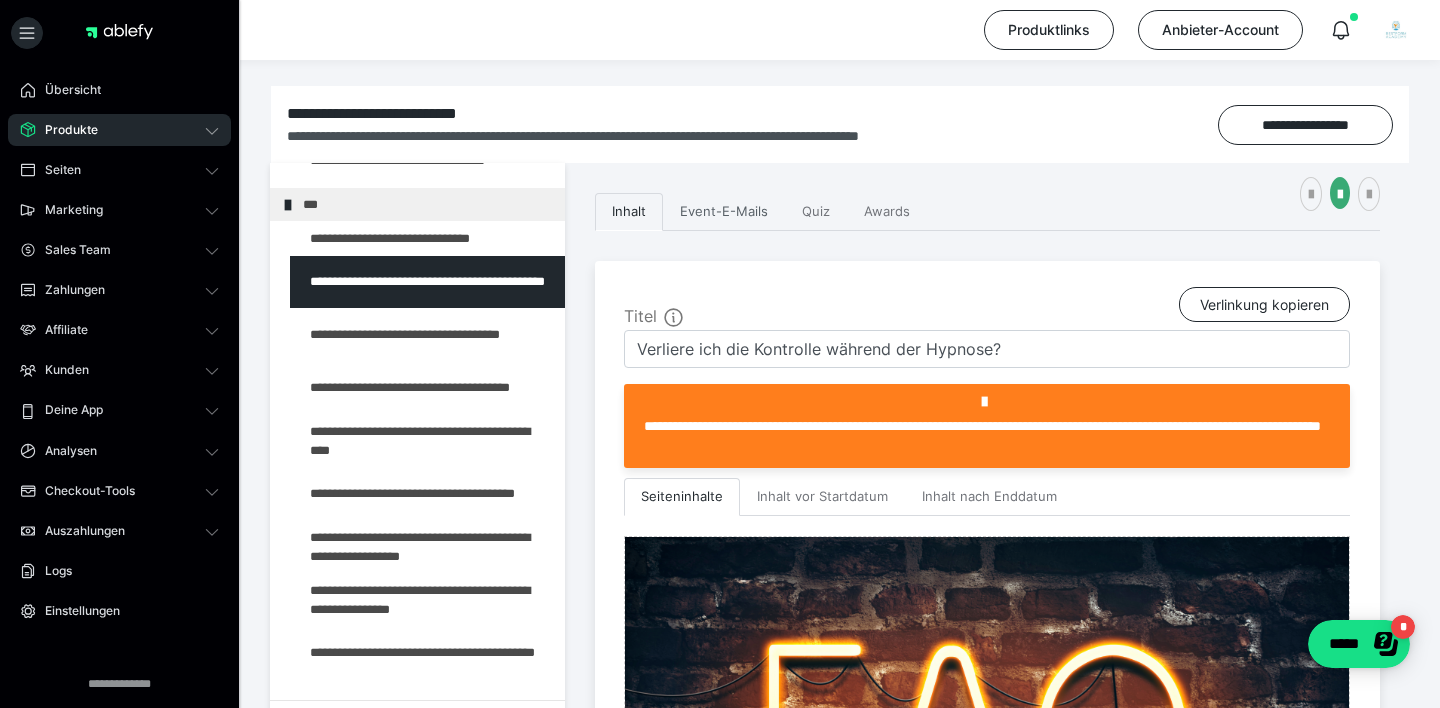 click on "Event-E-Mails" at bounding box center (724, 212) 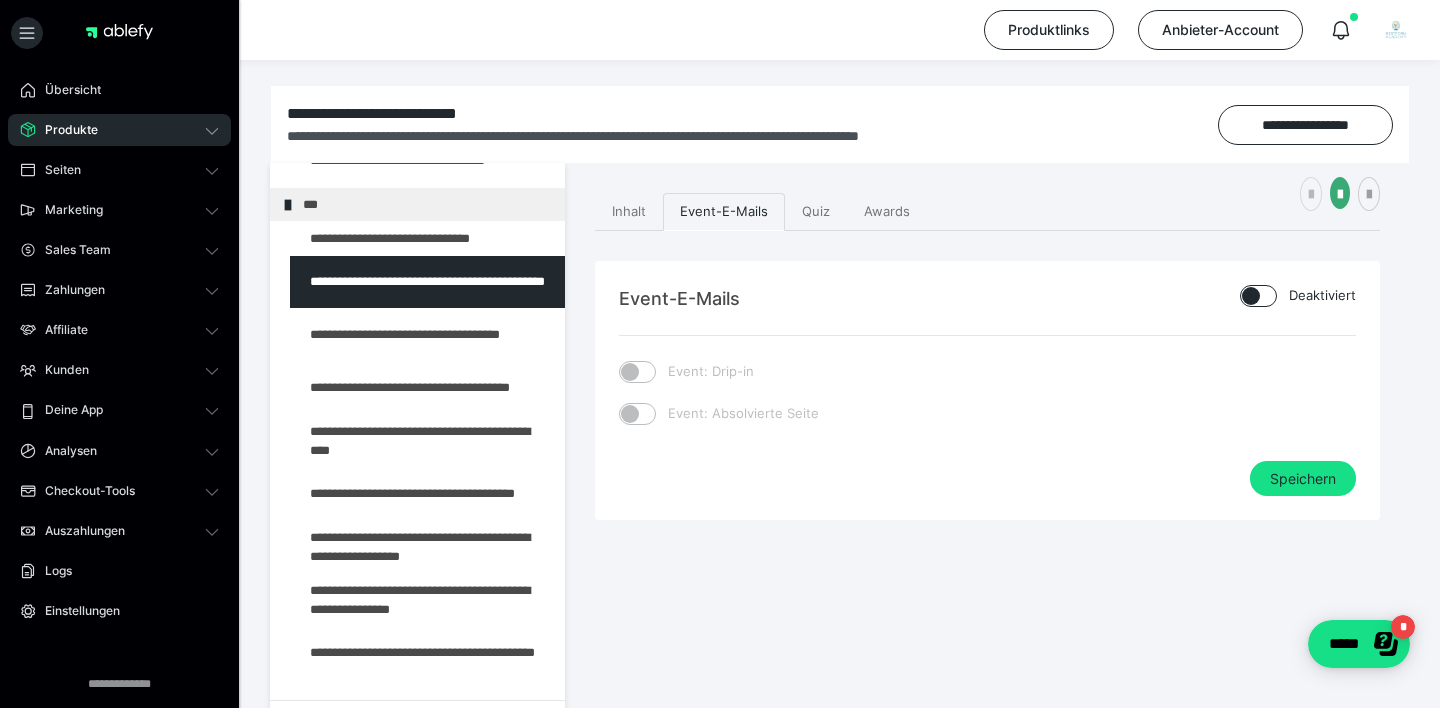 click at bounding box center (1311, 195) 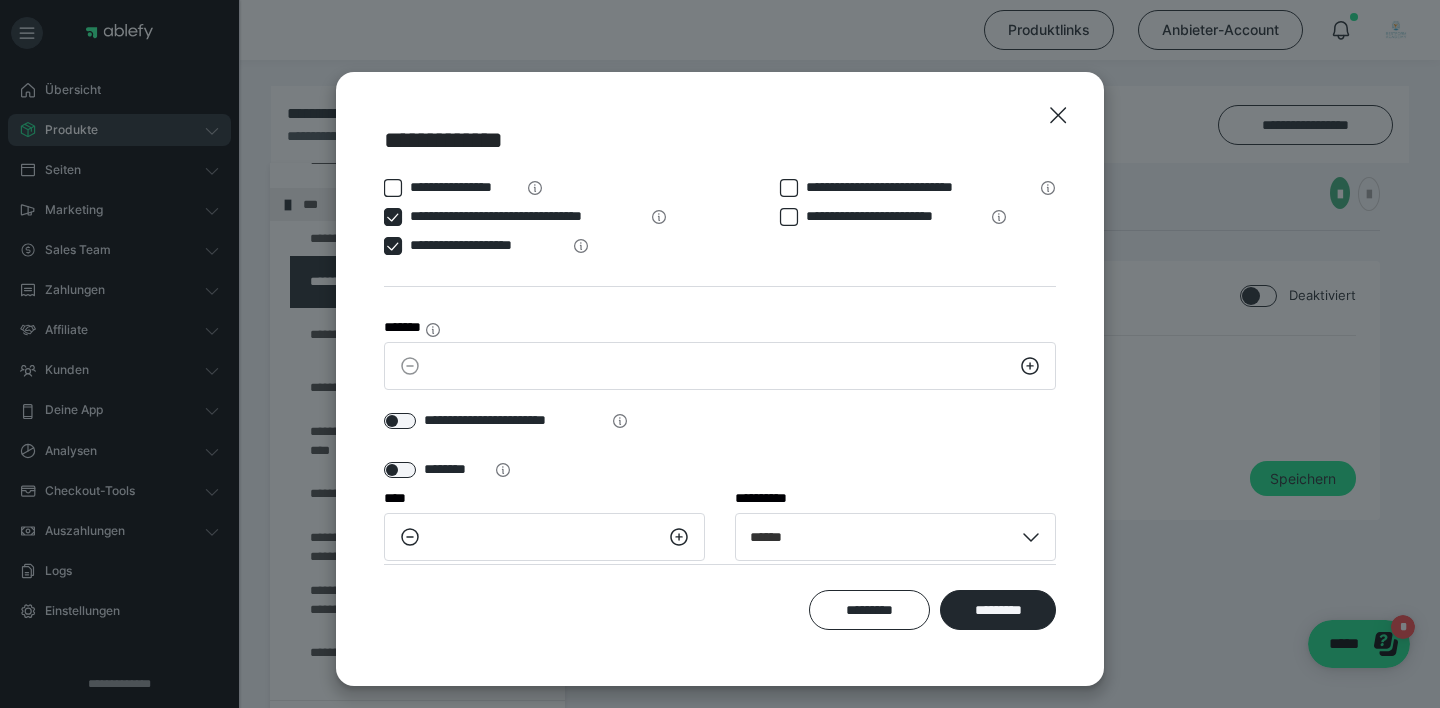 click at bounding box center (393, 246) 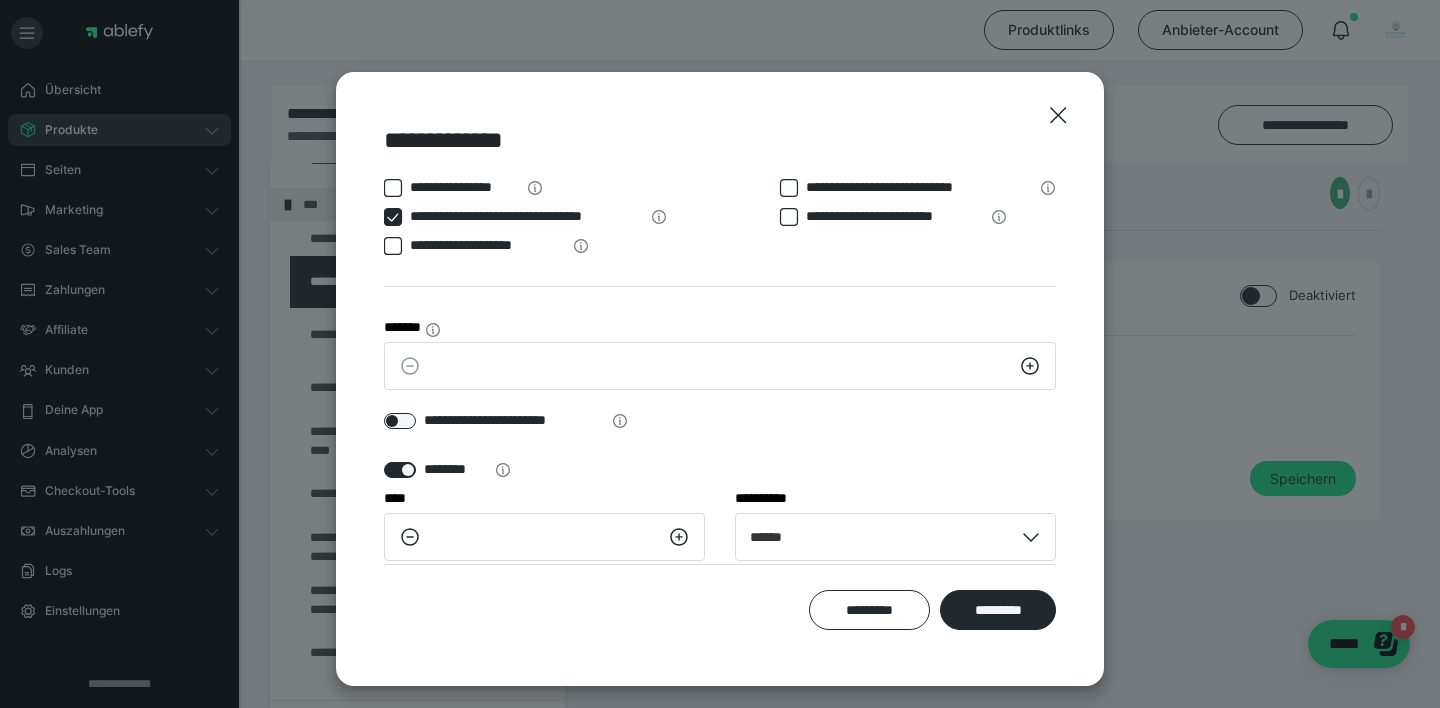 click on "********" at bounding box center (447, 469) 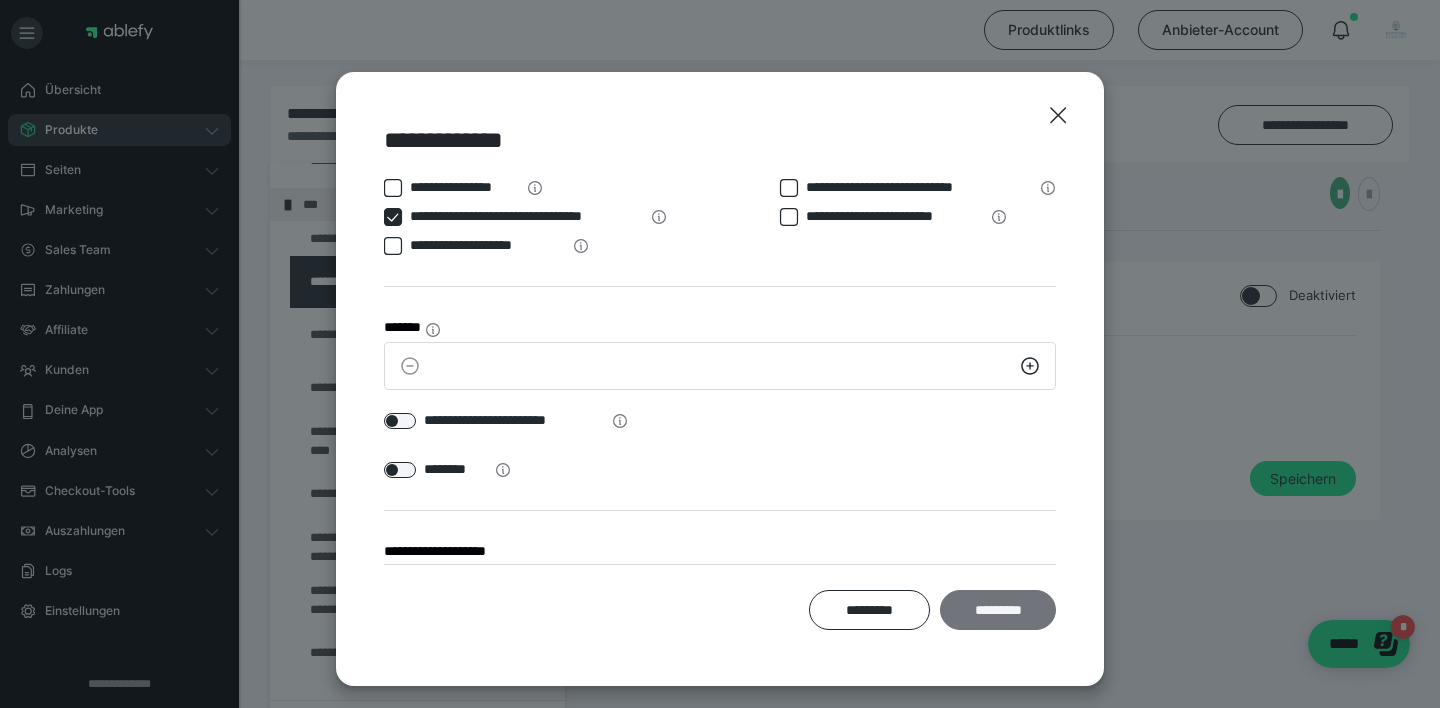 click on "*********" at bounding box center [998, 610] 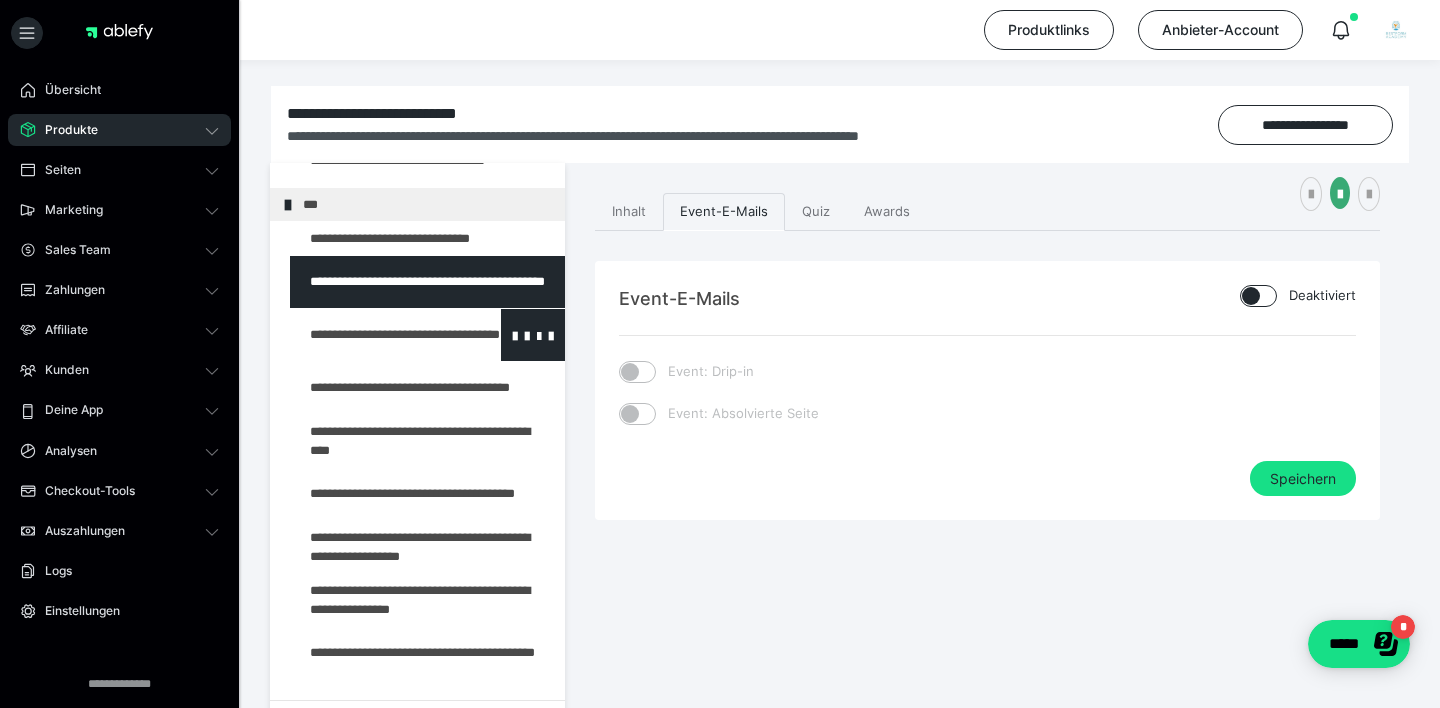 click at bounding box center [375, 335] 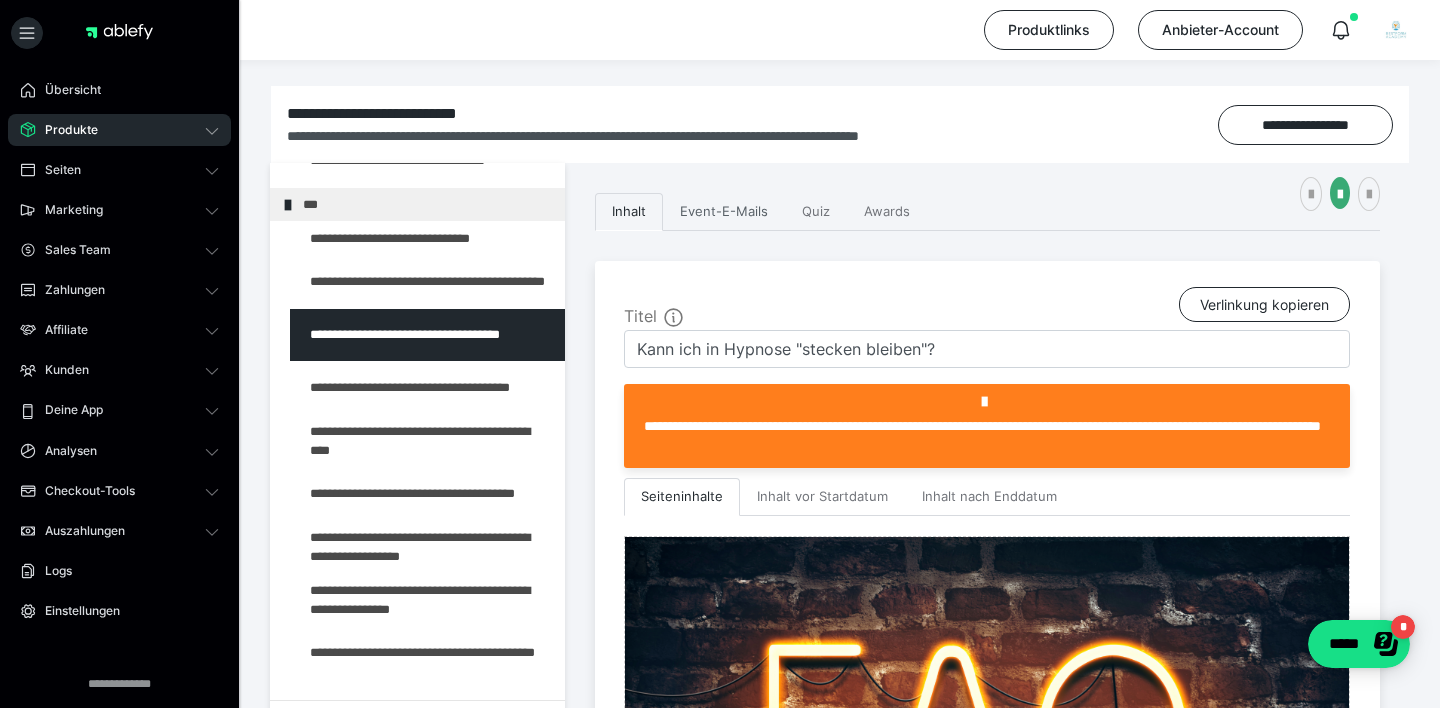 click on "Event-E-Mails" at bounding box center (724, 212) 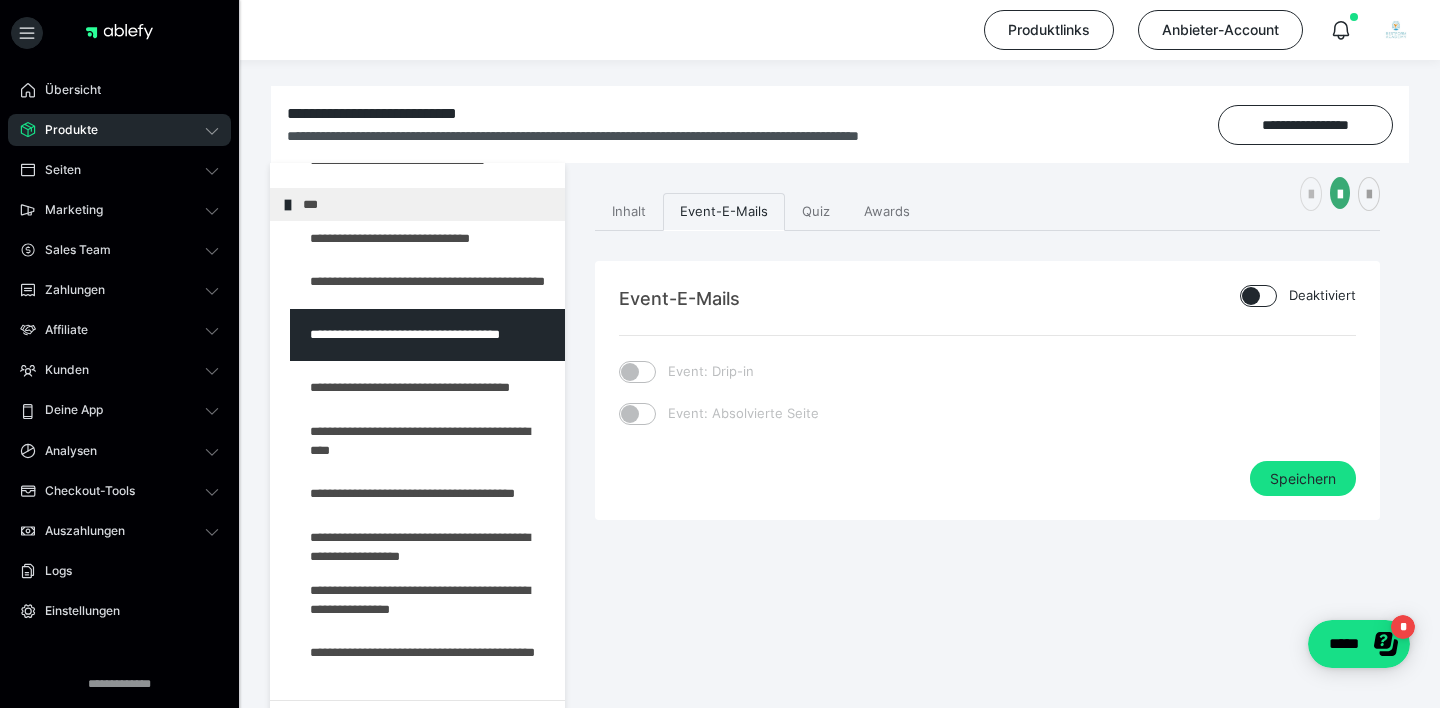 click at bounding box center (1311, 195) 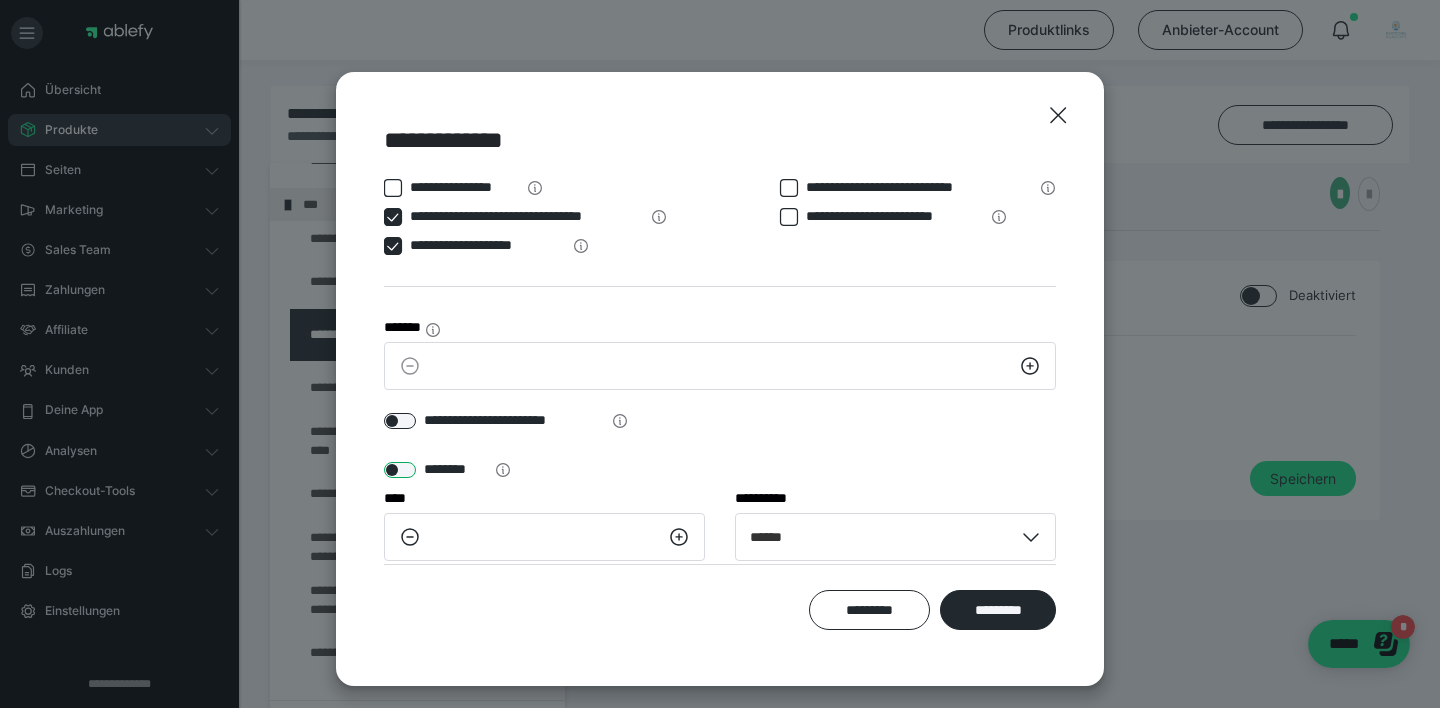 click at bounding box center [400, 470] 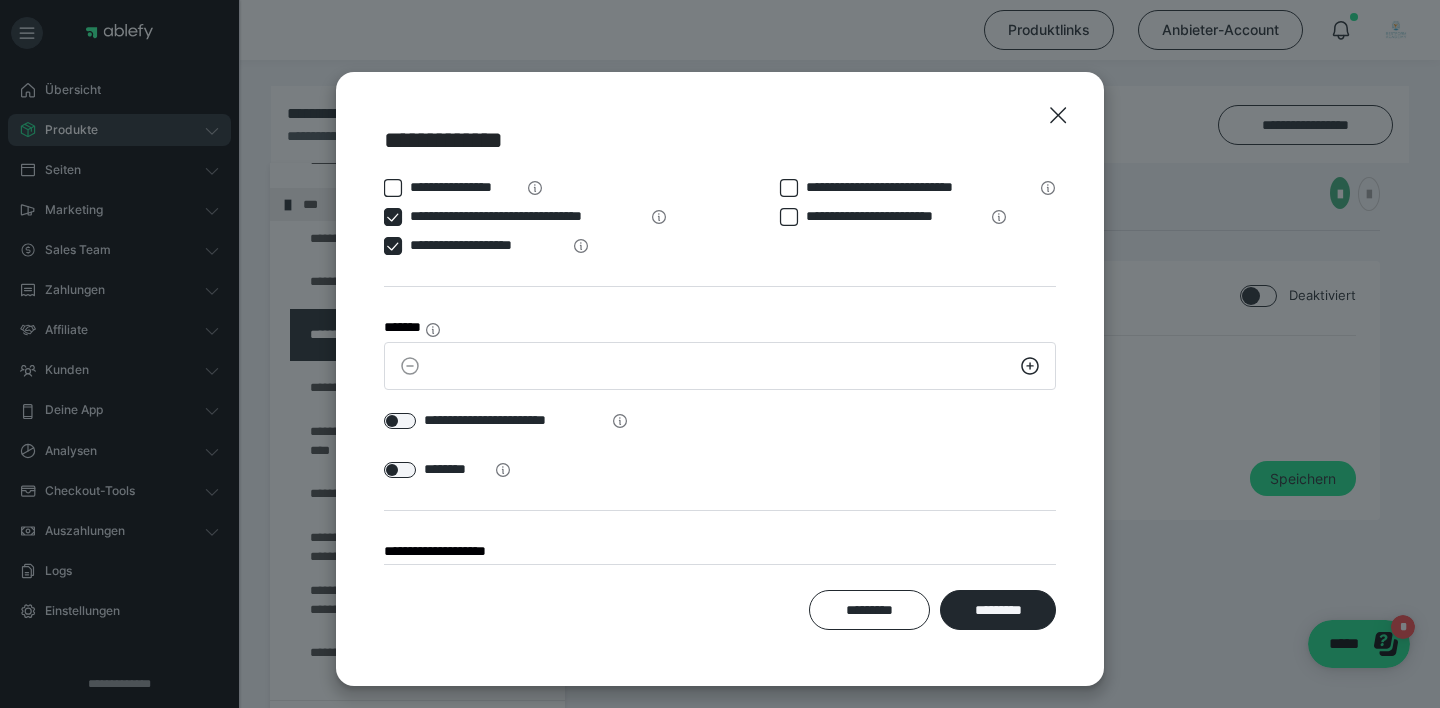 click 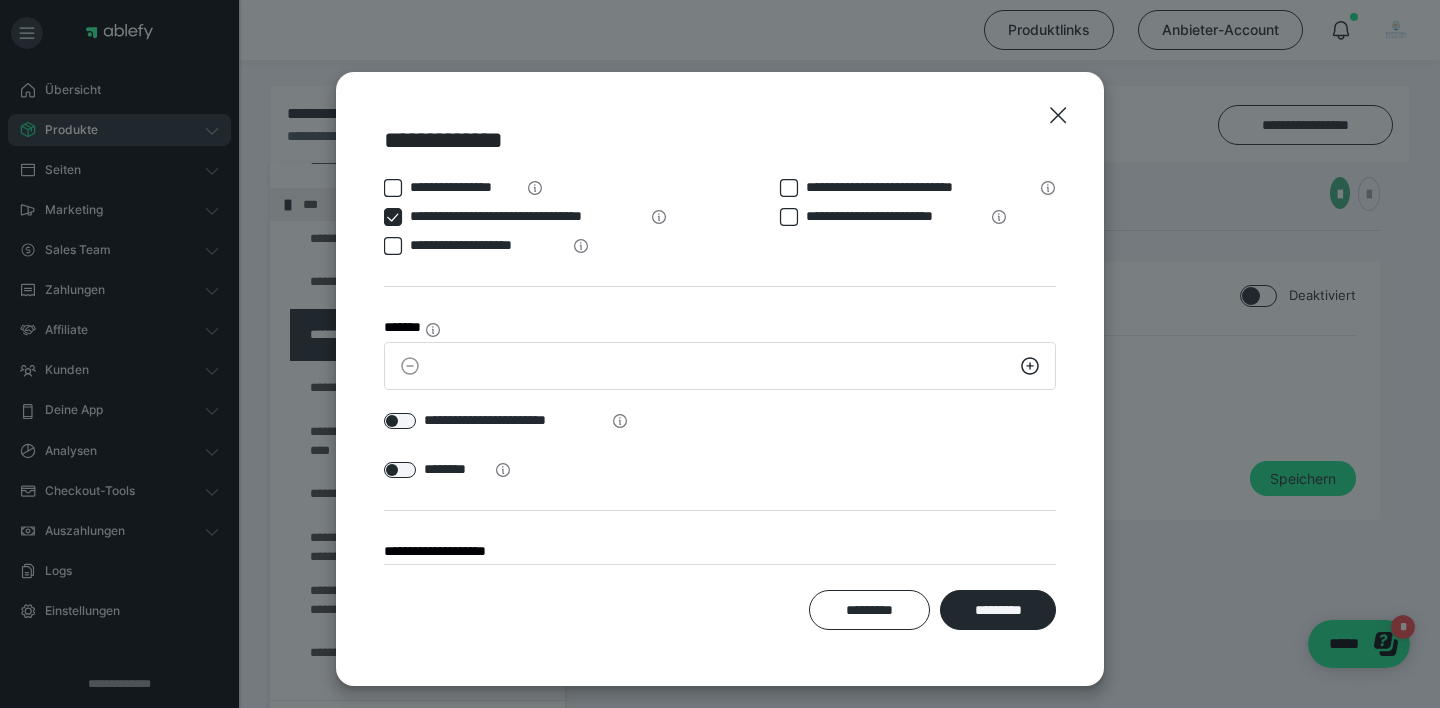 click on "*********" at bounding box center (998, 610) 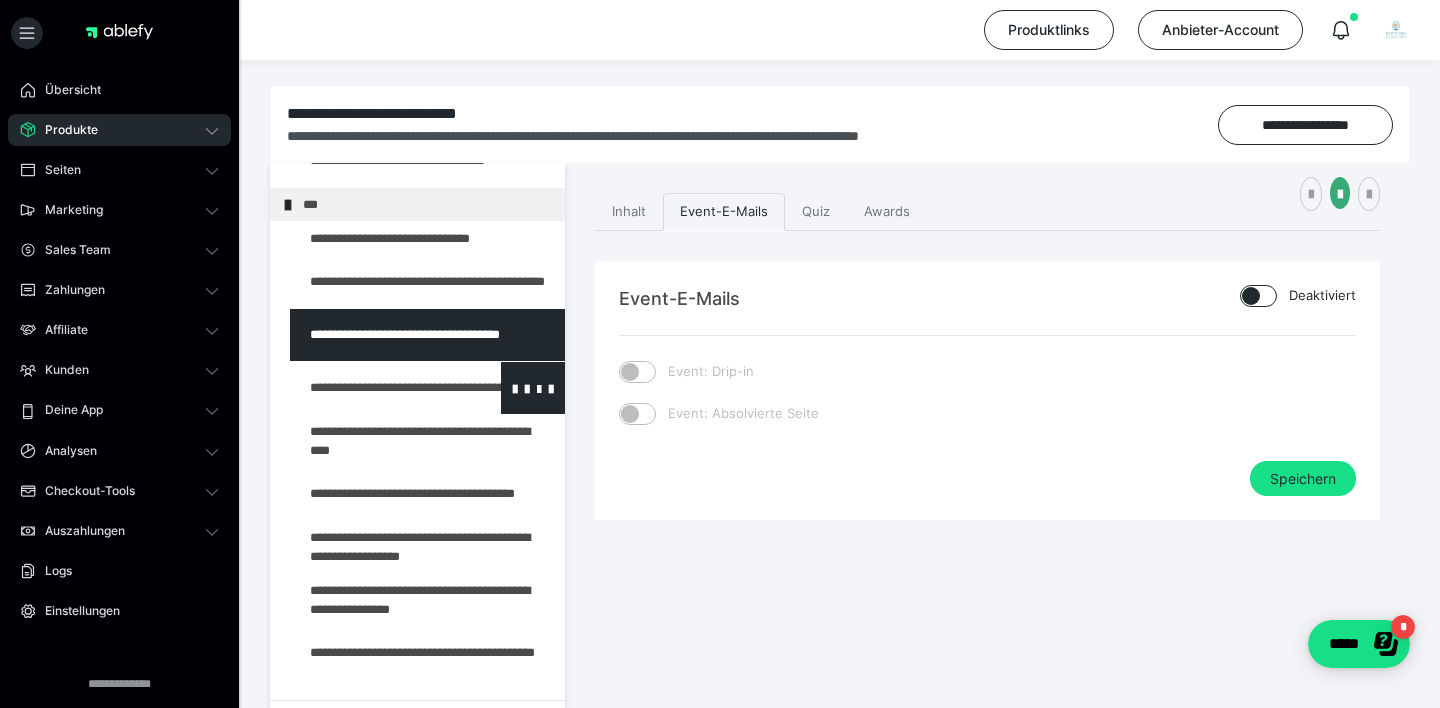 click at bounding box center [375, 388] 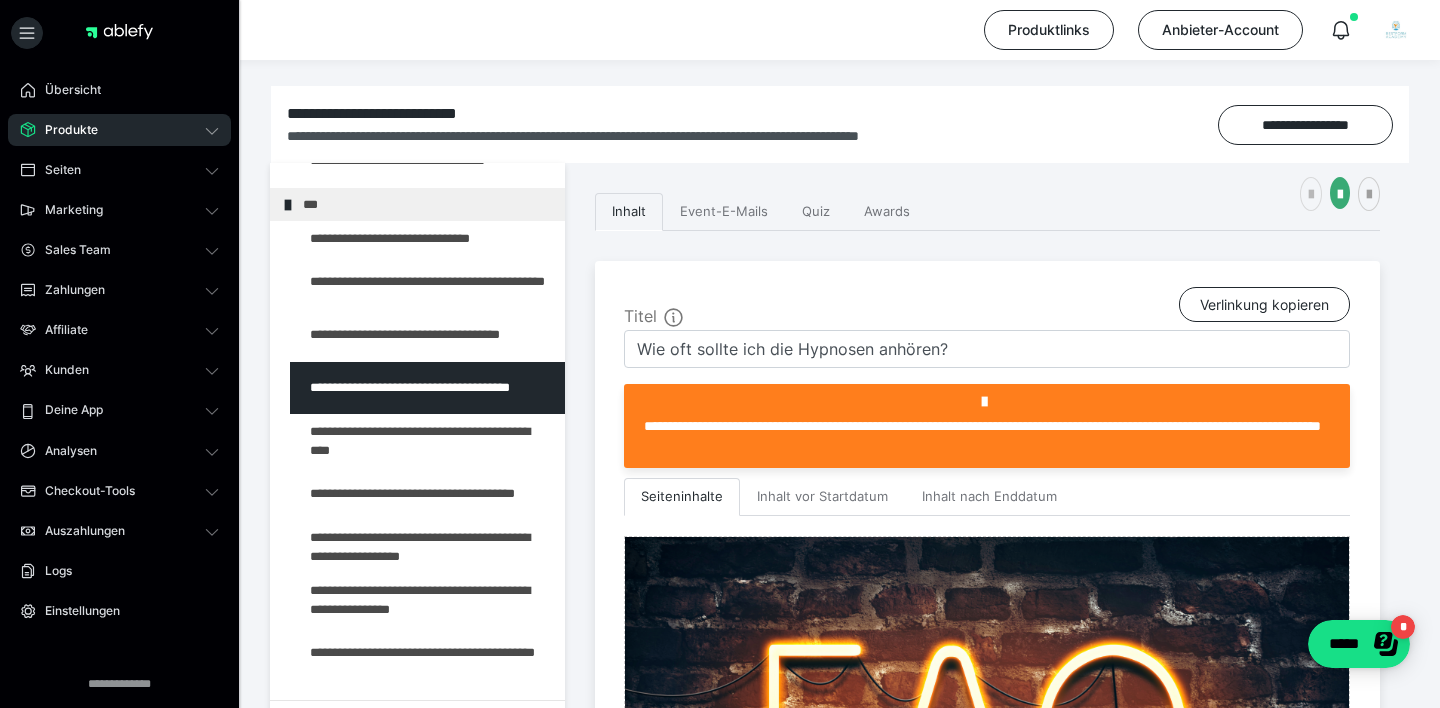 click at bounding box center (1311, 195) 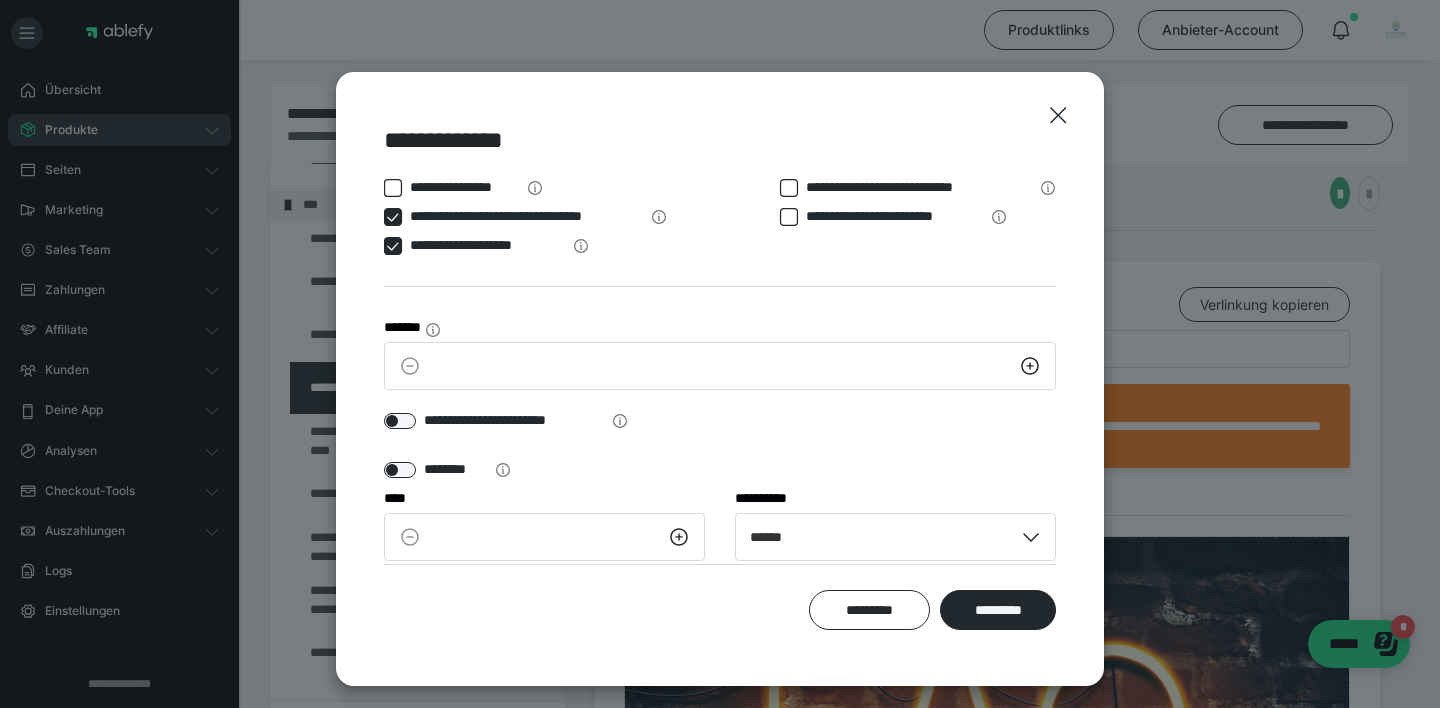 click on "**********" at bounding box center (486, 245) 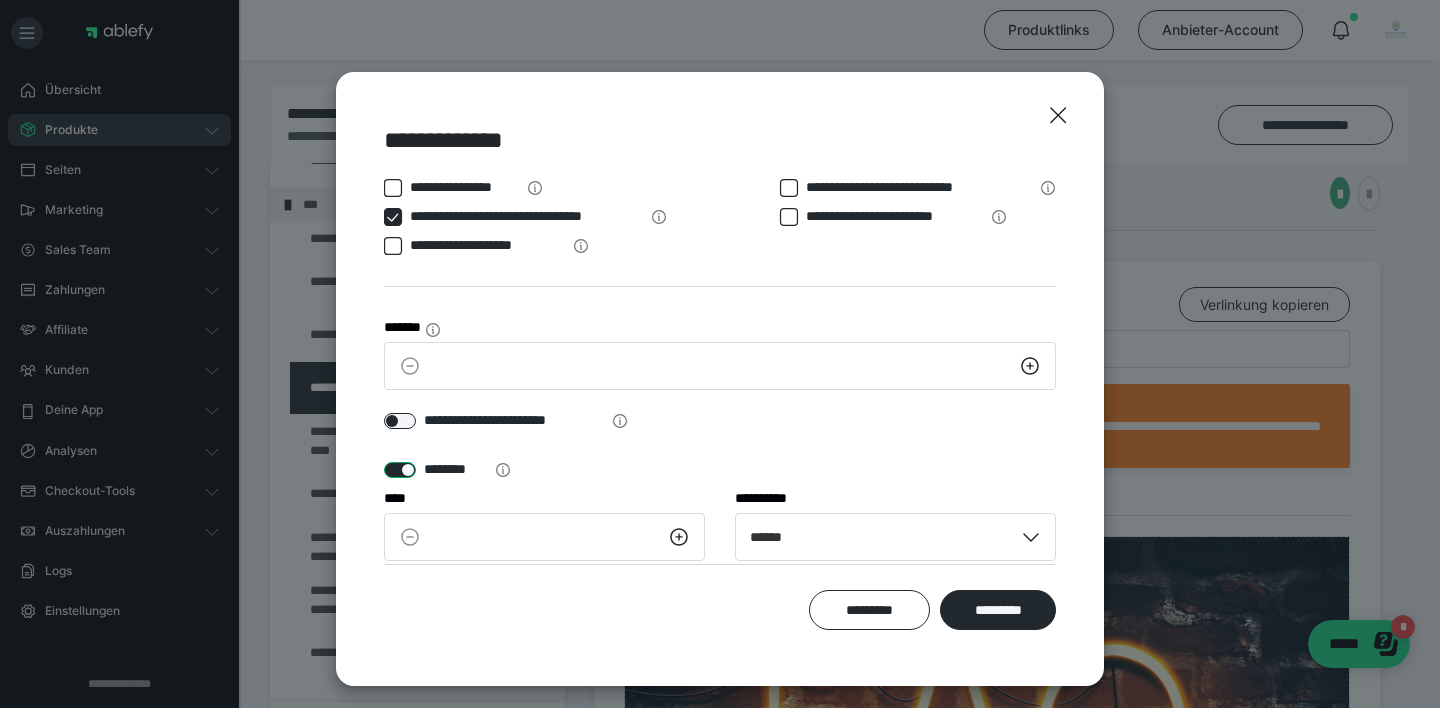 click at bounding box center (400, 470) 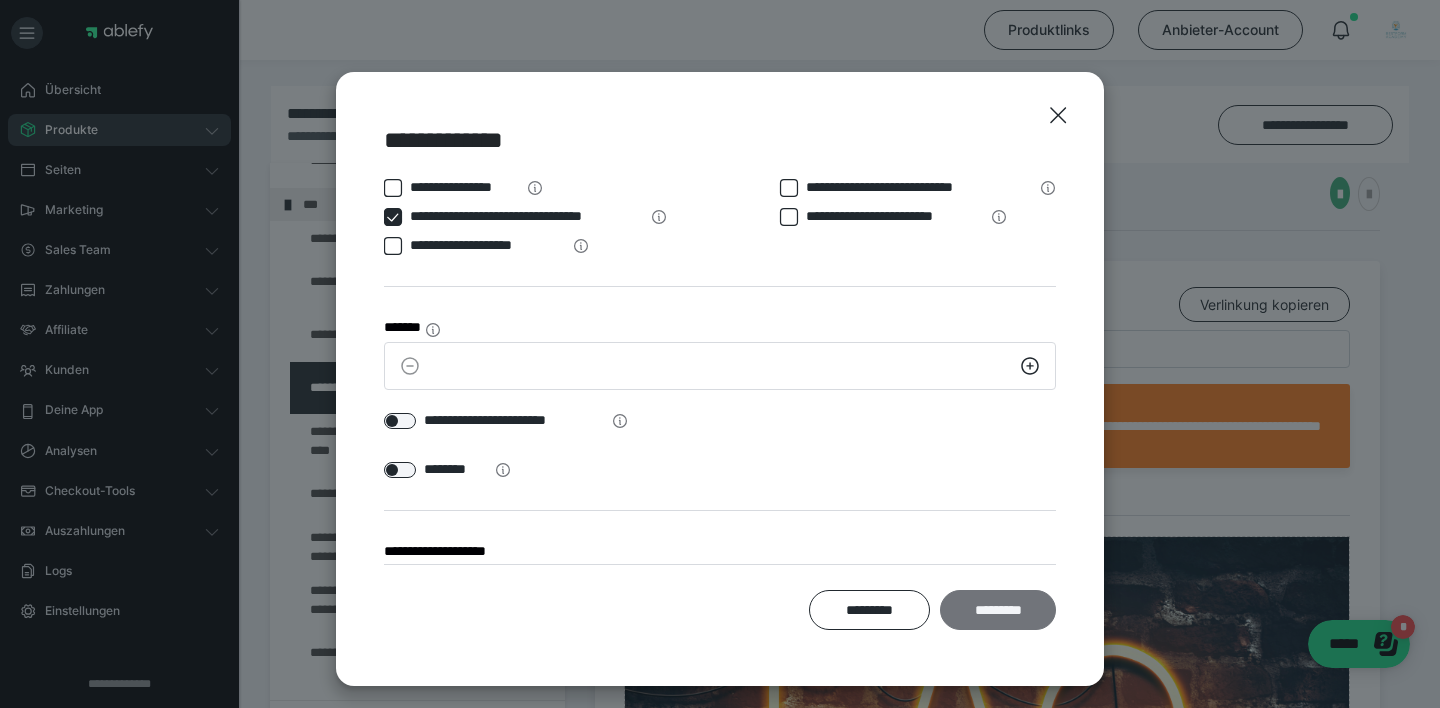 click on "*********" at bounding box center [998, 610] 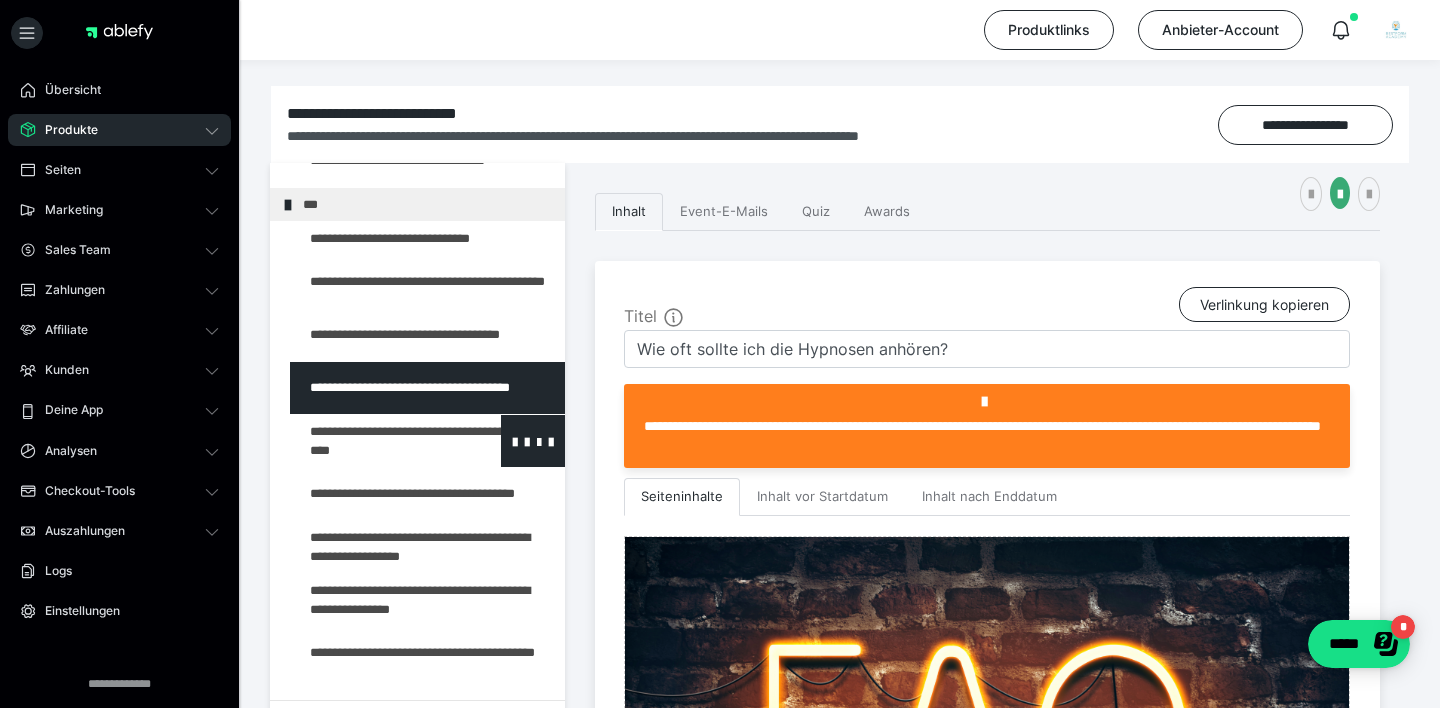 click at bounding box center [375, 441] 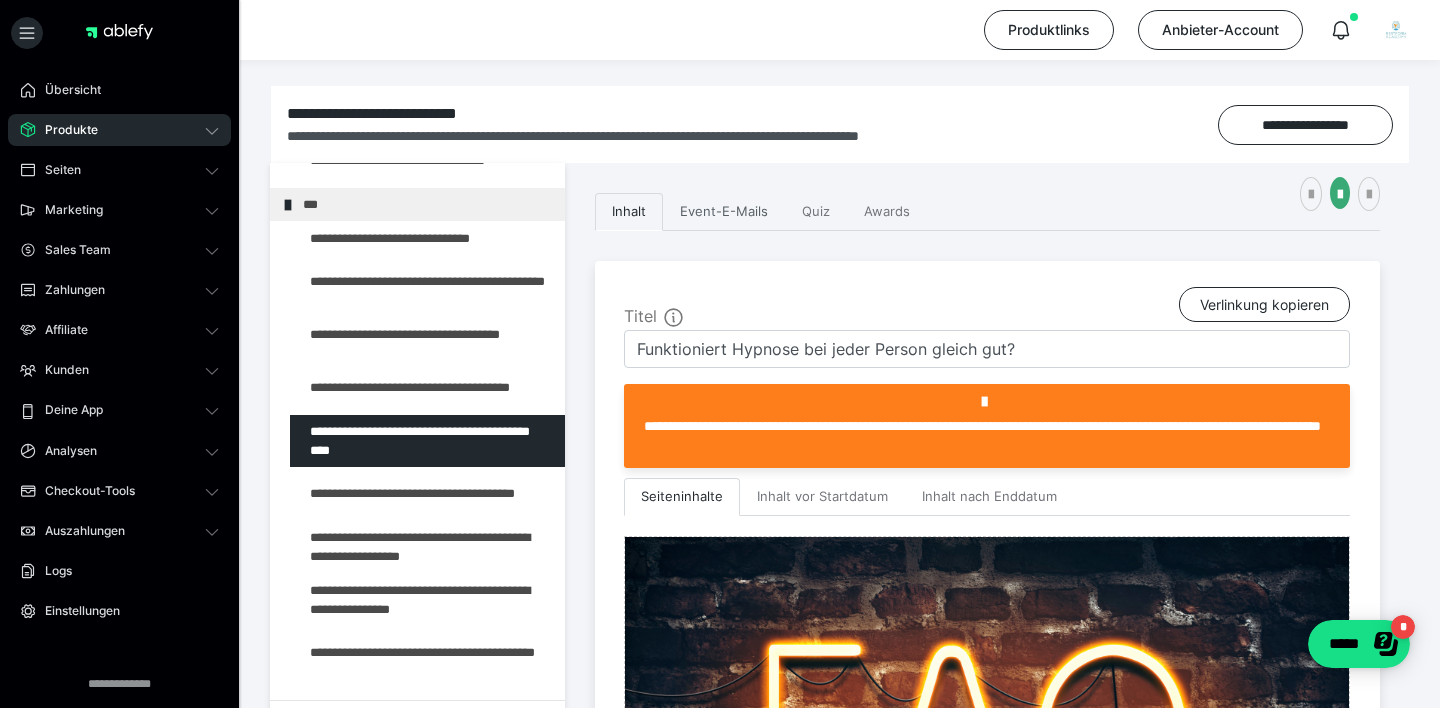 click on "Event-E-Mails" at bounding box center [724, 212] 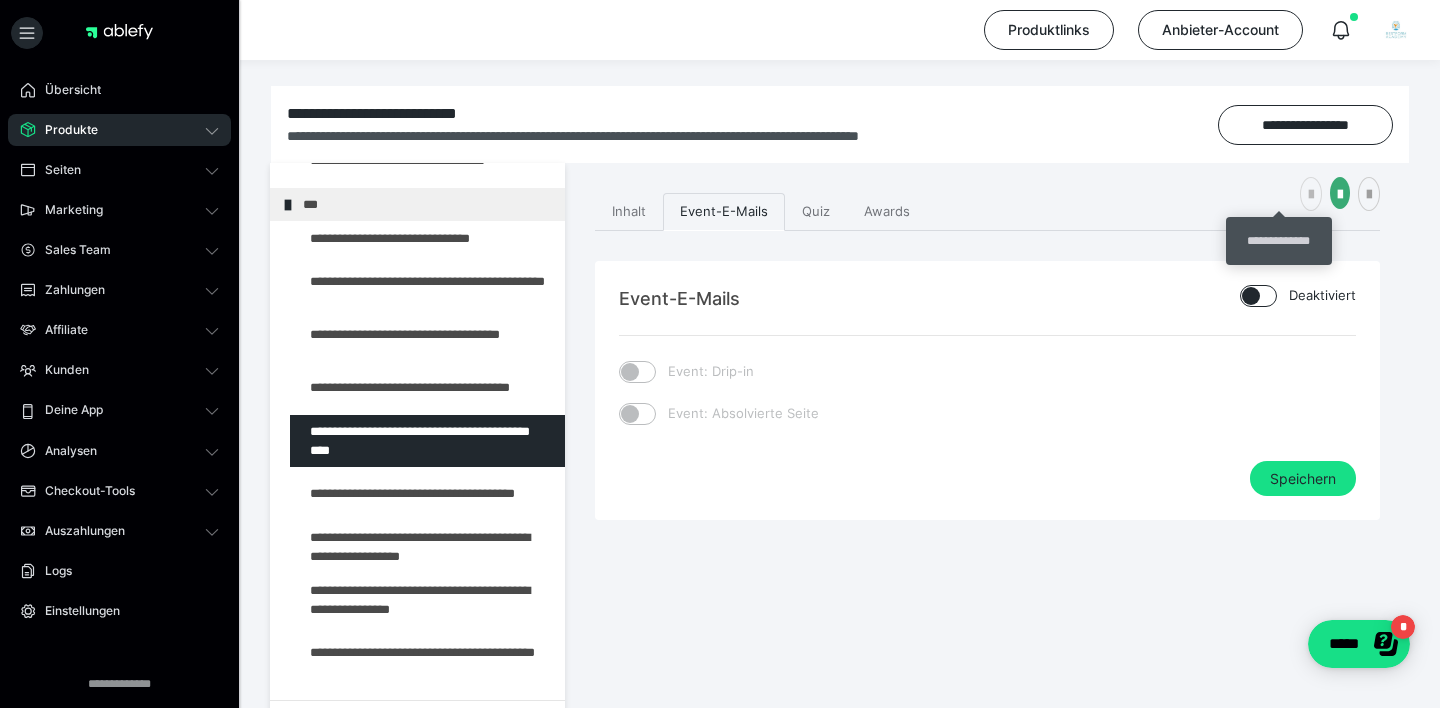 click at bounding box center (1311, 194) 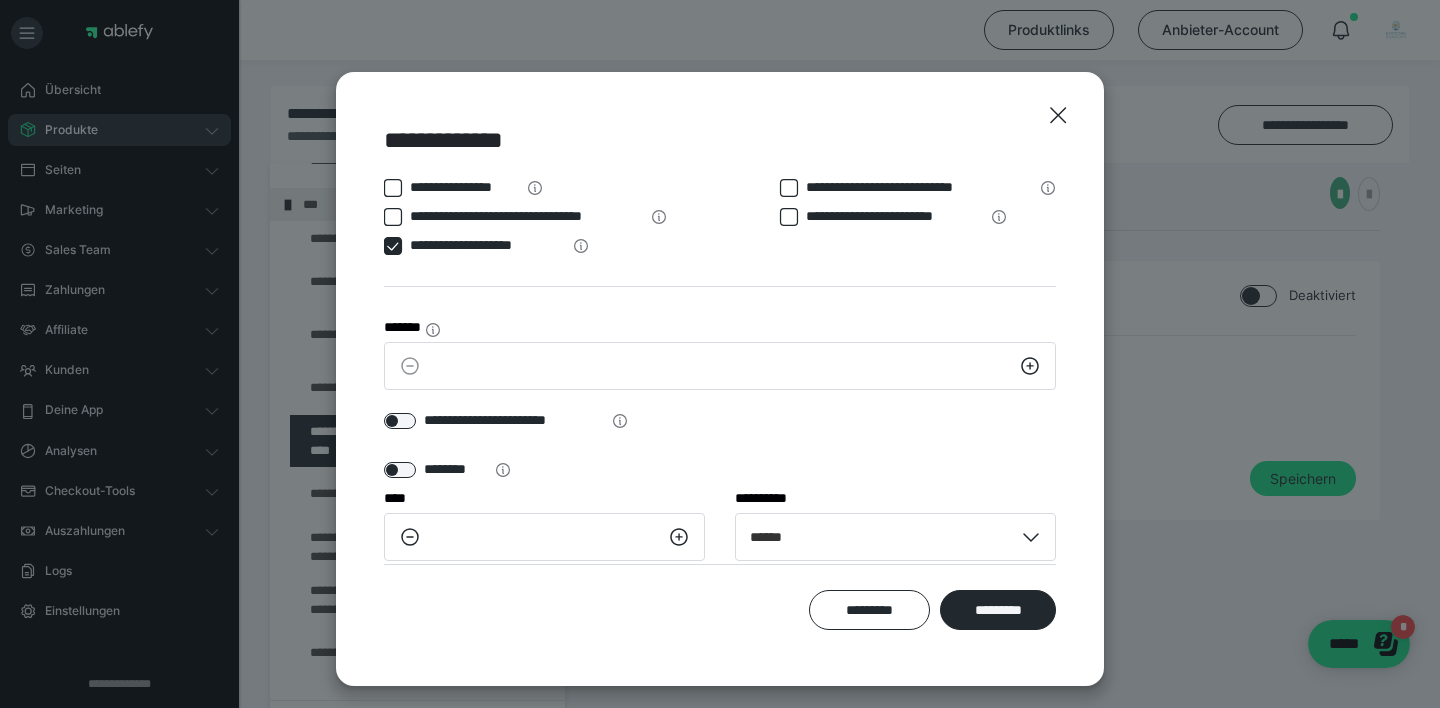 click at bounding box center [393, 246] 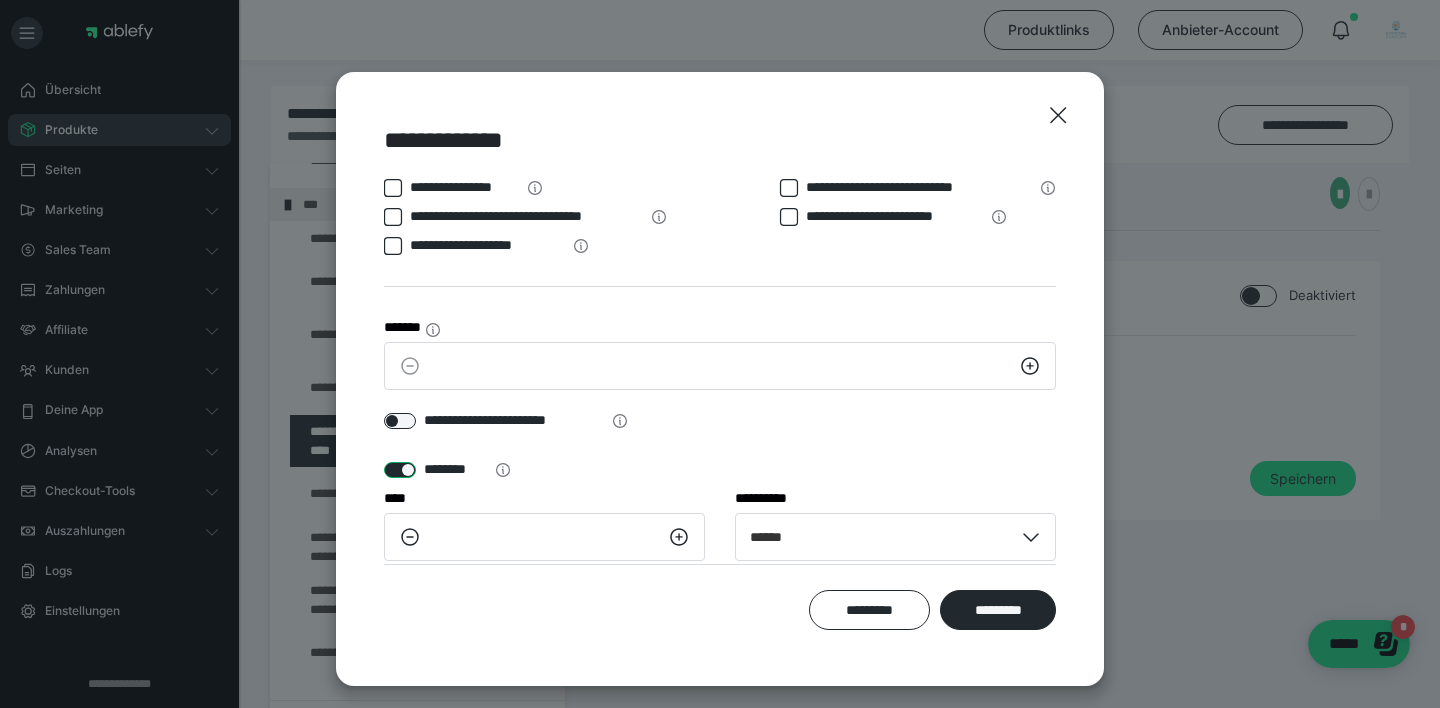click at bounding box center [400, 470] 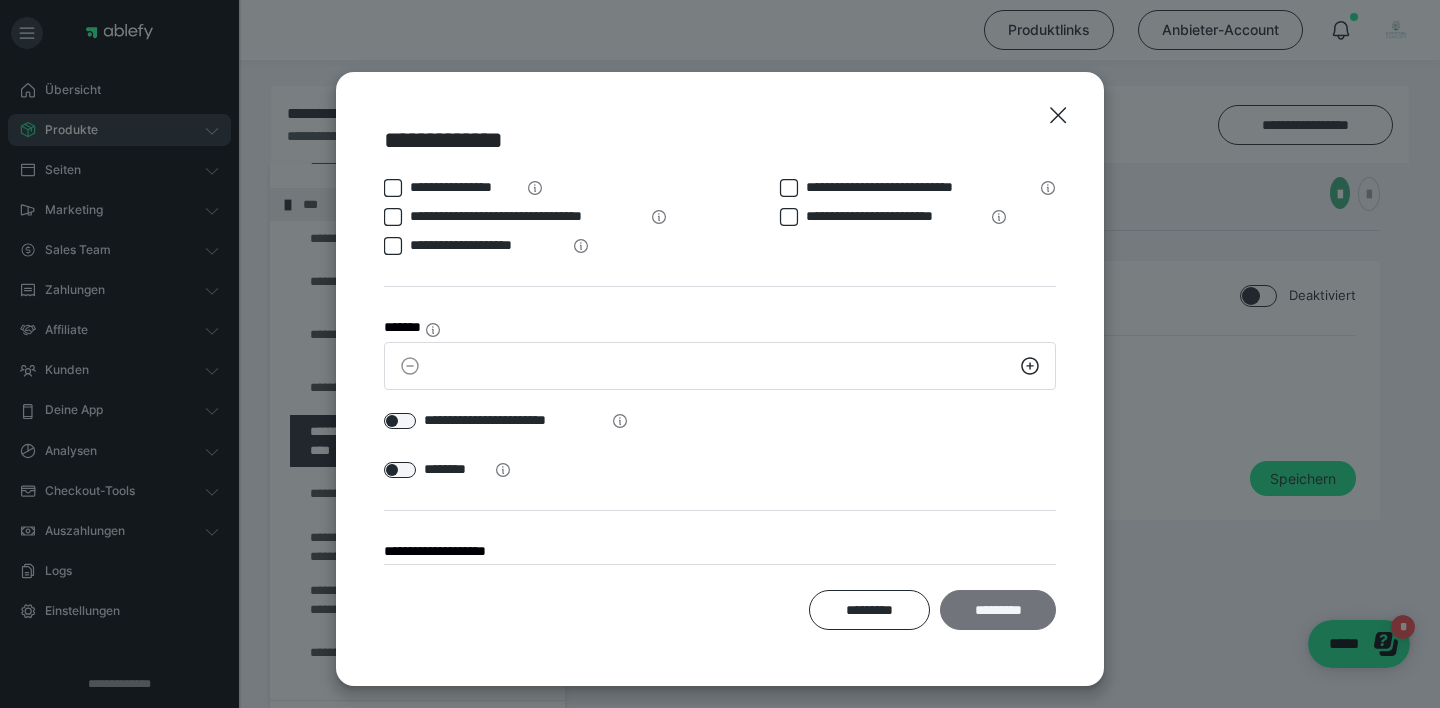 click on "*********" at bounding box center (998, 610) 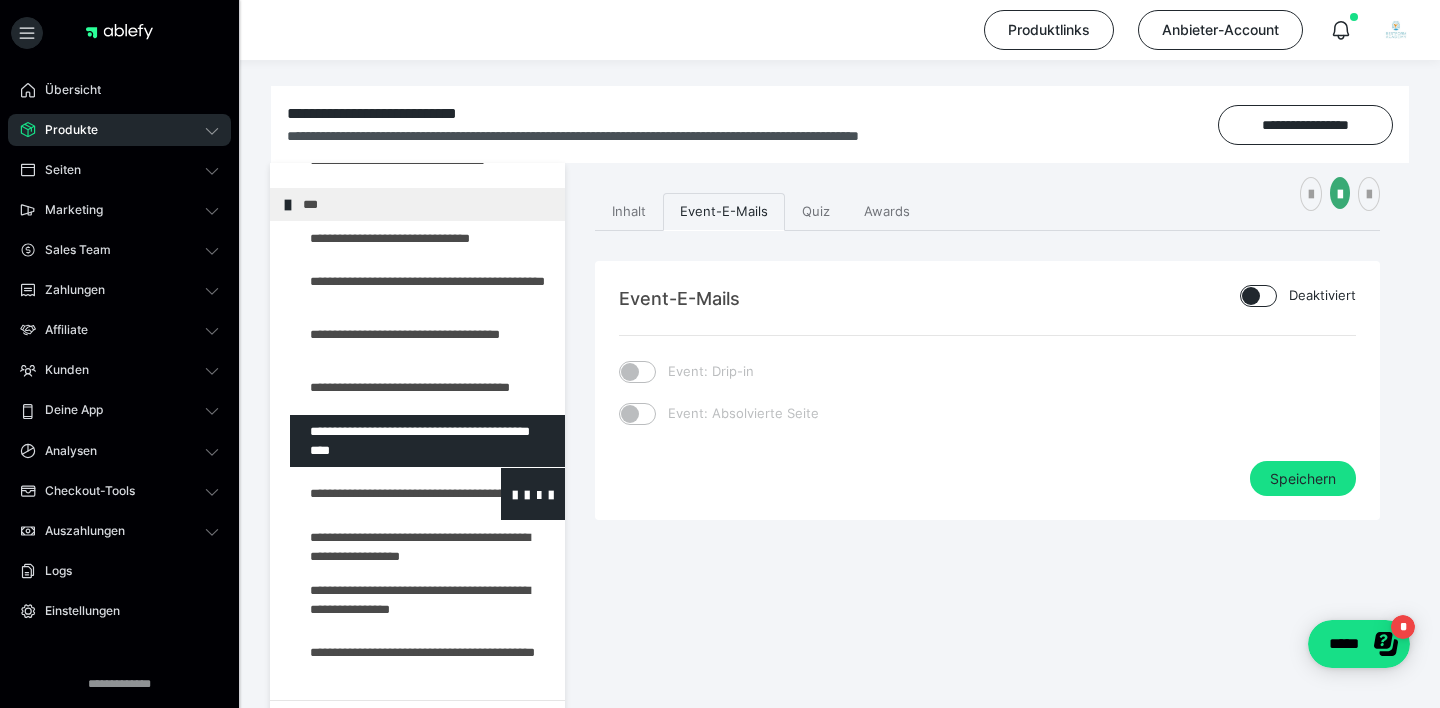 click at bounding box center [375, 494] 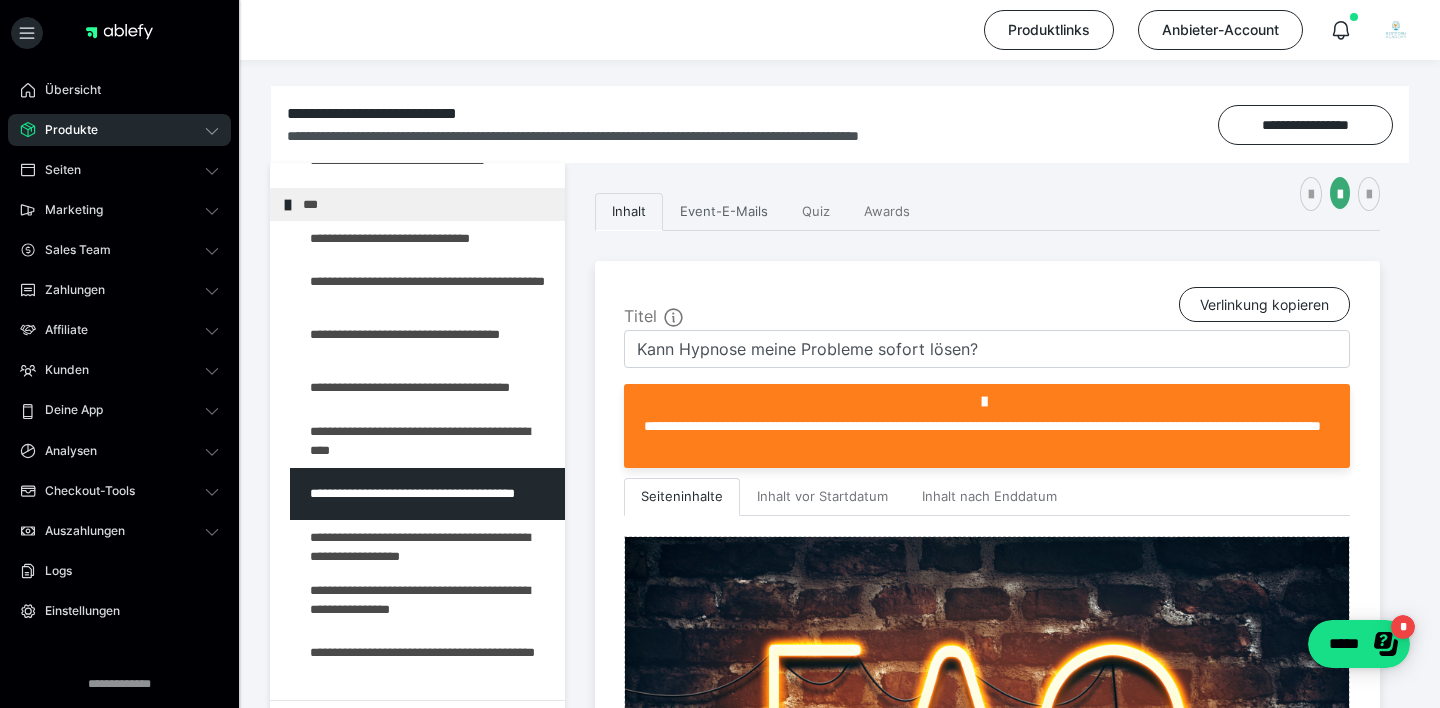 click on "Event-E-Mails" at bounding box center [724, 212] 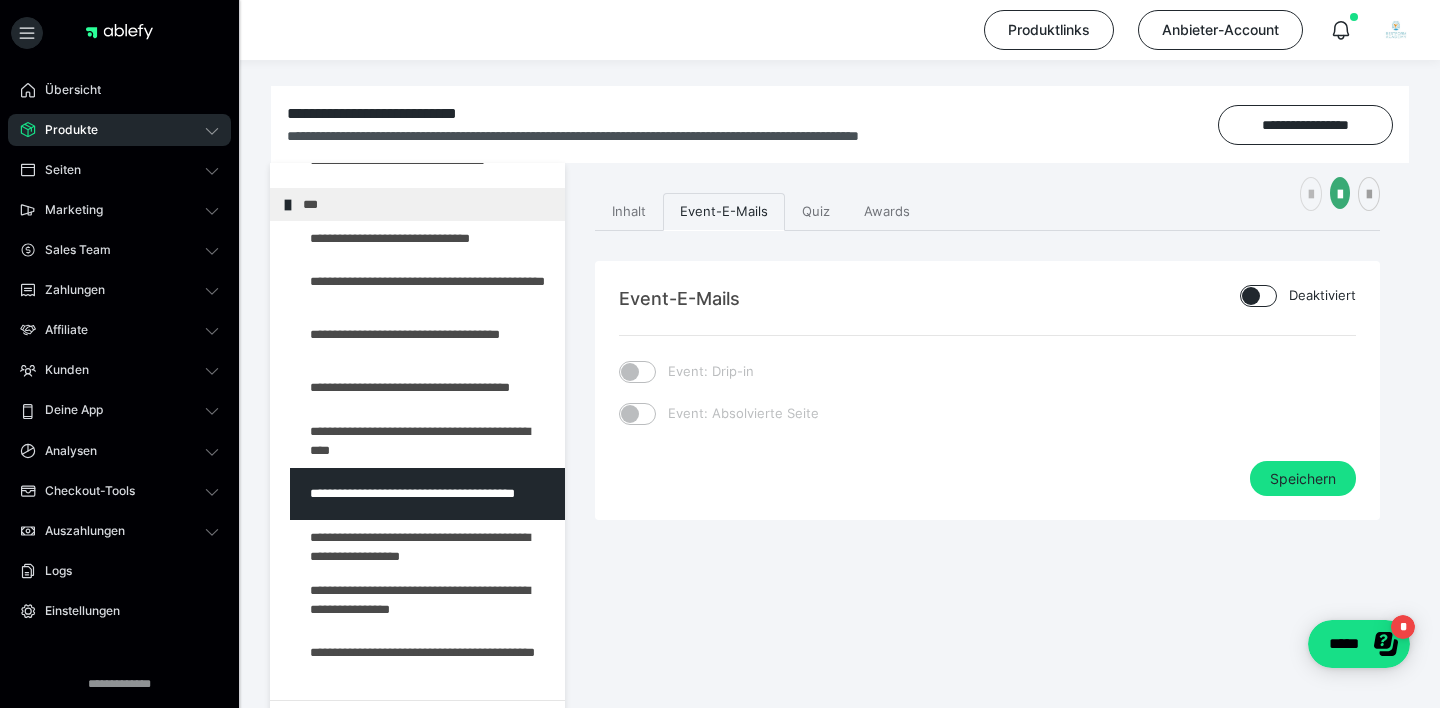 click at bounding box center [1311, 195] 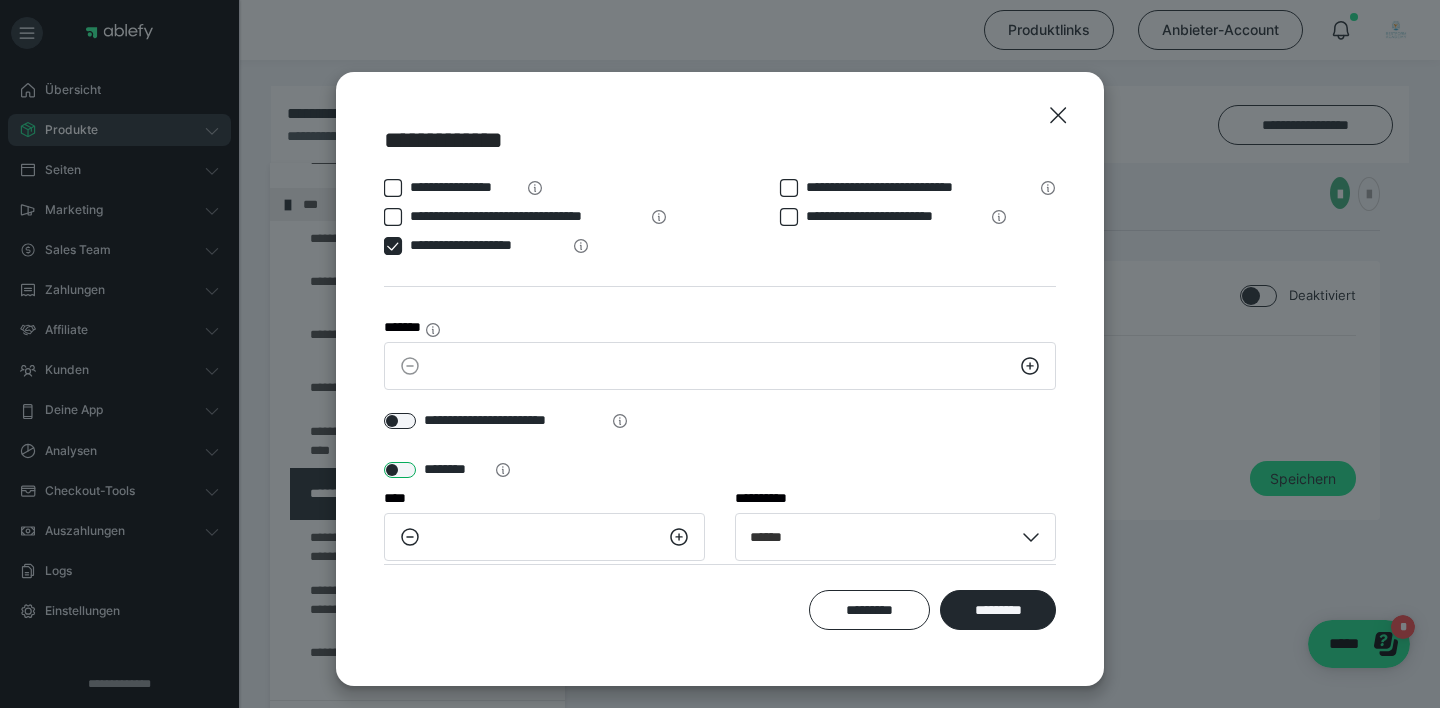click at bounding box center (400, 470) 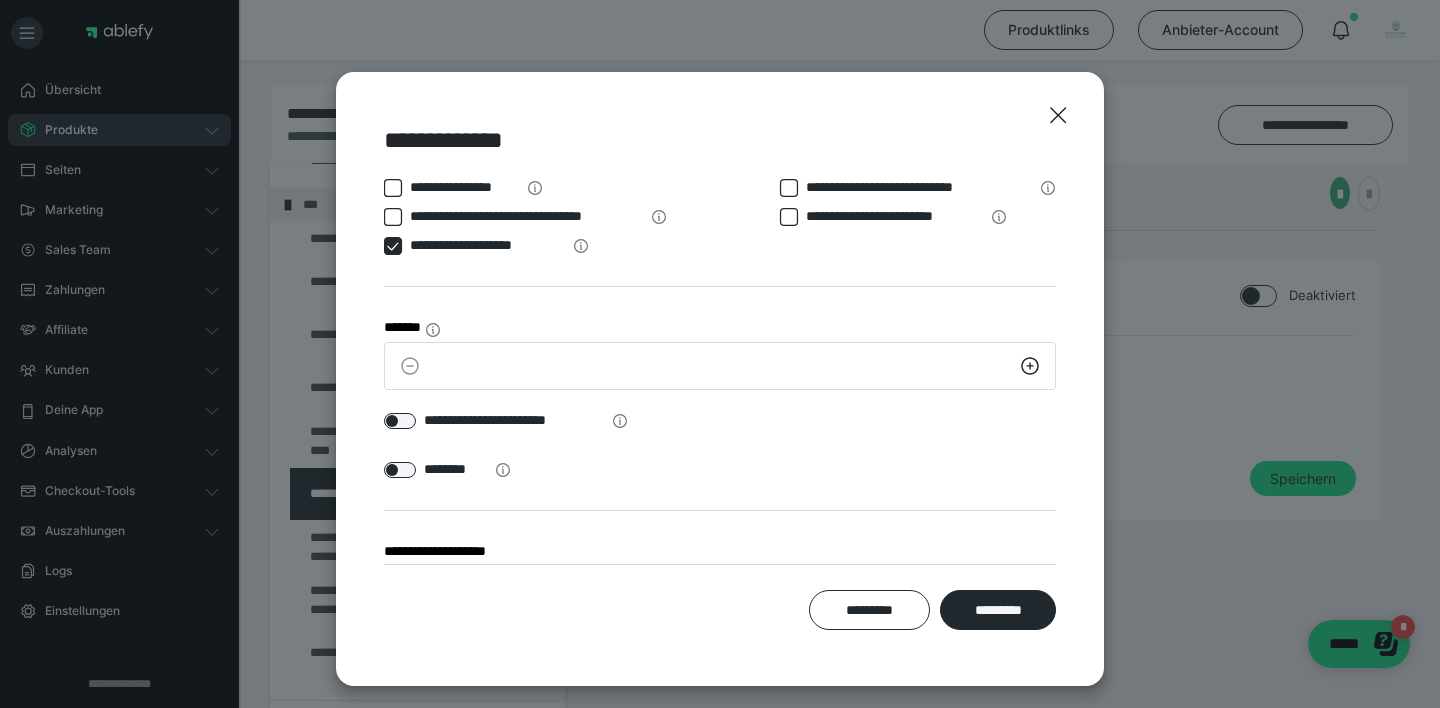 click at bounding box center [393, 246] 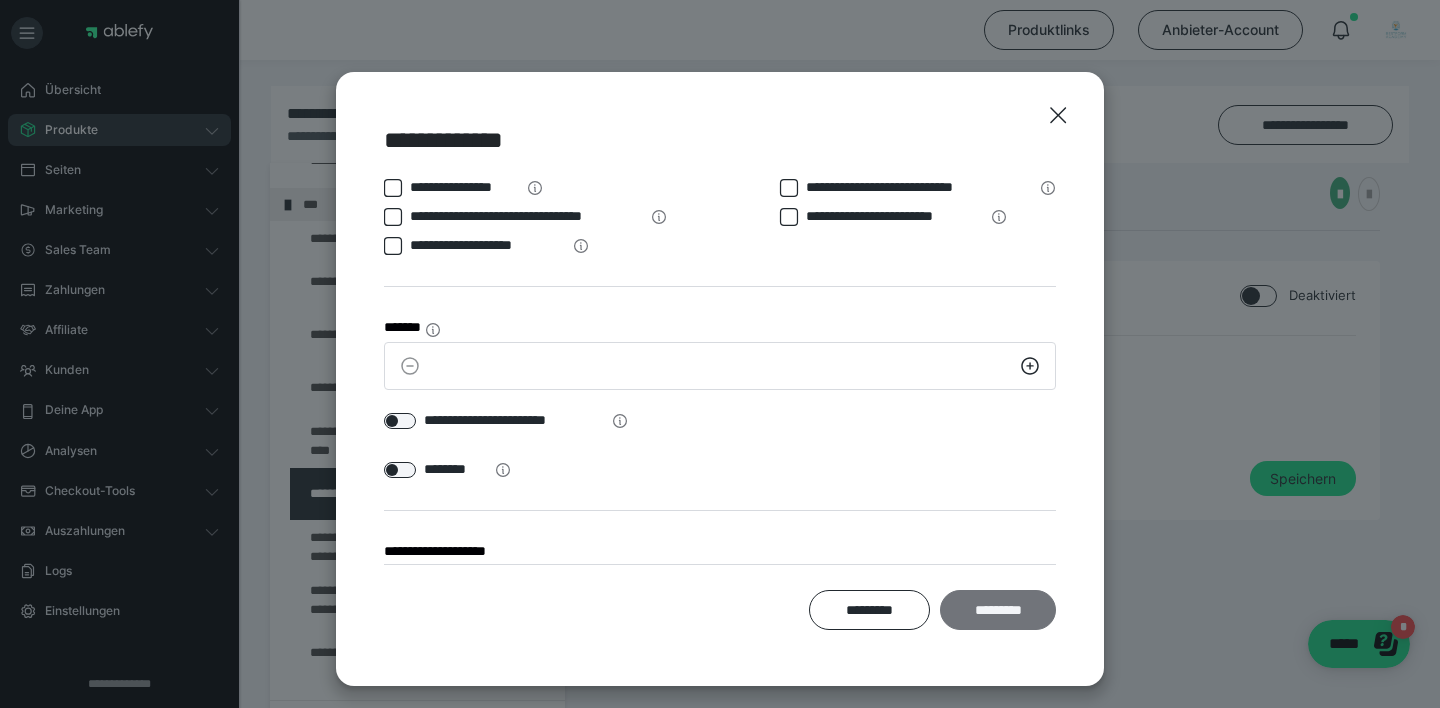 click on "*********" at bounding box center [998, 610] 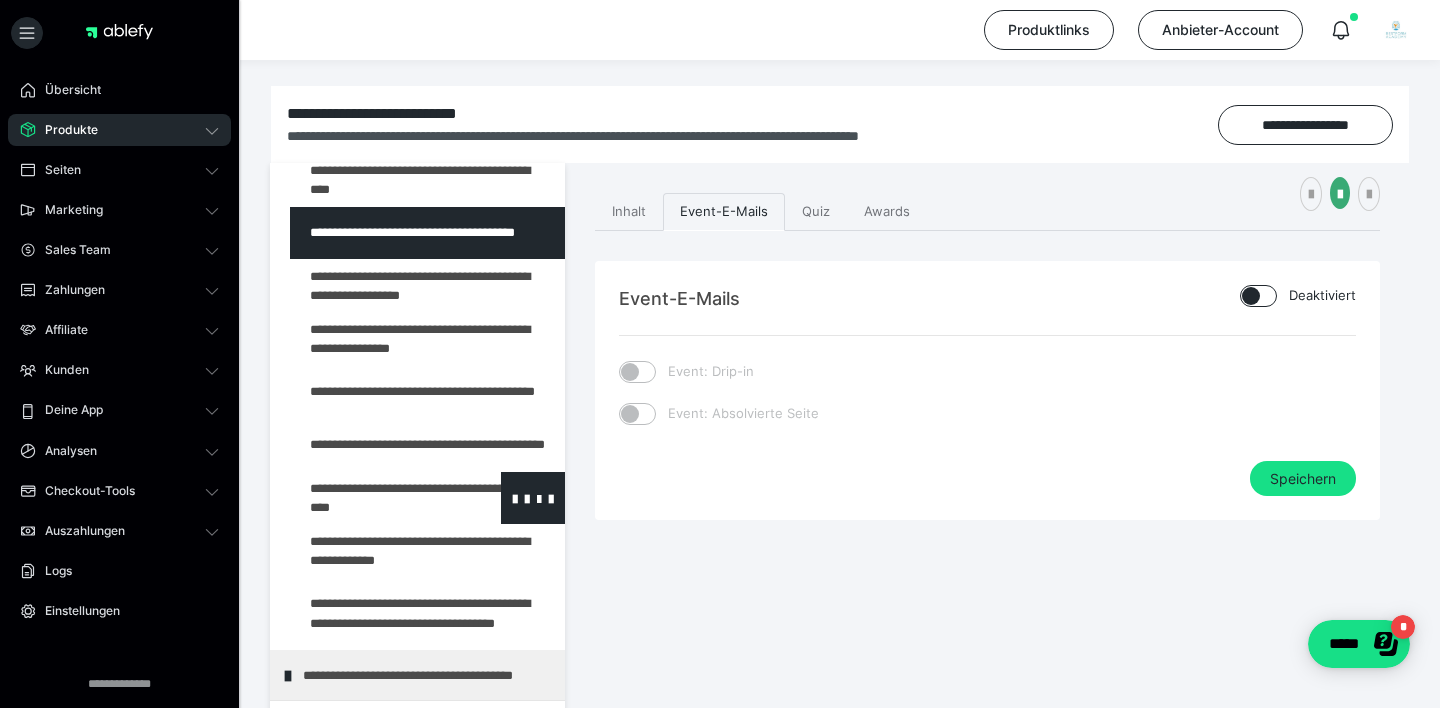 scroll, scrollTop: 1178, scrollLeft: 0, axis: vertical 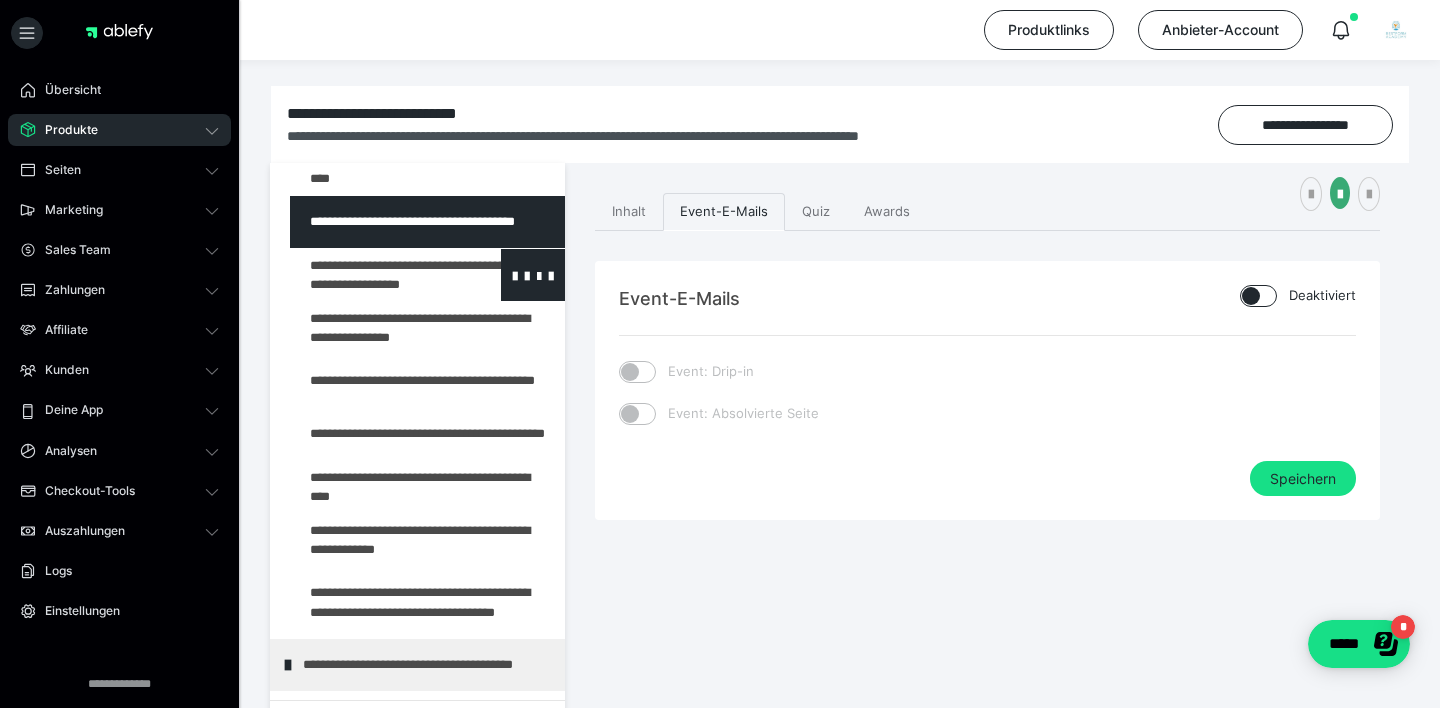 click at bounding box center [375, 275] 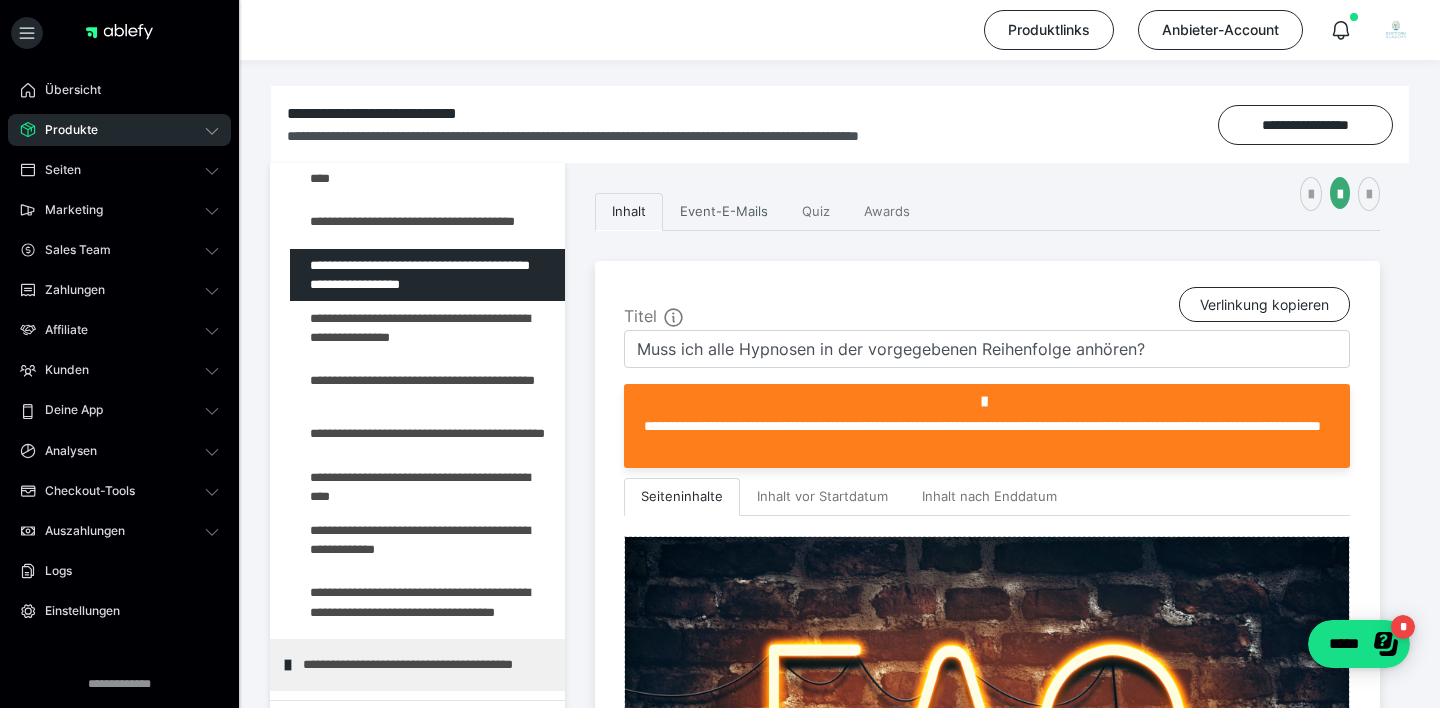click on "Event-E-Mails" at bounding box center [724, 212] 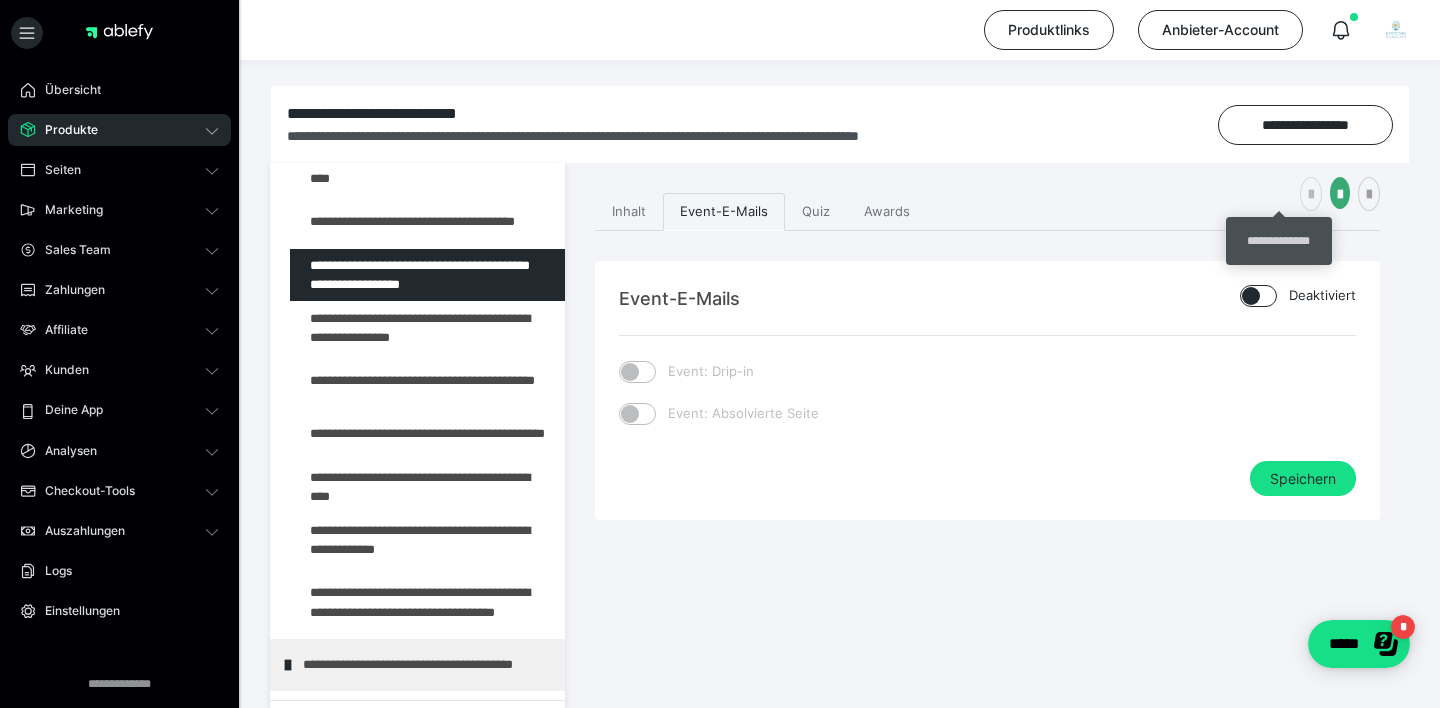 click at bounding box center [1311, 195] 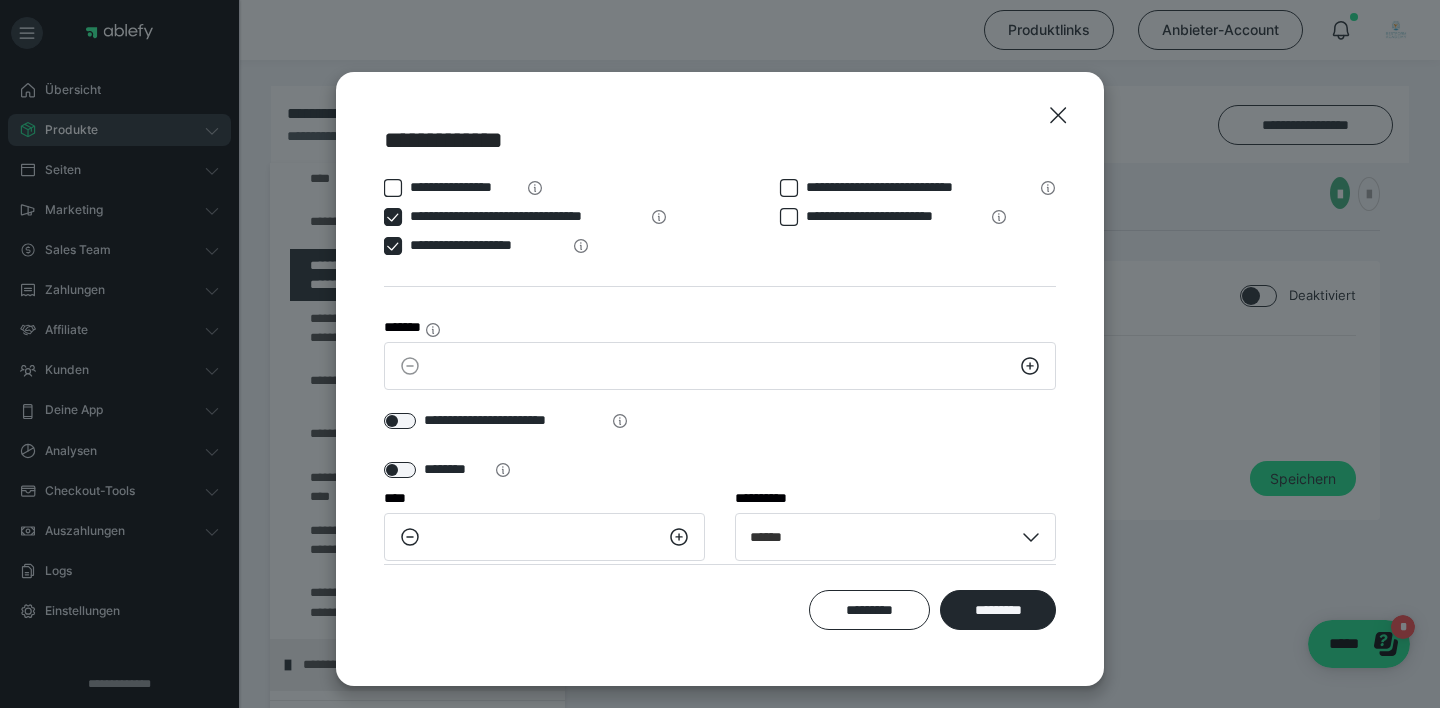 click at bounding box center (393, 246) 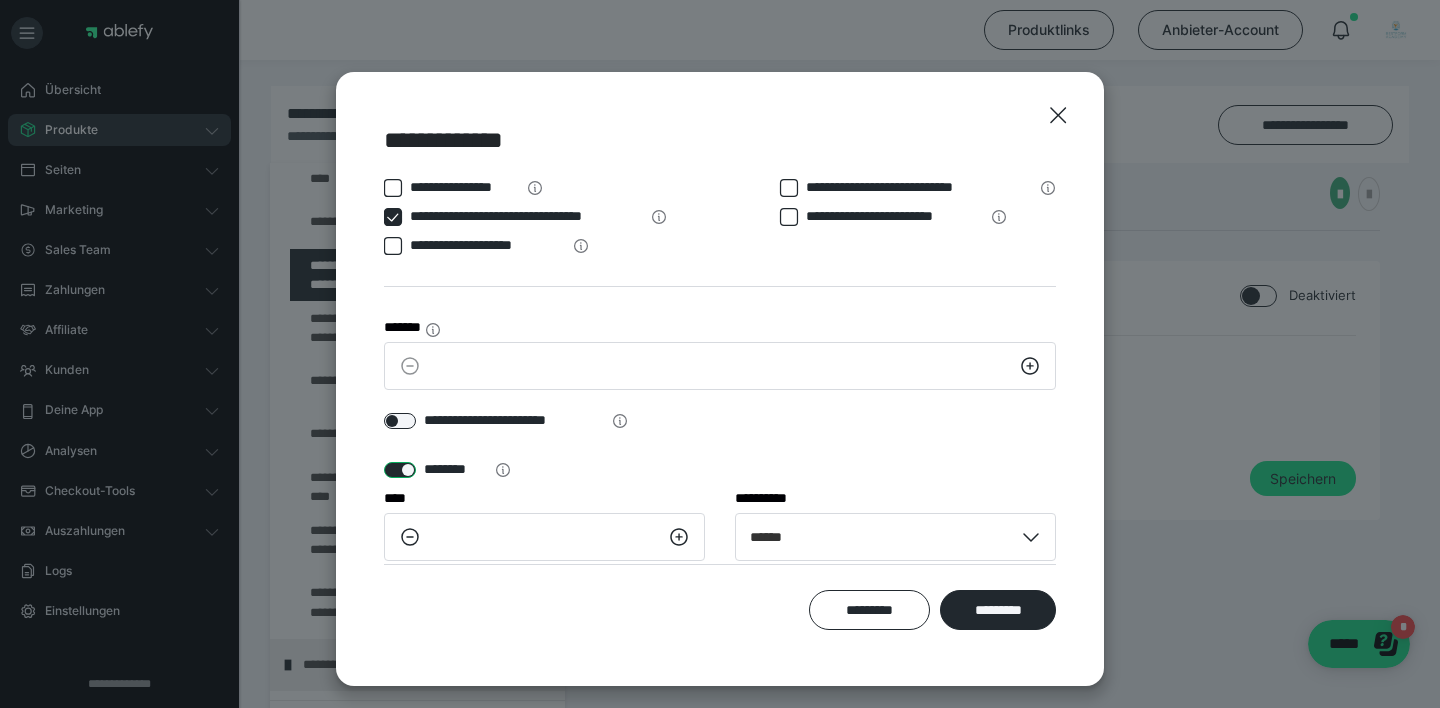 click at bounding box center (400, 470) 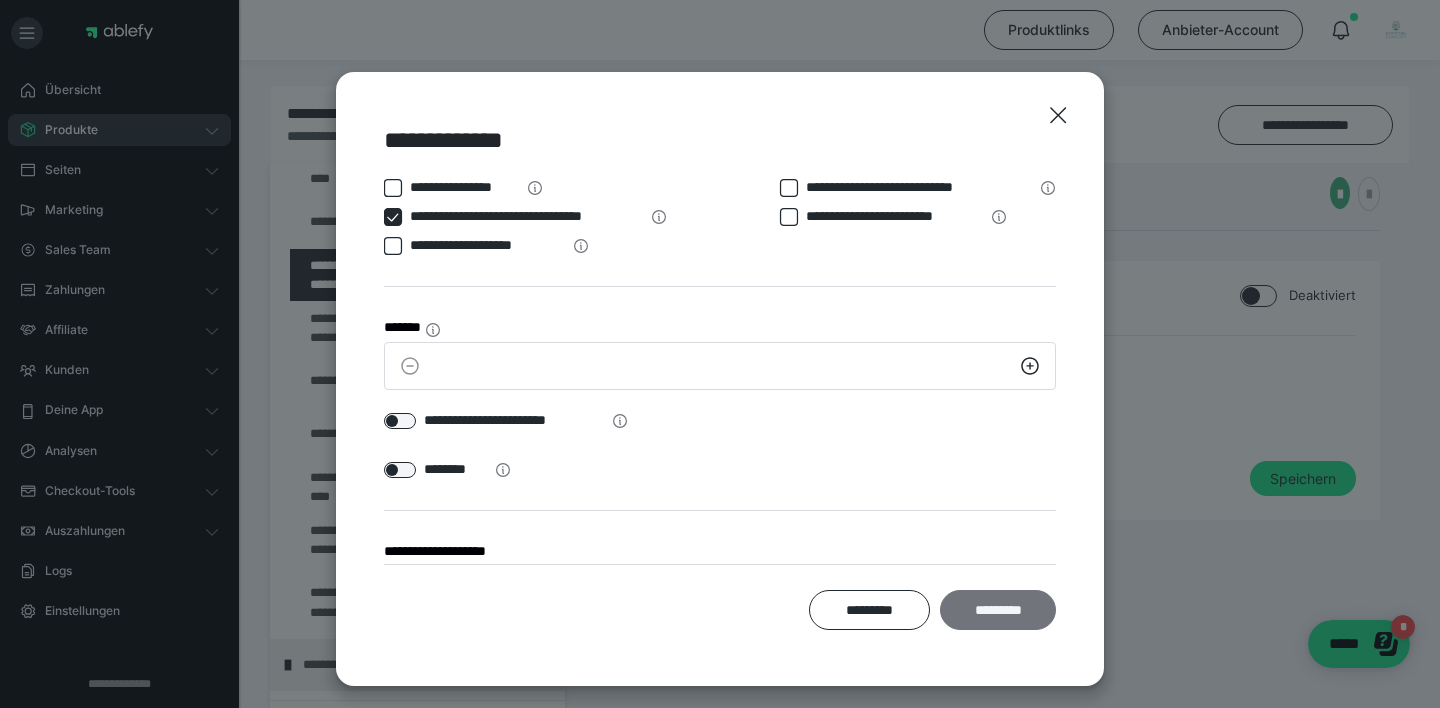 click on "*********" at bounding box center (998, 610) 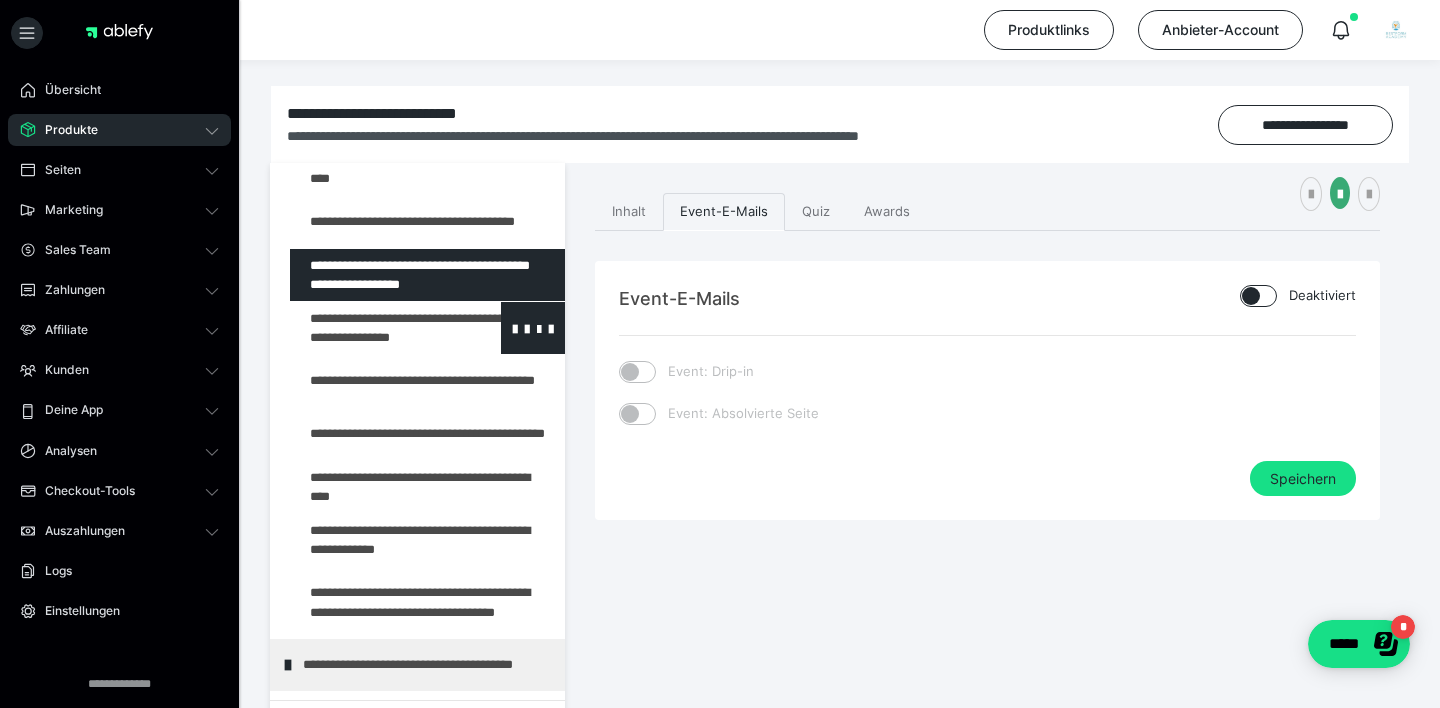 click at bounding box center [375, 328] 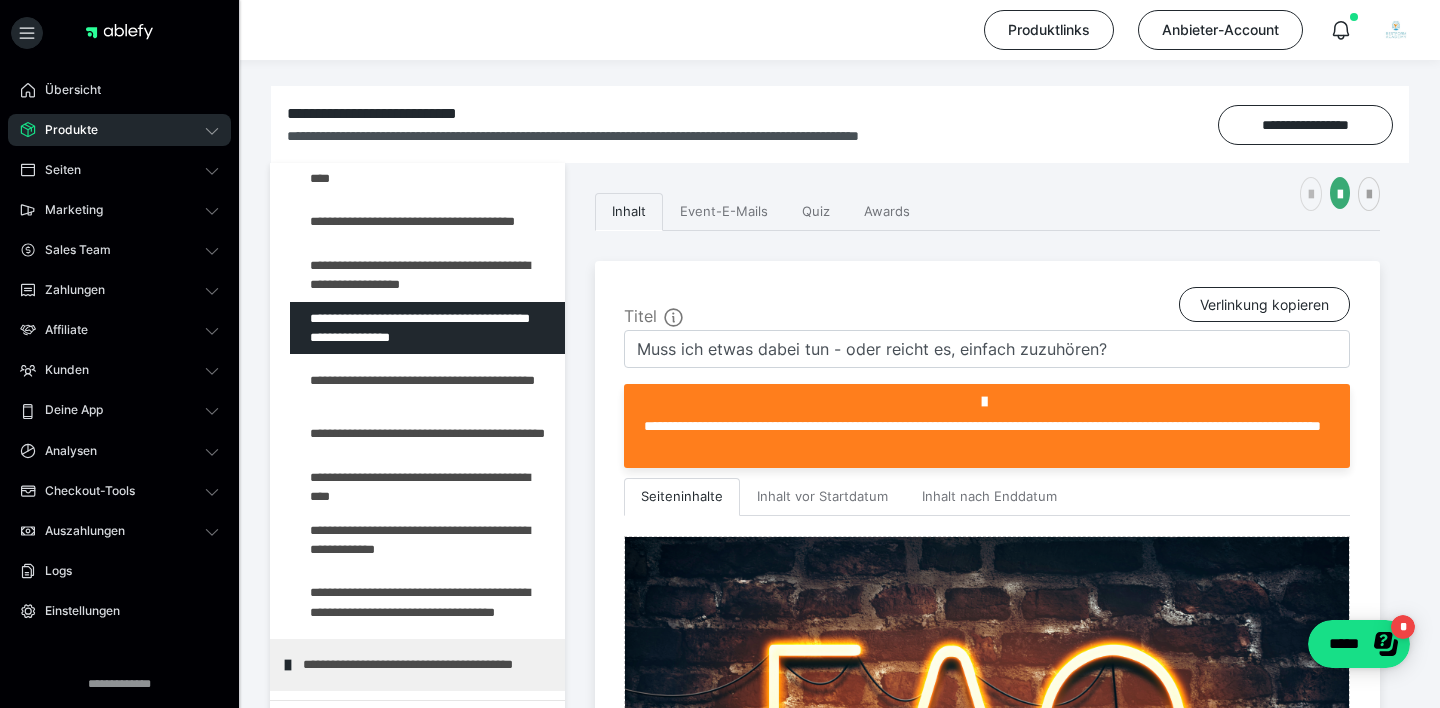 click at bounding box center [1311, 195] 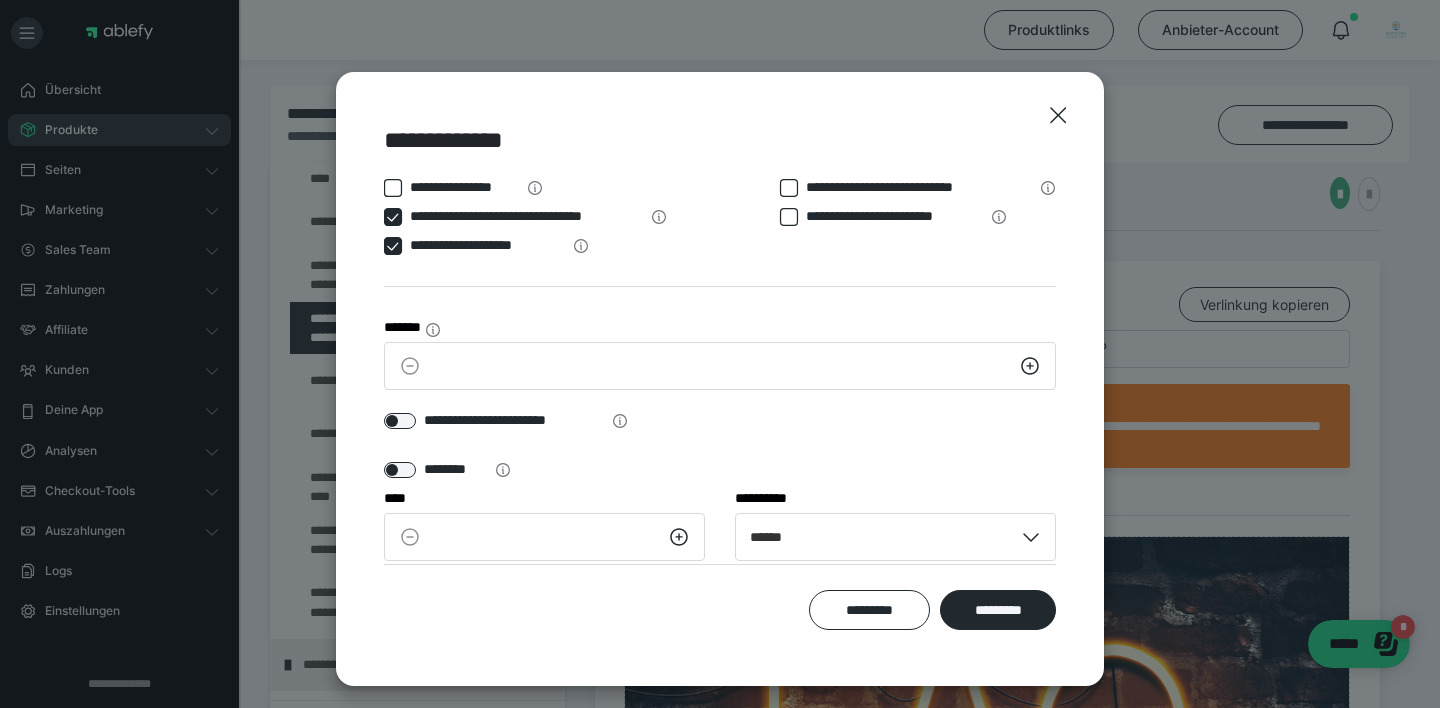 click at bounding box center [393, 246] 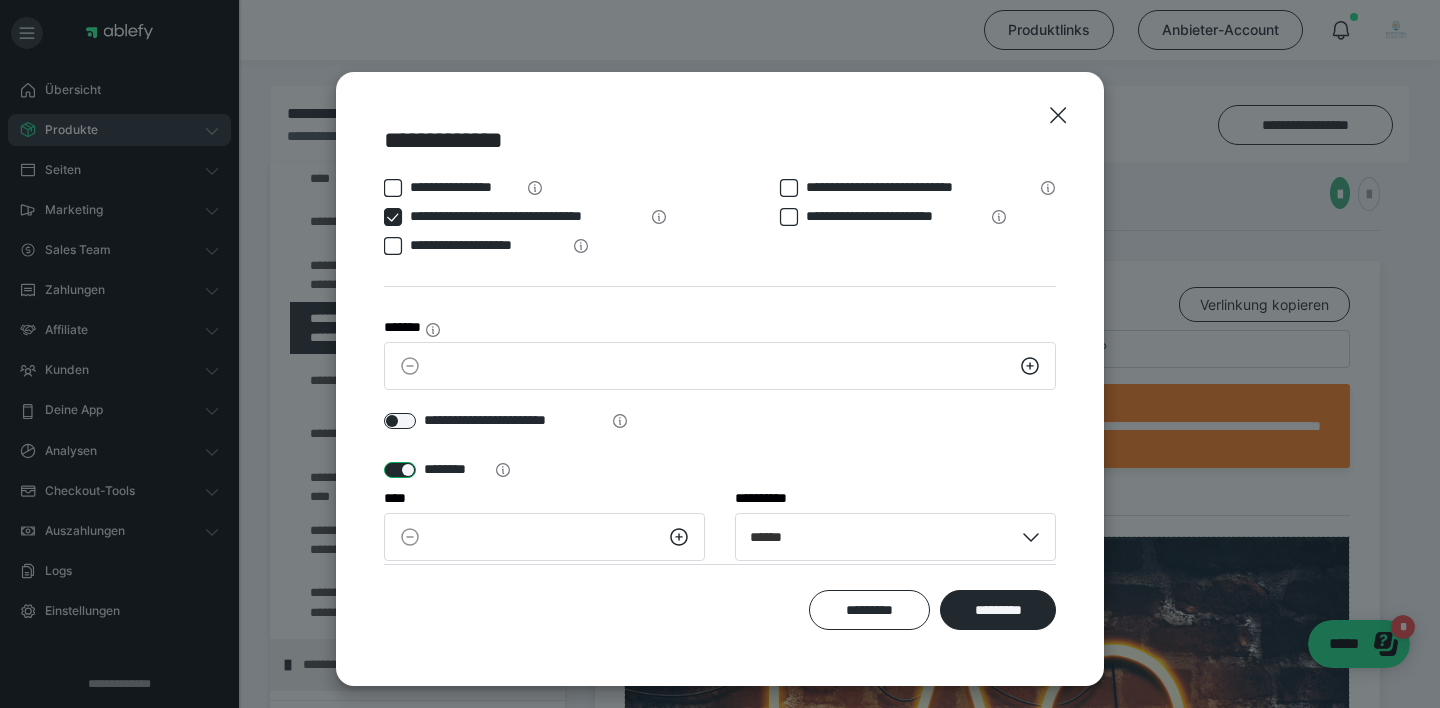 click at bounding box center (400, 470) 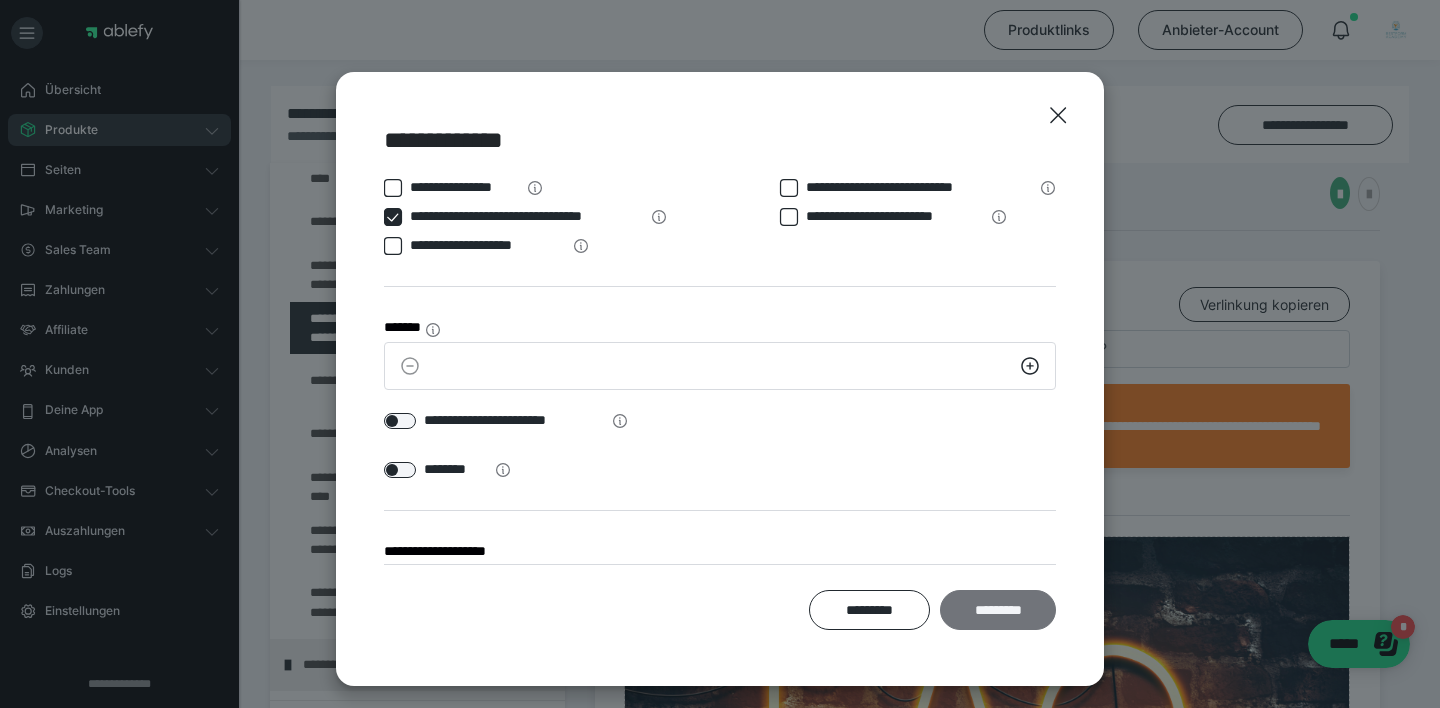click on "*********" at bounding box center (998, 610) 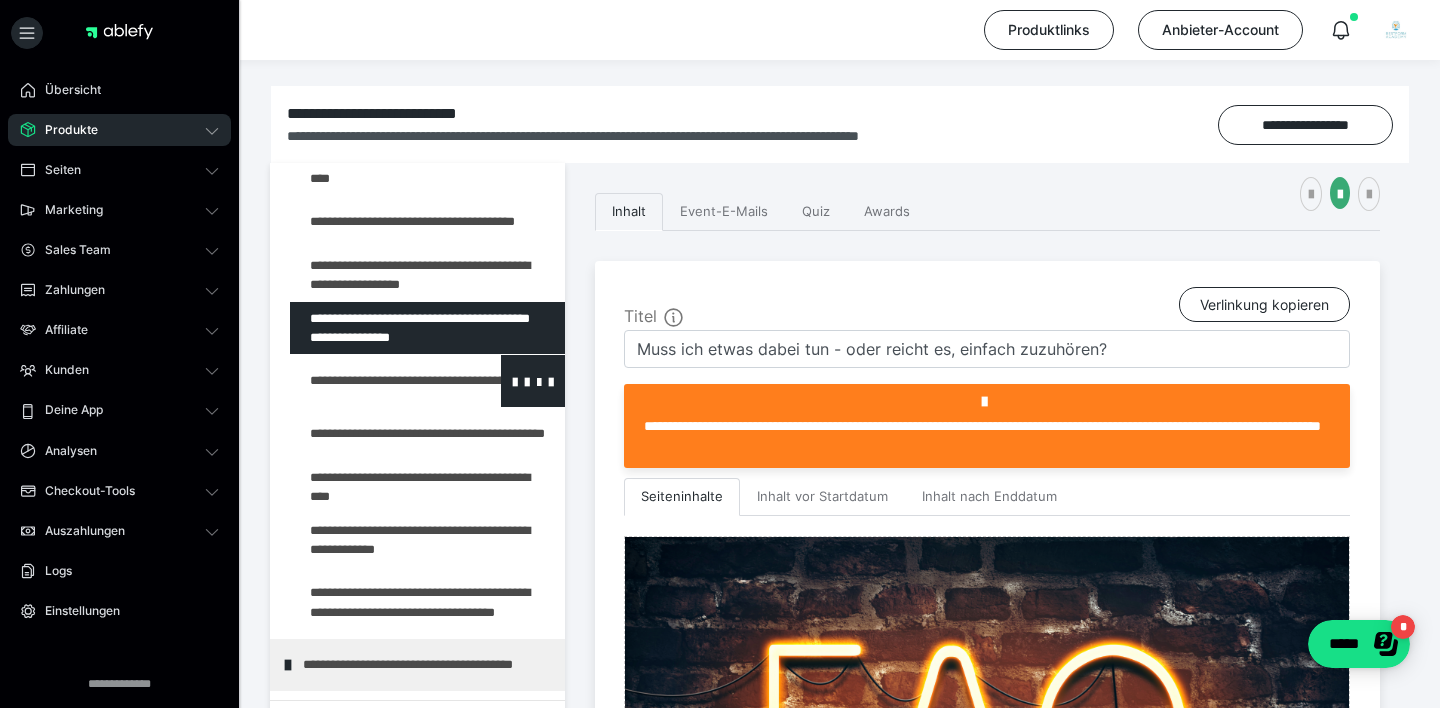 click at bounding box center (375, 381) 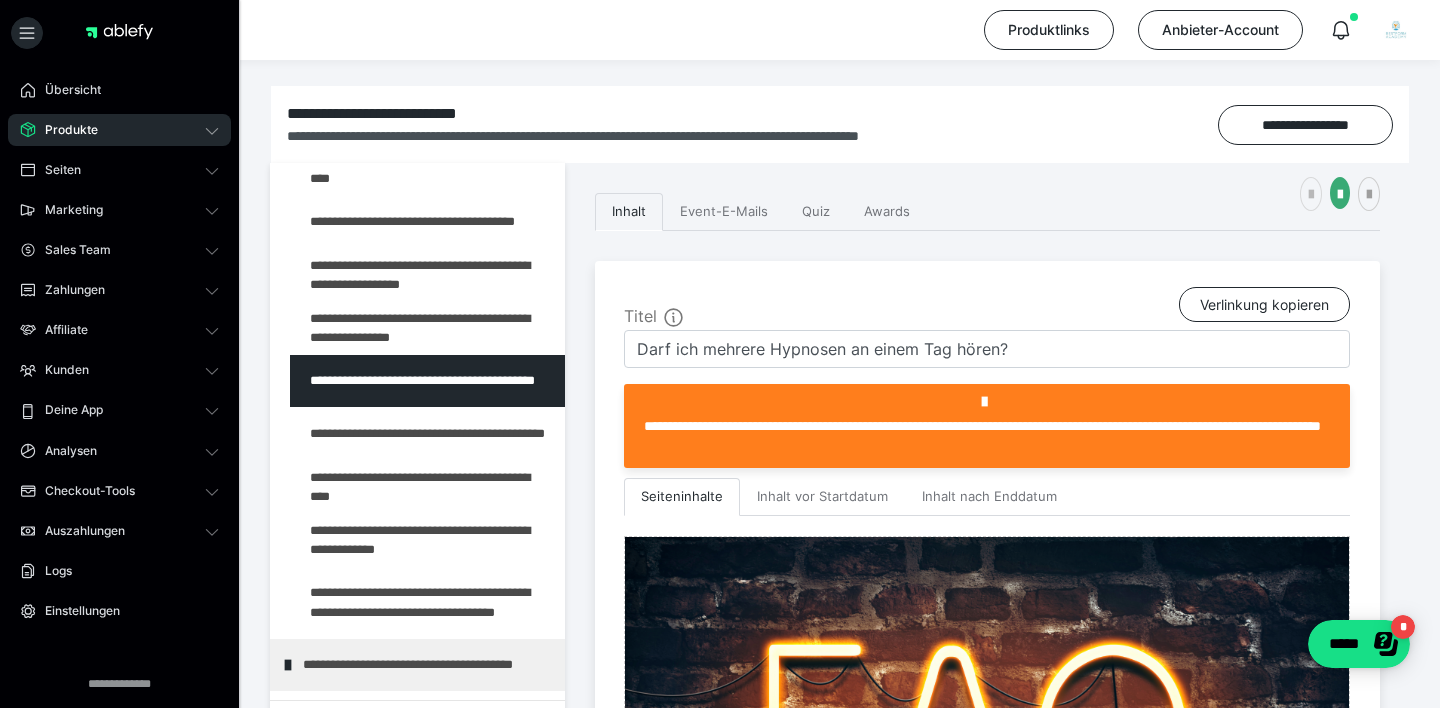 click at bounding box center (1311, 194) 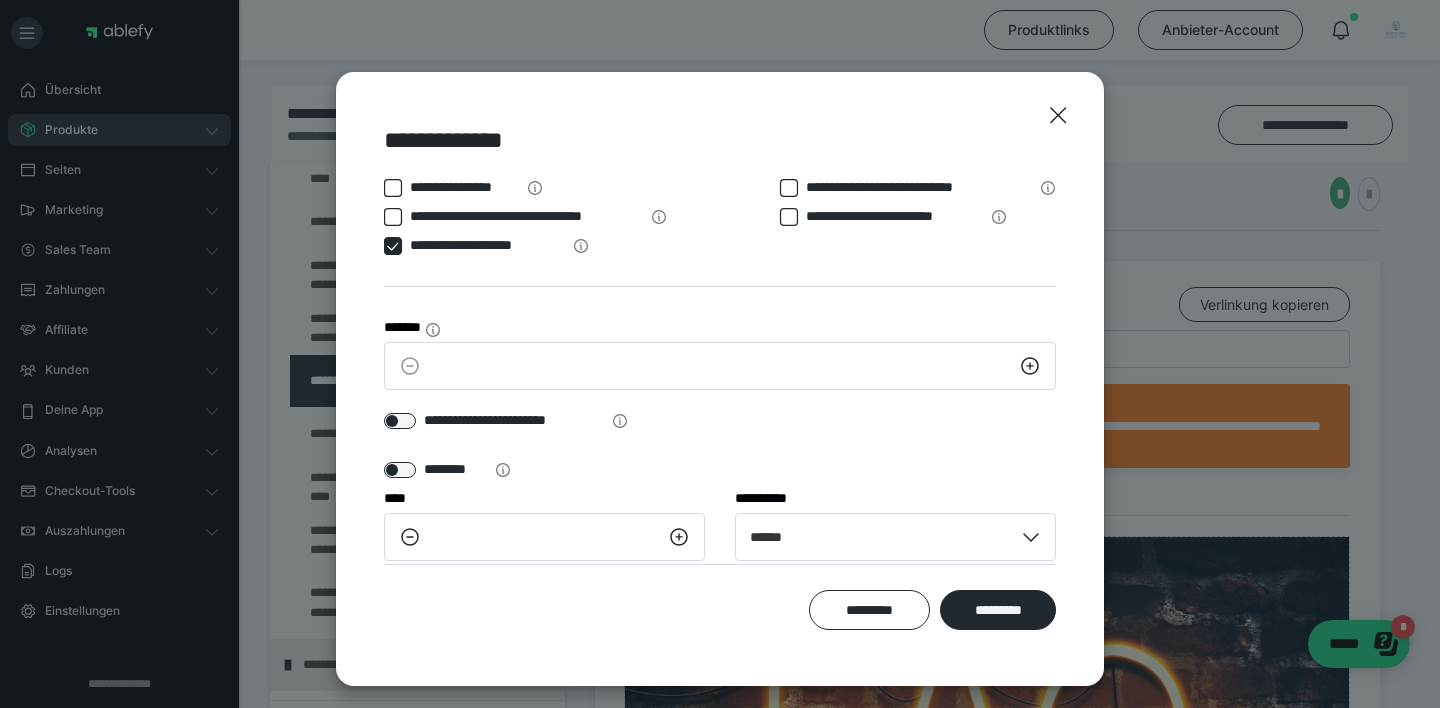 click at bounding box center [393, 246] 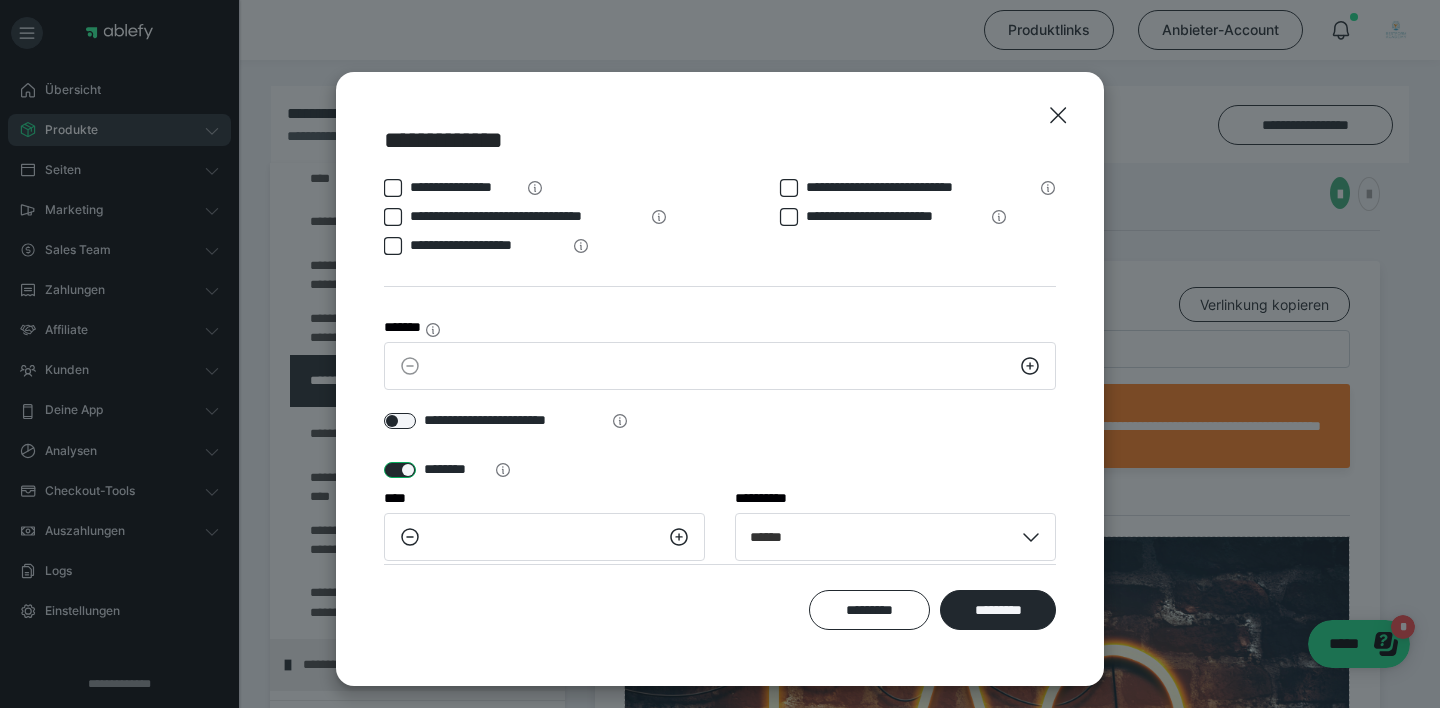 click at bounding box center (400, 470) 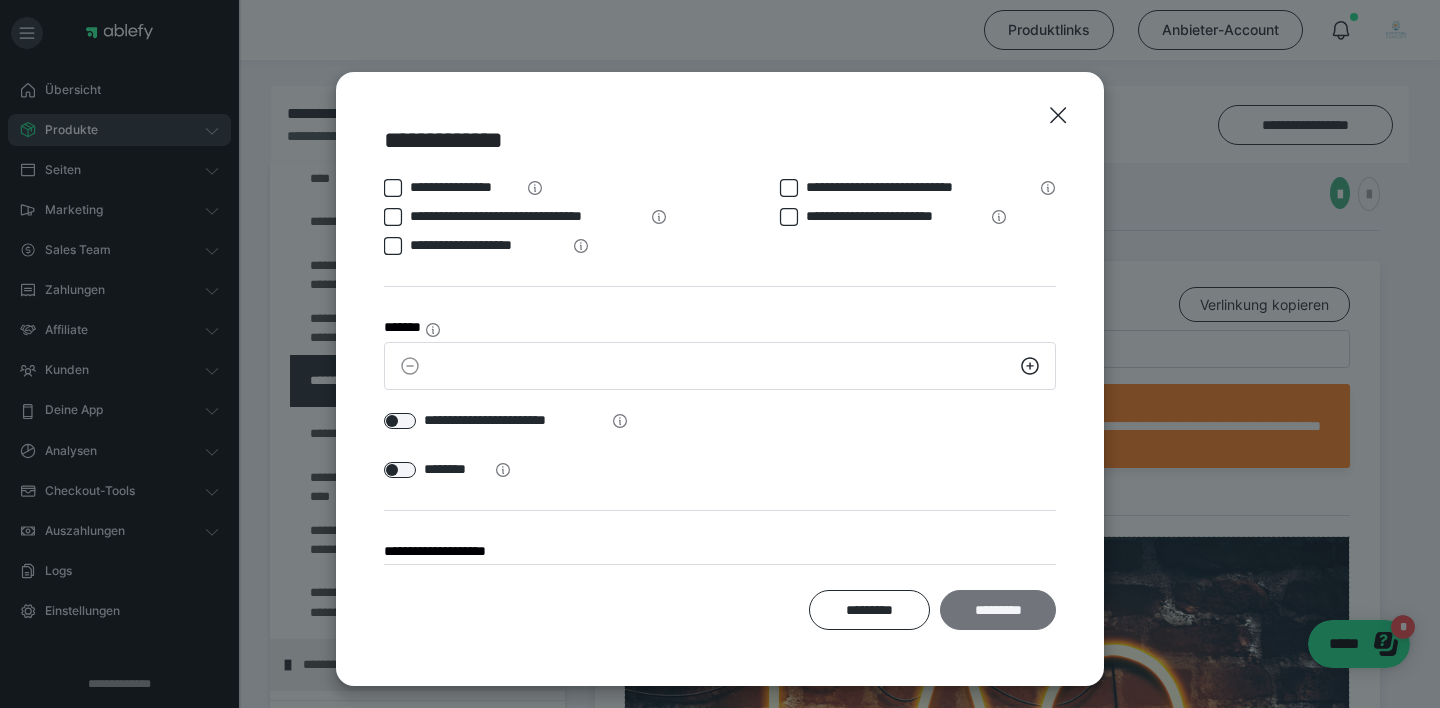 click on "*********" at bounding box center (998, 610) 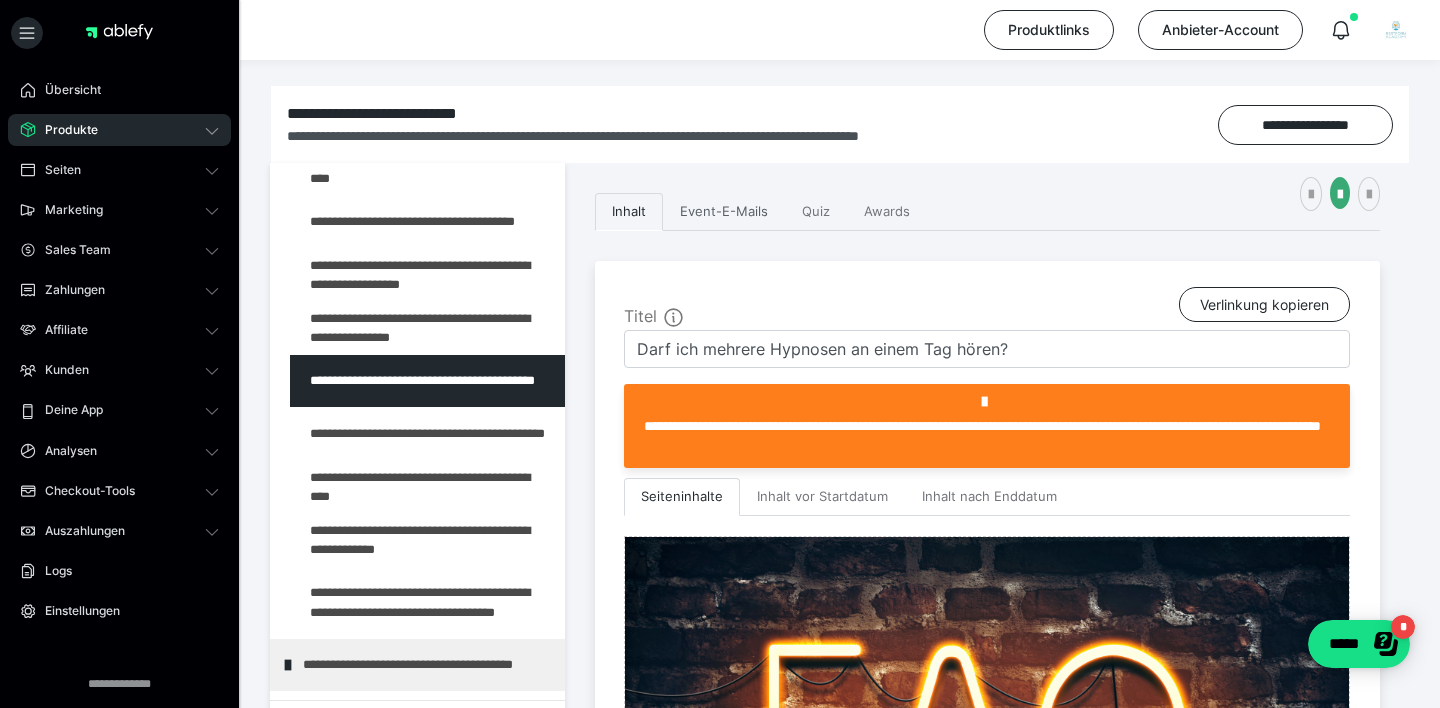 click on "Event-E-Mails" at bounding box center [724, 212] 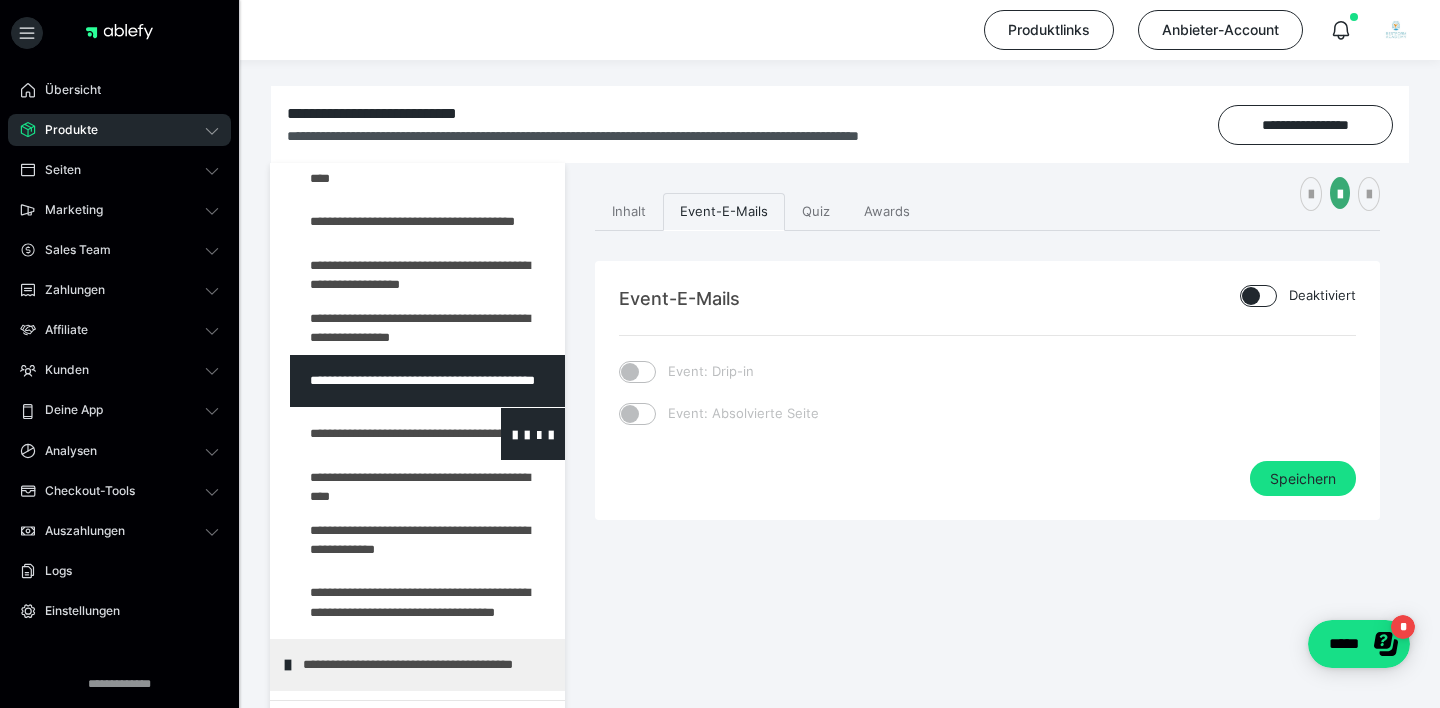 click at bounding box center (375, 434) 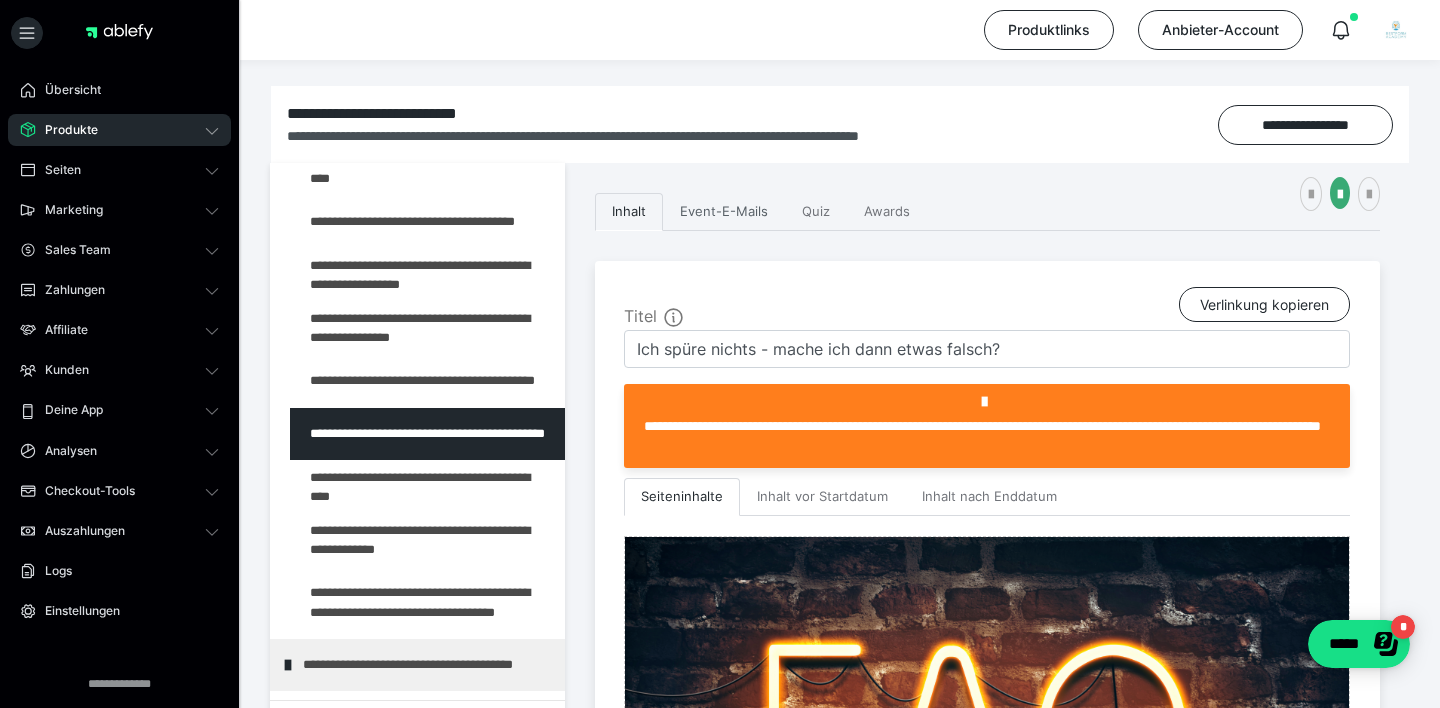 click on "Event-E-Mails" at bounding box center [724, 212] 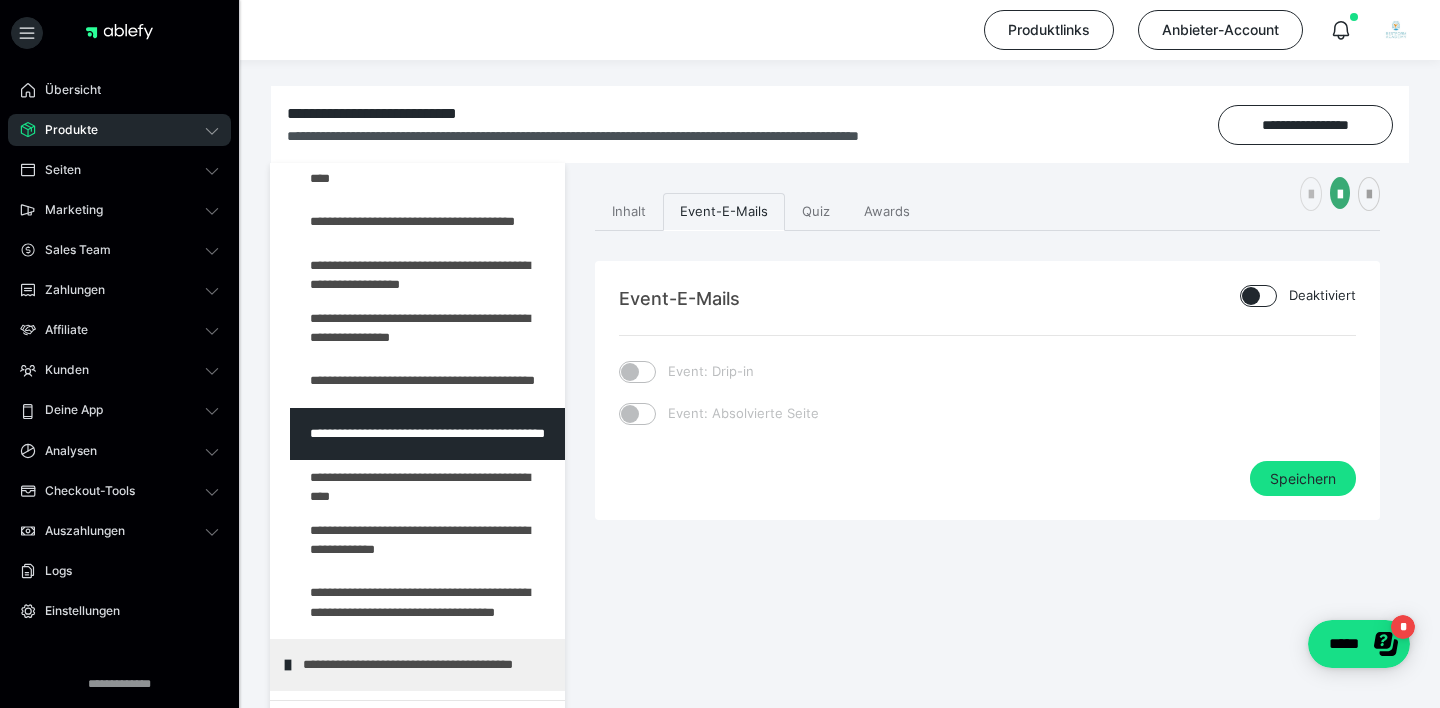 click at bounding box center (1311, 194) 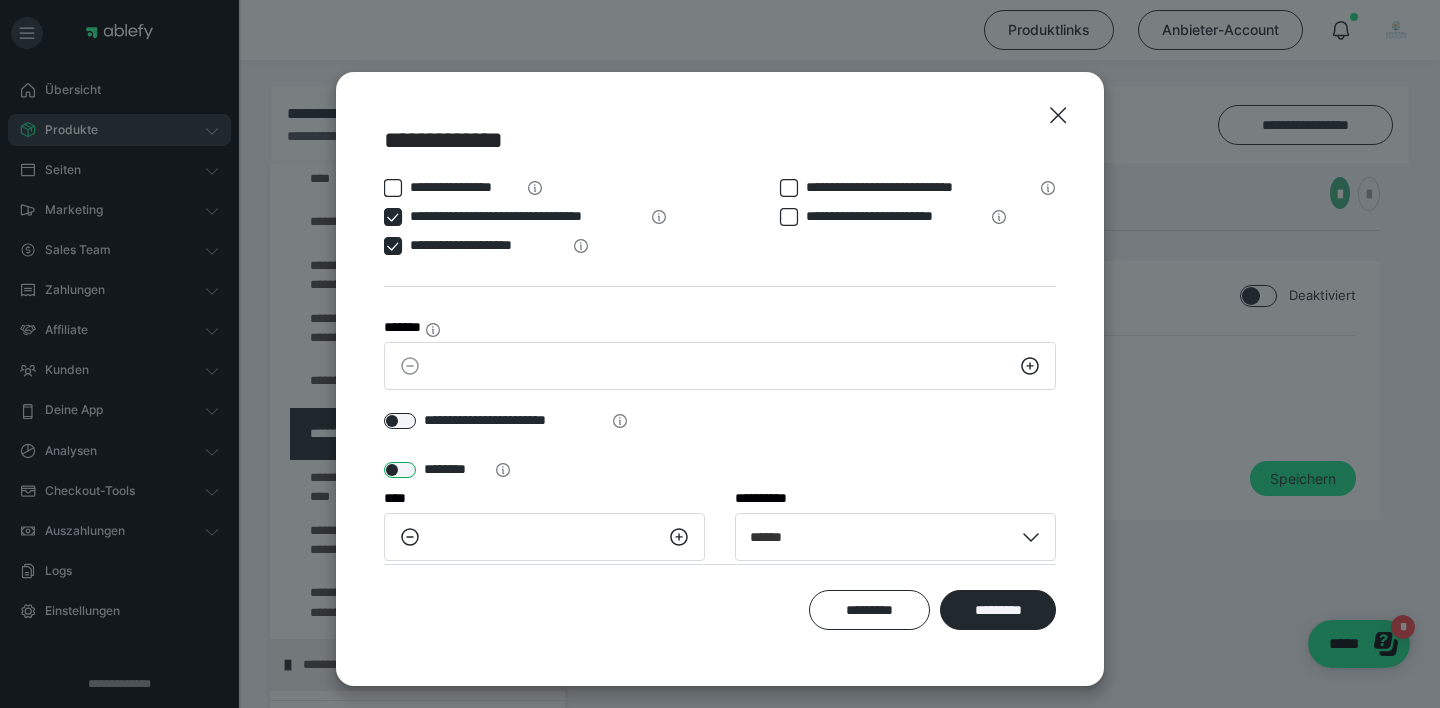 click at bounding box center [400, 470] 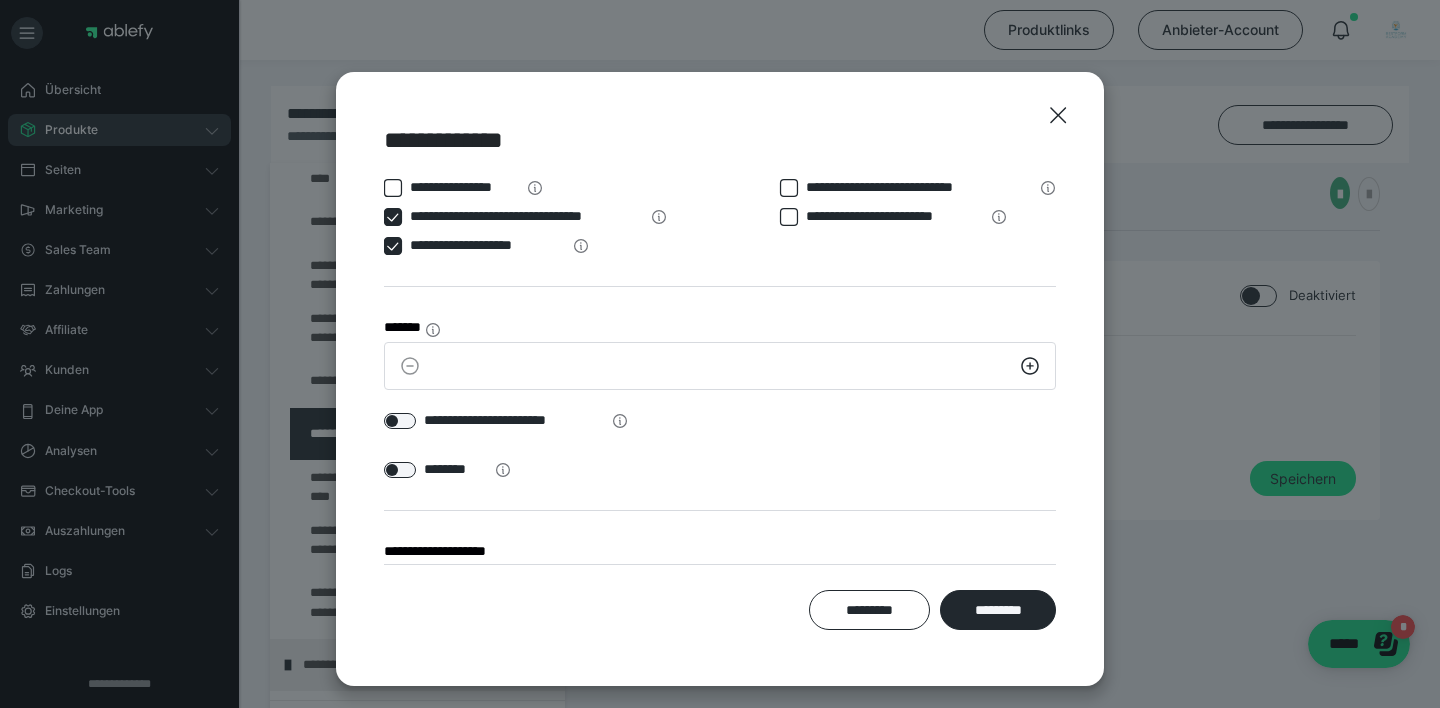 click at bounding box center (393, 246) 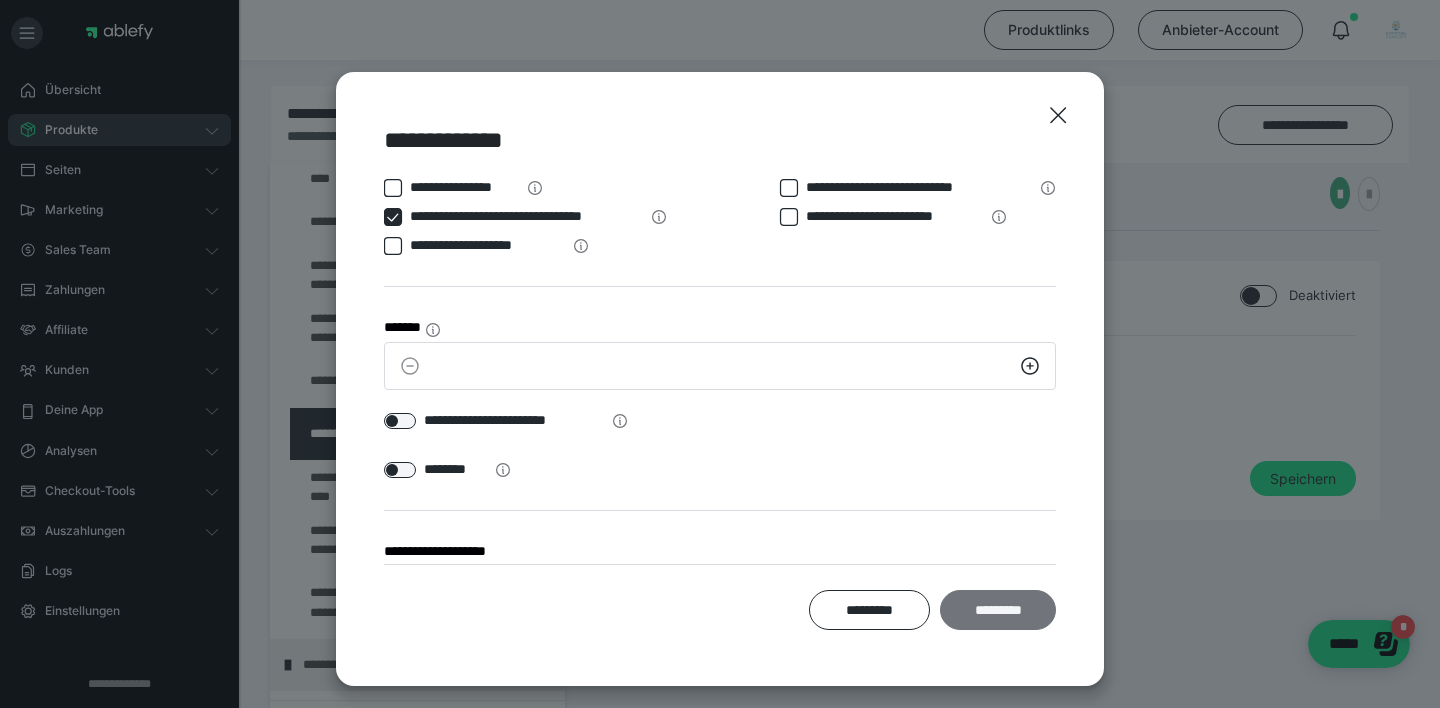 click on "*********" at bounding box center (998, 610) 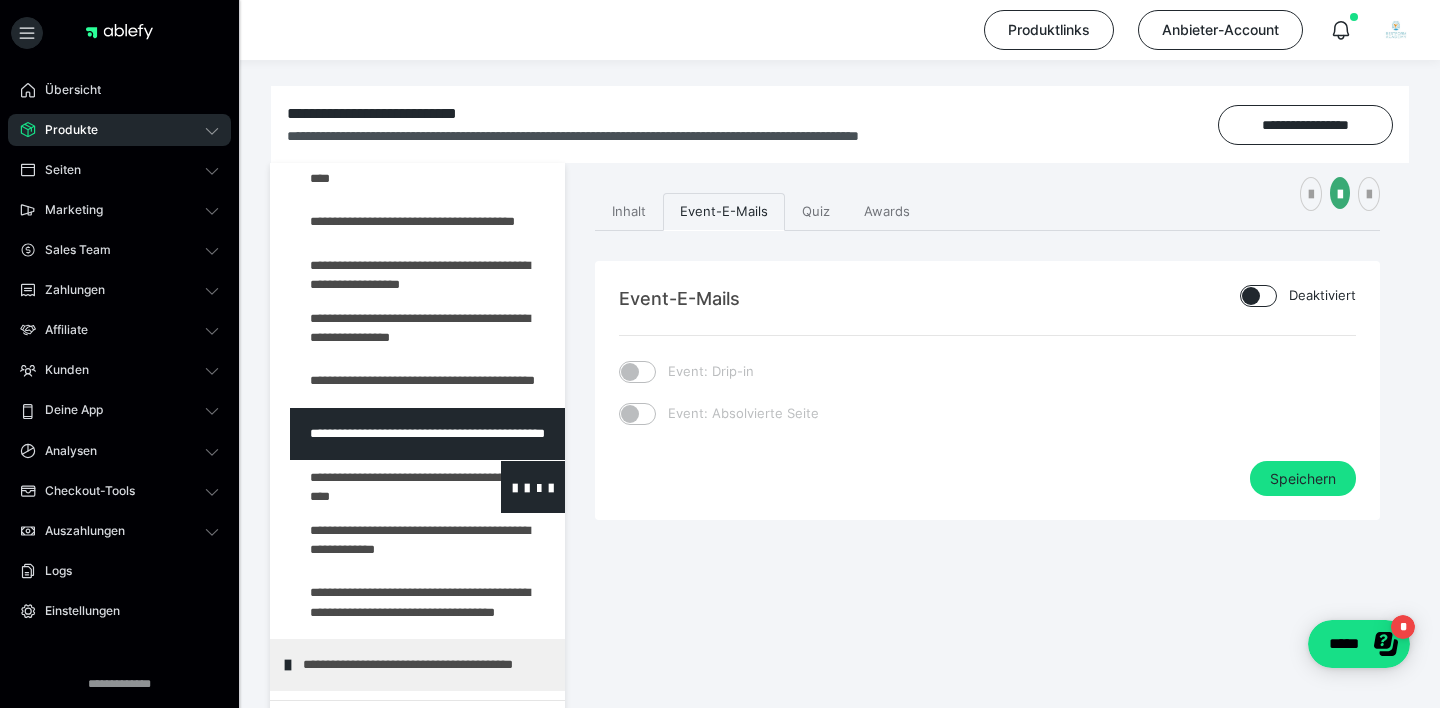 click at bounding box center [375, 487] 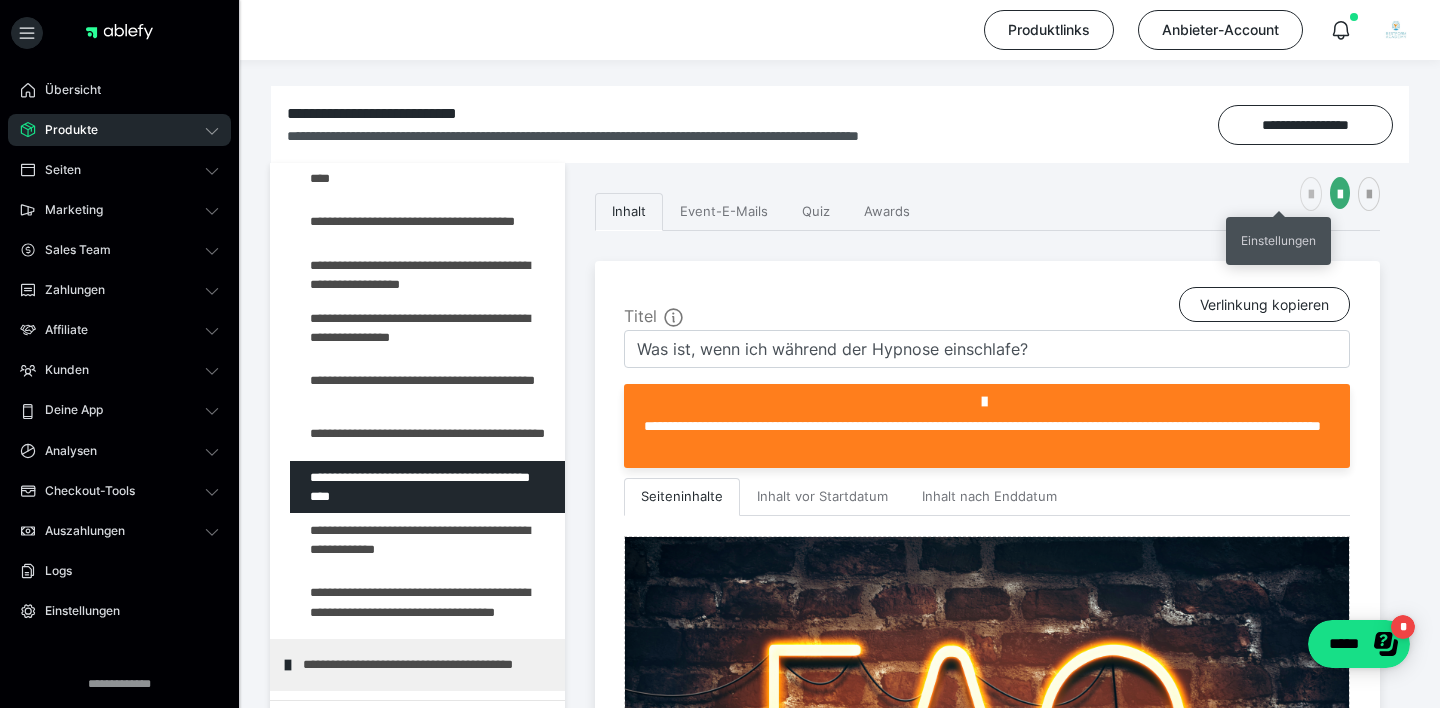 click at bounding box center (1311, 195) 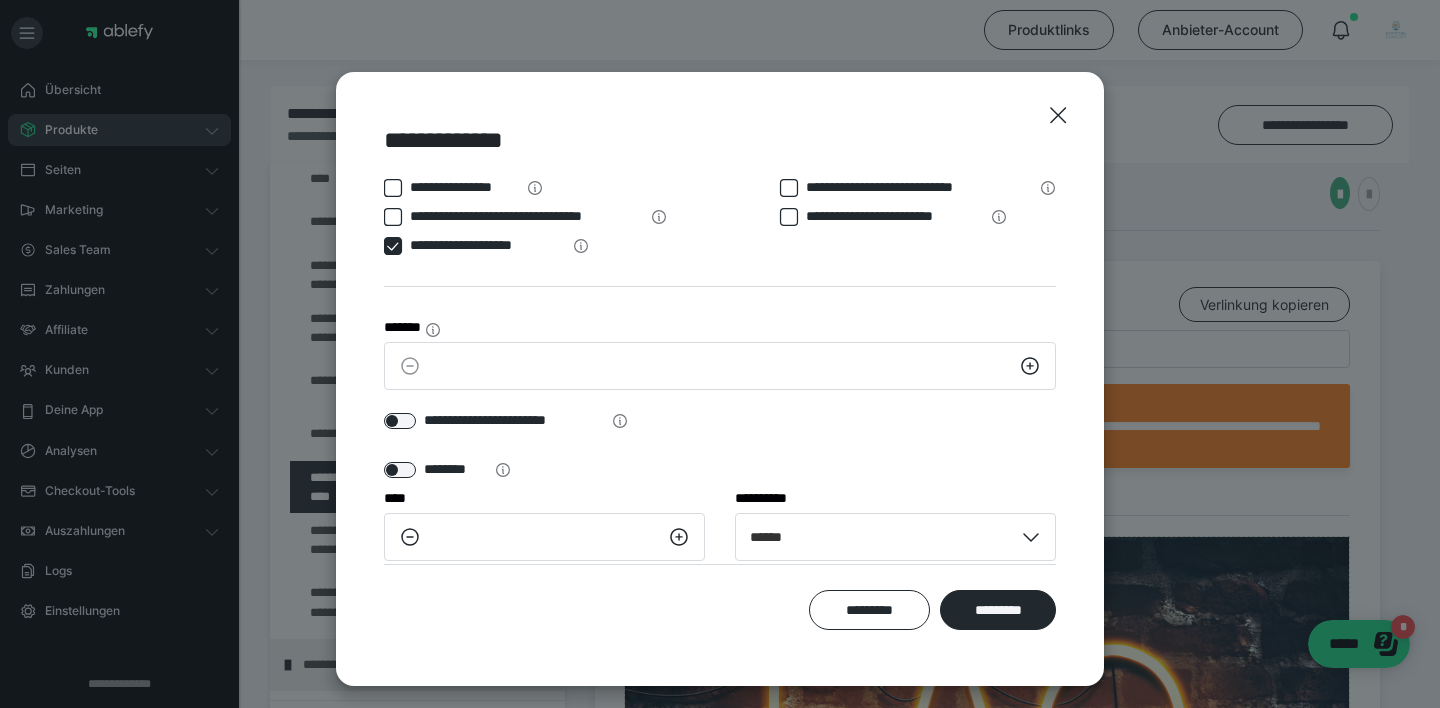 click at bounding box center (393, 246) 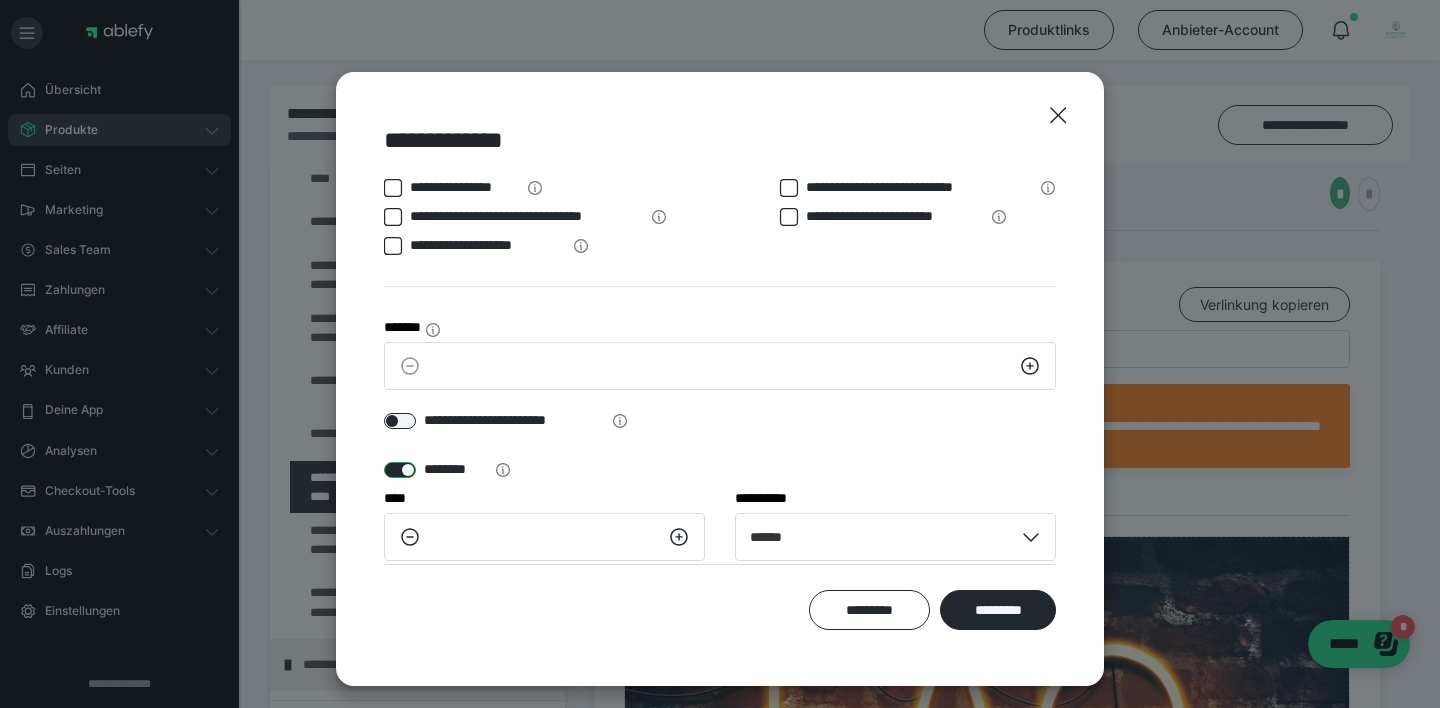 click at bounding box center [400, 470] 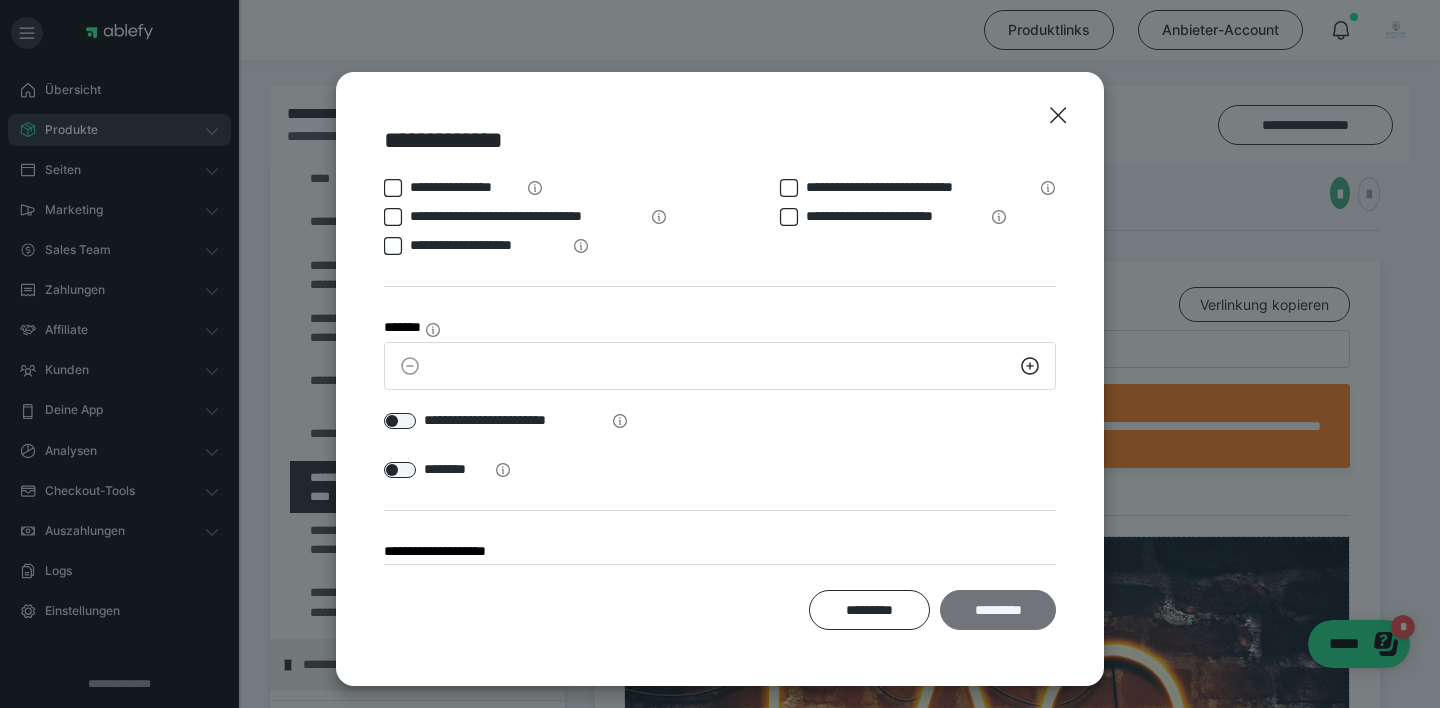 click on "*********" at bounding box center [998, 610] 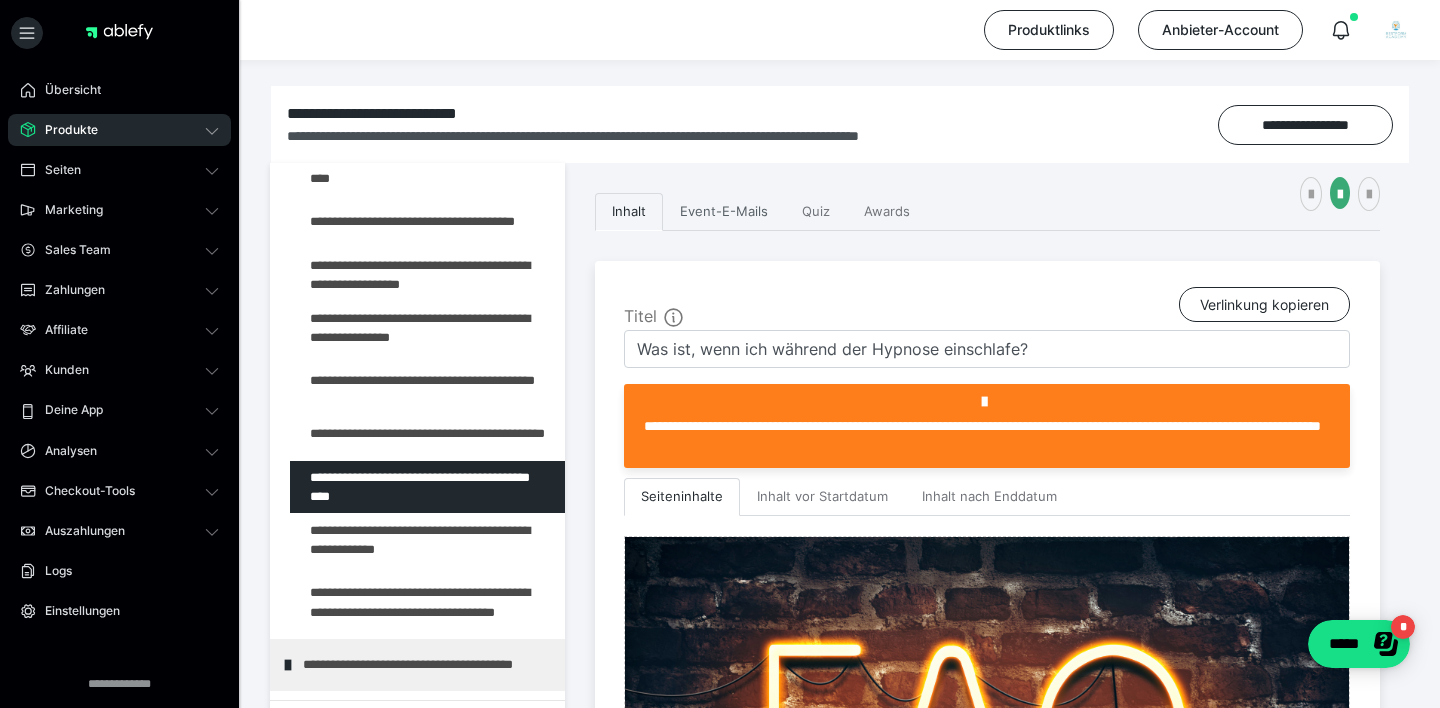 click on "Event-E-Mails" at bounding box center [724, 212] 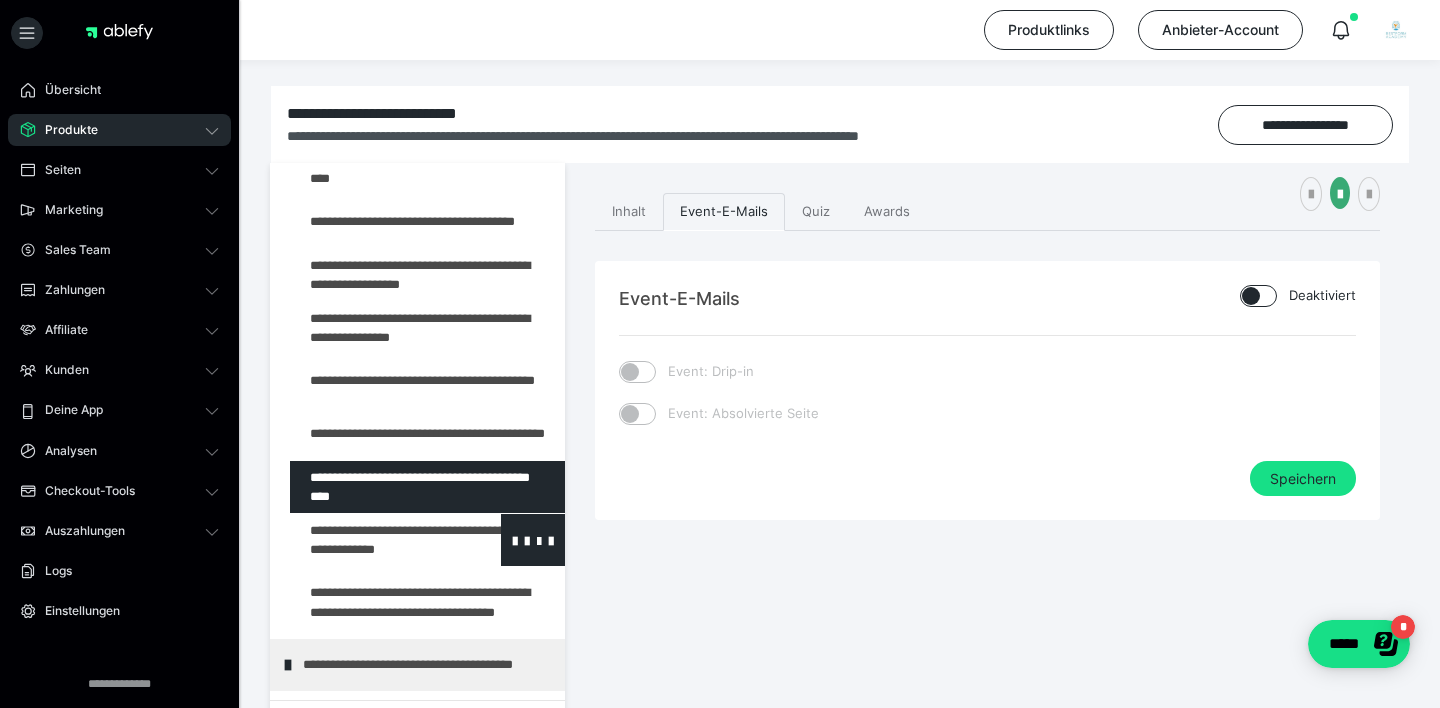 click at bounding box center (375, 540) 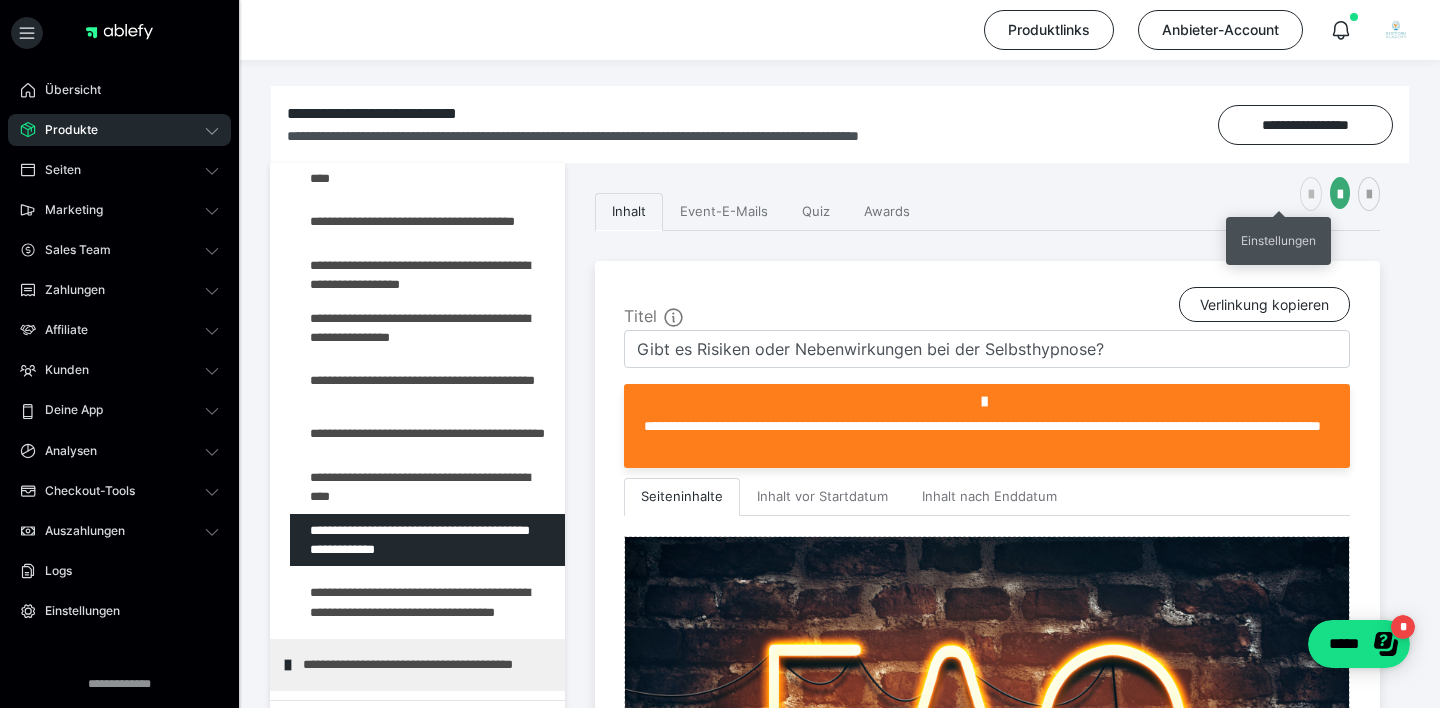 click at bounding box center (1311, 195) 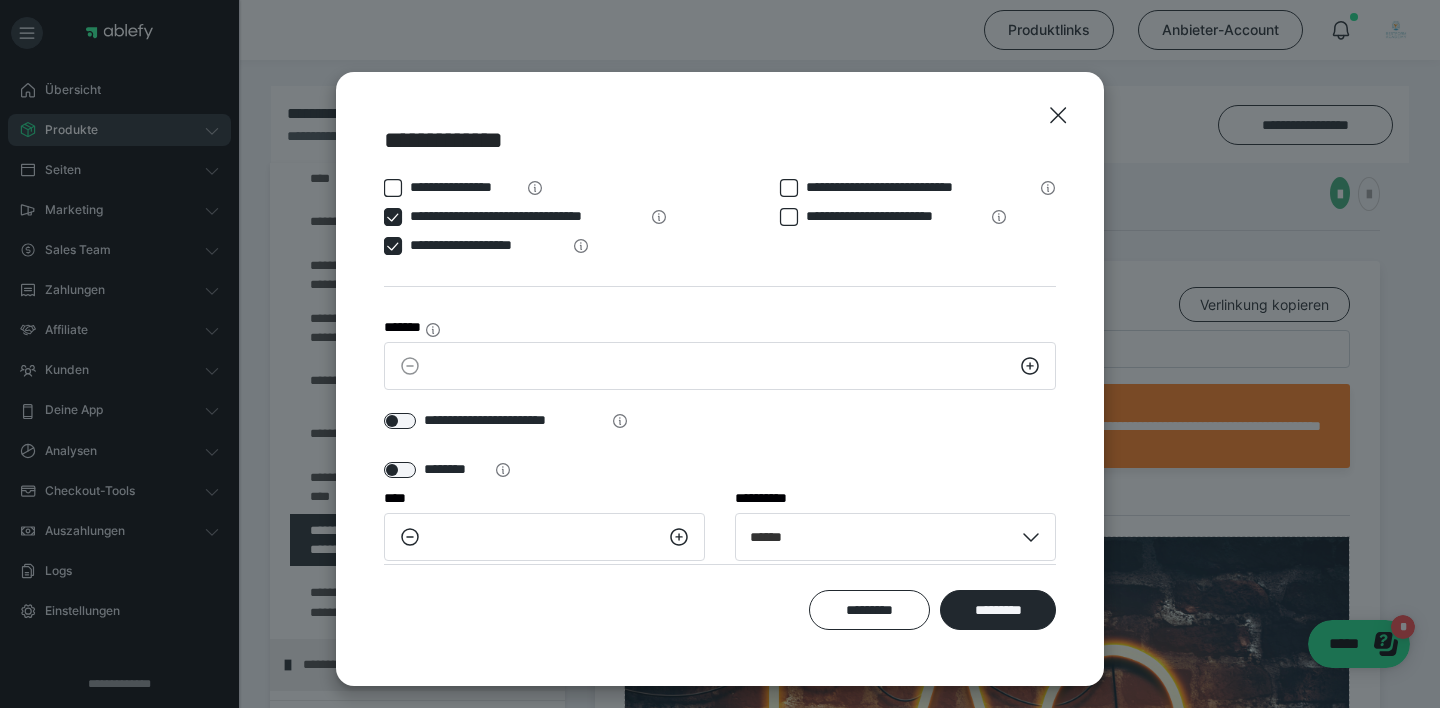 click at bounding box center (393, 246) 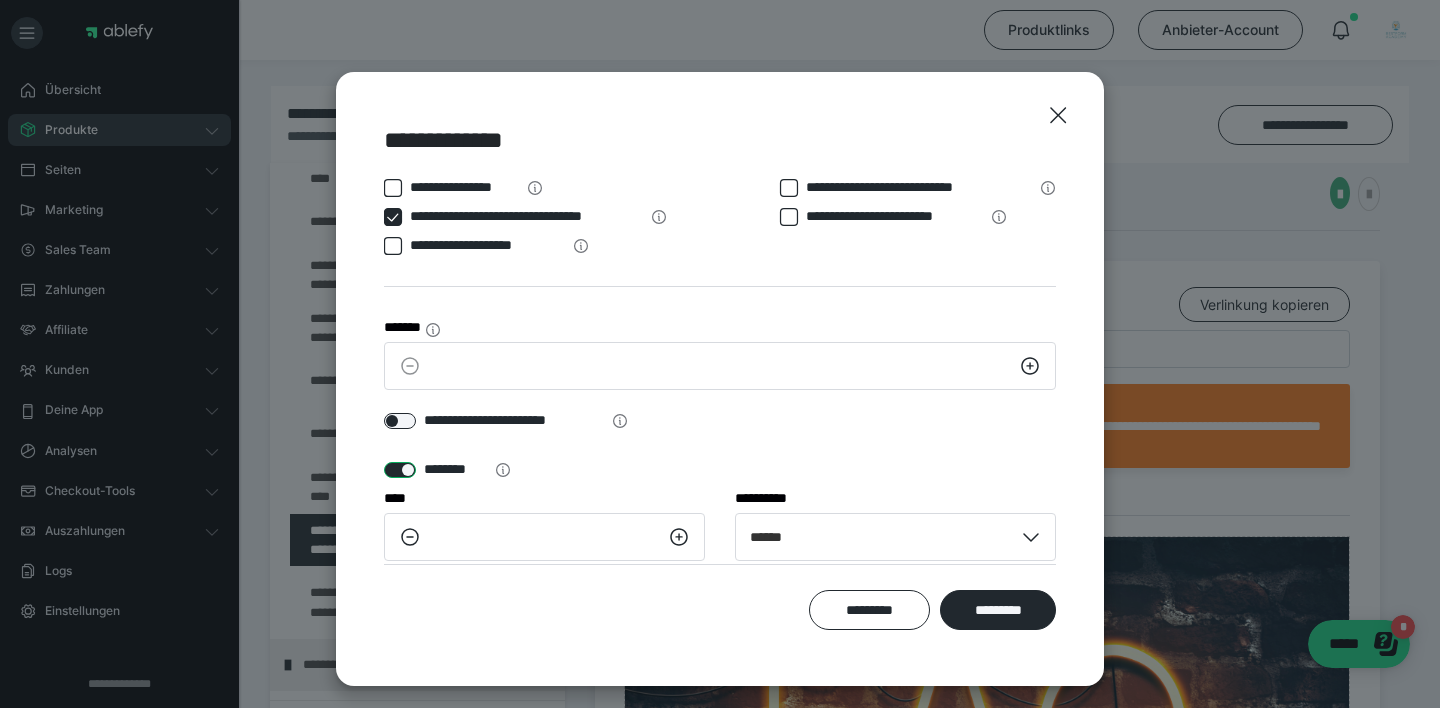 click at bounding box center [400, 470] 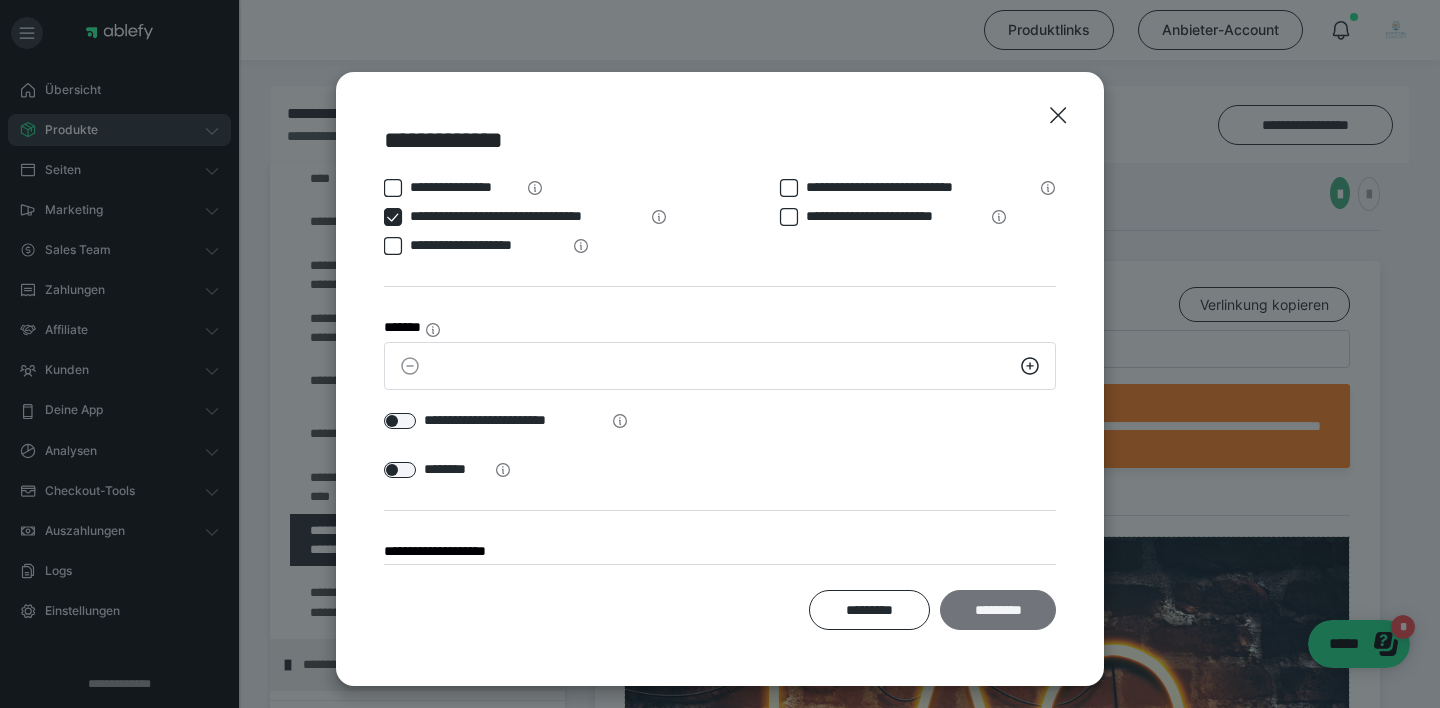 click on "*********" at bounding box center (998, 610) 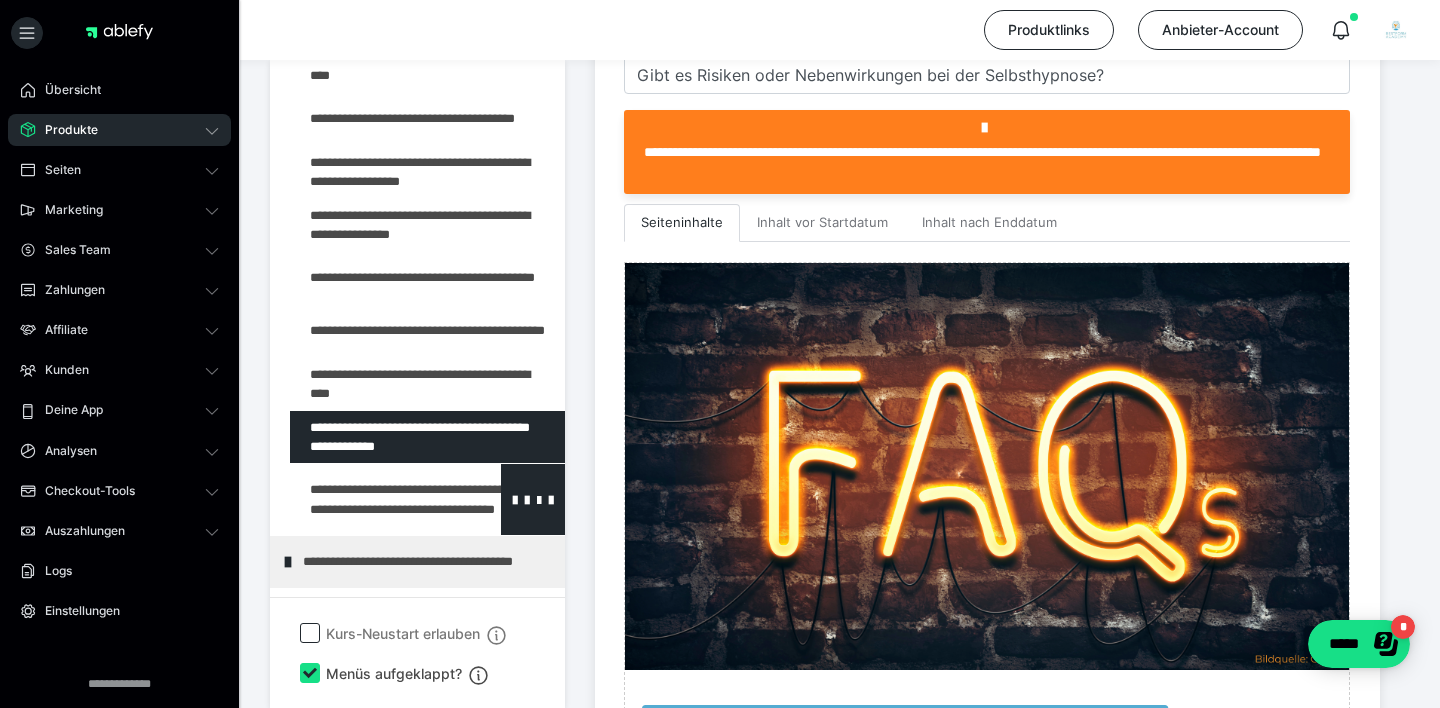 click at bounding box center (375, 499) 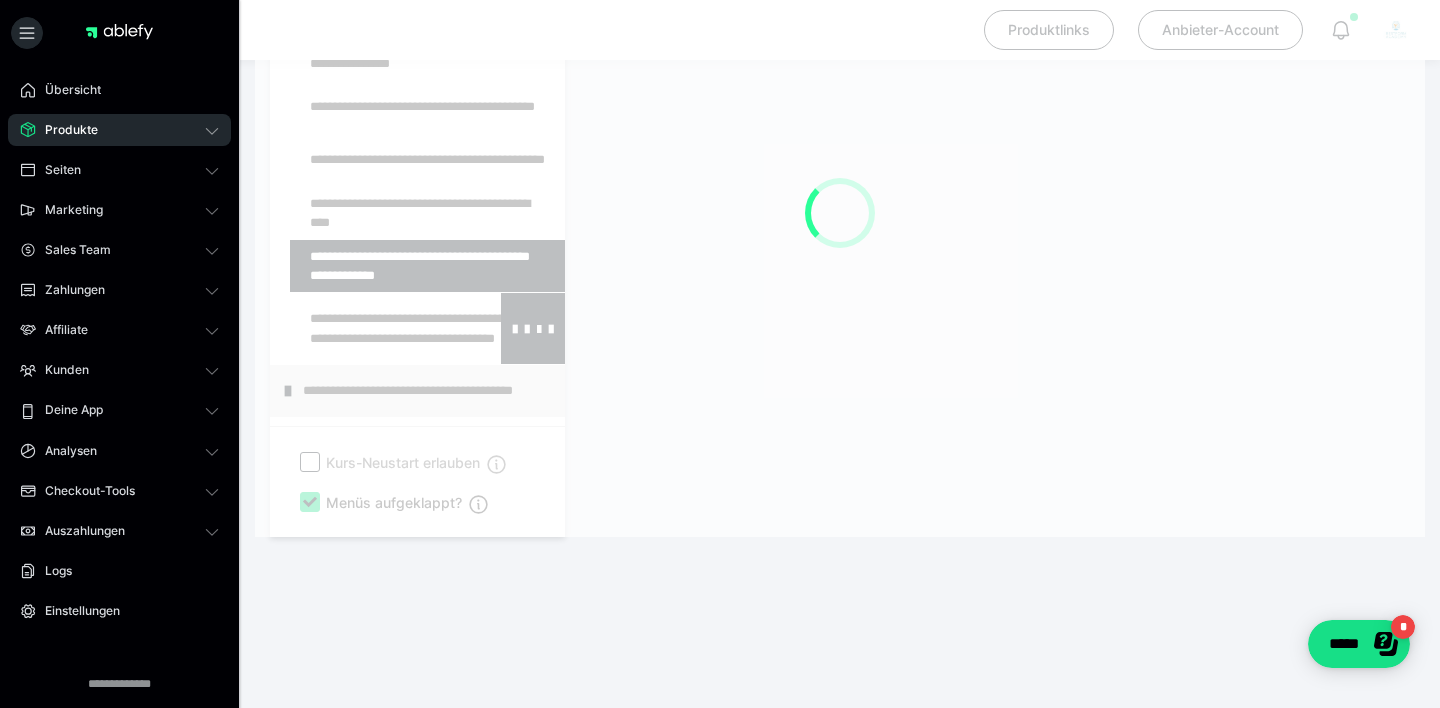 scroll, scrollTop: 290, scrollLeft: 0, axis: vertical 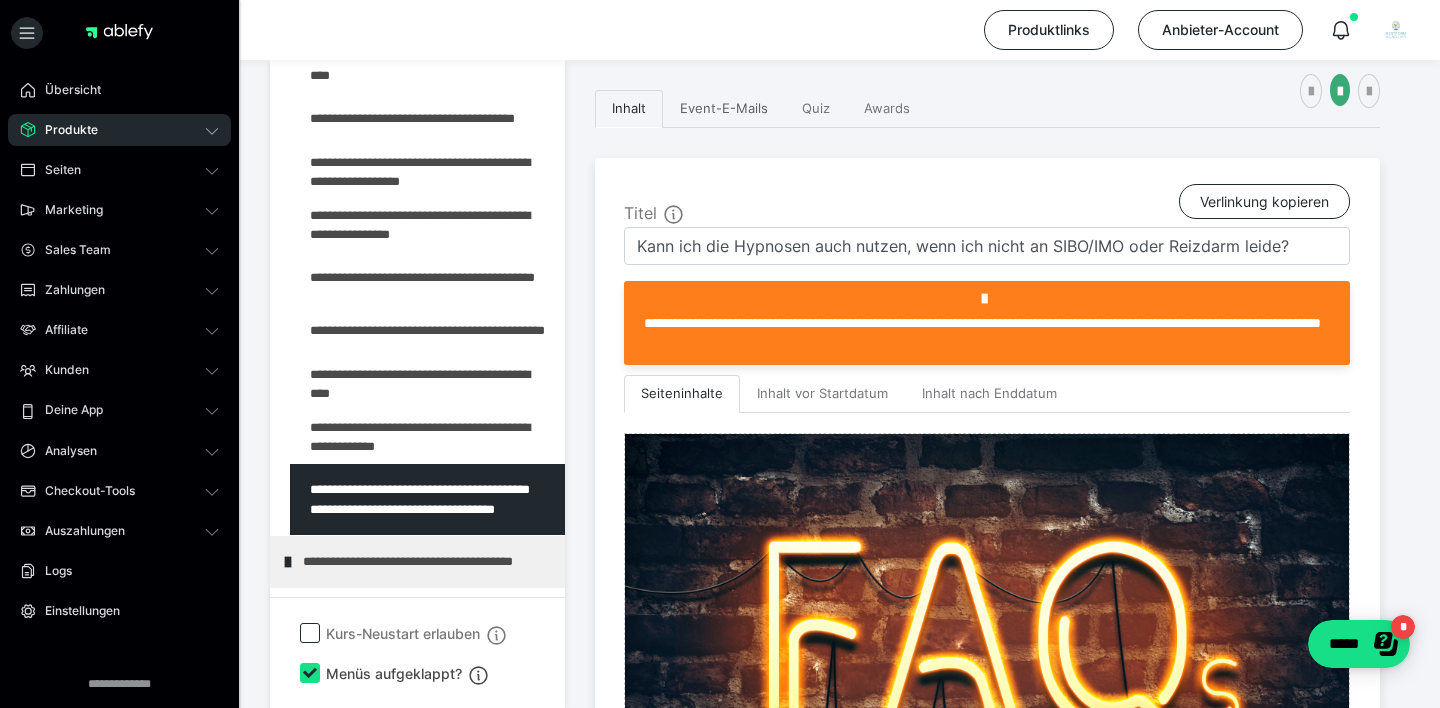 click on "Event-E-Mails" at bounding box center (724, 109) 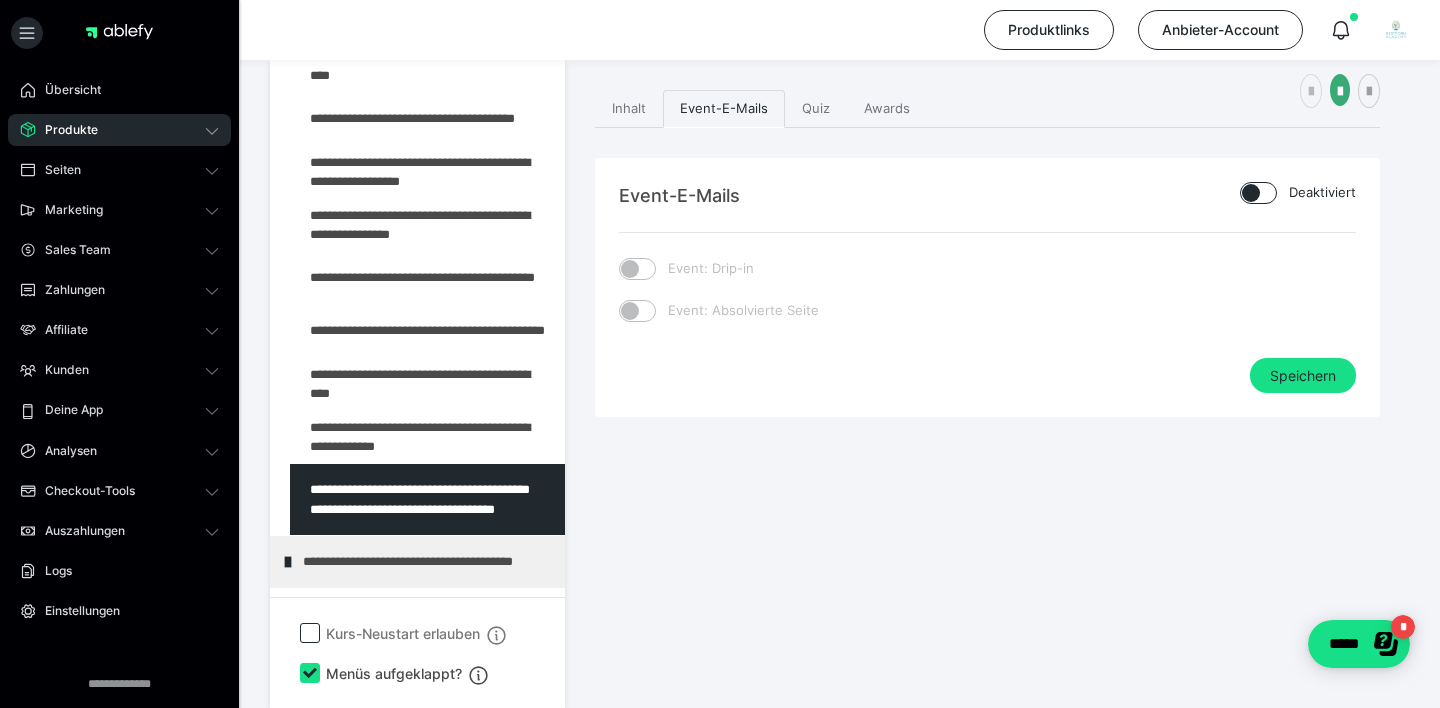 click at bounding box center (1311, 92) 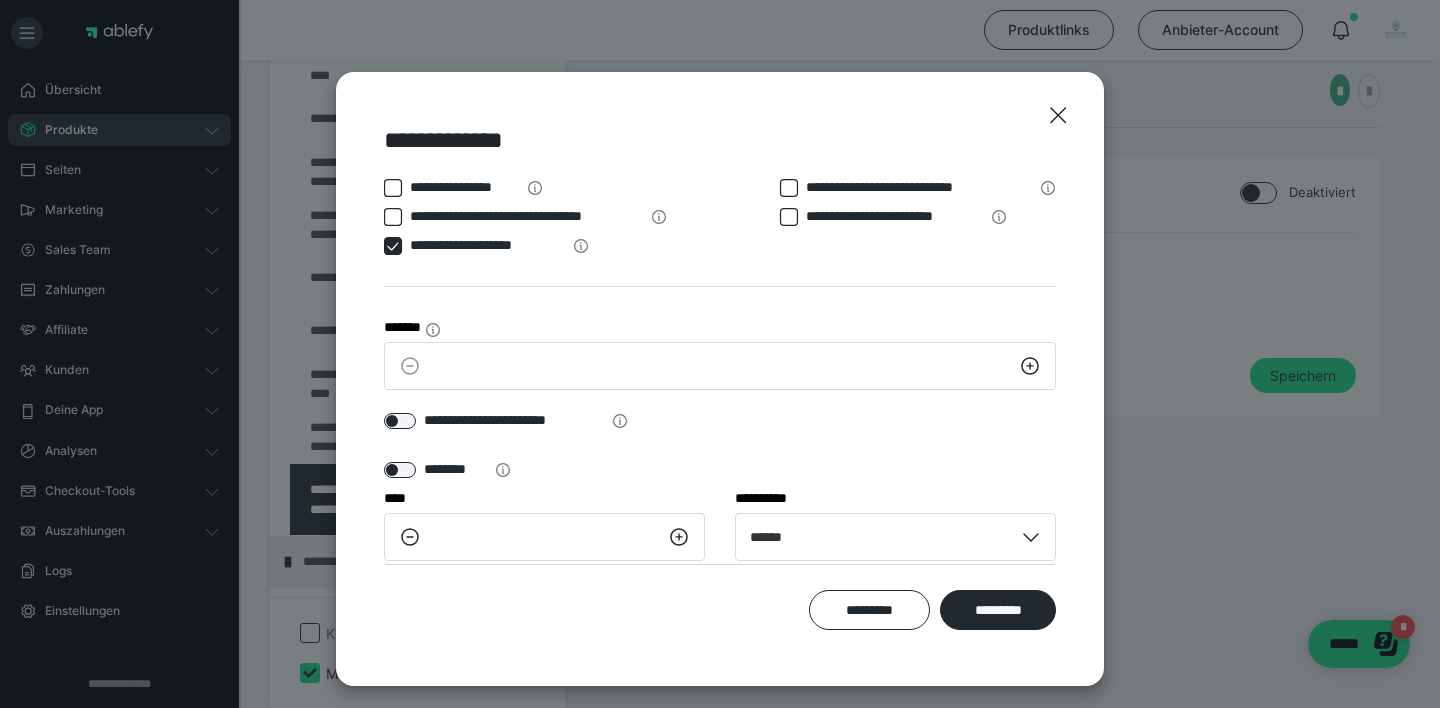 click at bounding box center [393, 246] 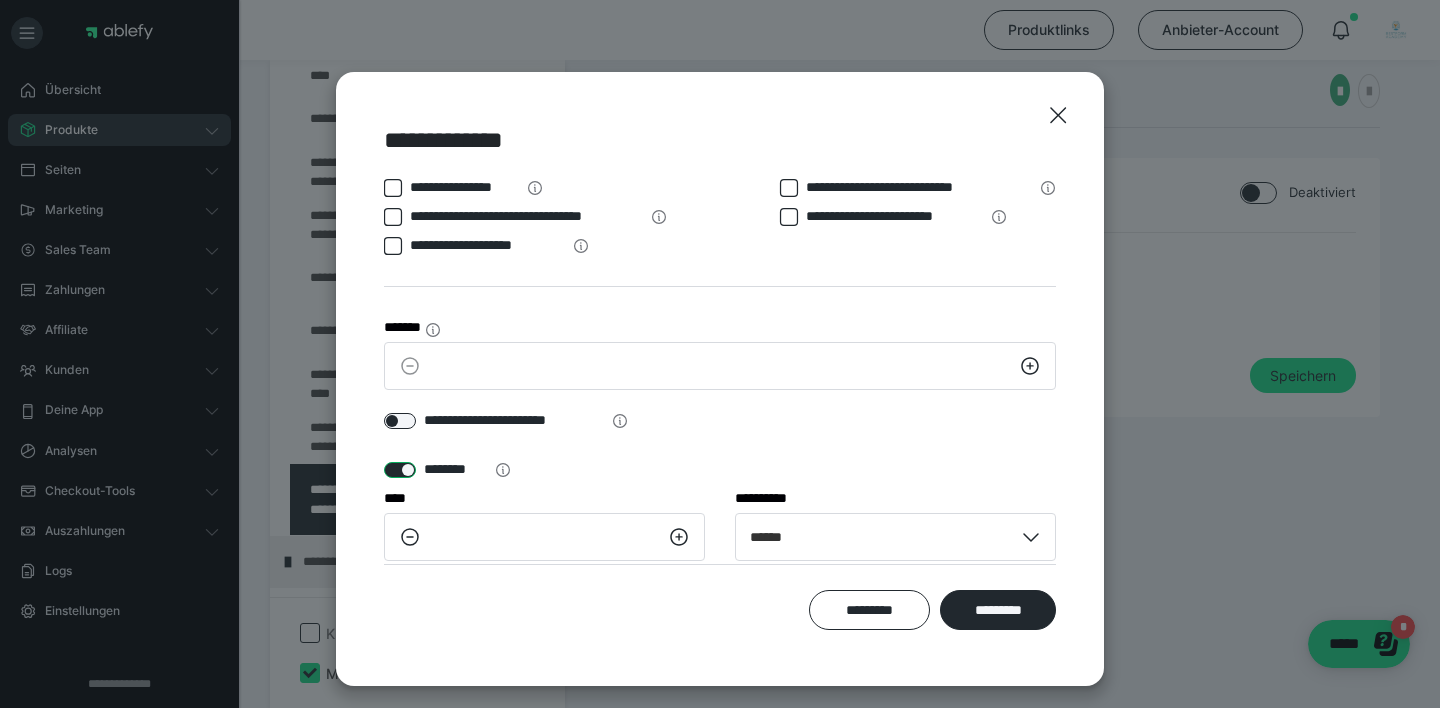 click at bounding box center [400, 470] 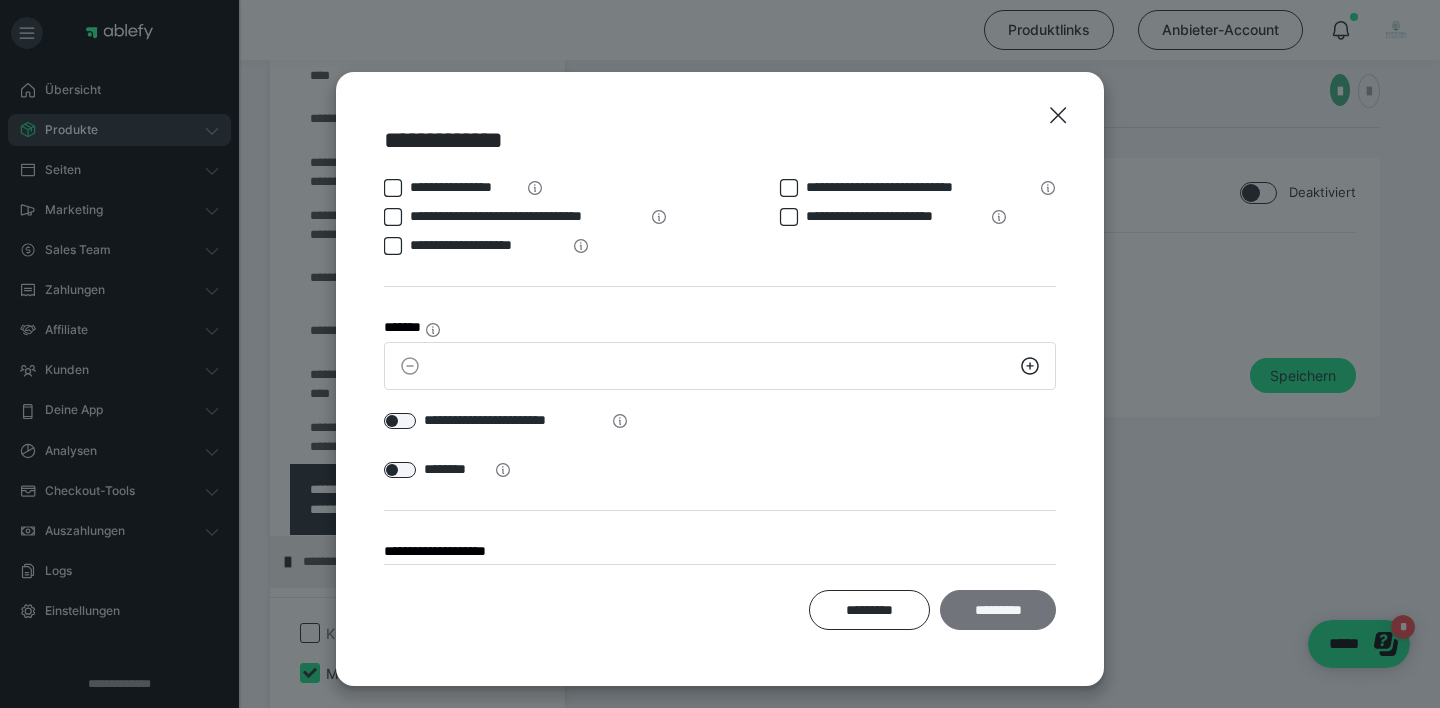 click on "*********" at bounding box center (998, 610) 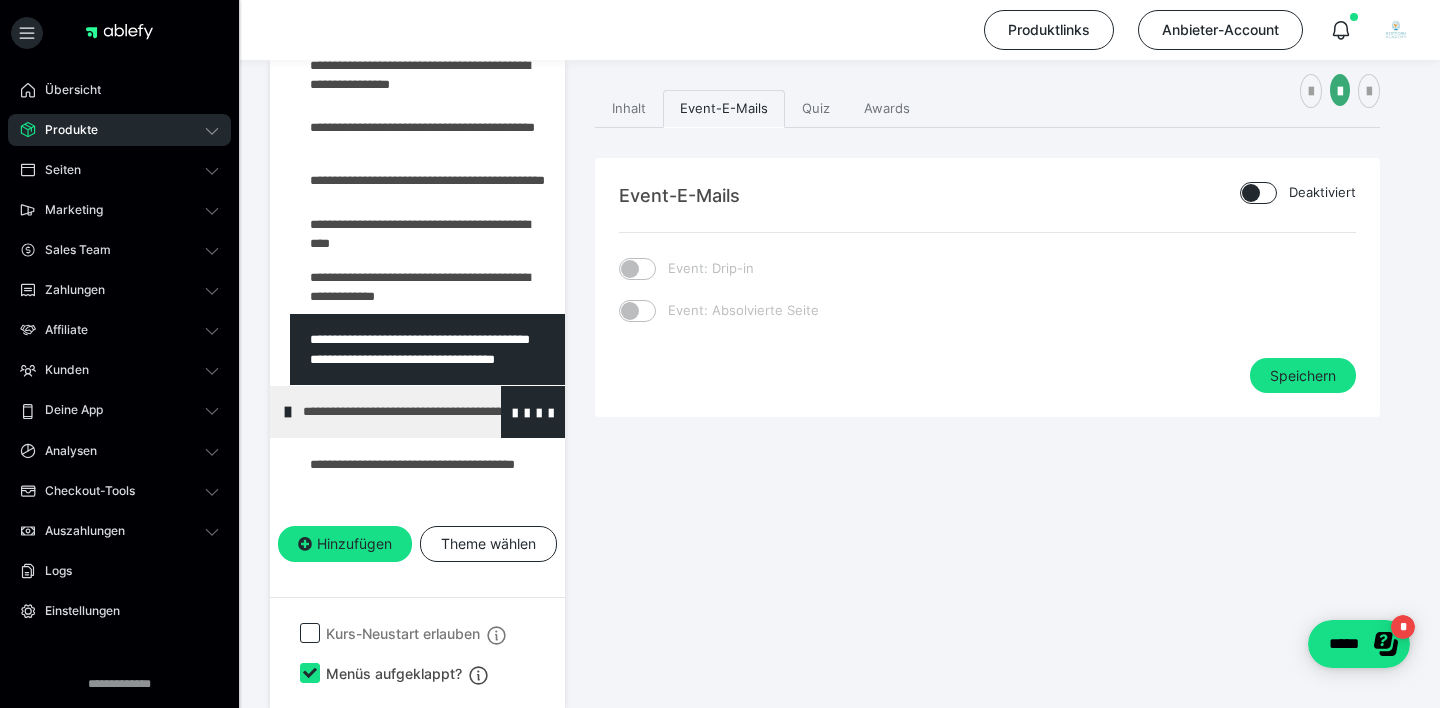 scroll, scrollTop: 1327, scrollLeft: 0, axis: vertical 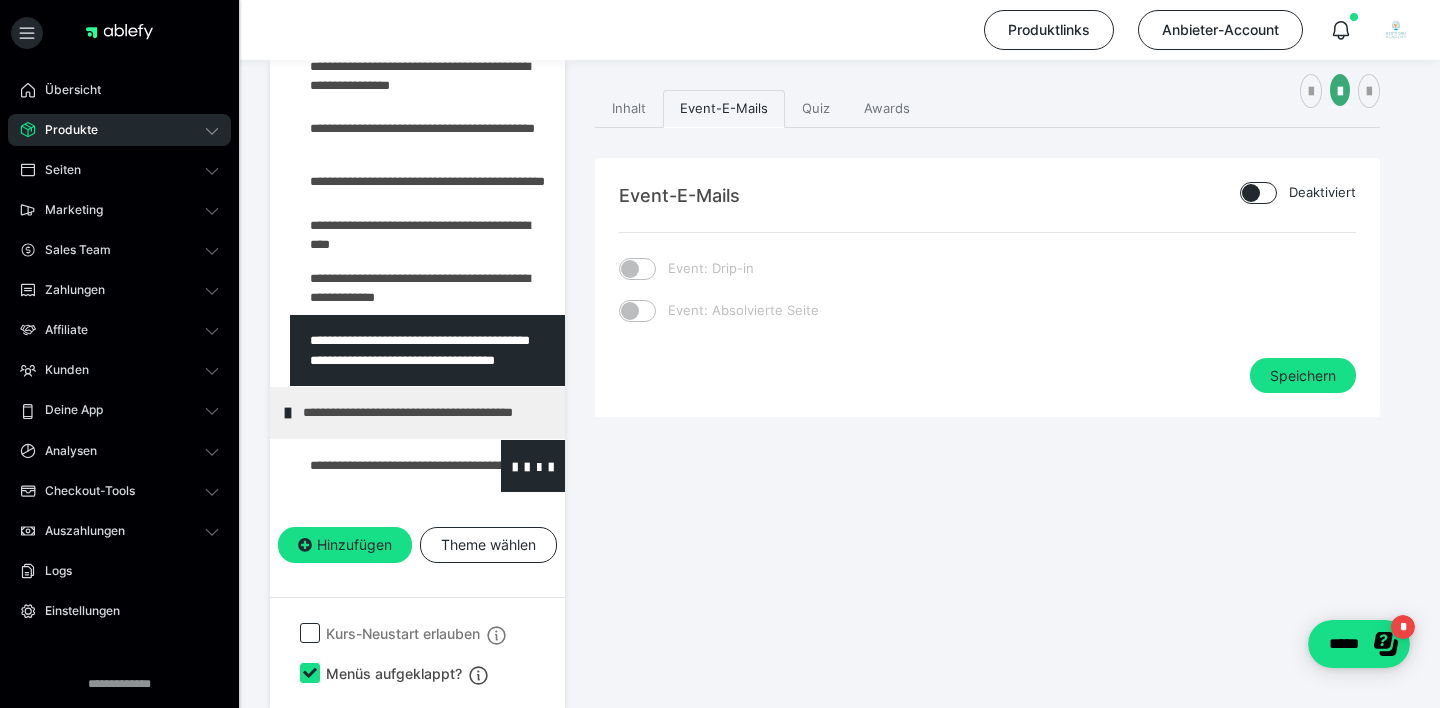 click at bounding box center [375, 466] 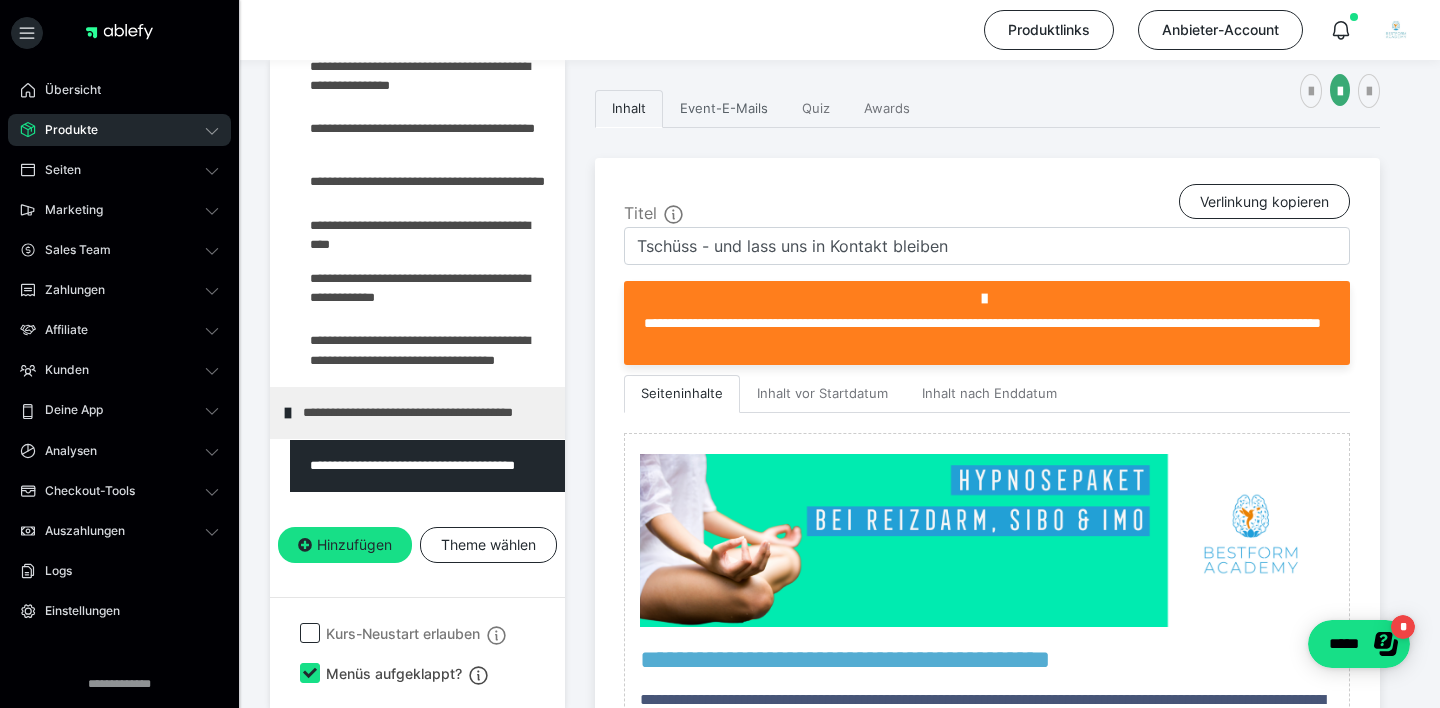 click on "Event-E-Mails" at bounding box center [724, 109] 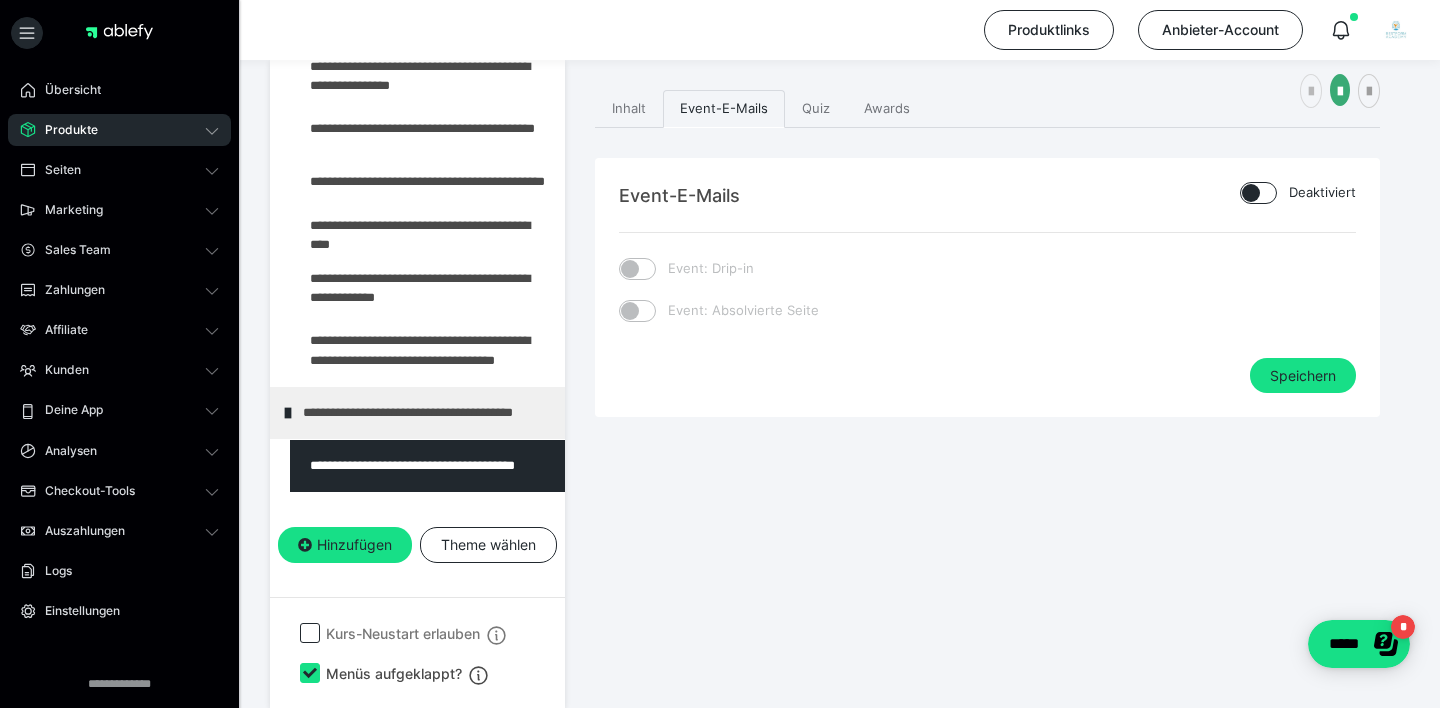 click at bounding box center (1311, 92) 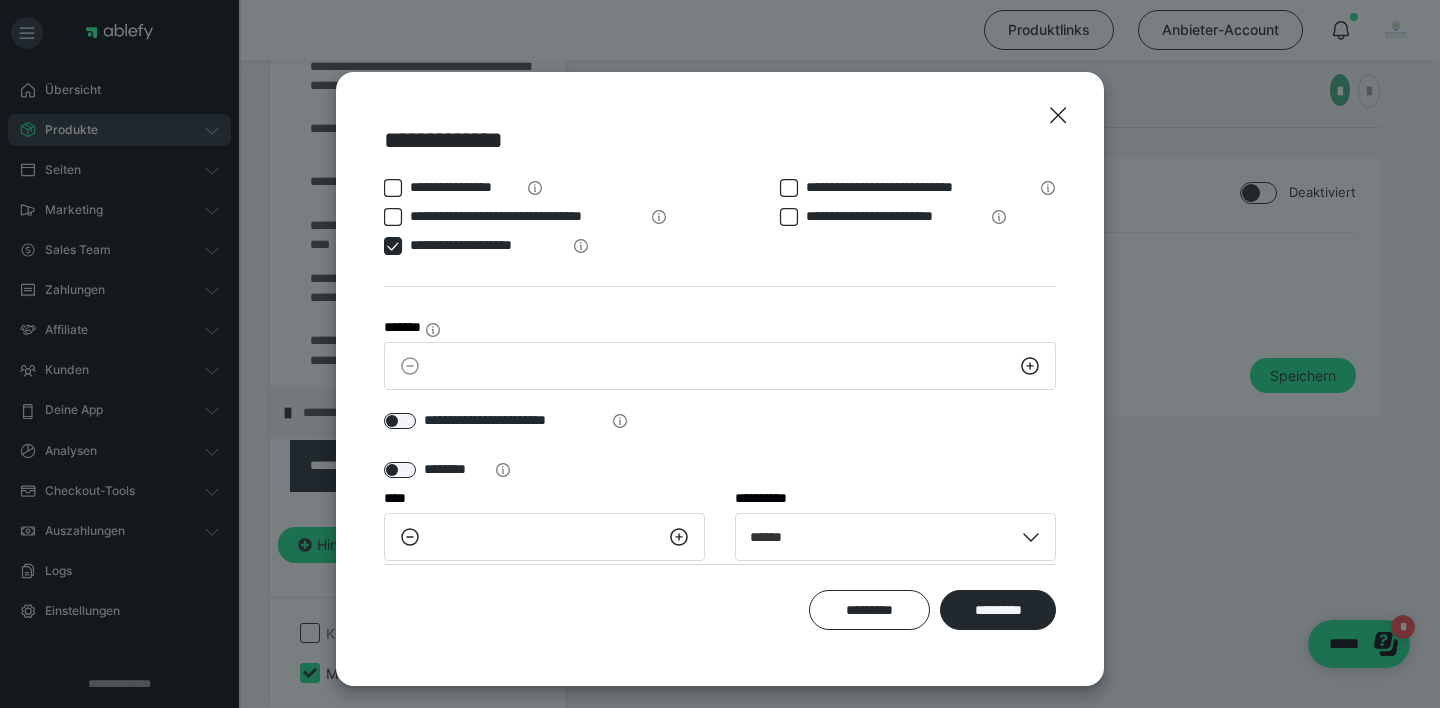 click at bounding box center [393, 246] 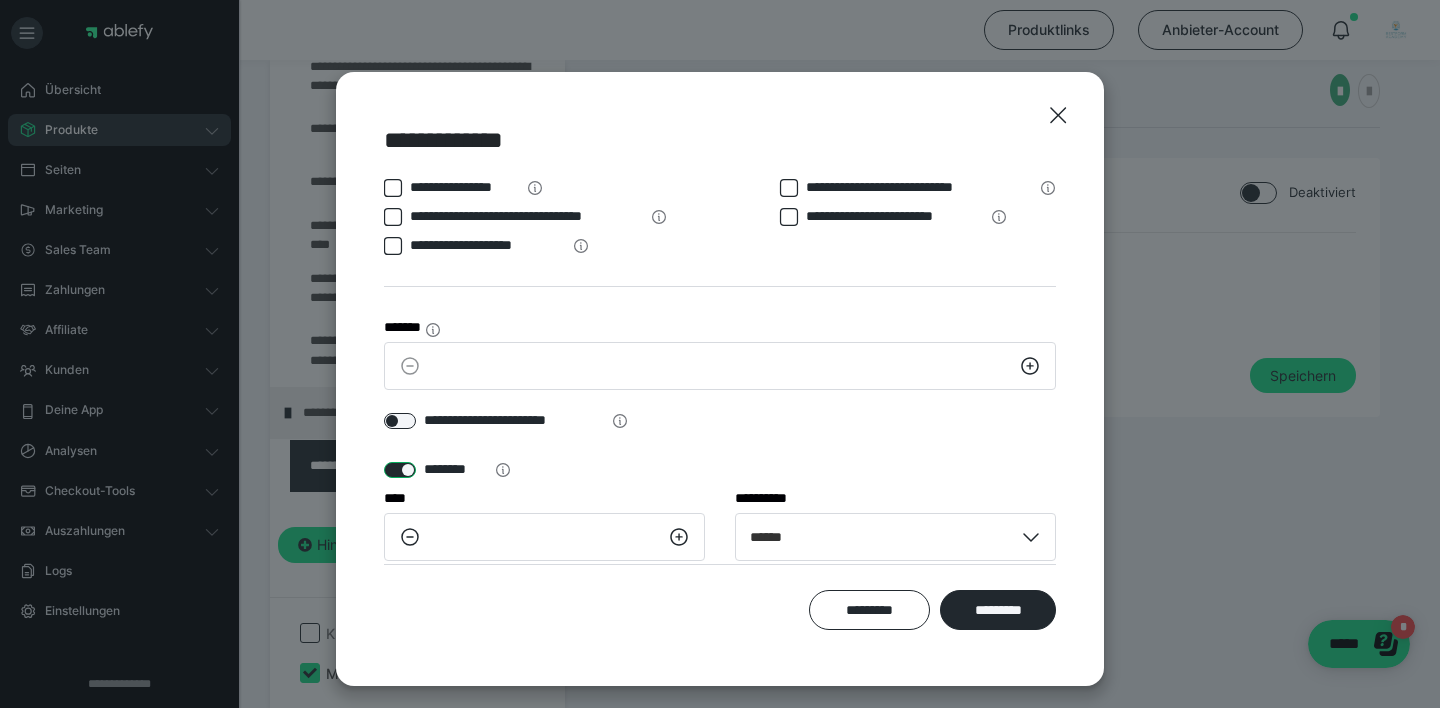 click at bounding box center [400, 470] 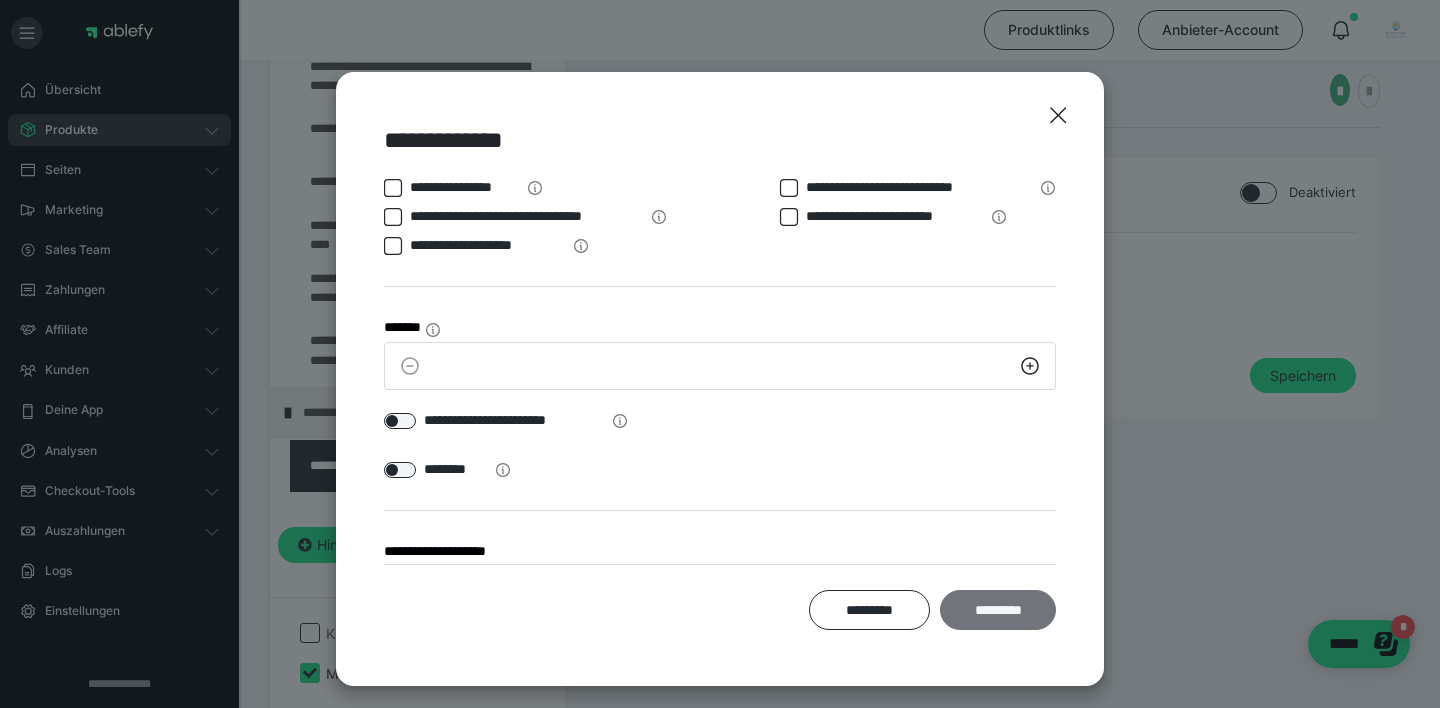 click on "*********" at bounding box center (998, 610) 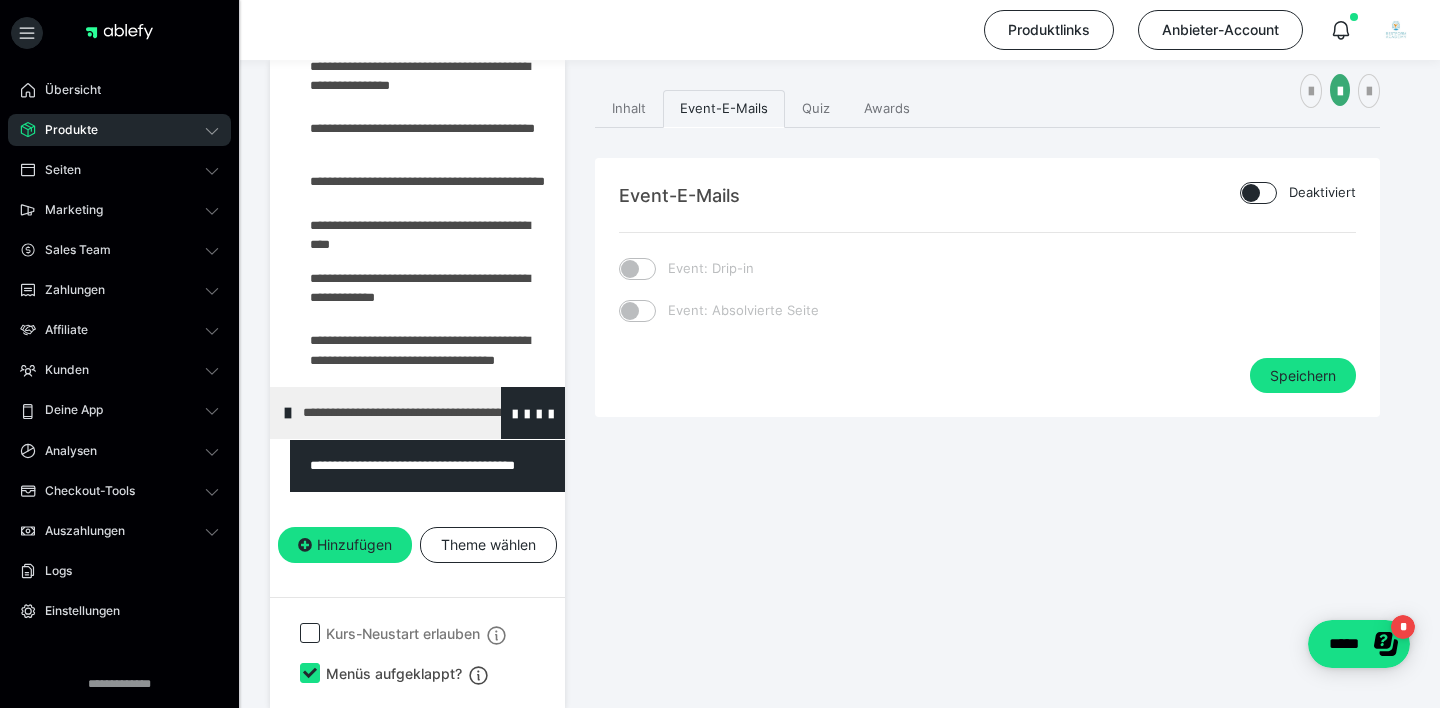 scroll, scrollTop: 290, scrollLeft: 0, axis: vertical 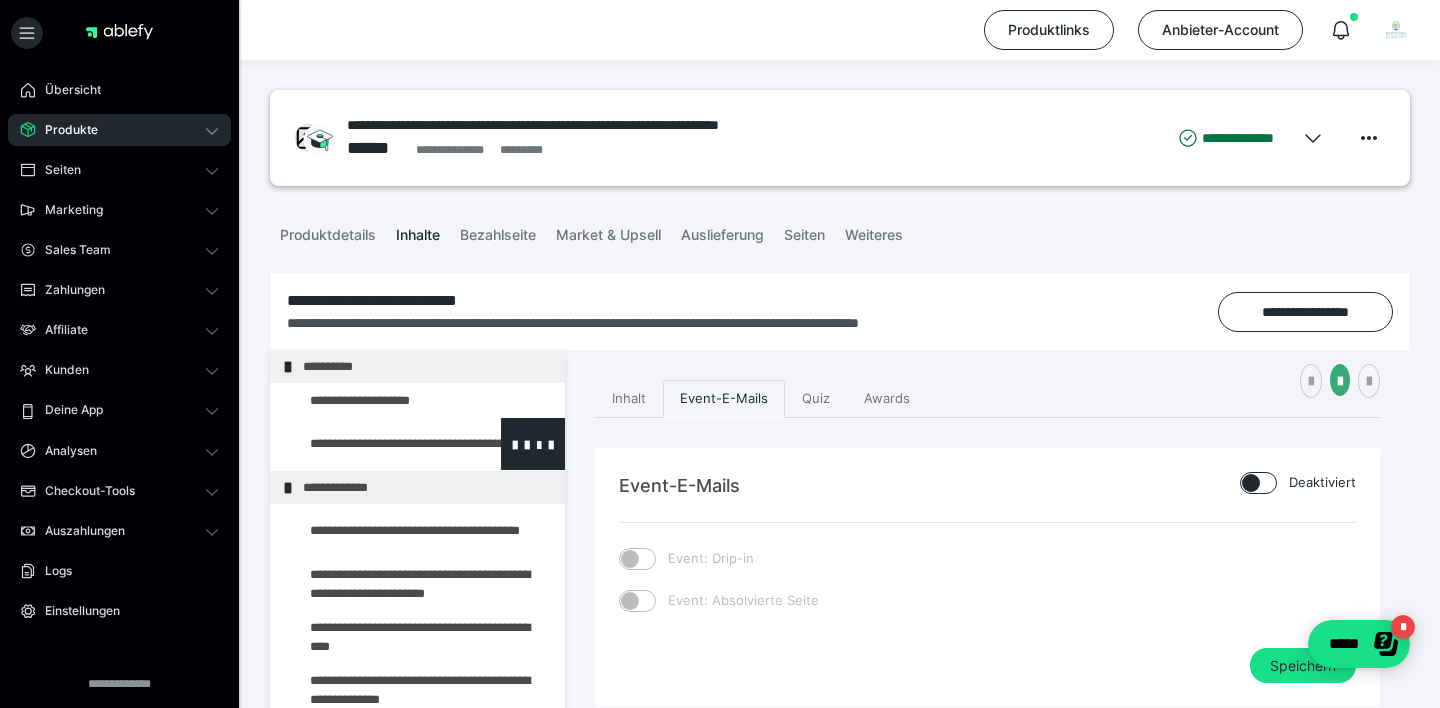 click at bounding box center (375, 444) 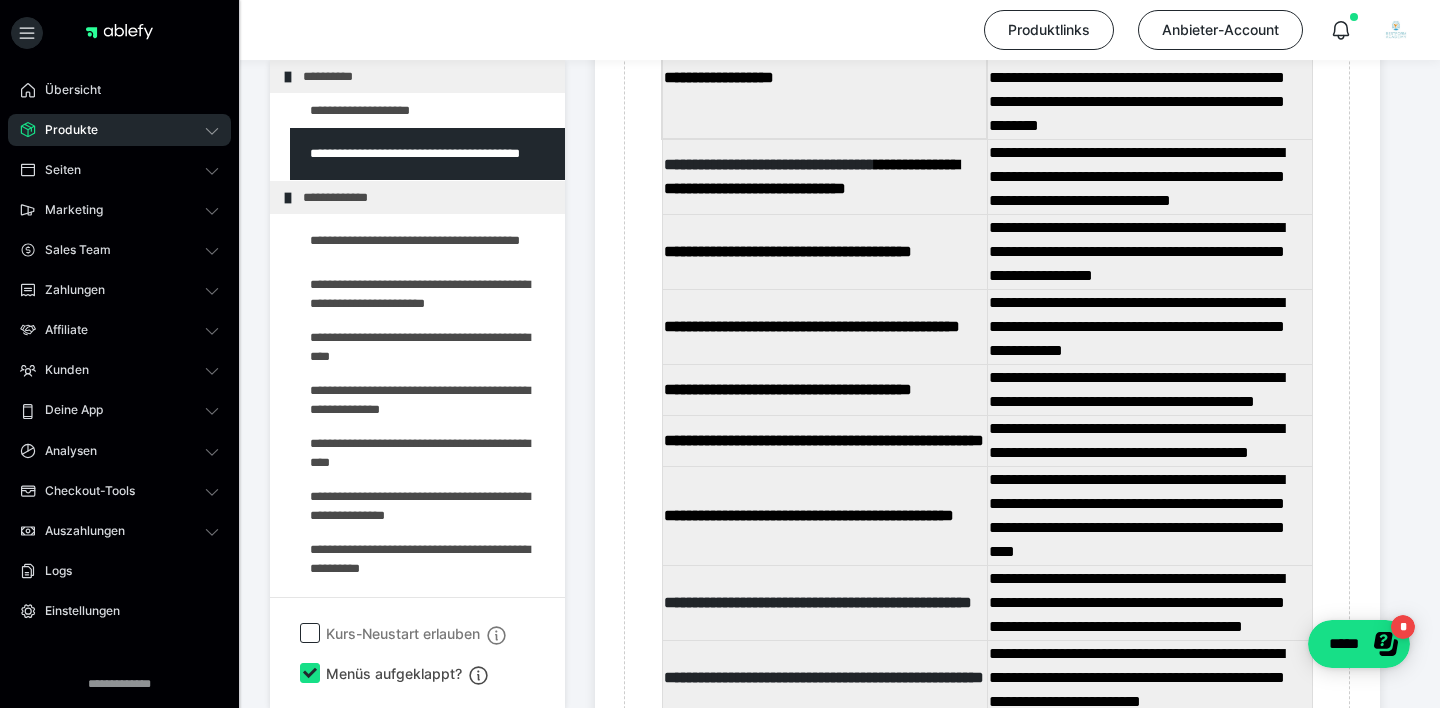 scroll, scrollTop: 2508, scrollLeft: 0, axis: vertical 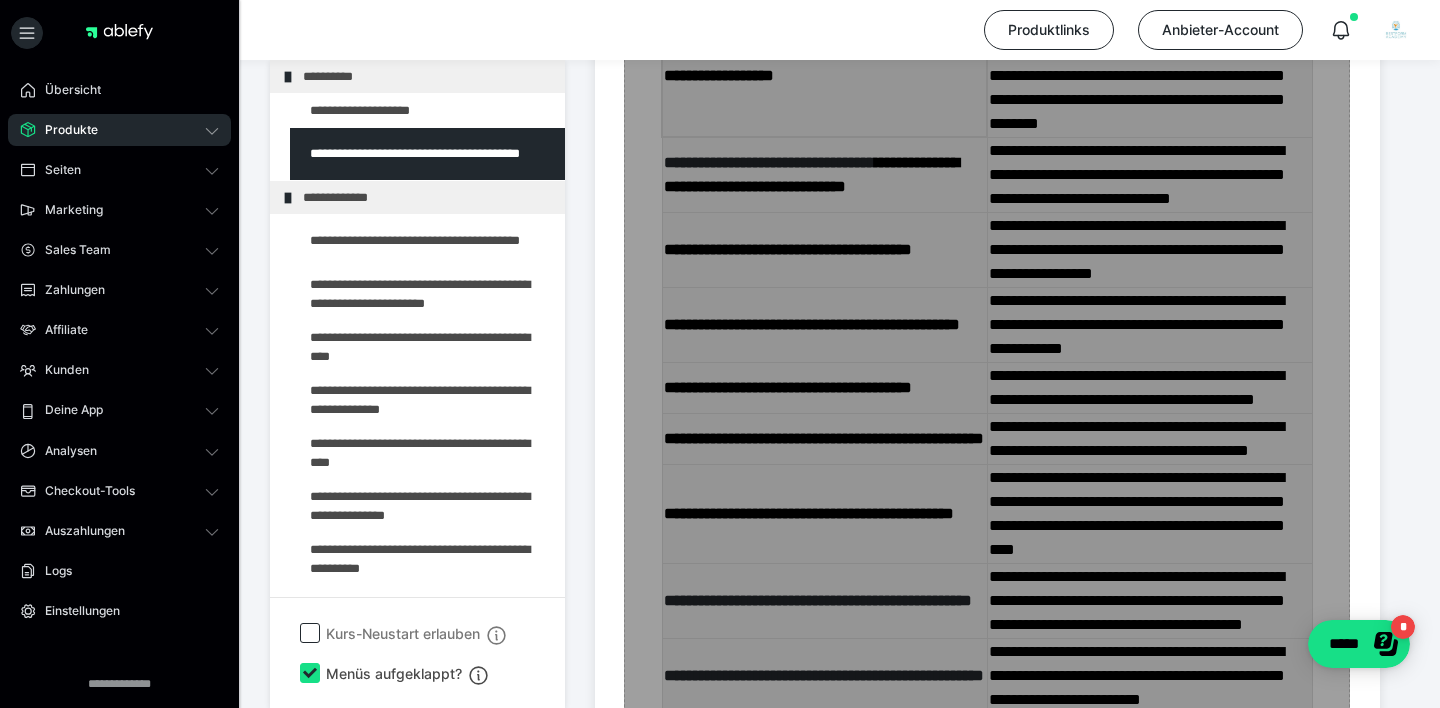 click on "Zum Pagebuilder" at bounding box center [987, -64] 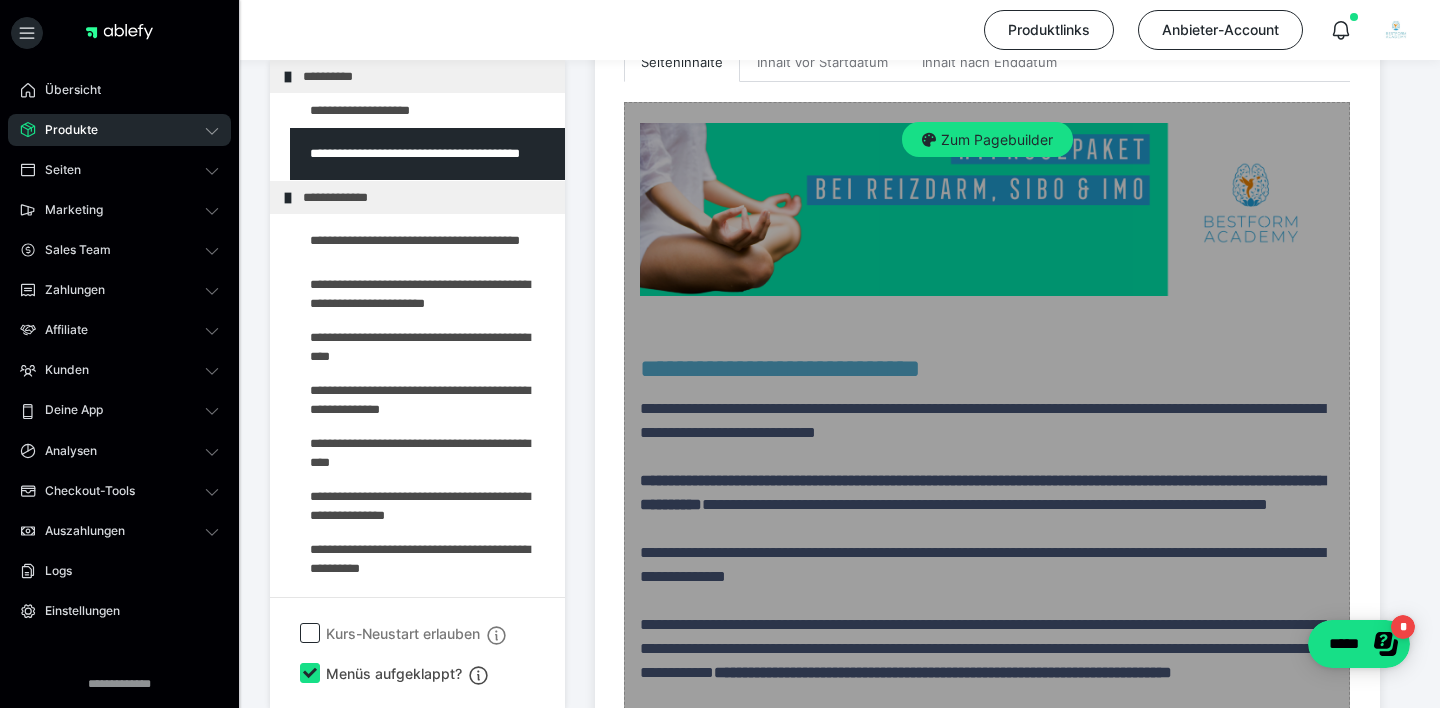 scroll, scrollTop: 619, scrollLeft: 0, axis: vertical 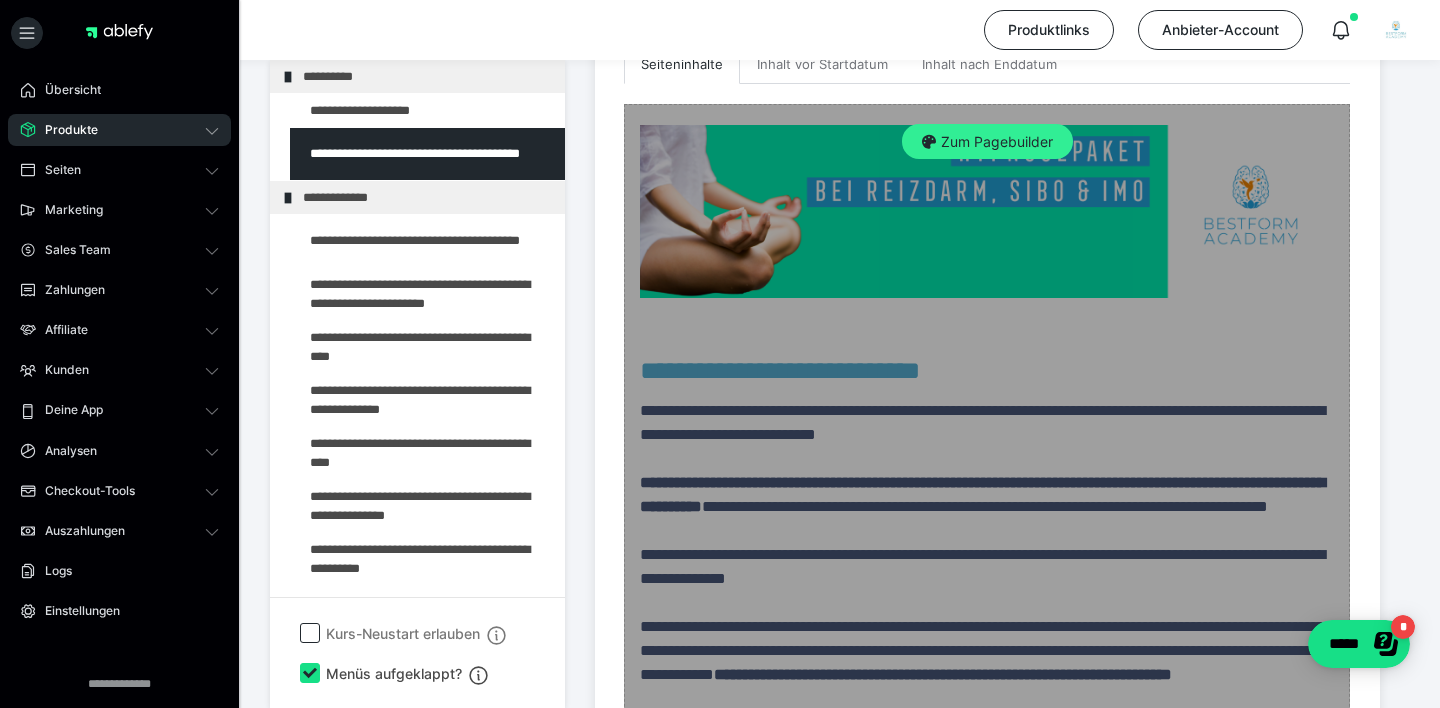 click on "Zum Pagebuilder" at bounding box center [987, 142] 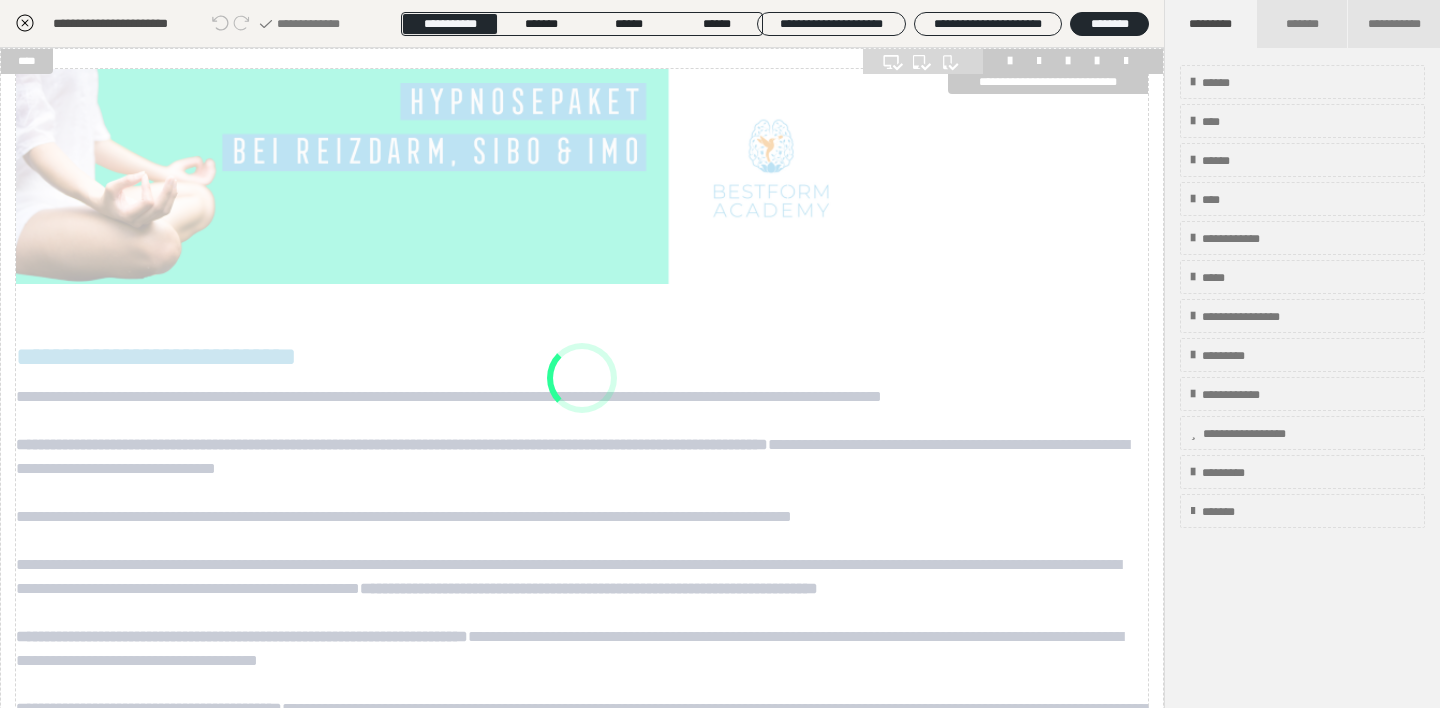 scroll, scrollTop: 290, scrollLeft: 0, axis: vertical 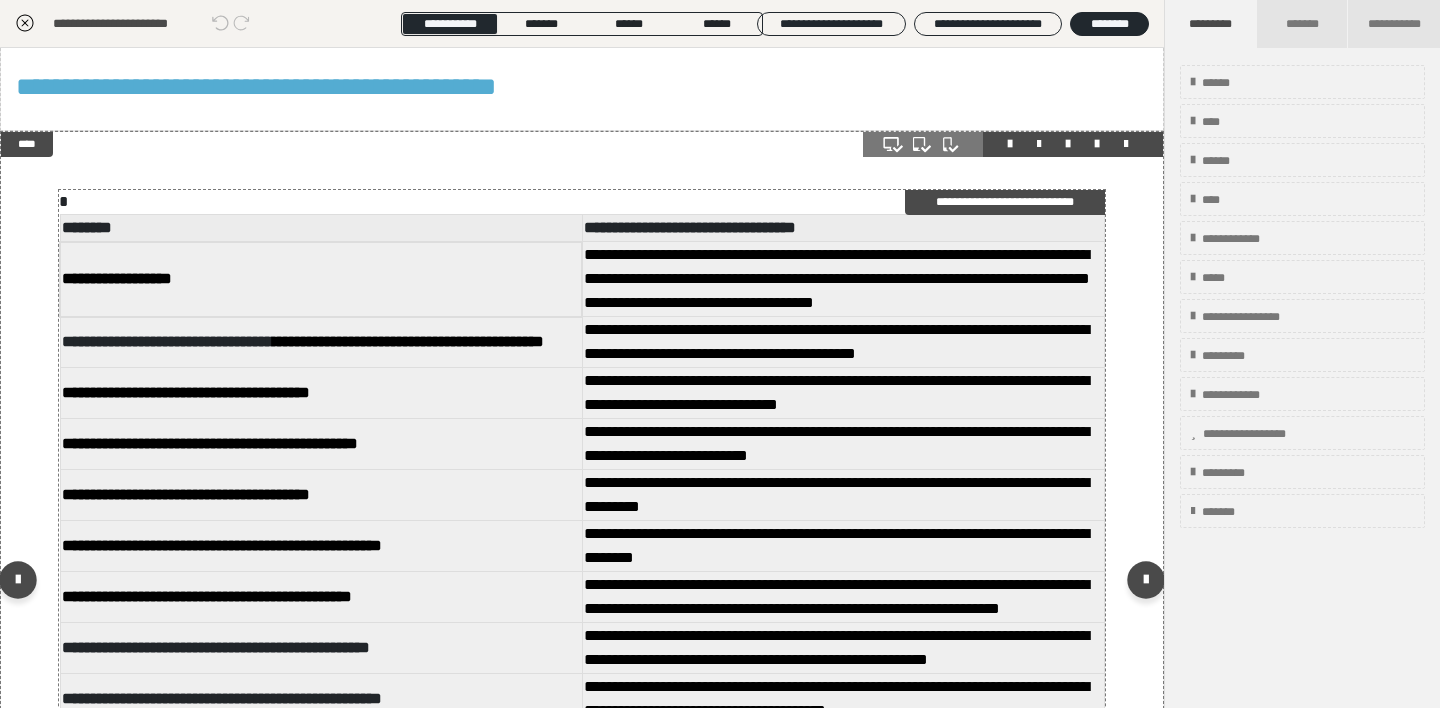 click on "**********" at bounding box center [117, 278] 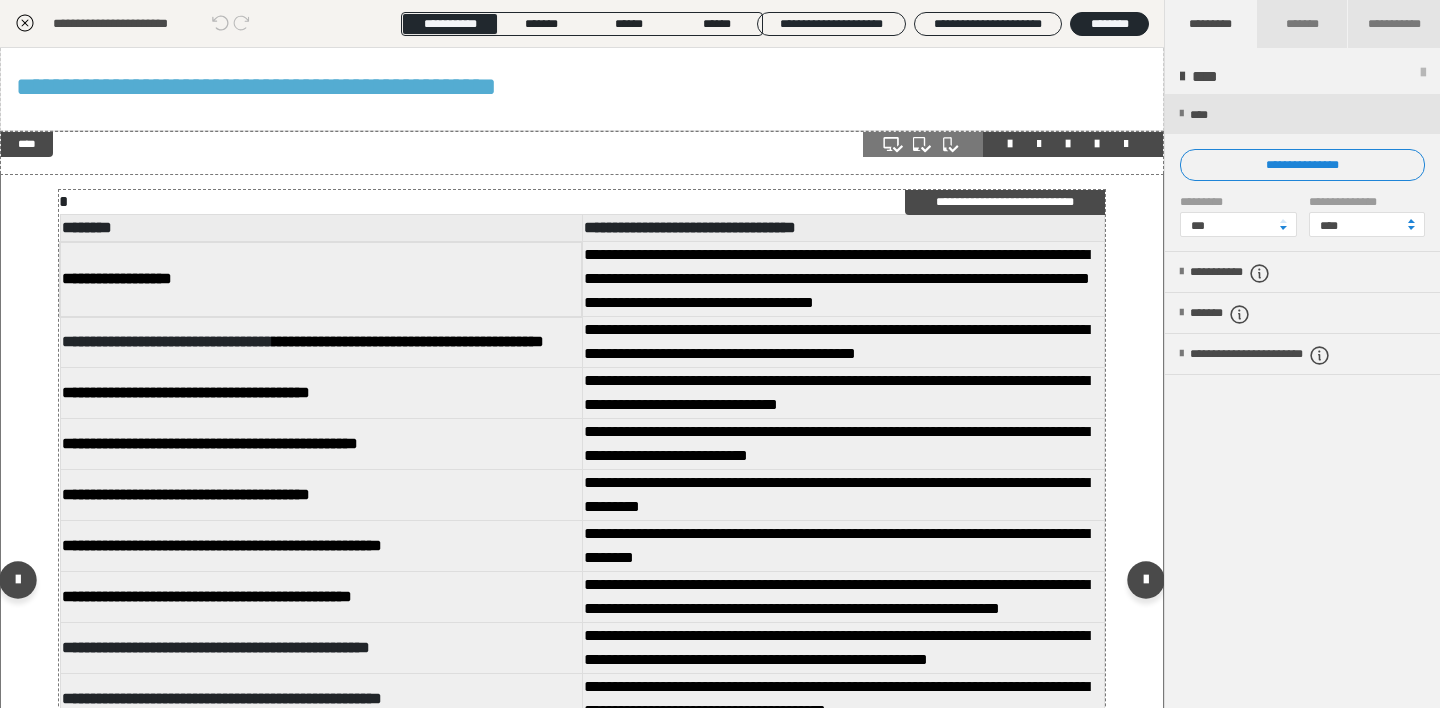 click on "**********" at bounding box center [321, 279] 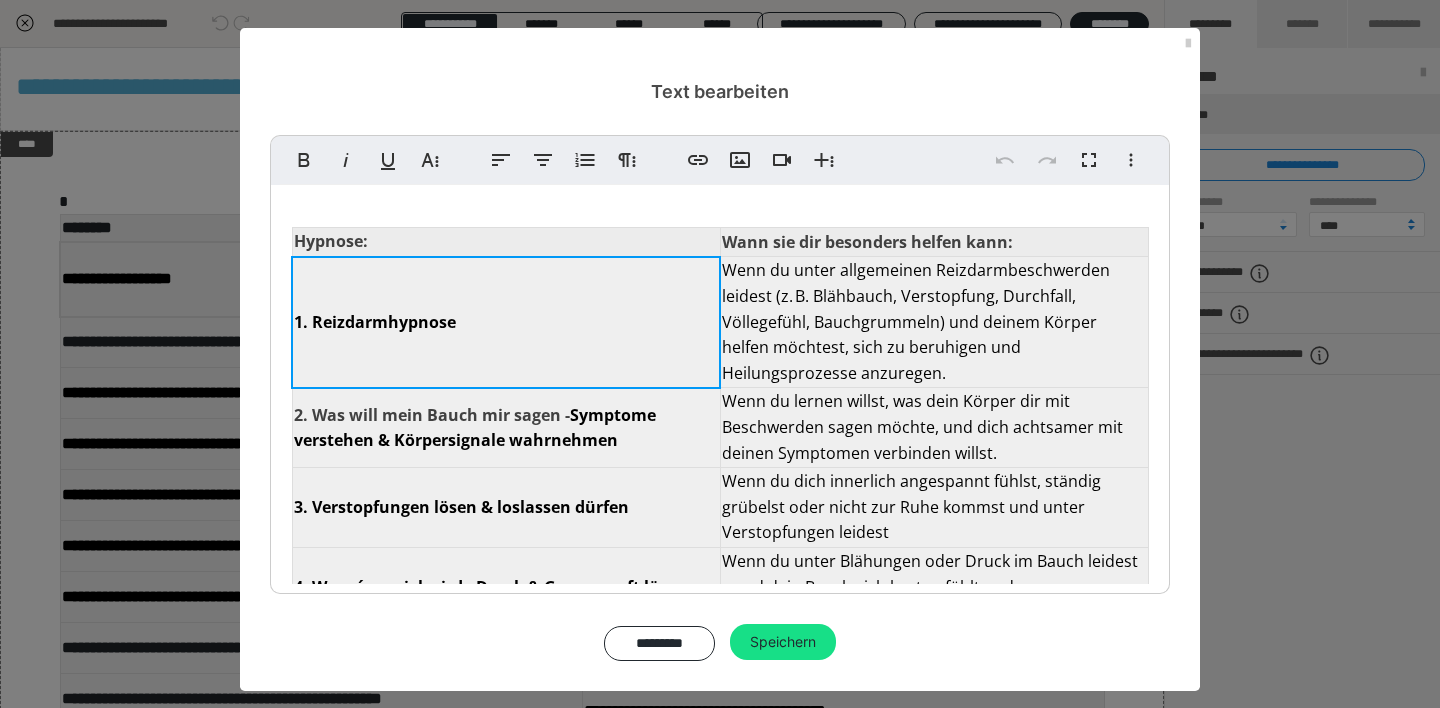 click on "1. Reizdarmhypnose" at bounding box center [506, 322] 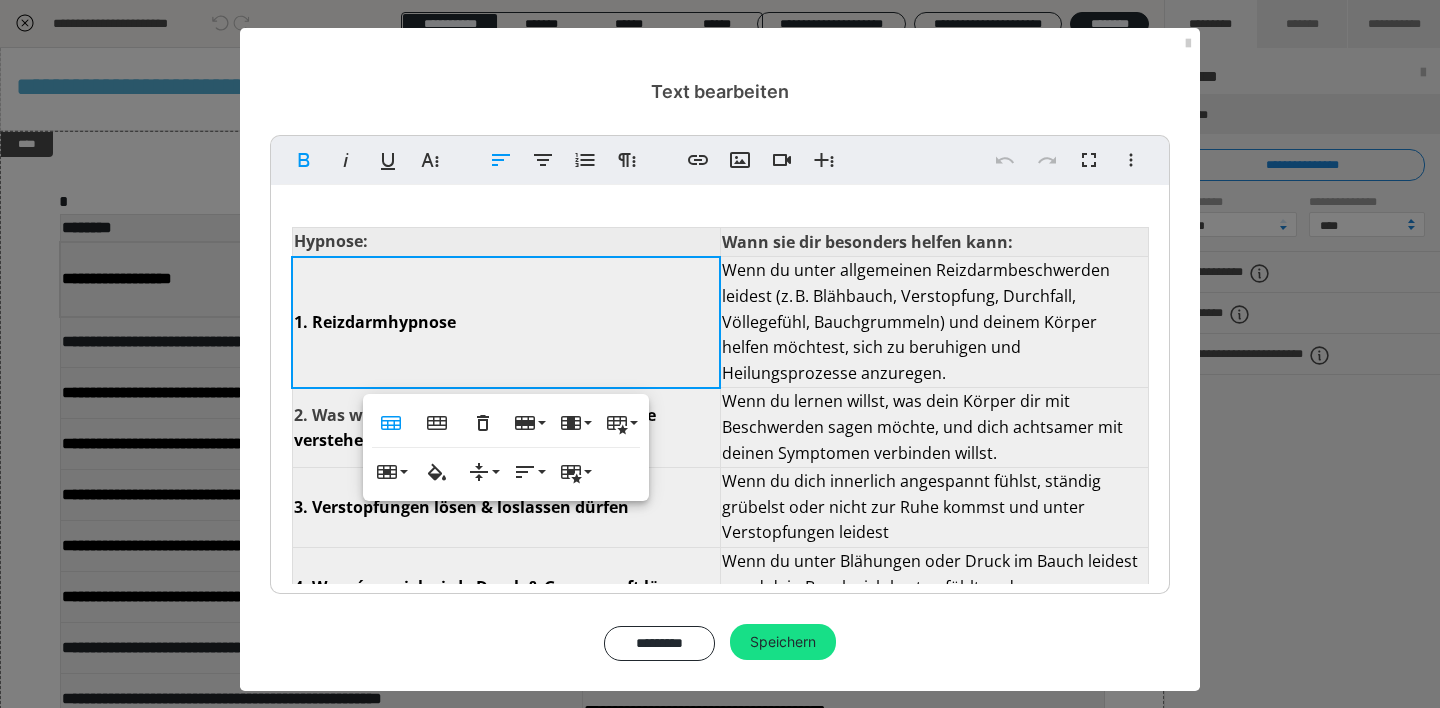 click on "Hypnose:" at bounding box center [506, 242] 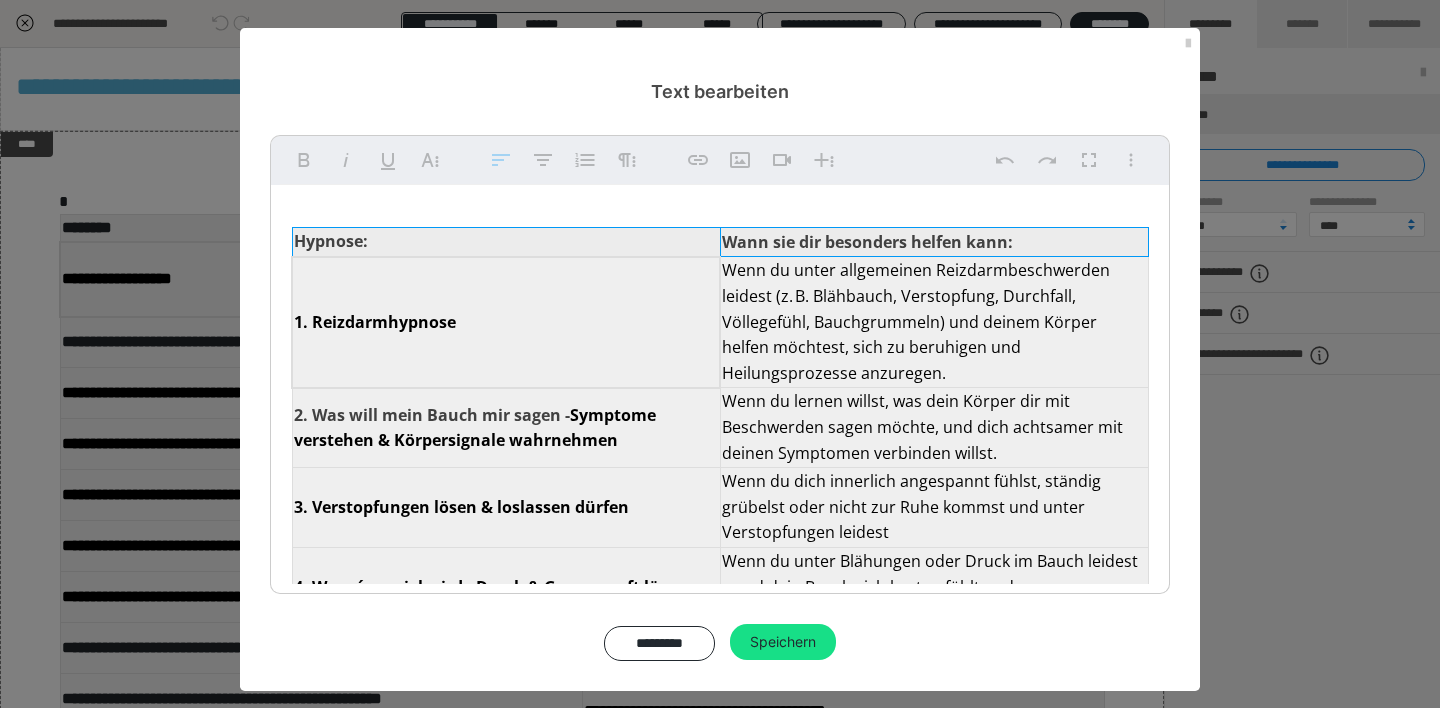 click on "Wann sie dir besonders helfen kann:" at bounding box center (867, 242) 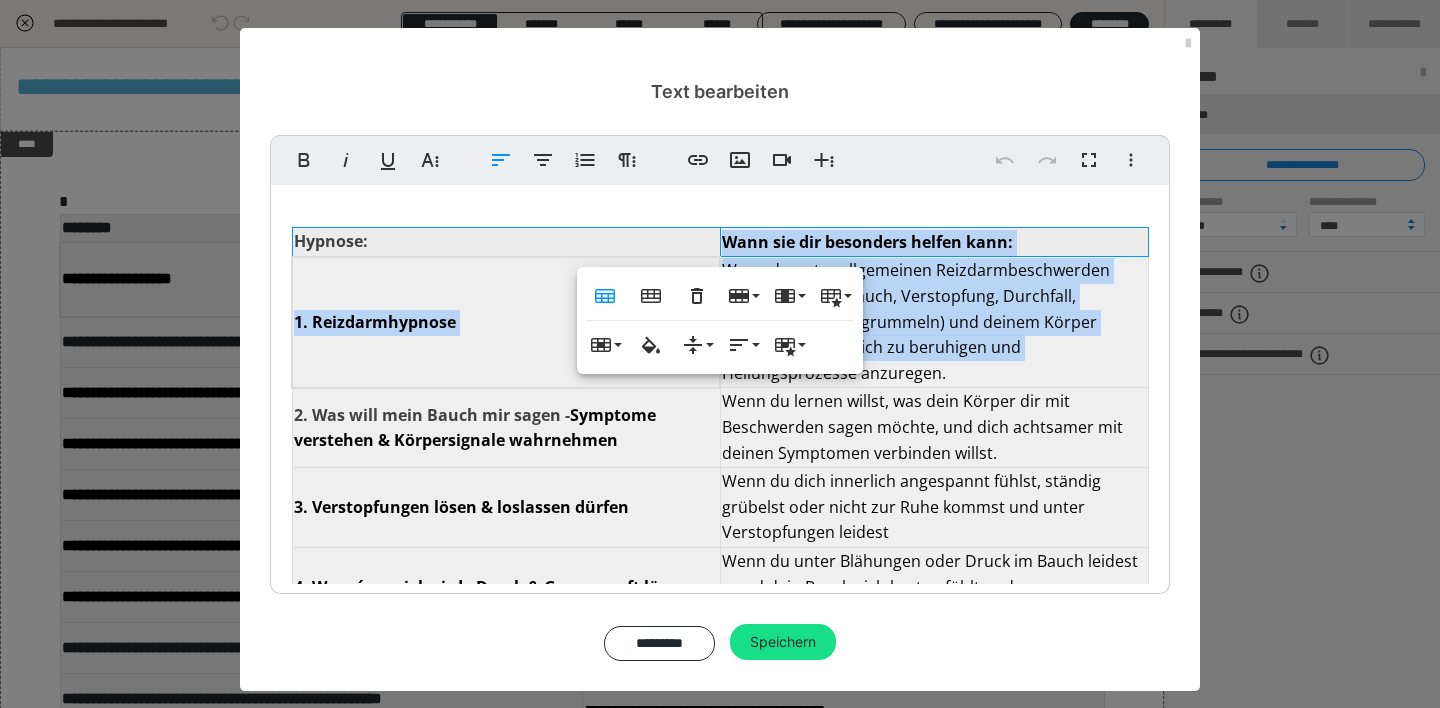 click on "Wenn du unter allgemeinen Reizdarmbeschwerden leidest (z. B. Blähbauch, Verstopfung, Durchfall, Völlegefühl, Bauchgrummeln) und deinem Körper helfen möchtest, sich zu beruhigen und Heilungsprozesse anzuregen." at bounding box center [916, 321] 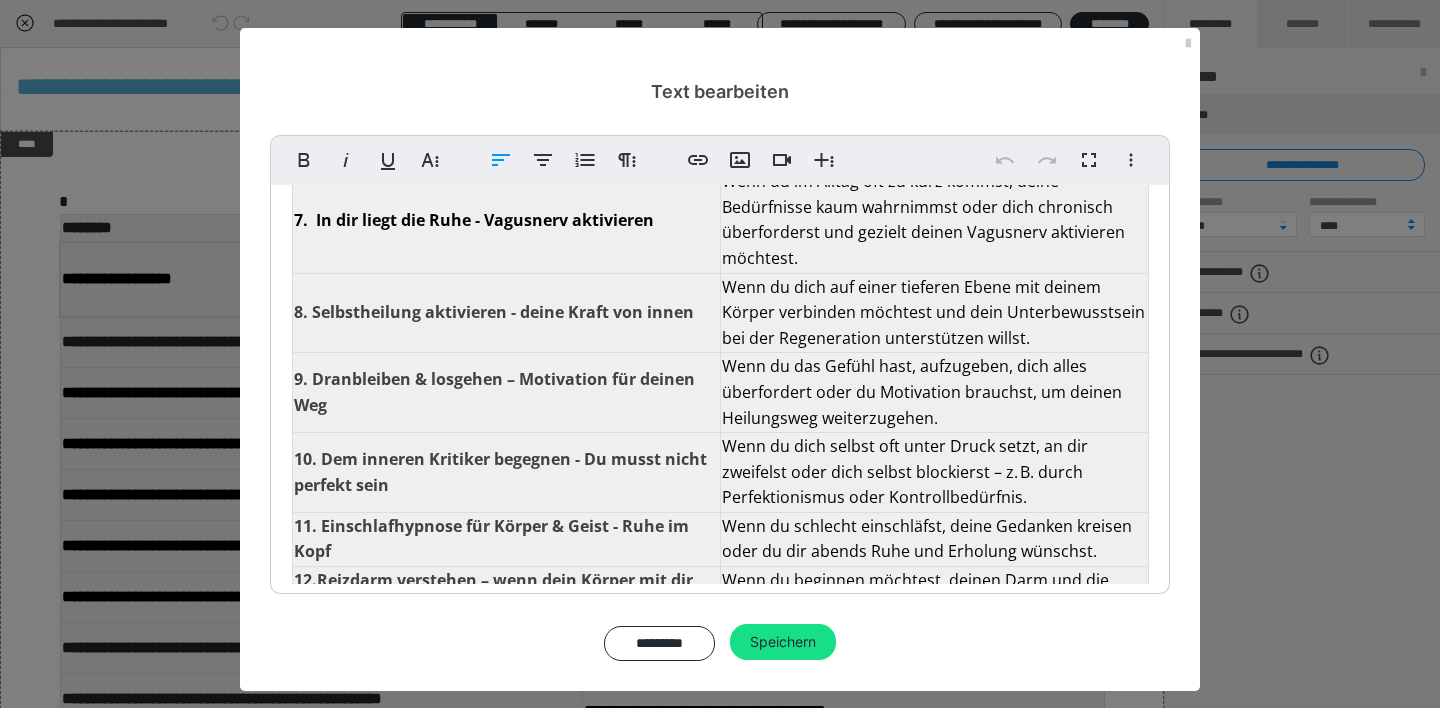 scroll, scrollTop: 604, scrollLeft: 0, axis: vertical 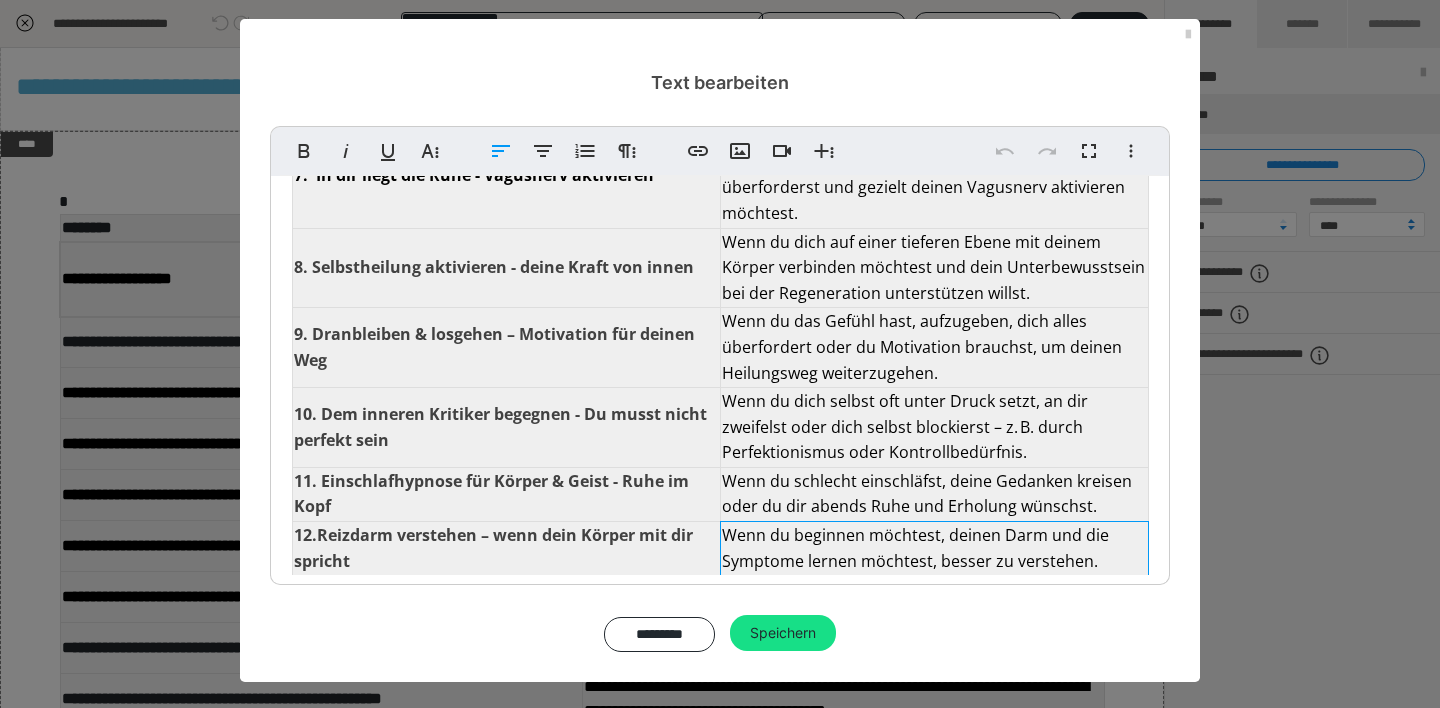 click on "Wenn du beginnen möchtest, deinen Darm und die Symptome lernen möchtest, besser zu verstehen." at bounding box center [934, 549] 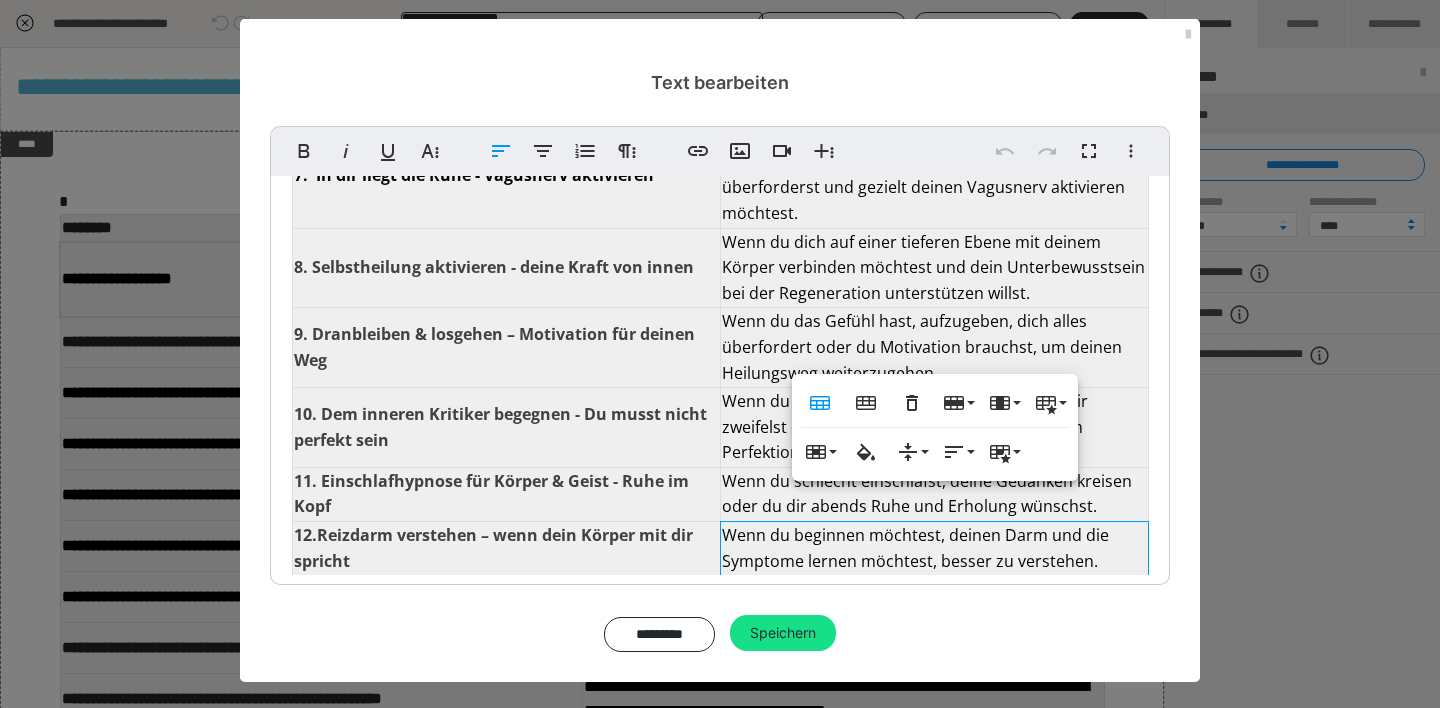 click on "Wenn du beginnen möchtest, deinen Darm und die Symptome lernen möchtest, besser zu verstehen." at bounding box center [934, 549] 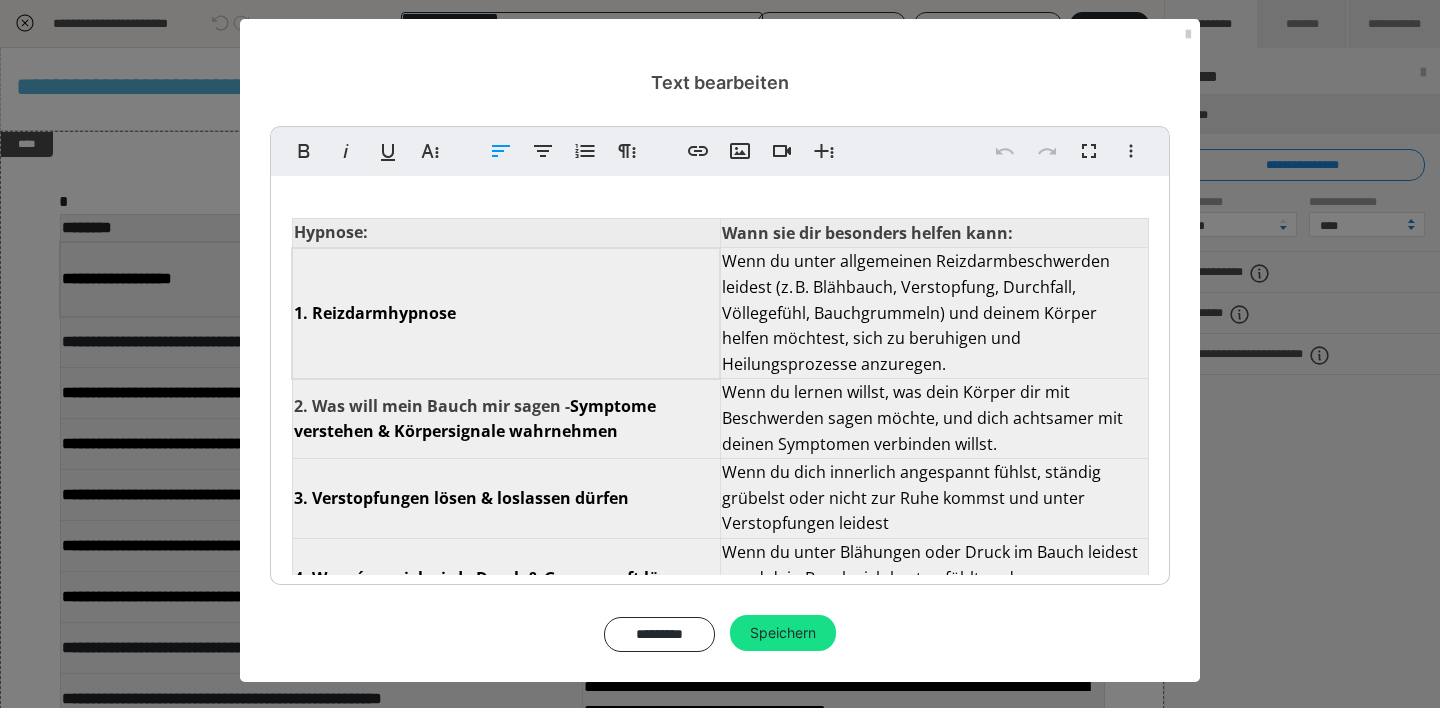 scroll, scrollTop: 0, scrollLeft: 0, axis: both 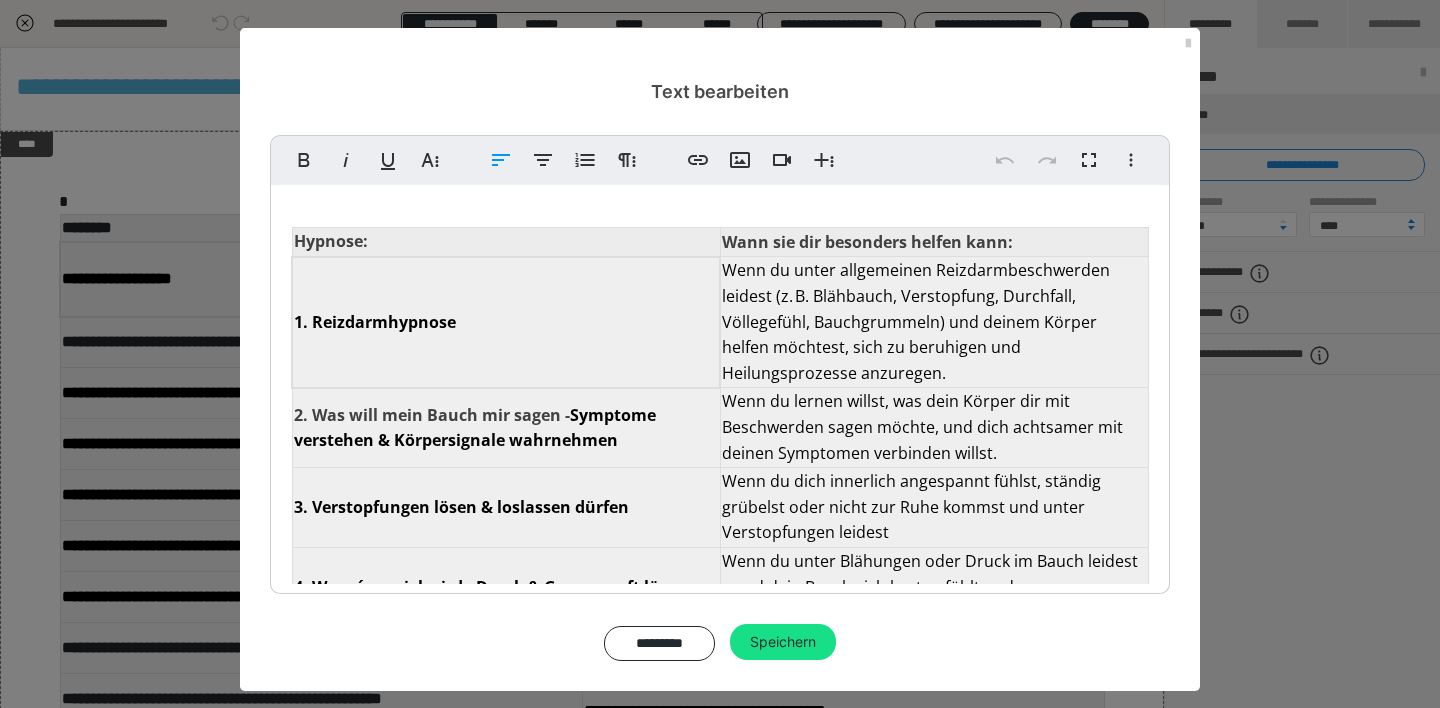 copy on "​" 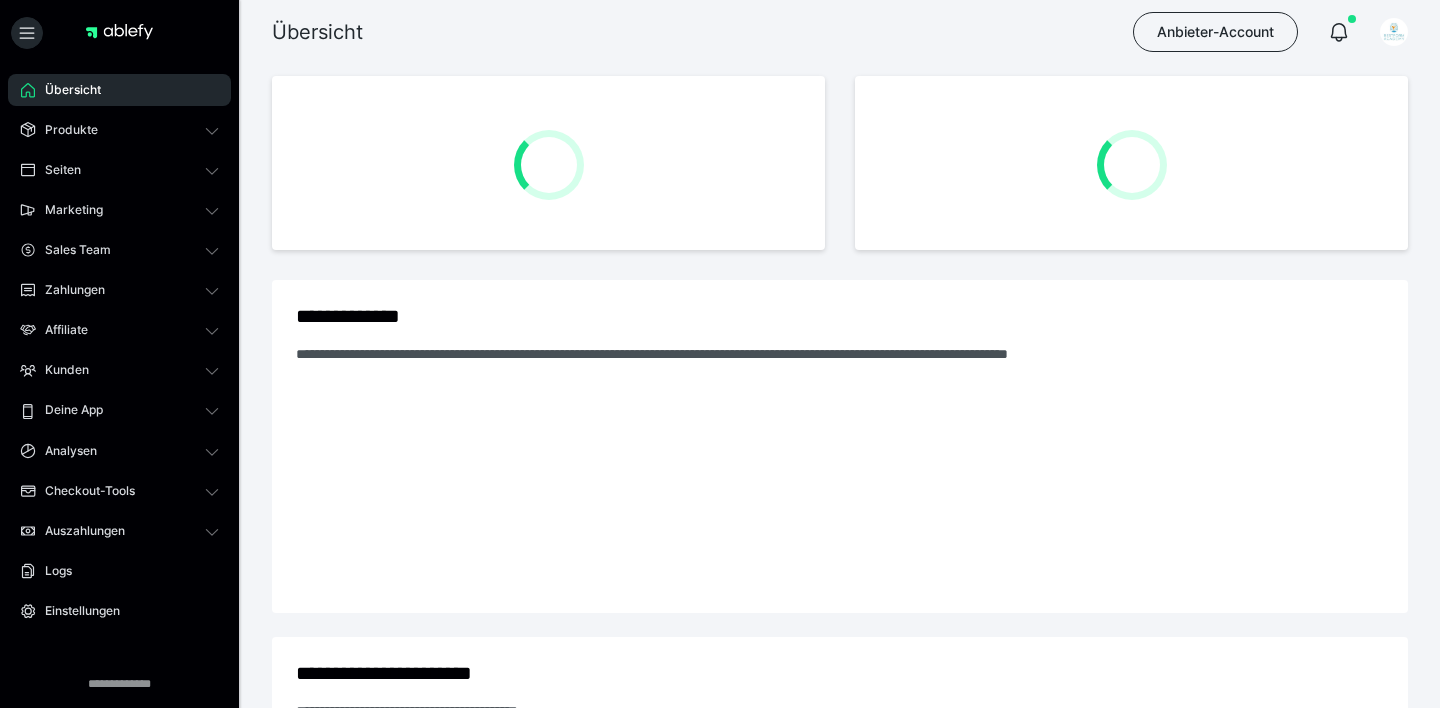 scroll, scrollTop: 0, scrollLeft: 0, axis: both 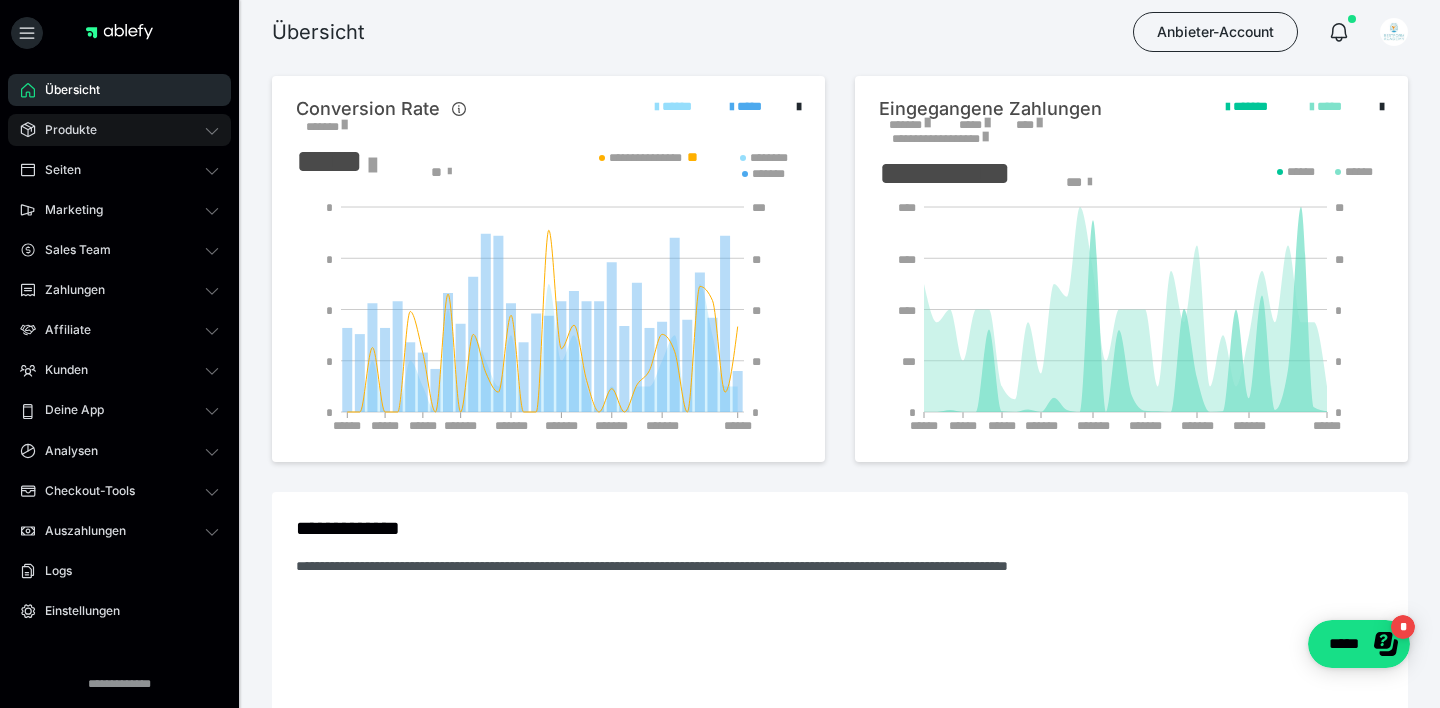 click on "Produkte" at bounding box center (64, 130) 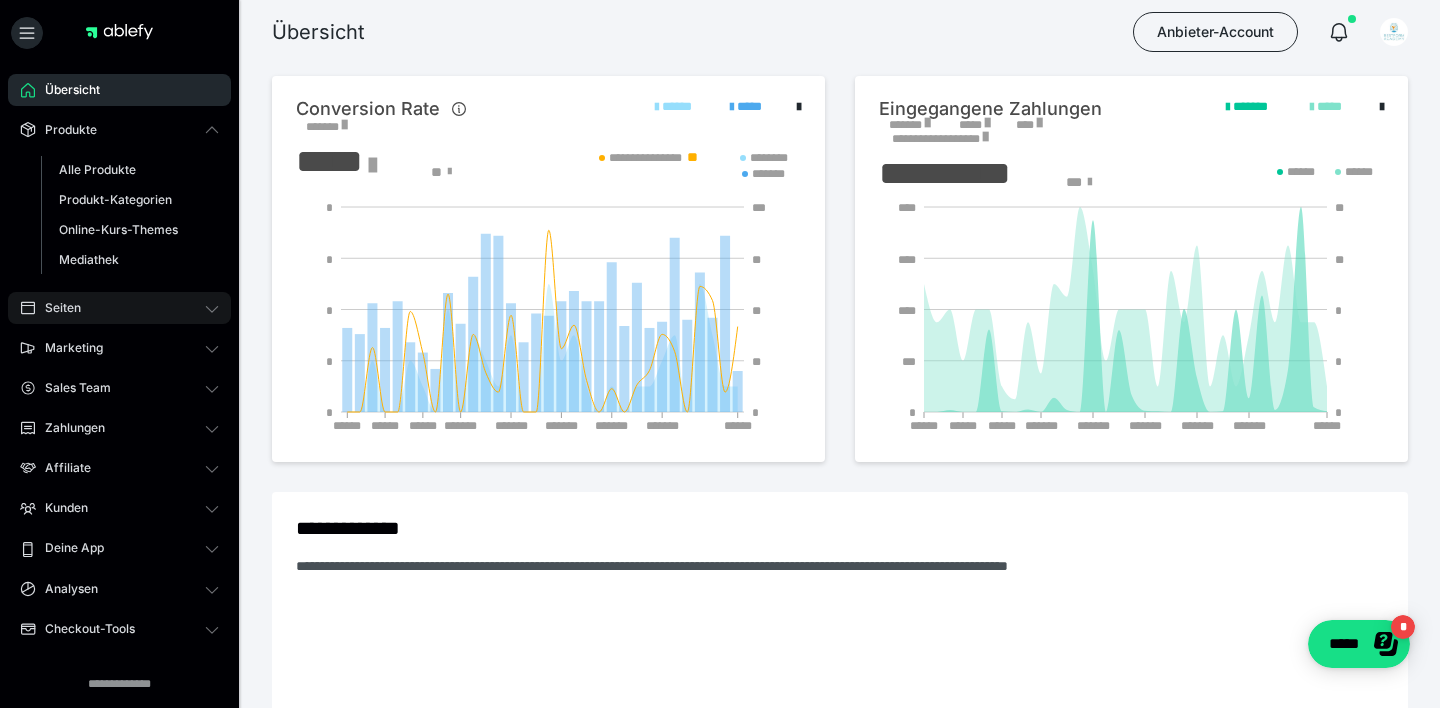 click on "Seiten" at bounding box center [119, 308] 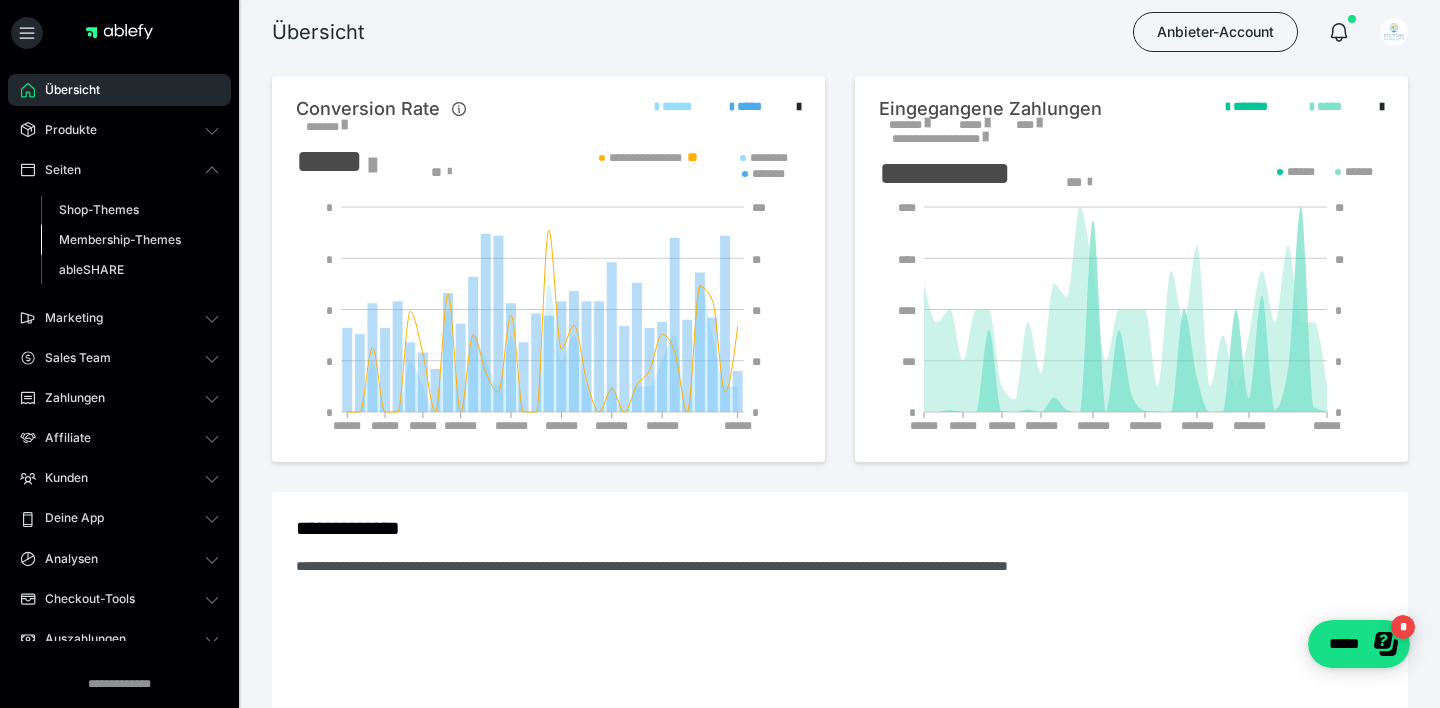 click on "Membership-Themes" at bounding box center (120, 239) 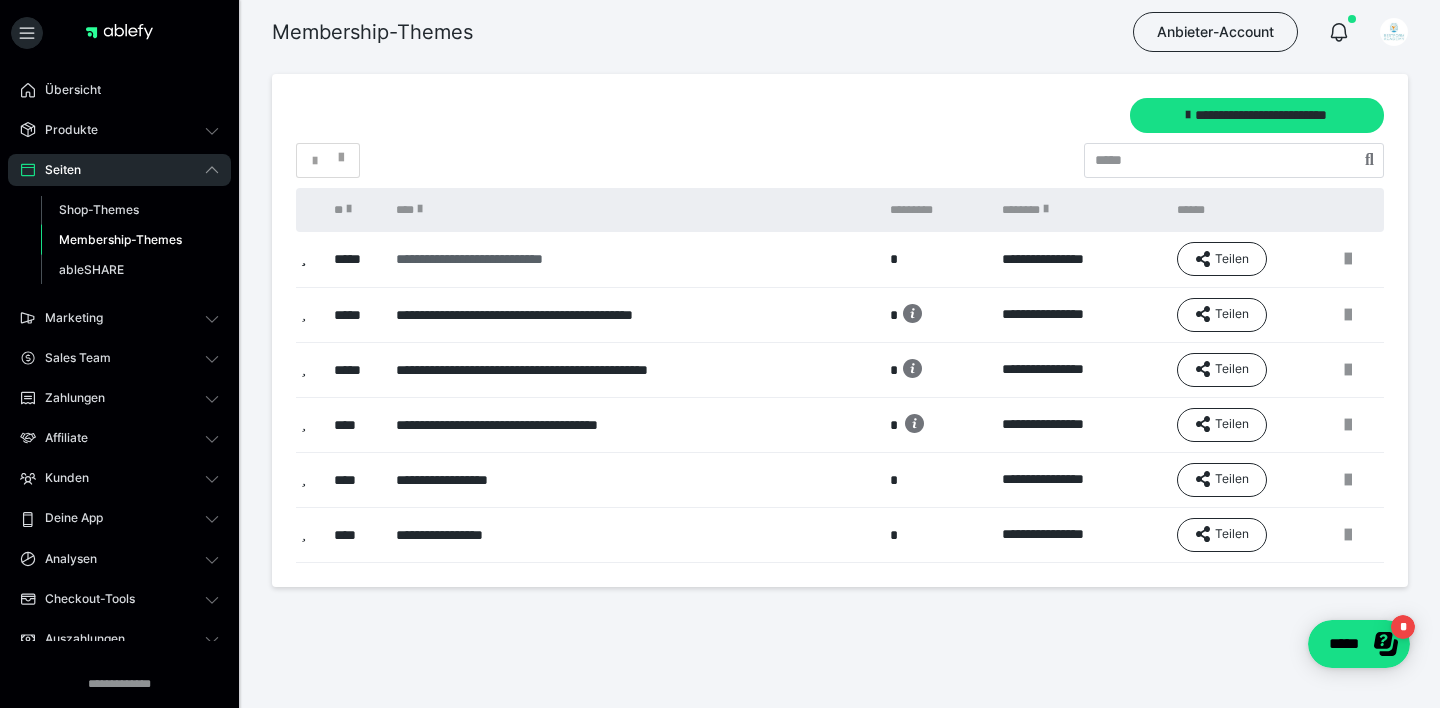 scroll, scrollTop: 2, scrollLeft: 0, axis: vertical 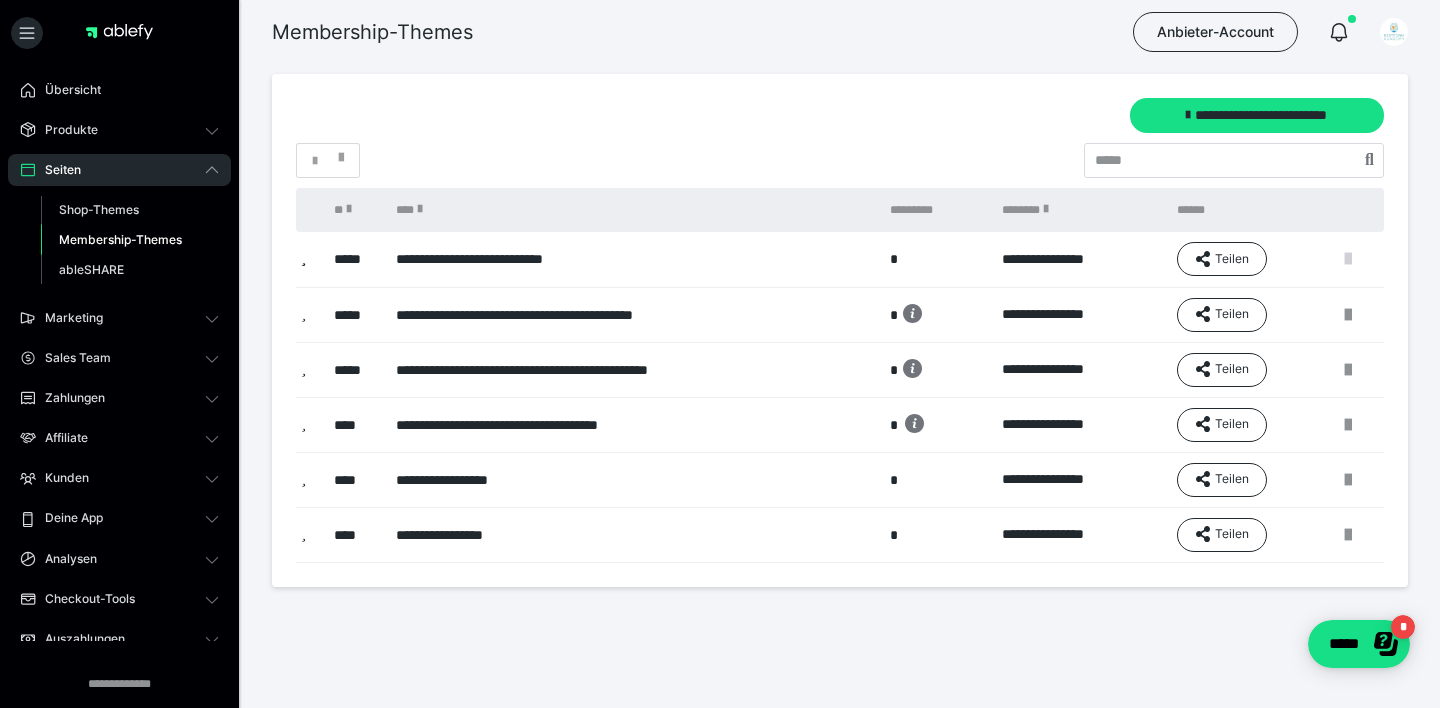 click at bounding box center (1348, 259) 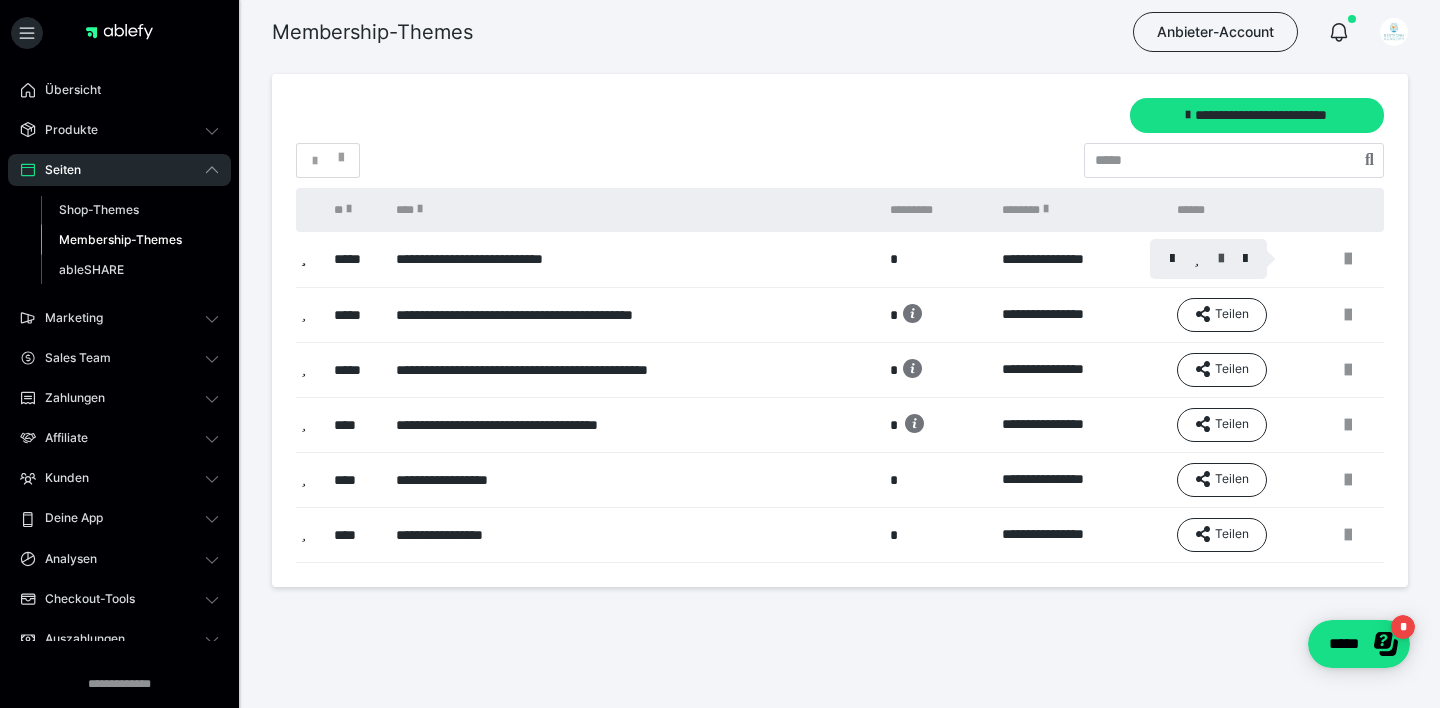 click at bounding box center [1221, 259] 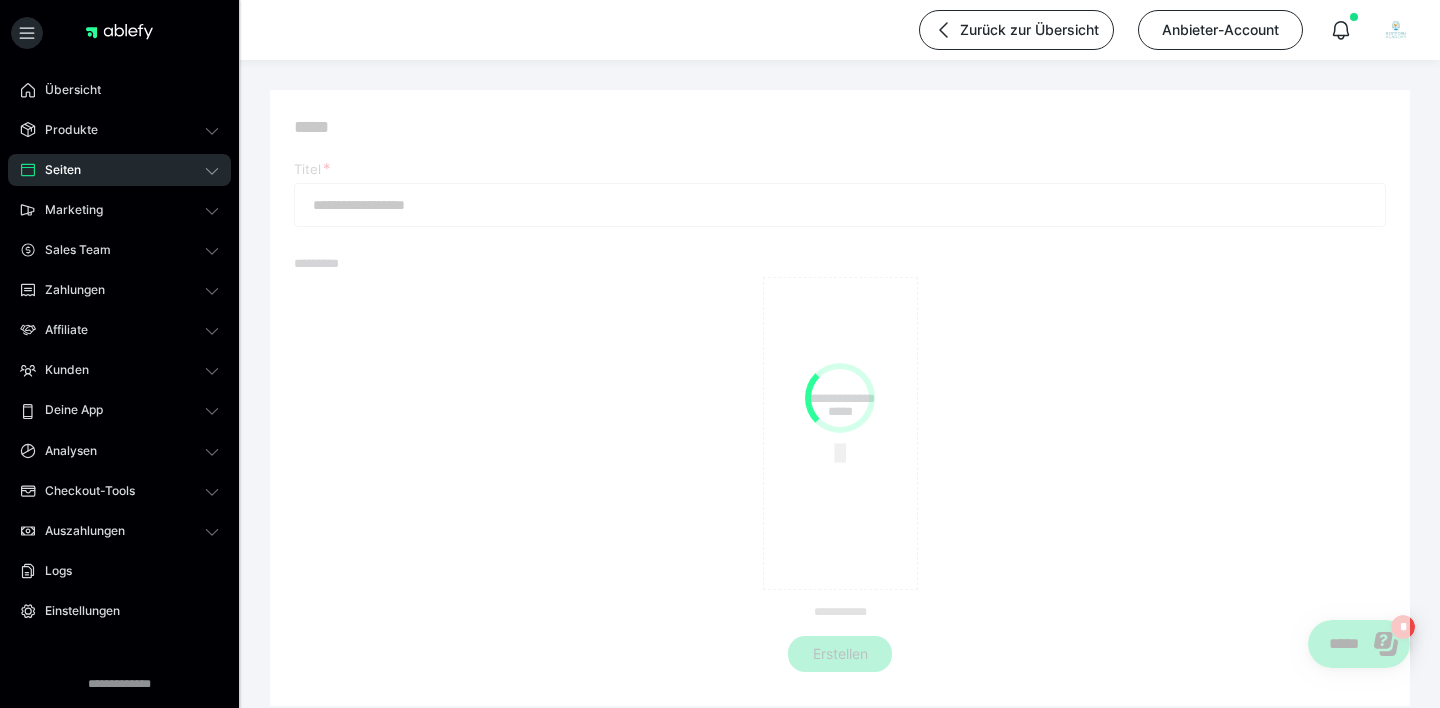 type on "**********" 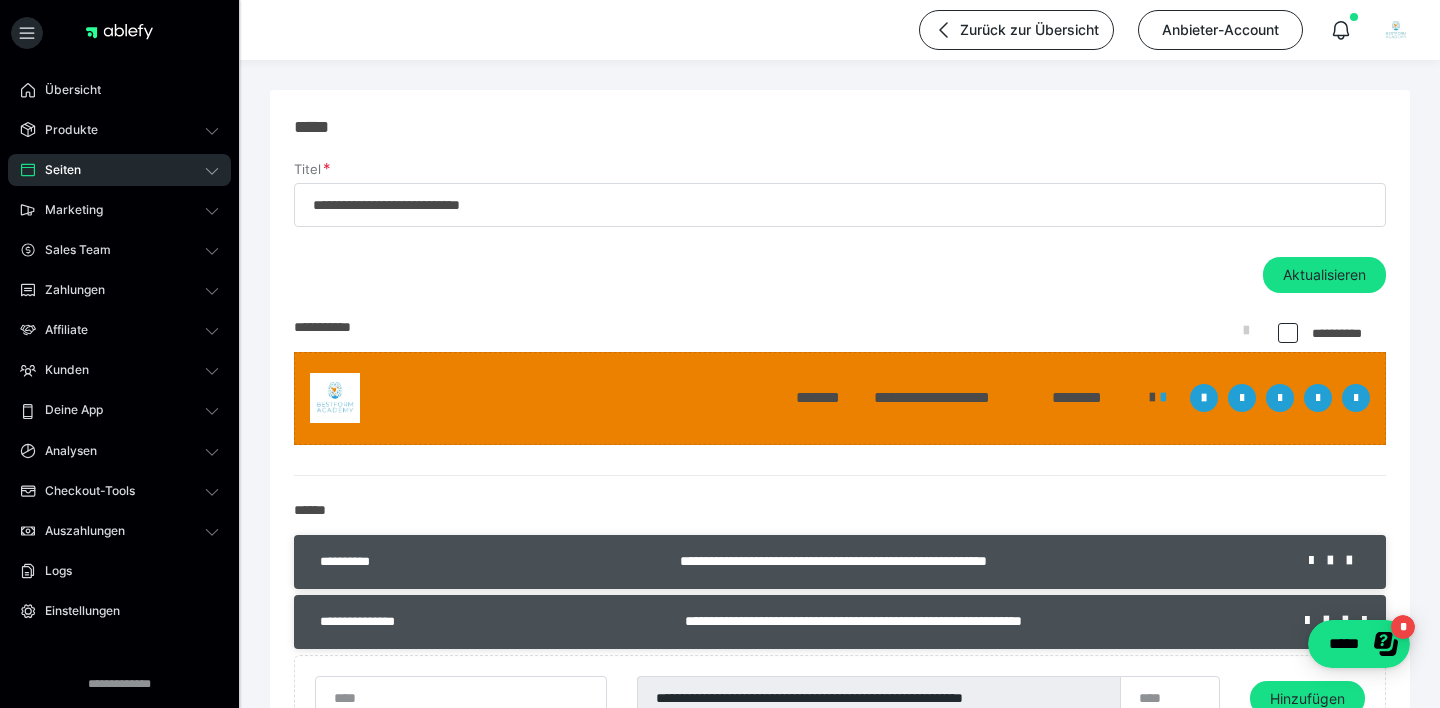 scroll, scrollTop: 0, scrollLeft: 0, axis: both 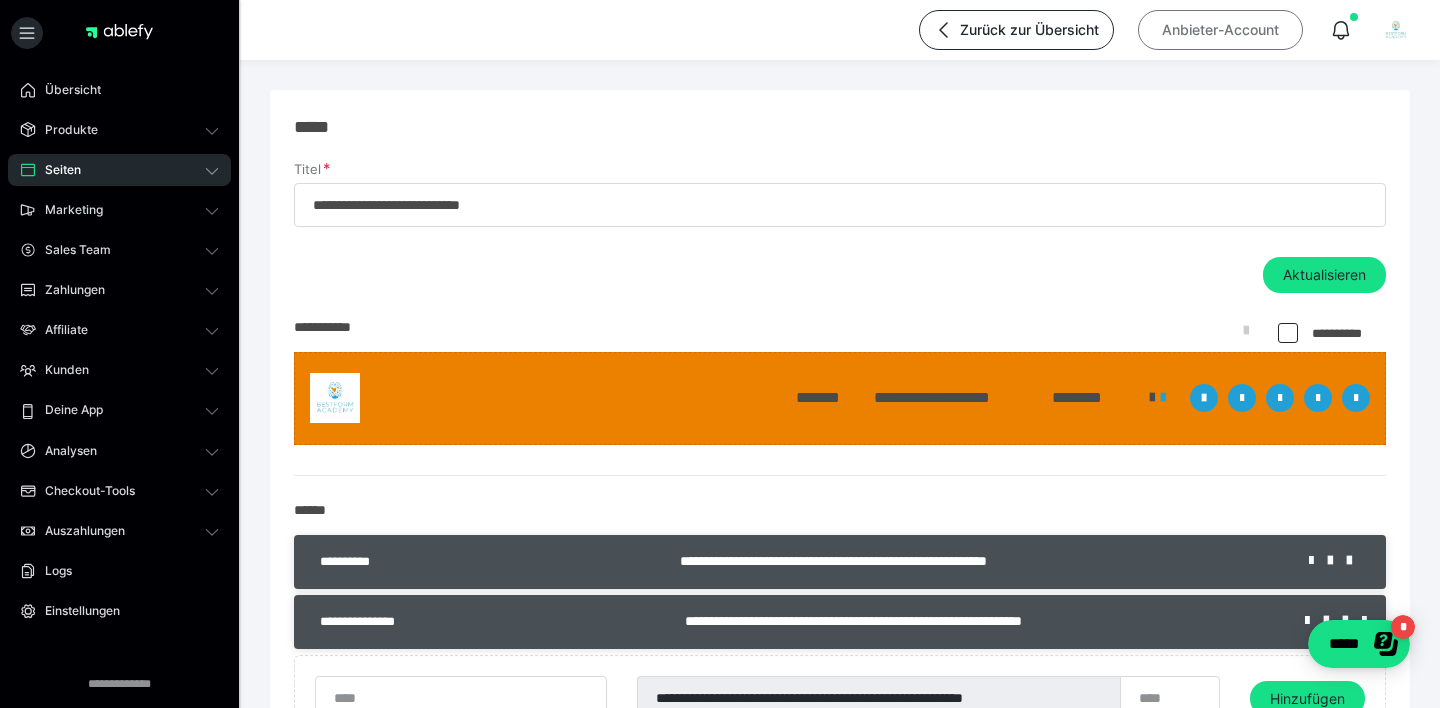 click on "Anbieter-Account" at bounding box center (1220, 30) 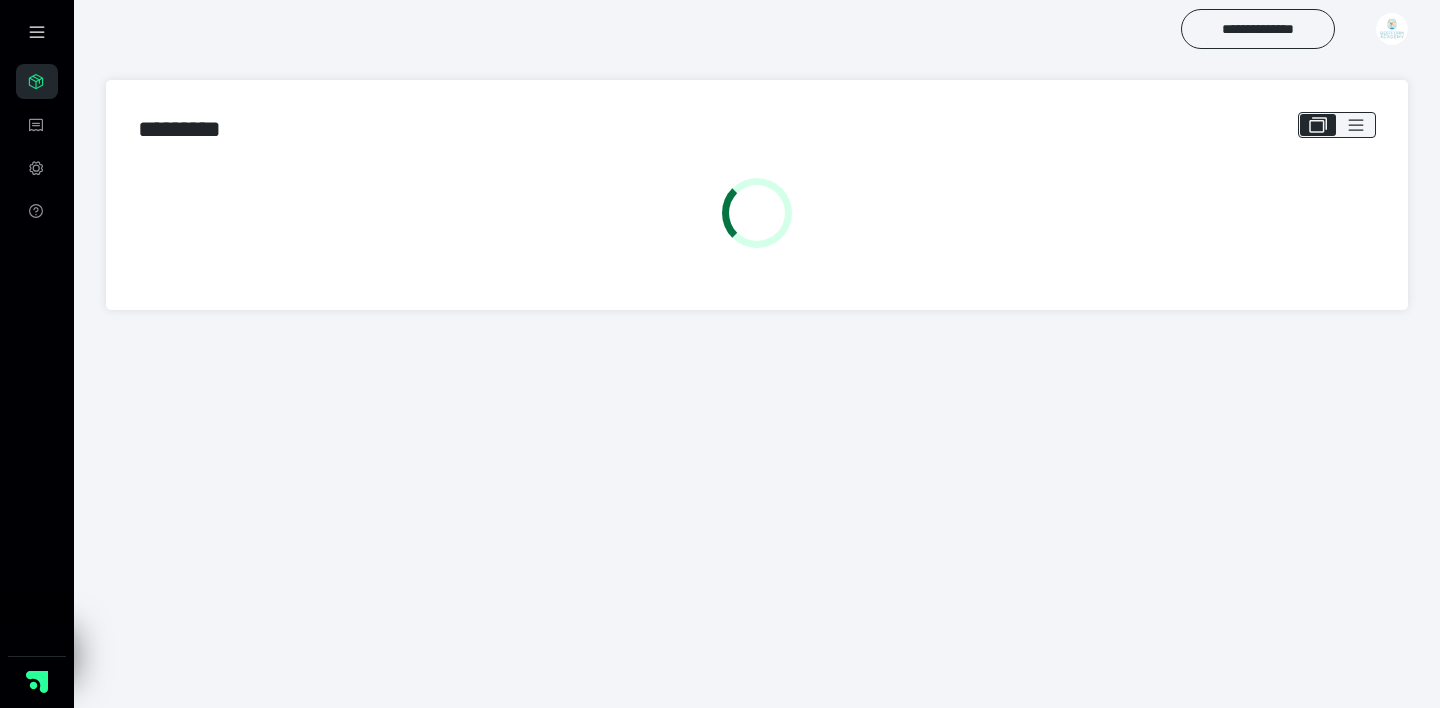 scroll, scrollTop: 0, scrollLeft: 0, axis: both 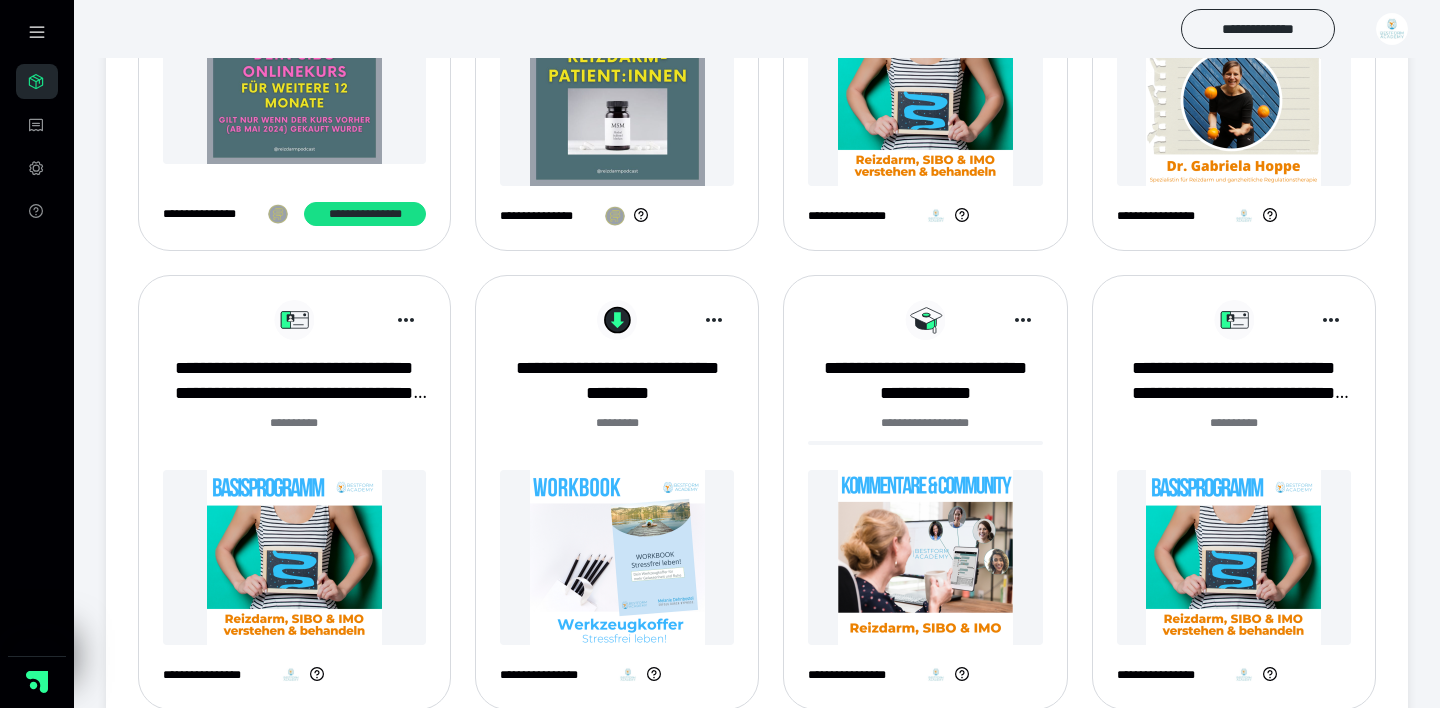click at bounding box center [294, 557] 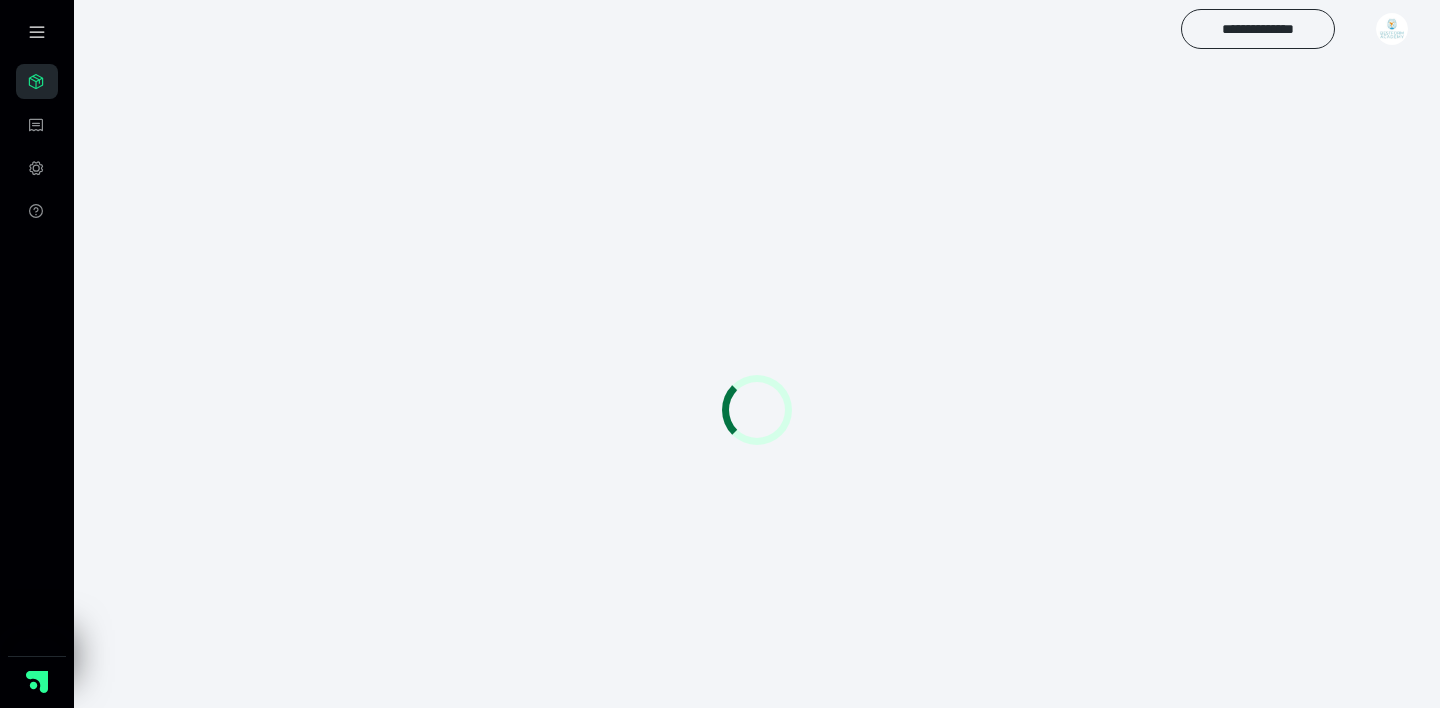 scroll, scrollTop: 0, scrollLeft: 0, axis: both 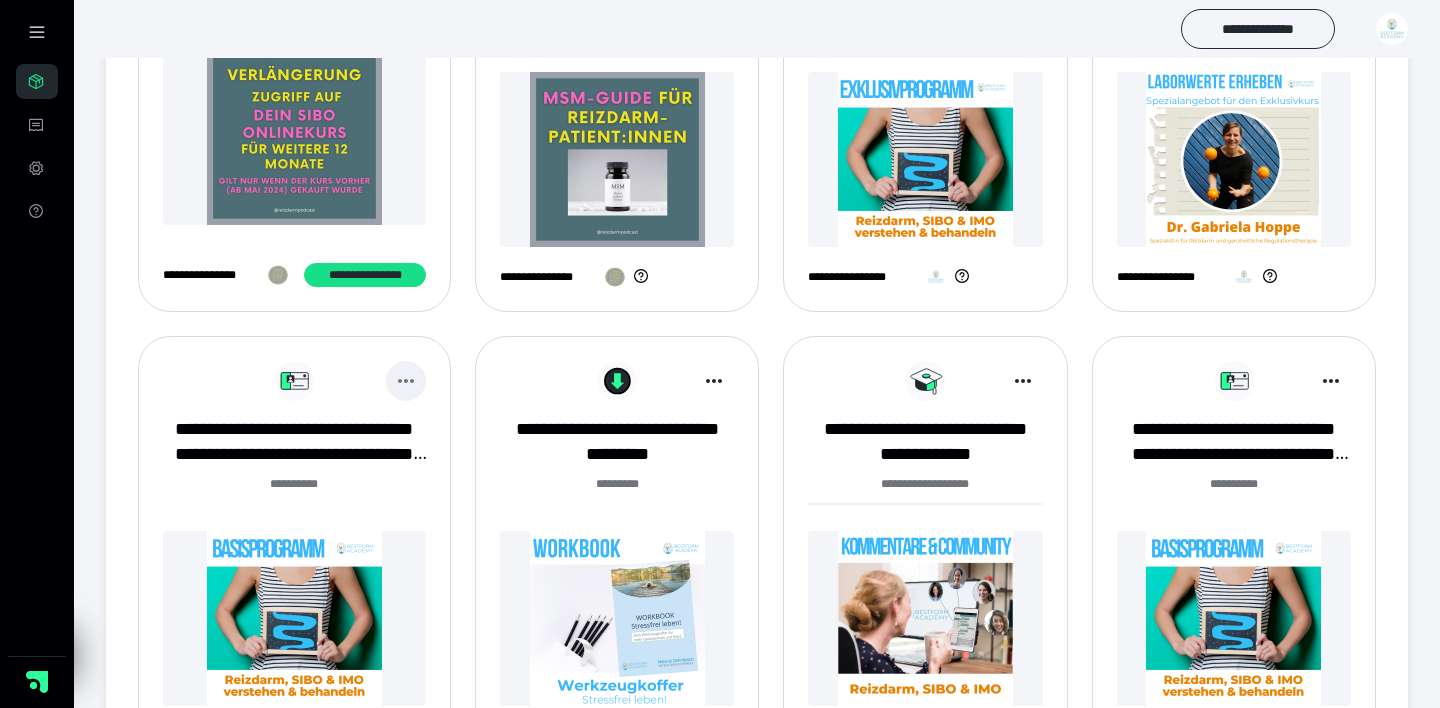 click 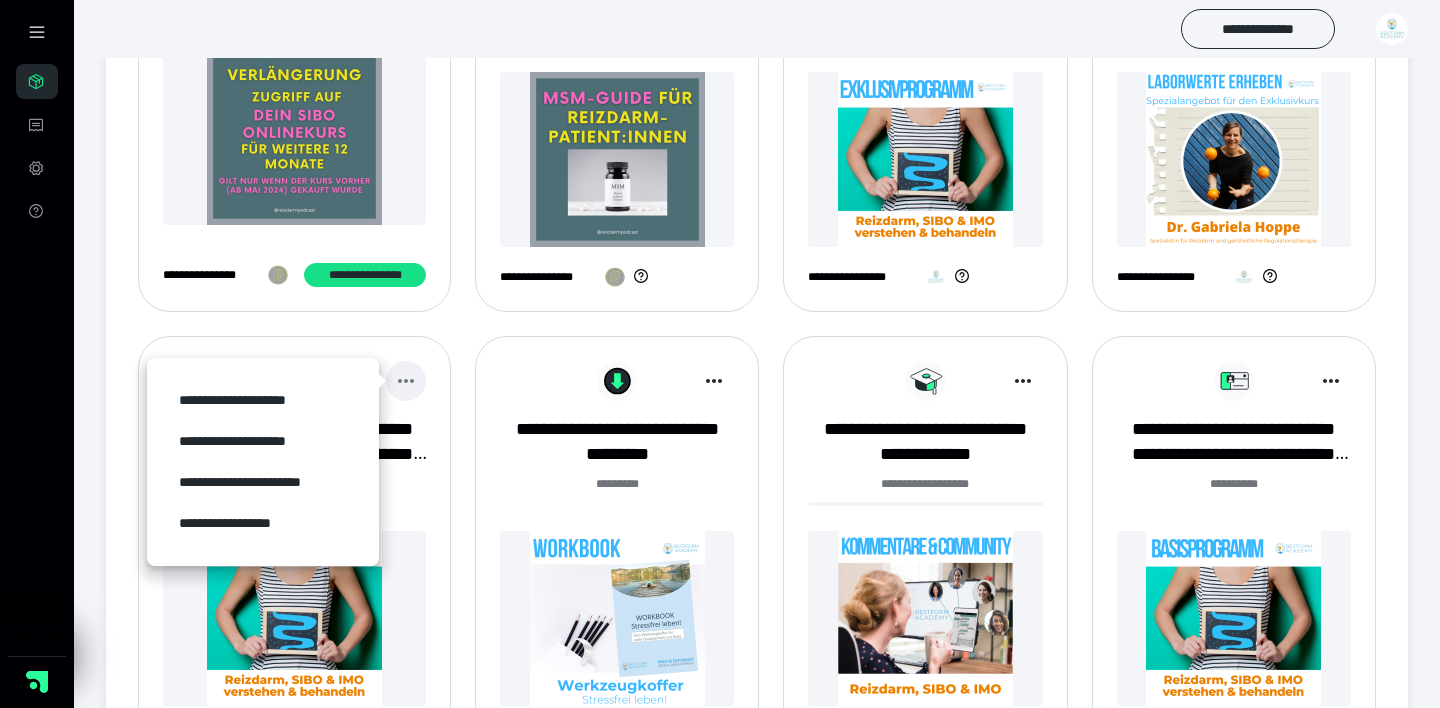 click 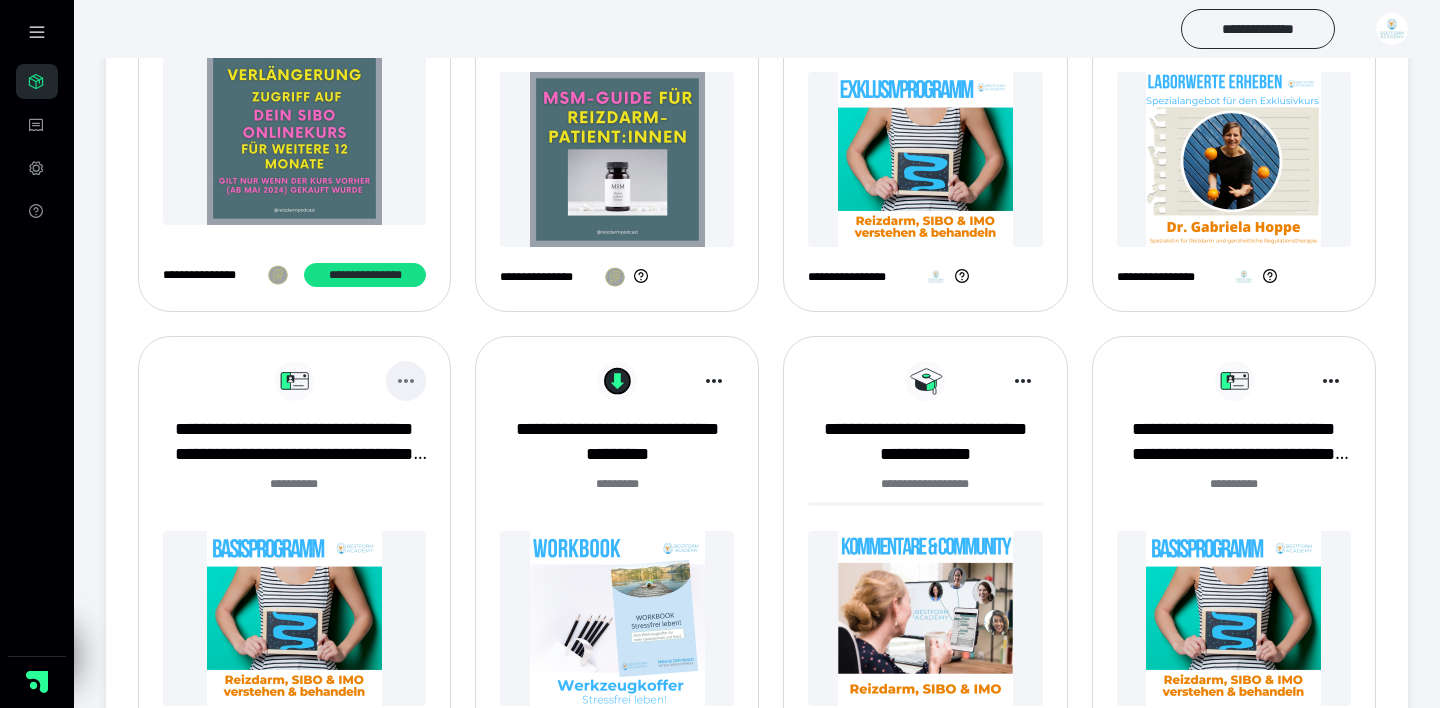 click at bounding box center (406, 381) 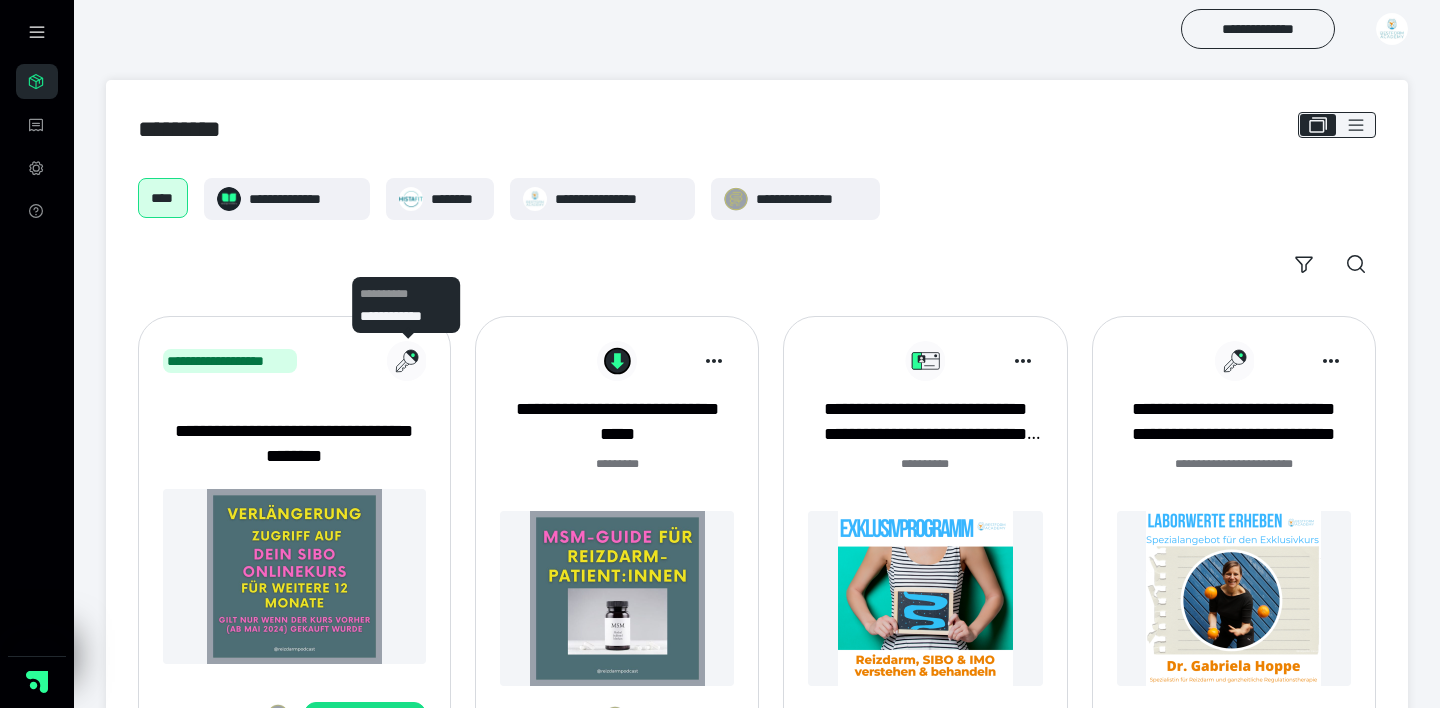 scroll, scrollTop: 0, scrollLeft: 0, axis: both 